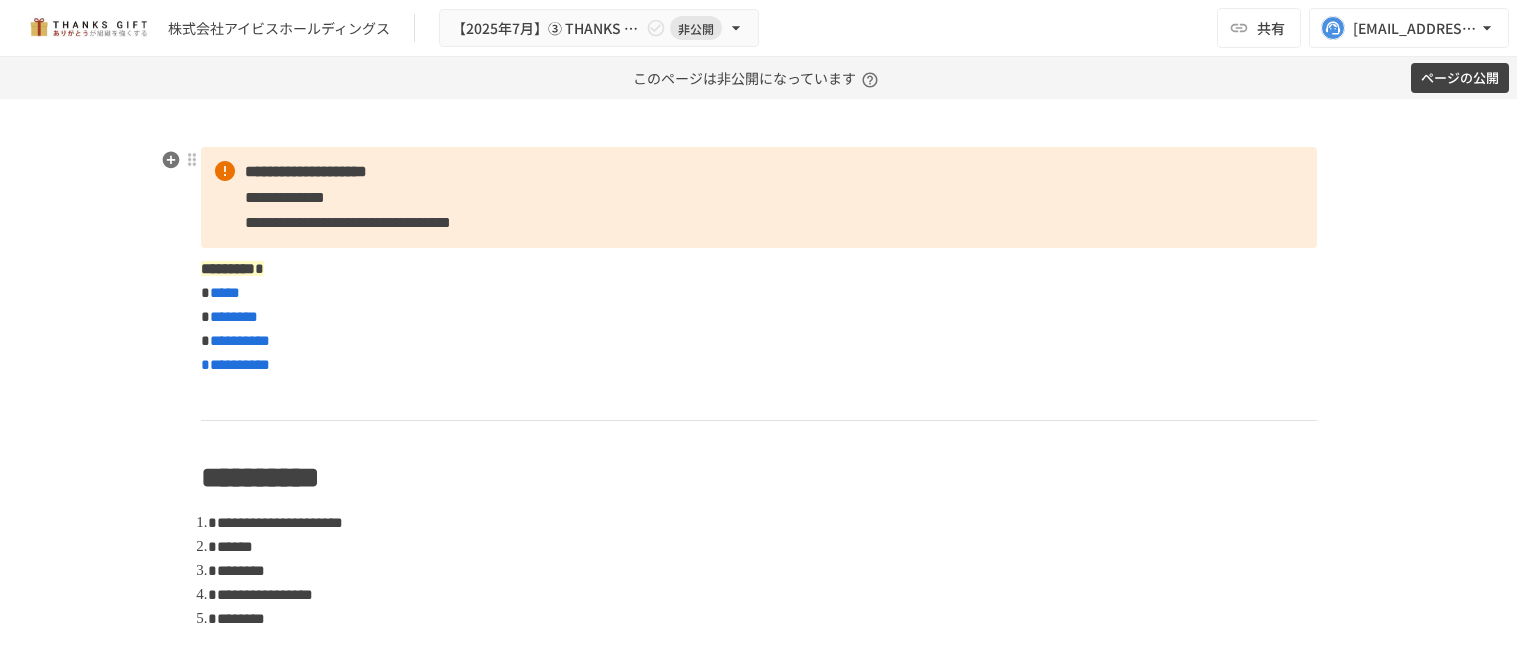 scroll, scrollTop: 0, scrollLeft: 0, axis: both 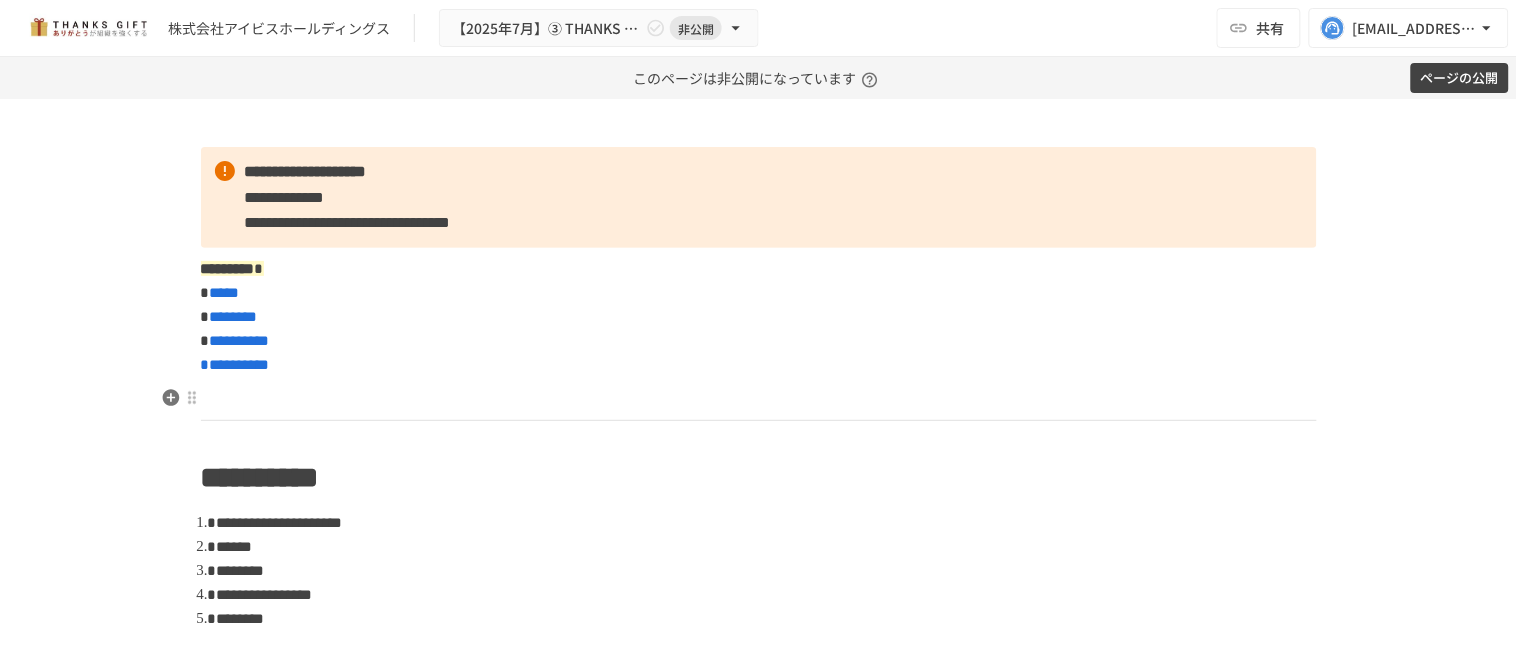 click at bounding box center [759, 399] 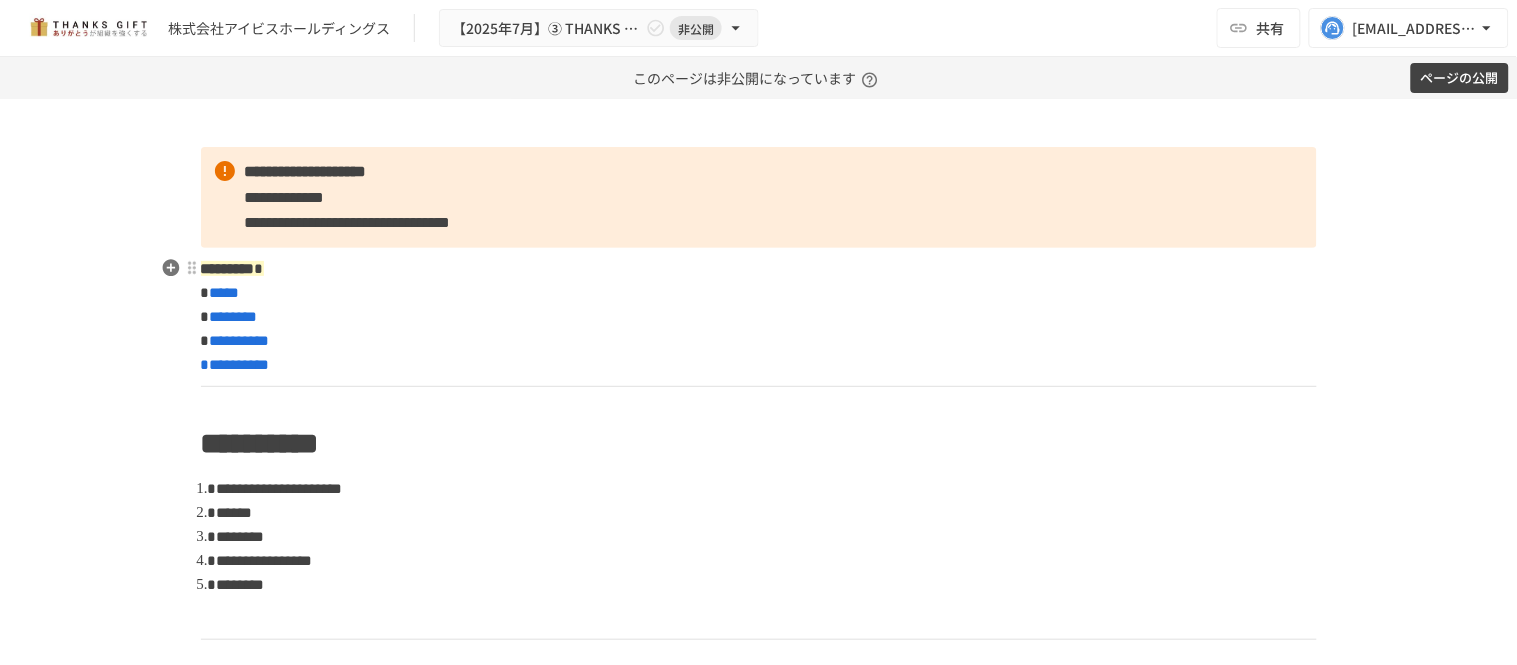 click at bounding box center (759, 386) 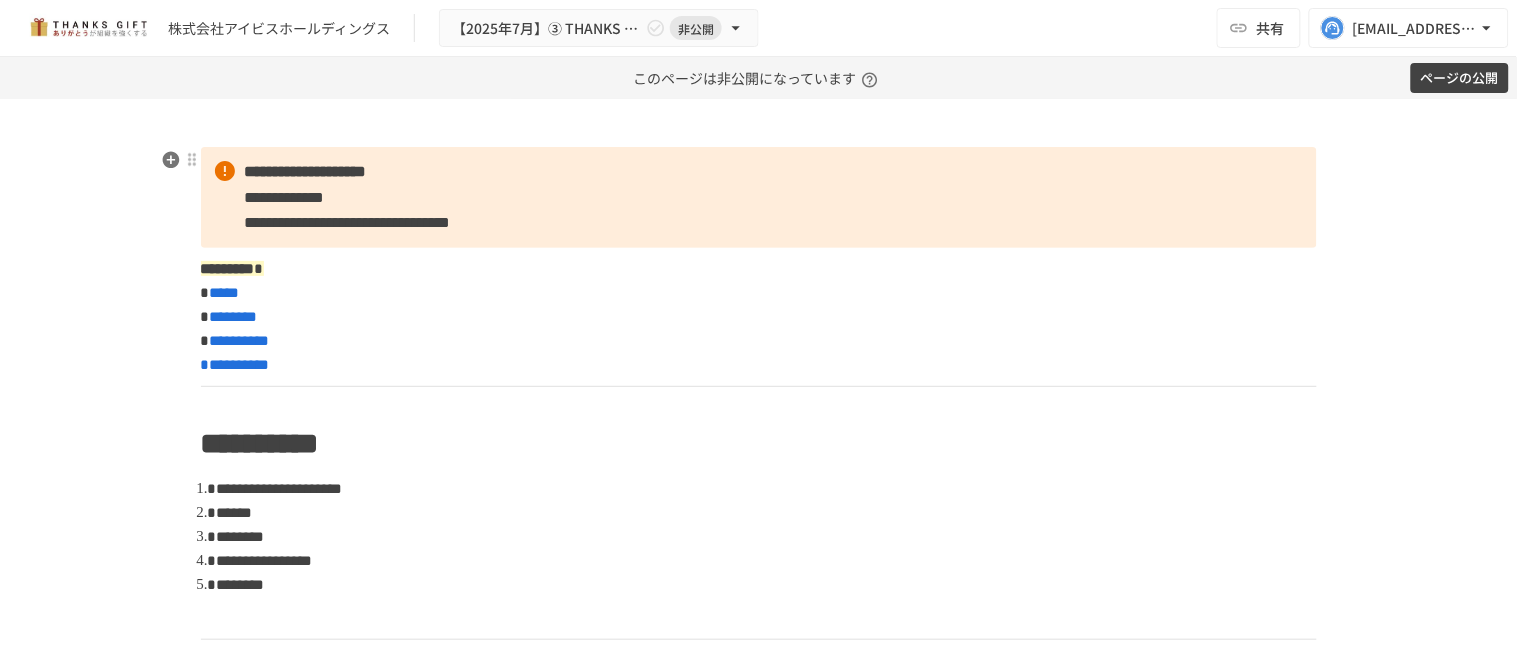 click on "**********" at bounding box center [759, 197] 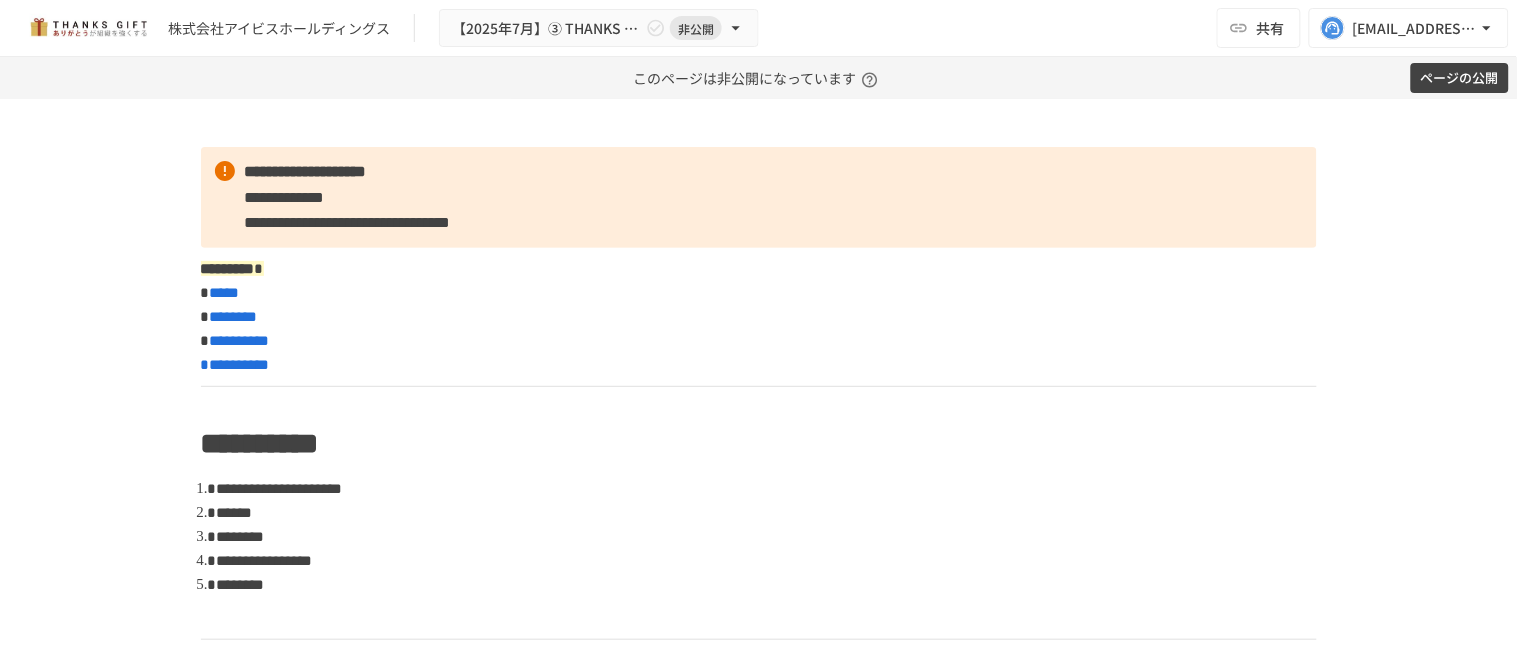 click on "**********" at bounding box center (759, 13408) 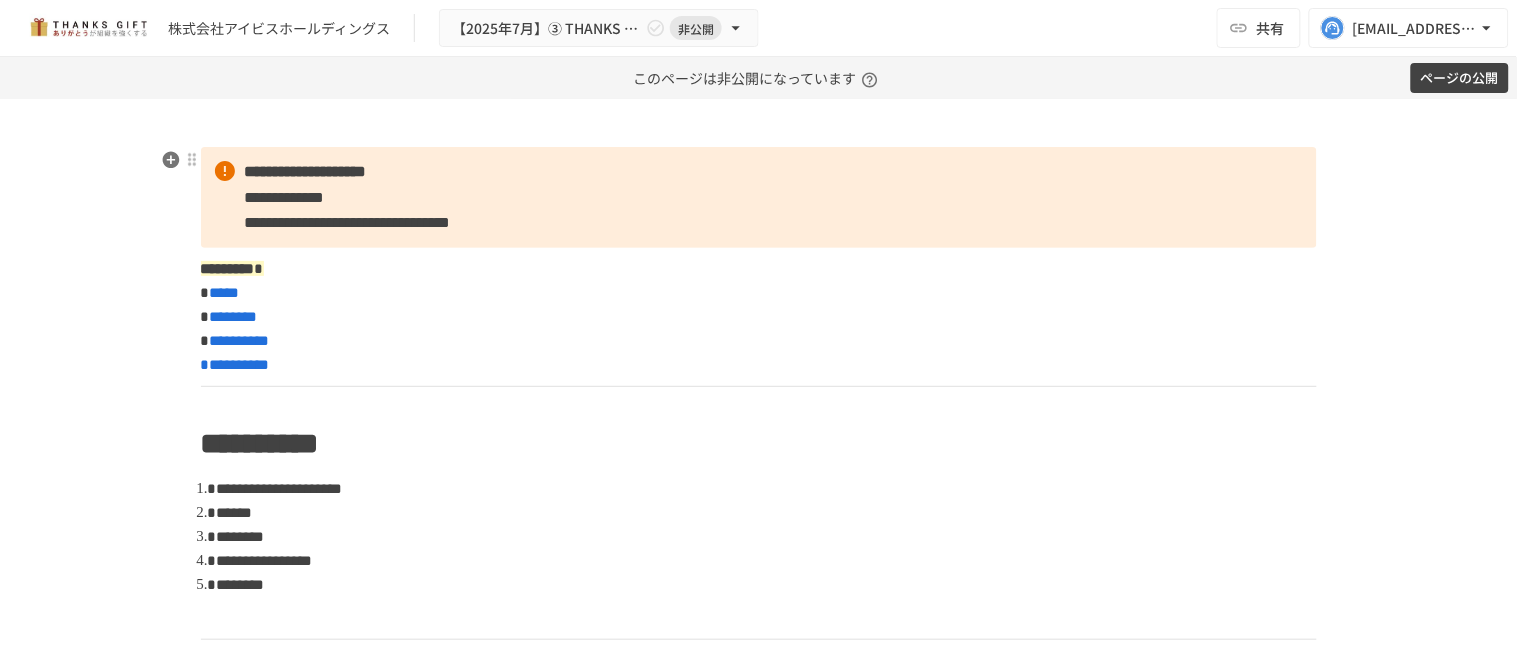 click on "**********" at bounding box center (759, 197) 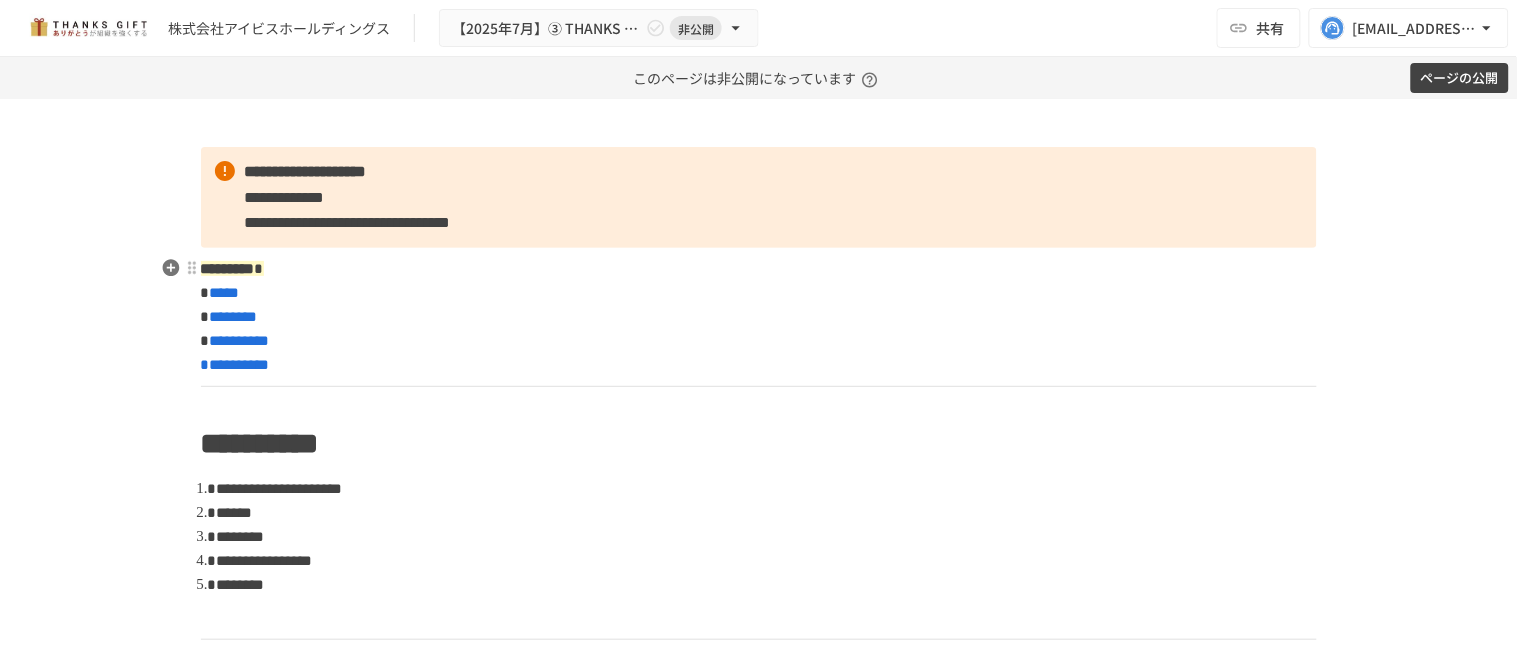 click on "**********" at bounding box center [759, 13278] 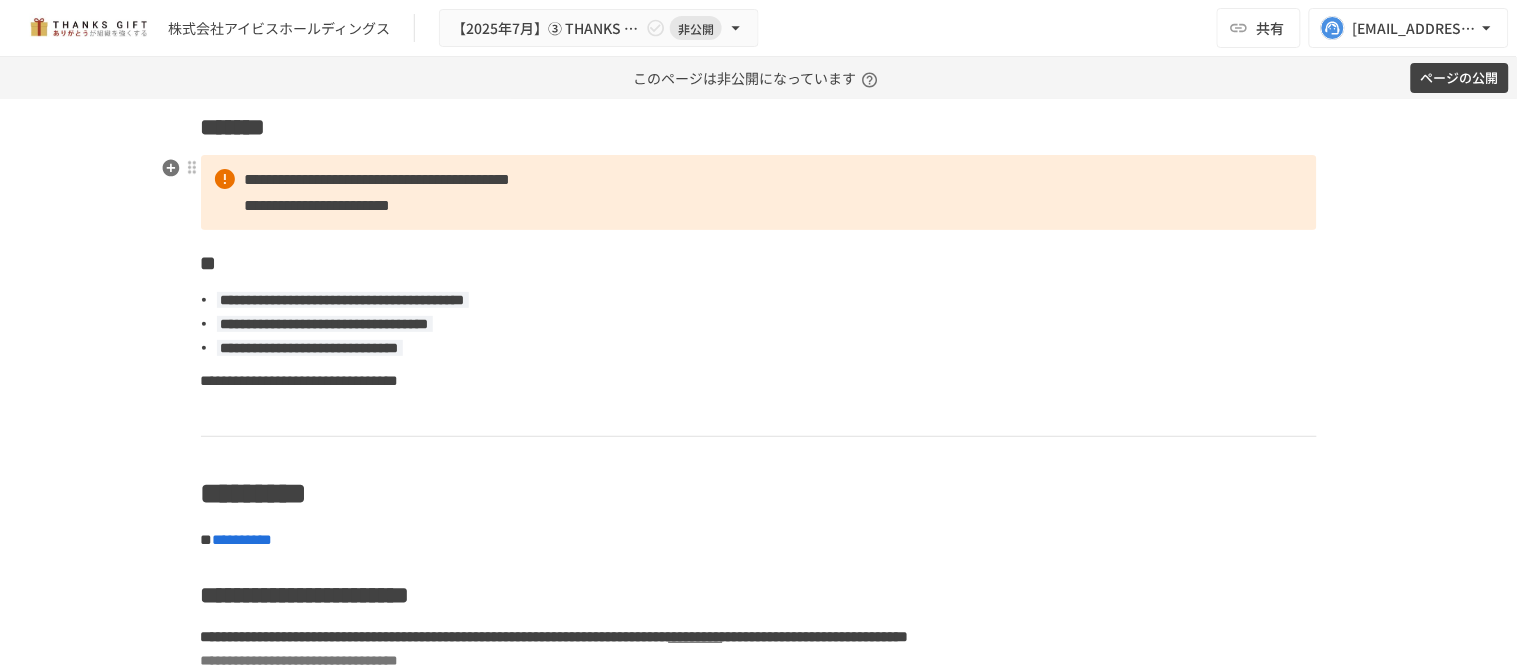 scroll, scrollTop: 444, scrollLeft: 0, axis: vertical 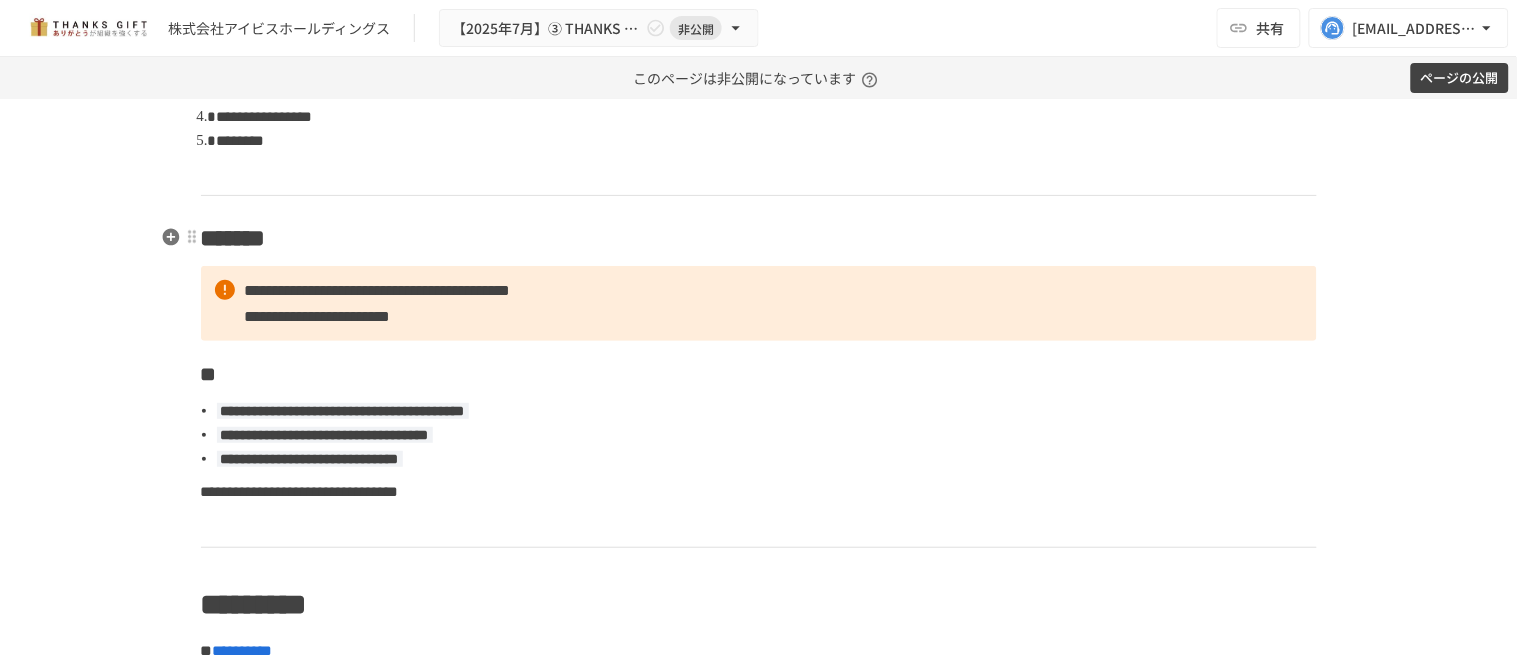 click on "*******" at bounding box center [759, 238] 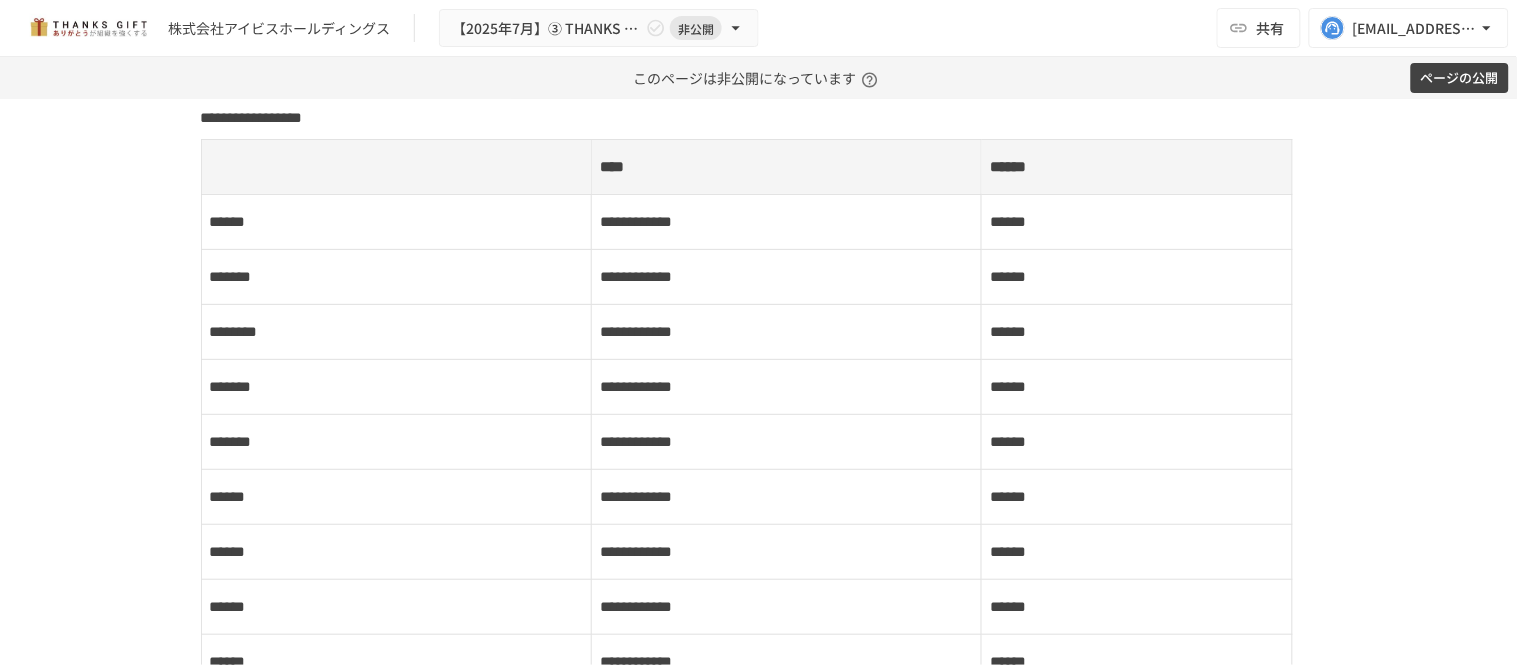 scroll, scrollTop: 2333, scrollLeft: 0, axis: vertical 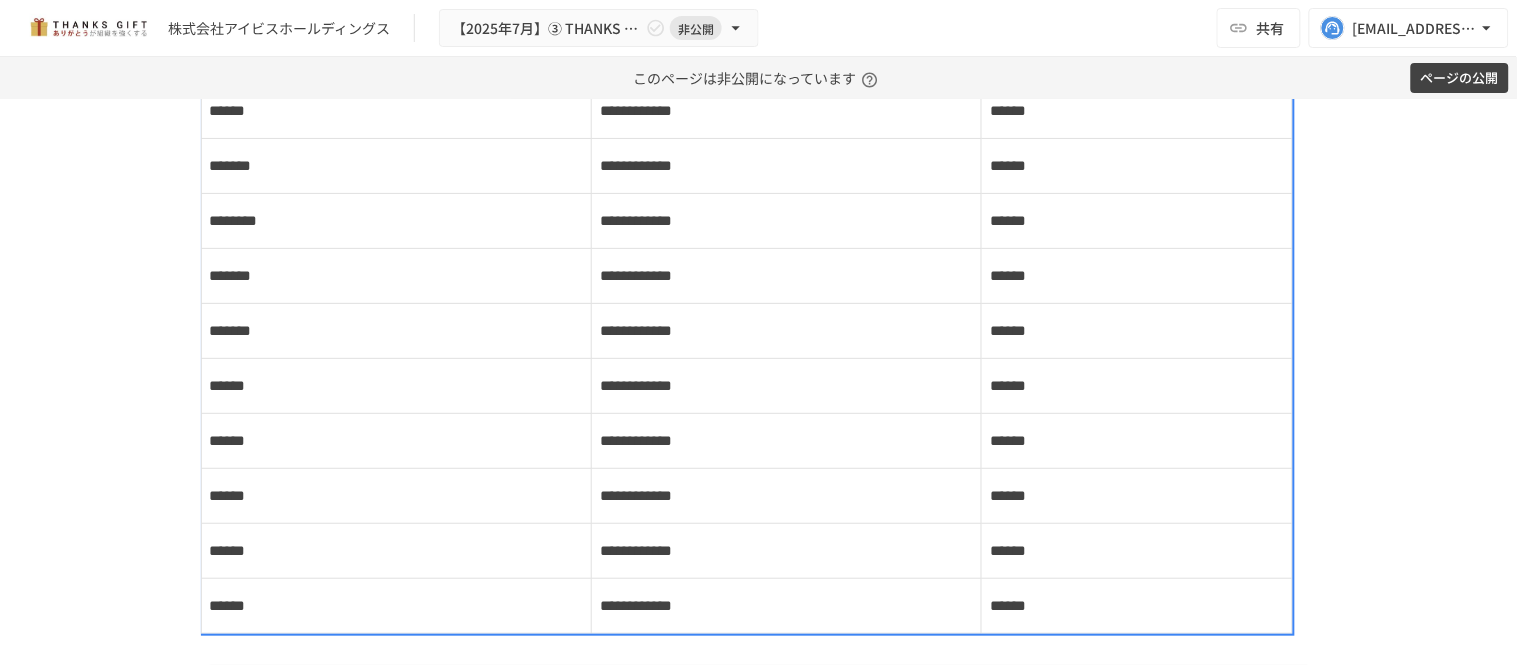 click on "*******" at bounding box center (396, 331) 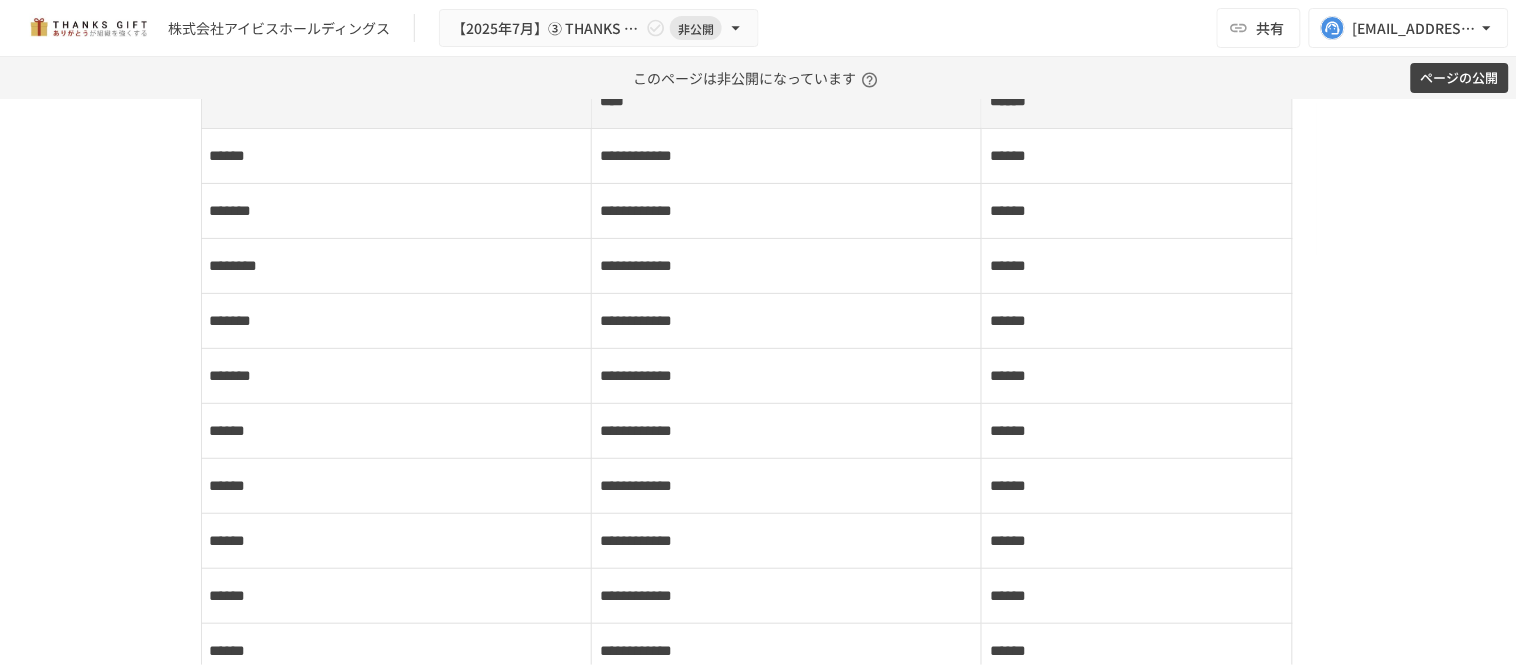 click on "**********" at bounding box center (758, 382) 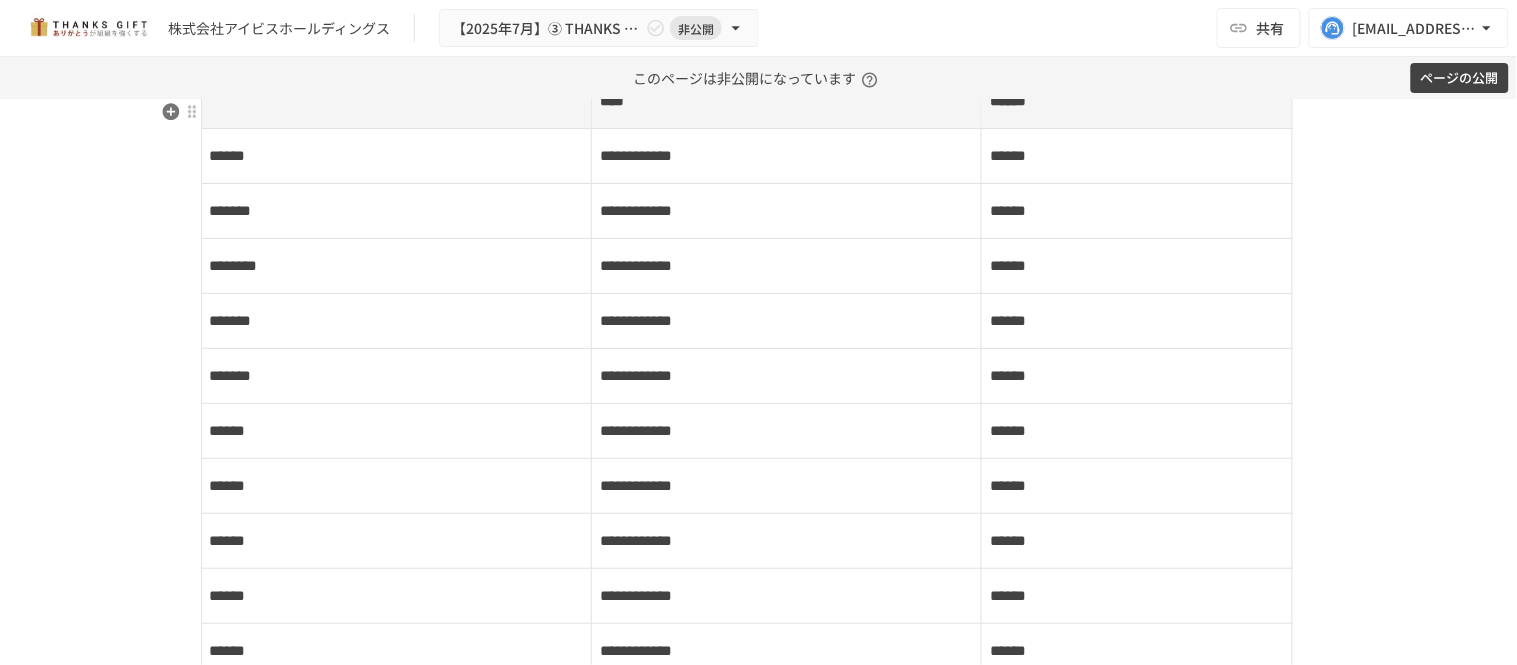click on "**********" at bounding box center [786, 210] 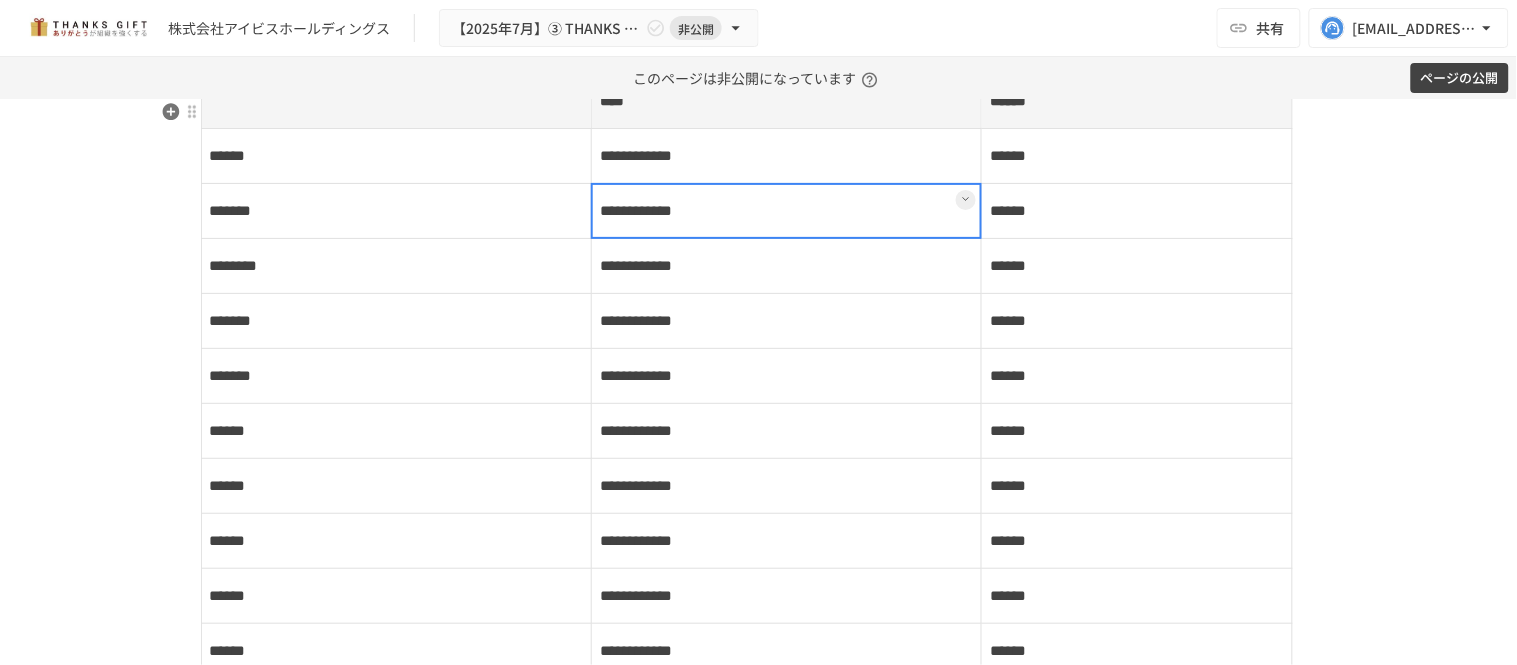 click on "******" at bounding box center [1137, 210] 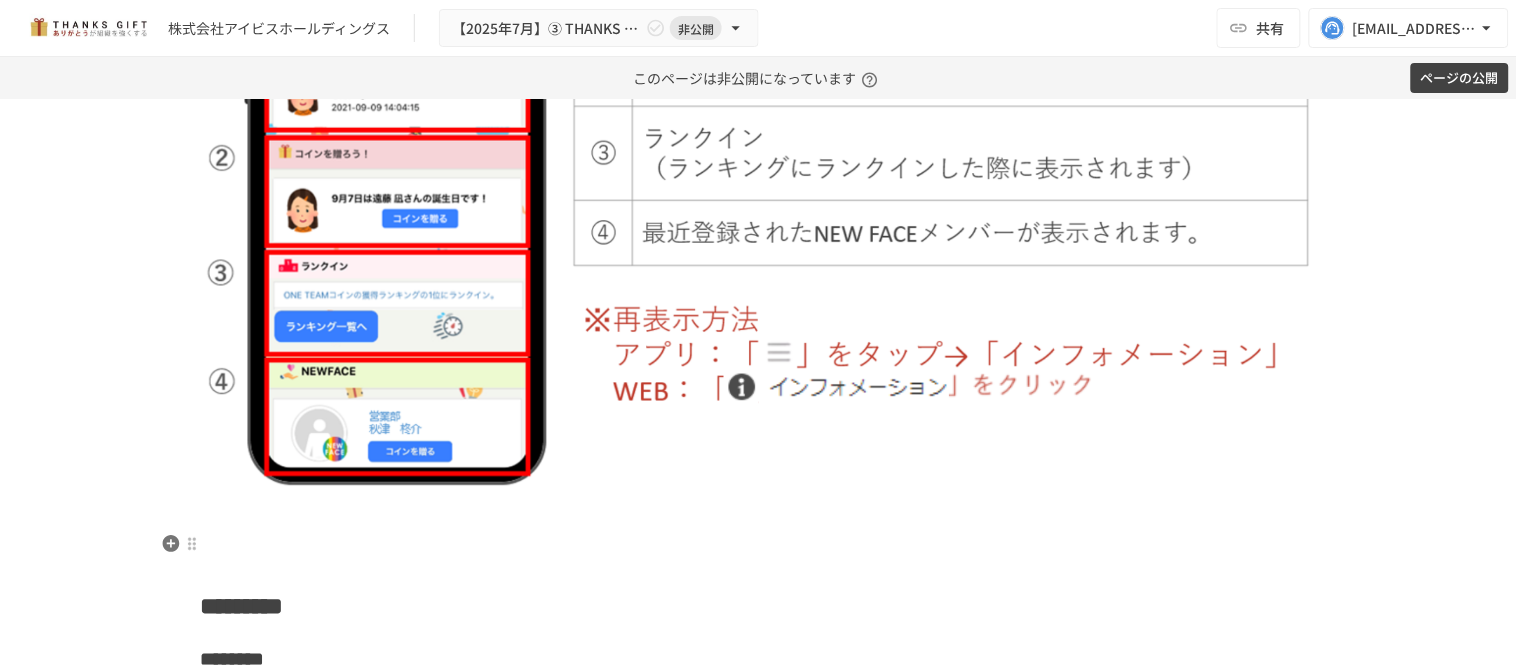scroll, scrollTop: 3288, scrollLeft: 0, axis: vertical 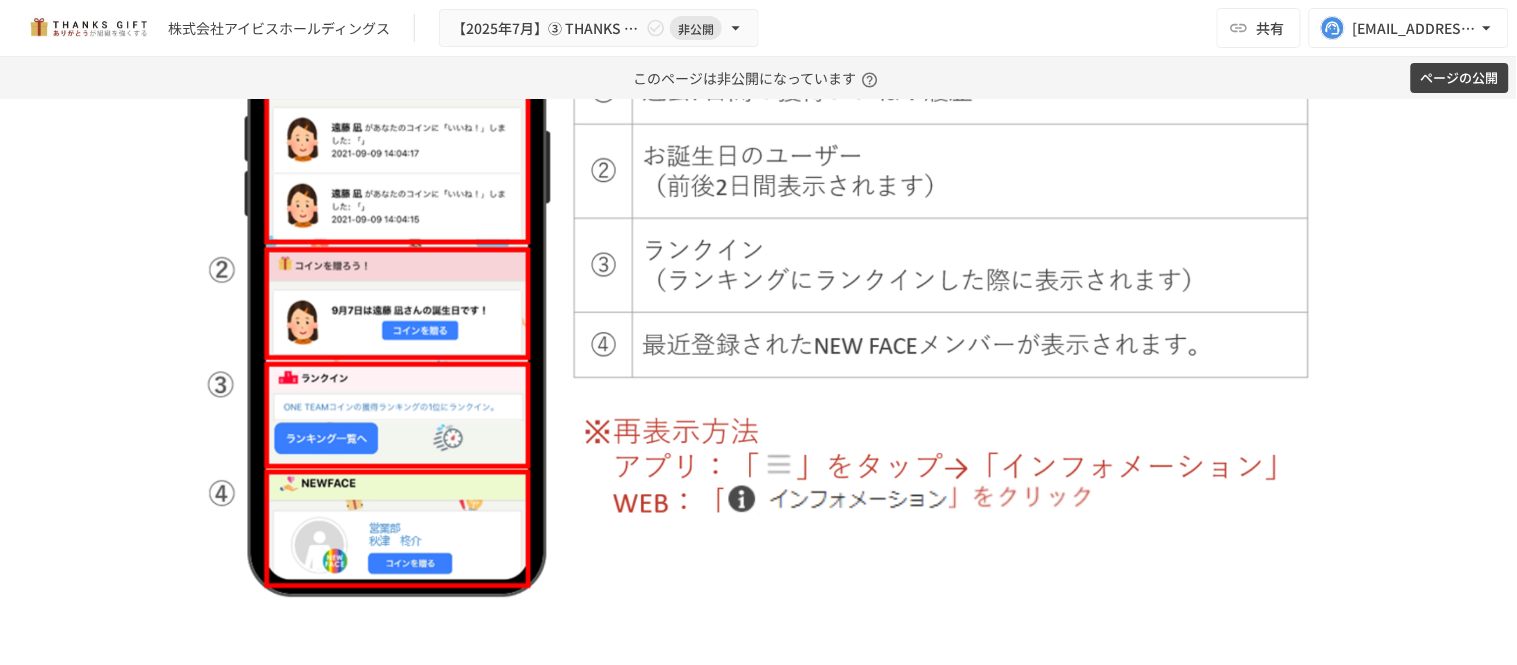 click at bounding box center (759, 293) 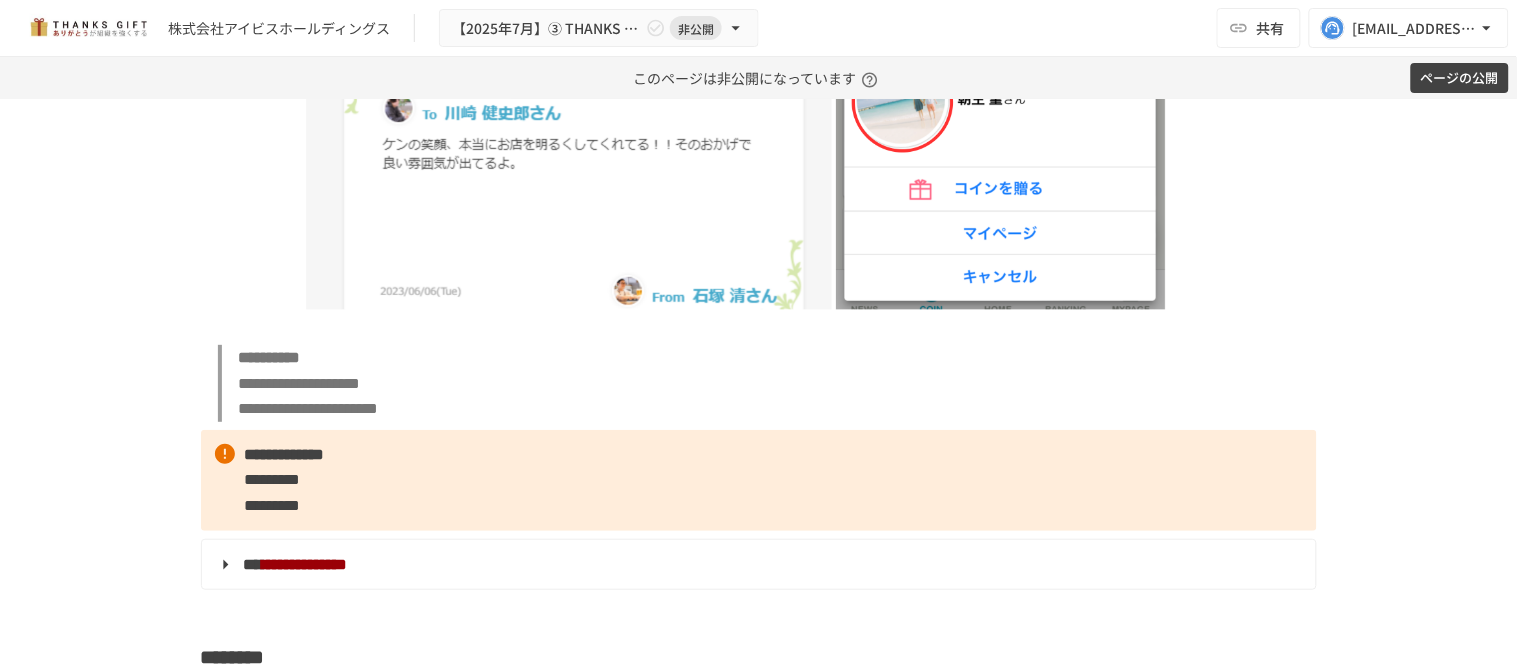 scroll, scrollTop: 4400, scrollLeft: 0, axis: vertical 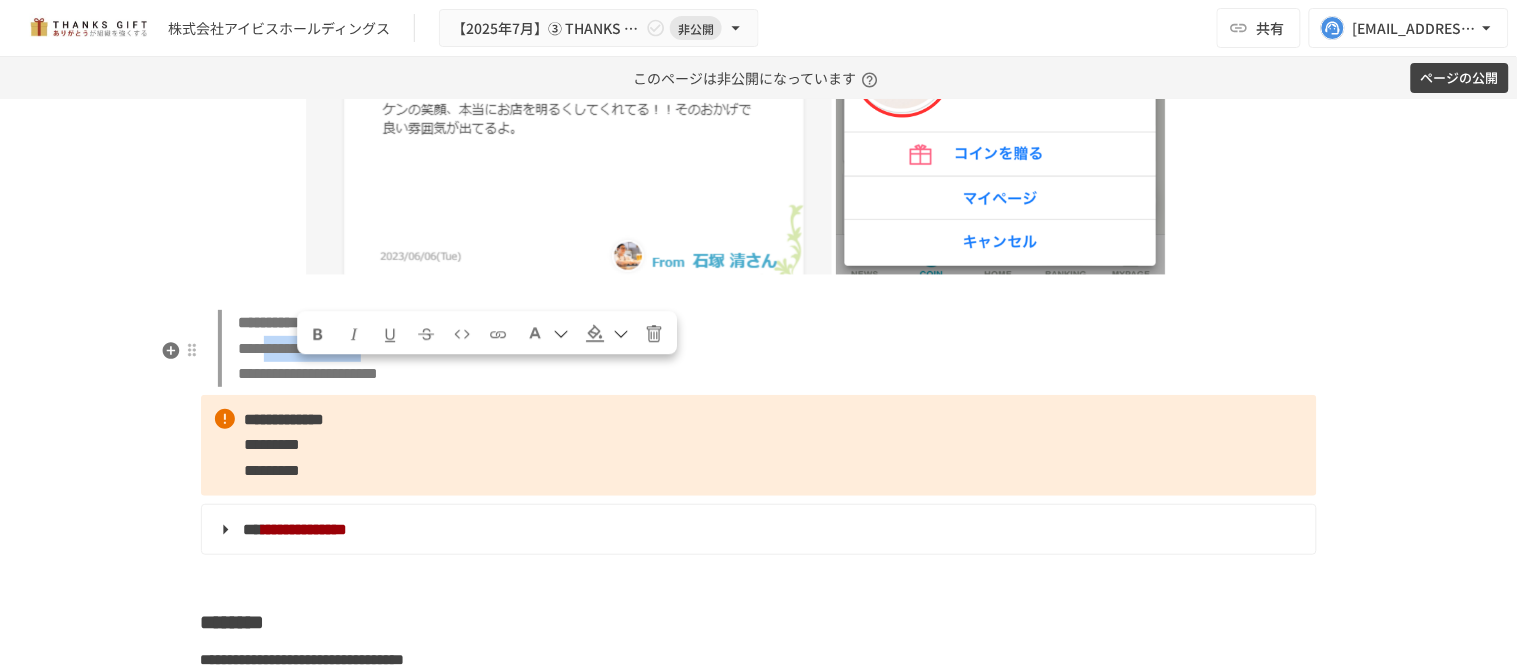 drag, startPoint x: 293, startPoint y: 382, endPoint x: 550, endPoint y: 384, distance: 257.00778 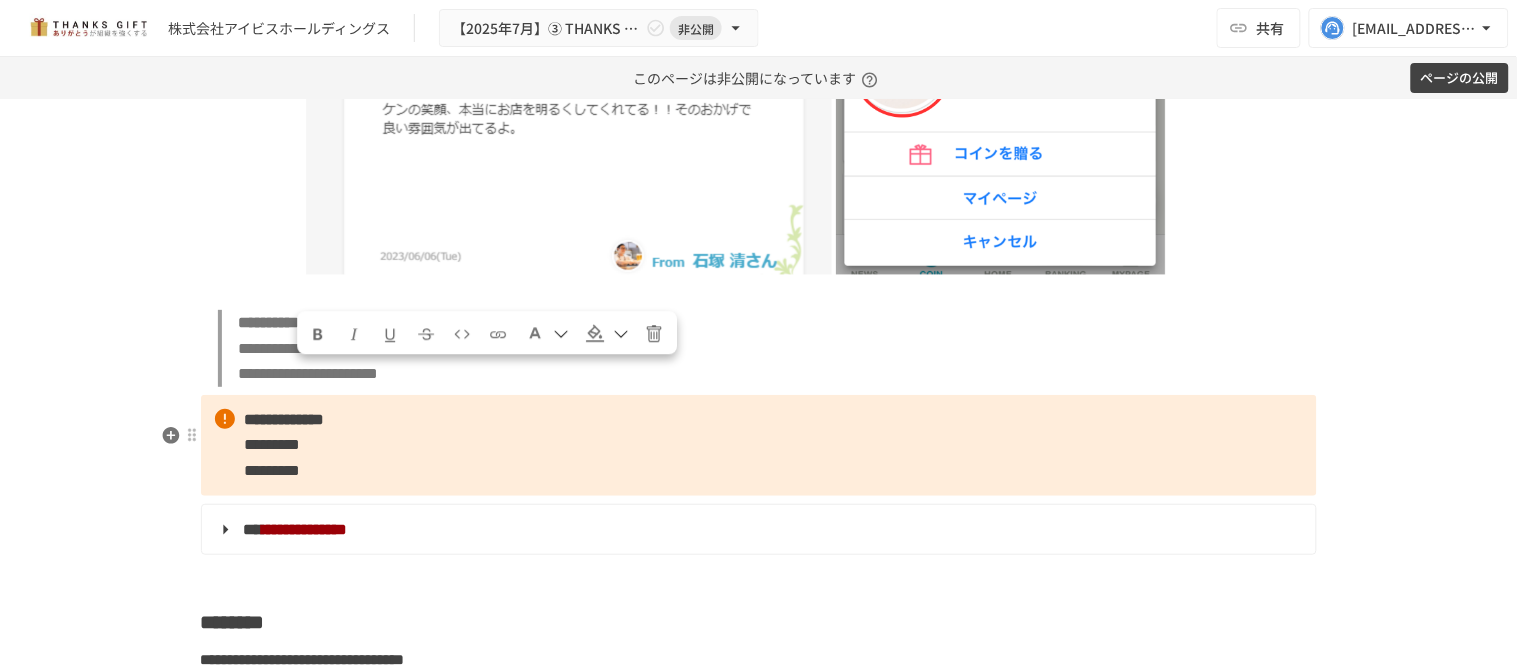 click on "**********" at bounding box center [759, 445] 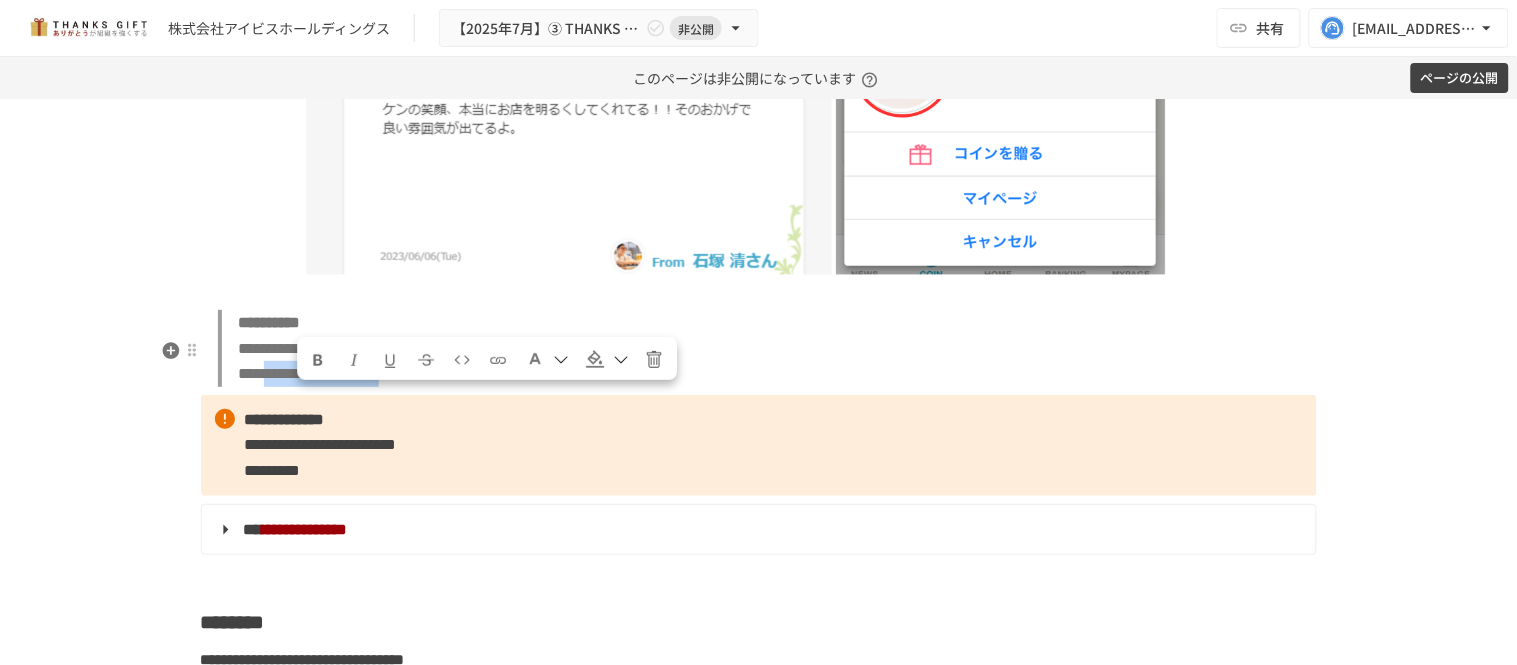 drag, startPoint x: 291, startPoint y: 404, endPoint x: 597, endPoint y: 408, distance: 306.02615 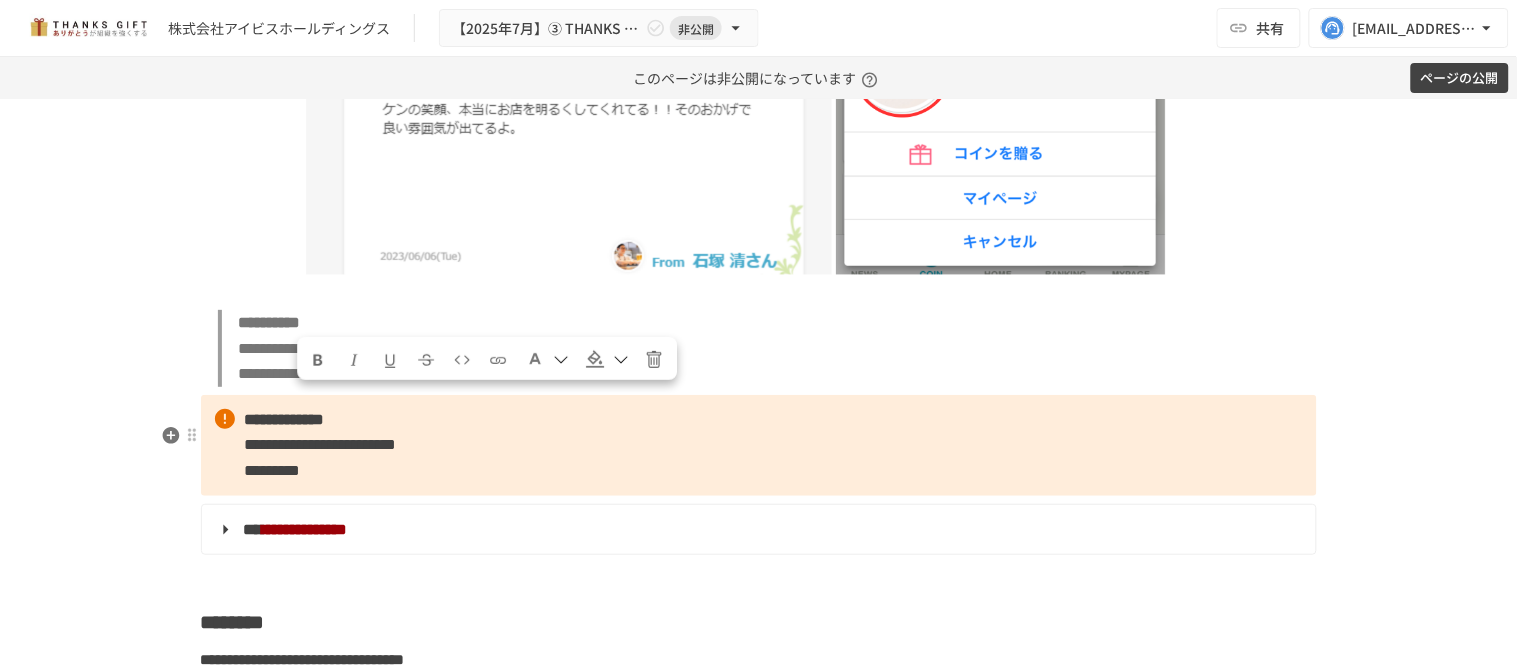 click on "**********" at bounding box center [759, 445] 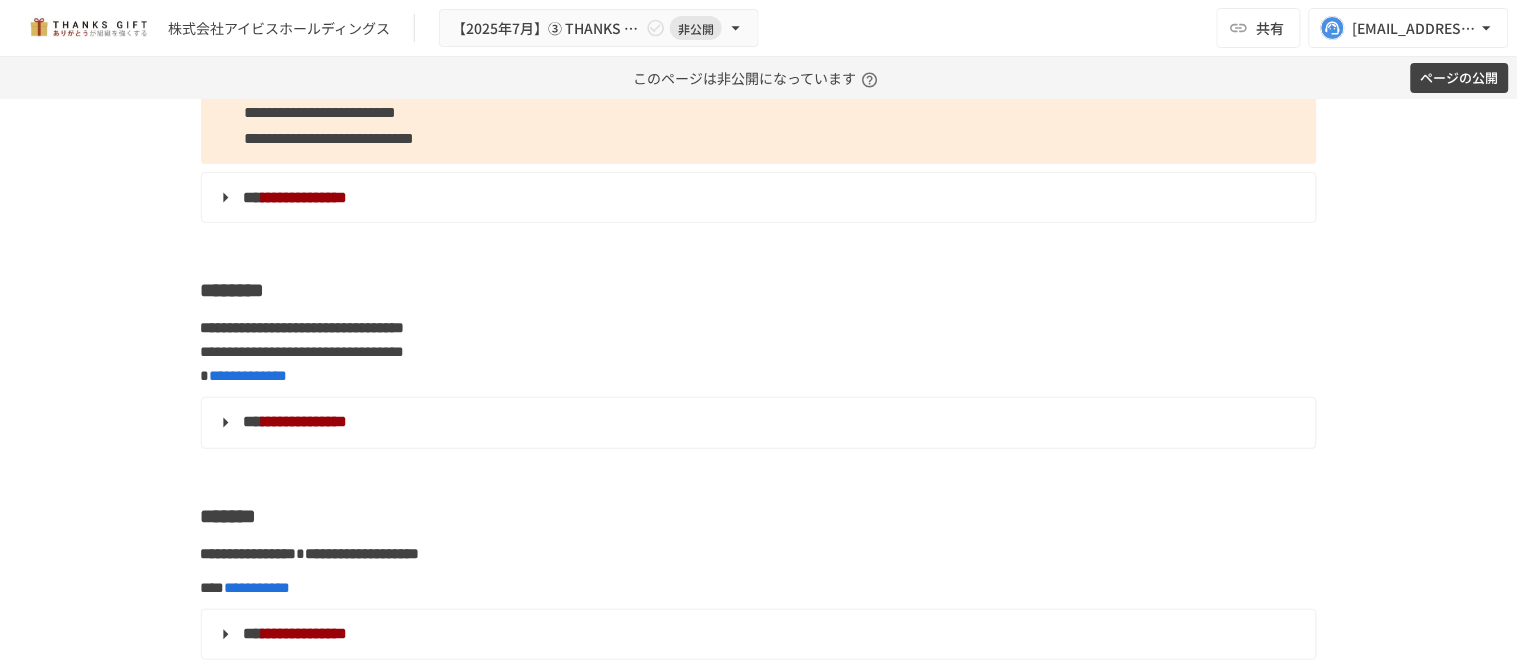 scroll, scrollTop: 4733, scrollLeft: 0, axis: vertical 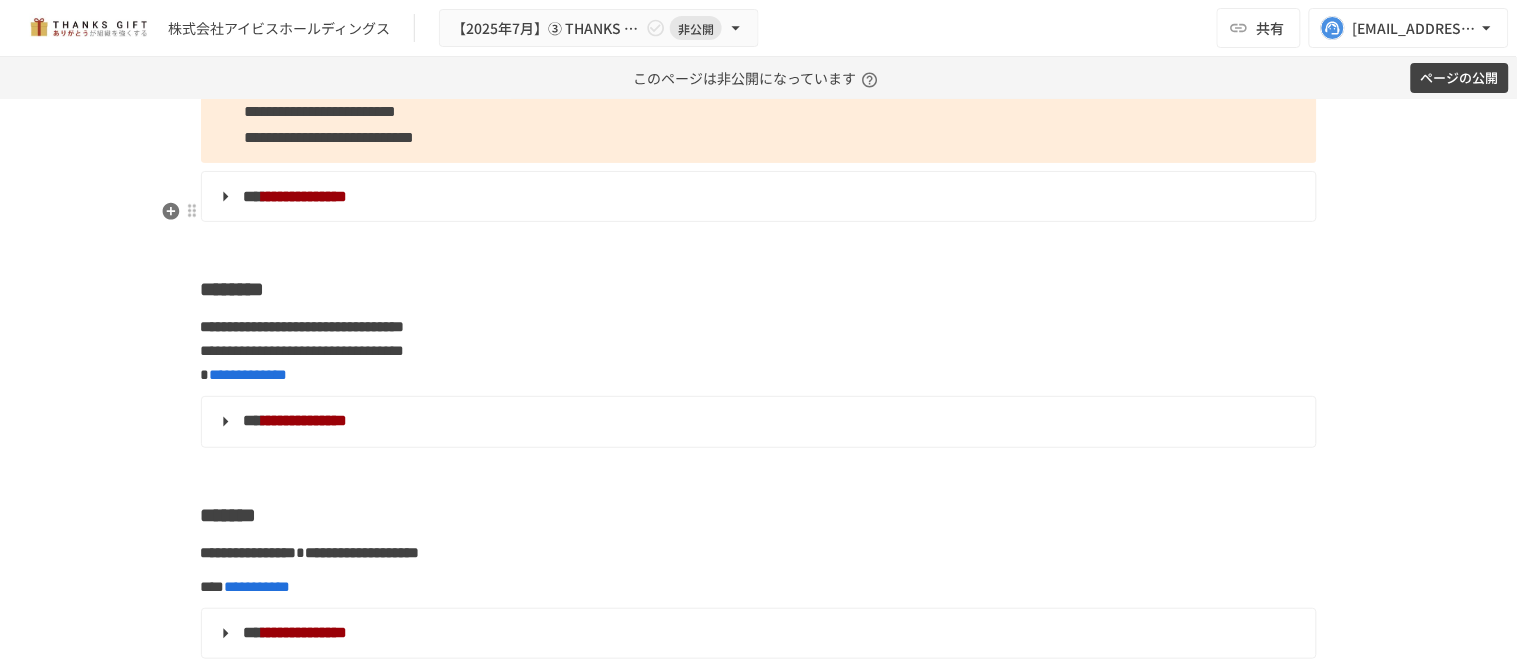 click on "**********" at bounding box center (757, 197) 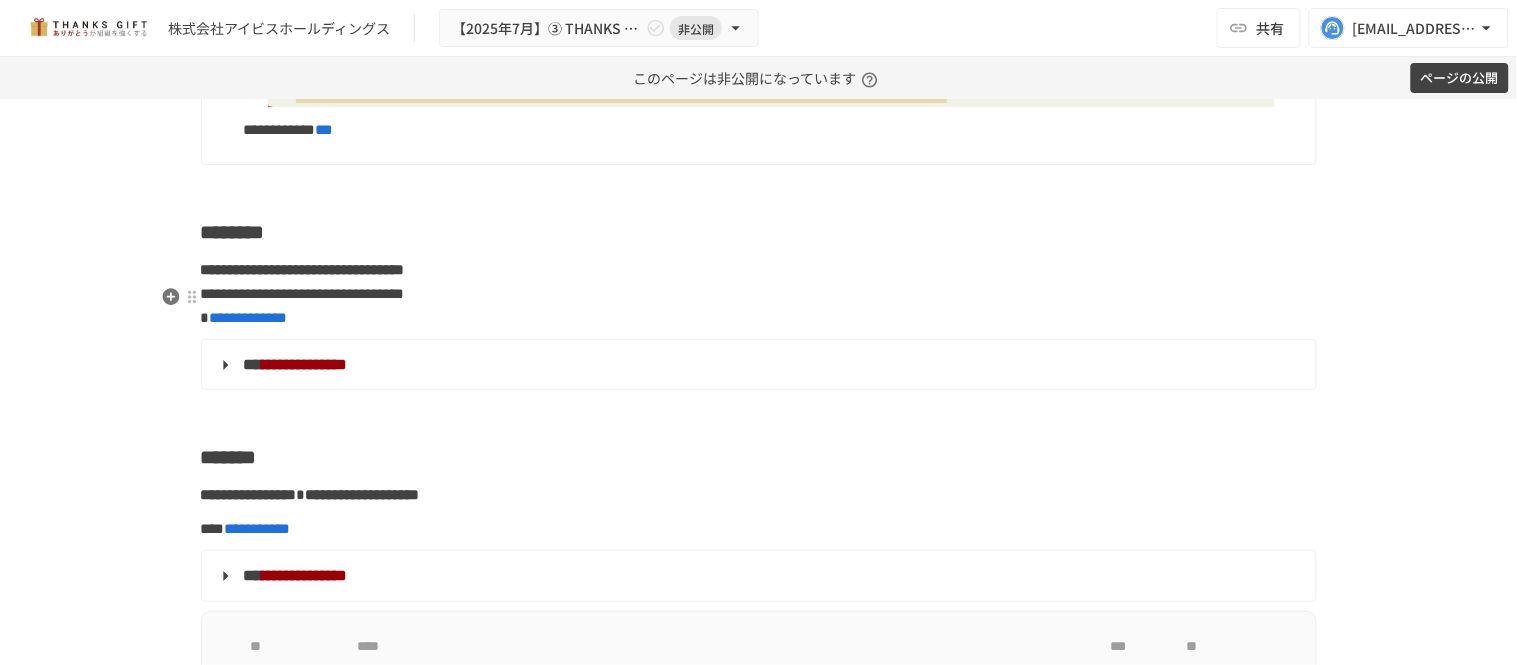 scroll, scrollTop: 5400, scrollLeft: 0, axis: vertical 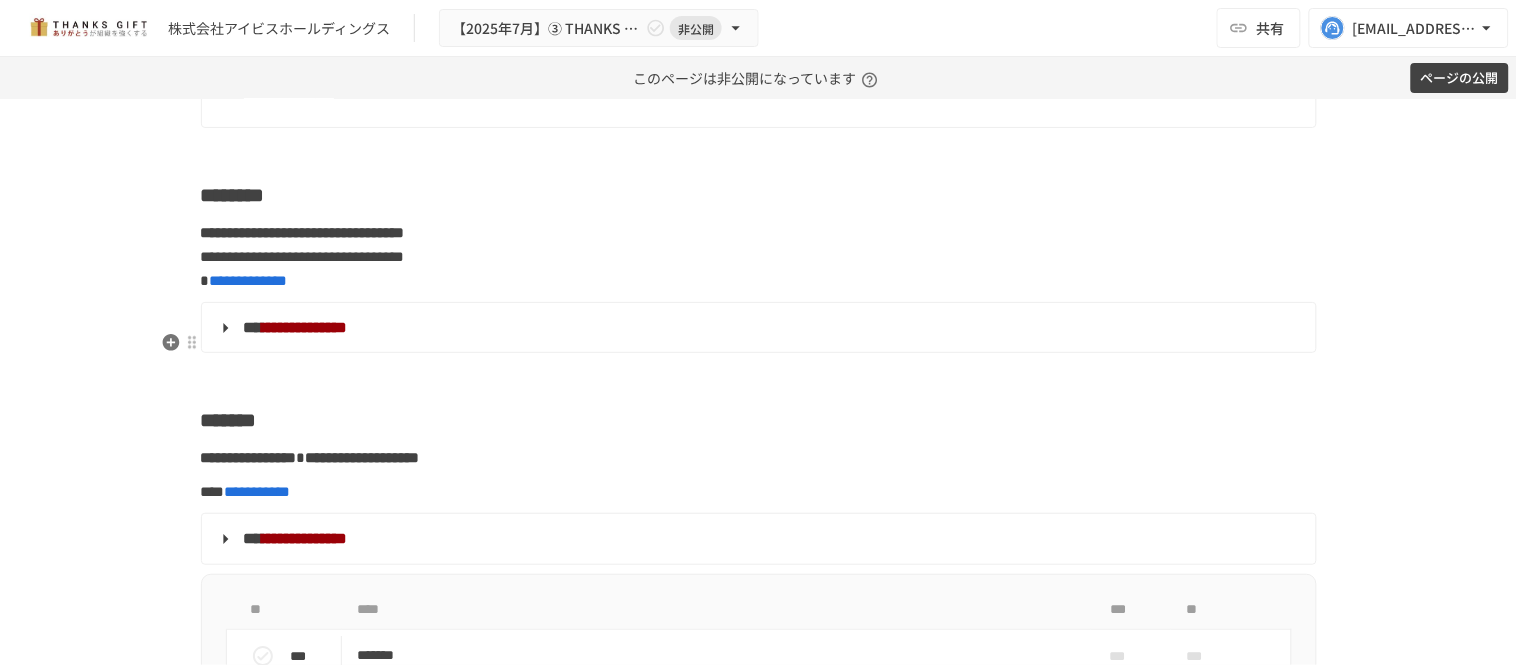 click on "**********" at bounding box center [757, 328] 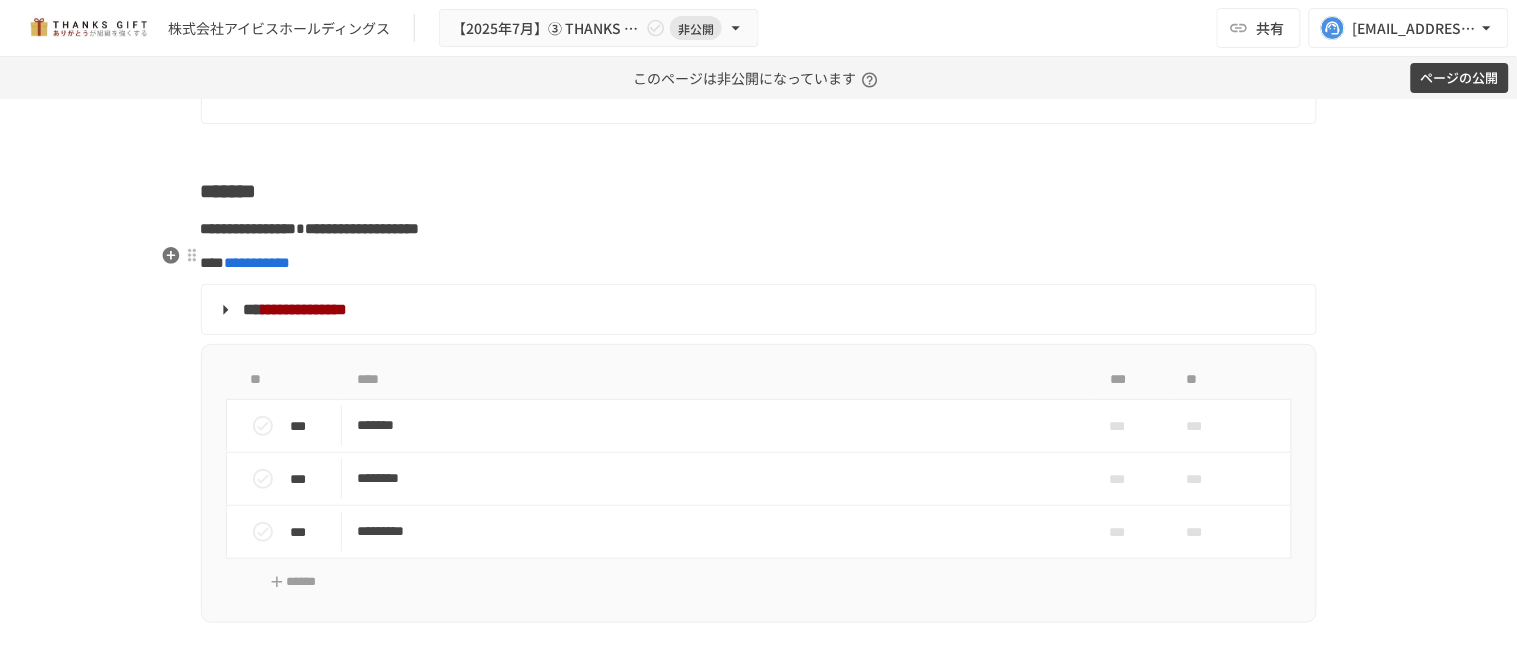 scroll, scrollTop: 6288, scrollLeft: 0, axis: vertical 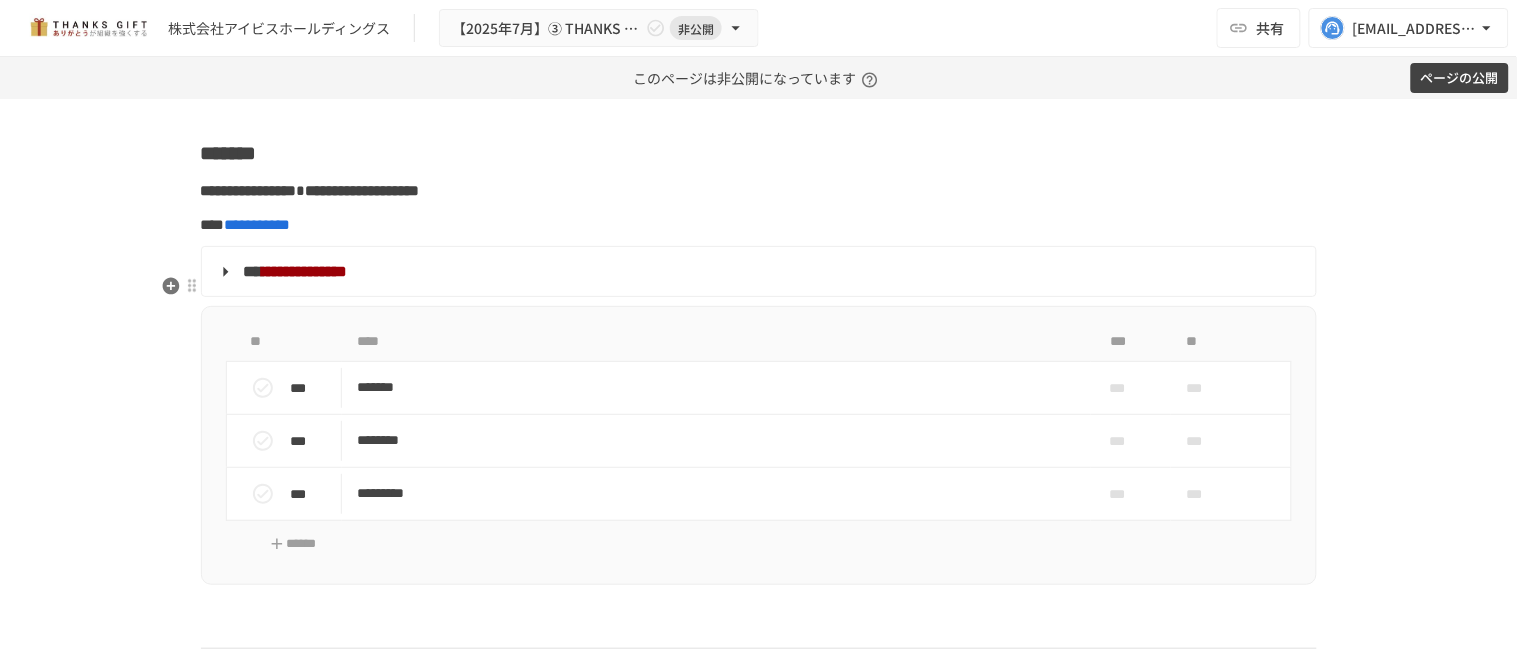 click on "**********" at bounding box center [757, 272] 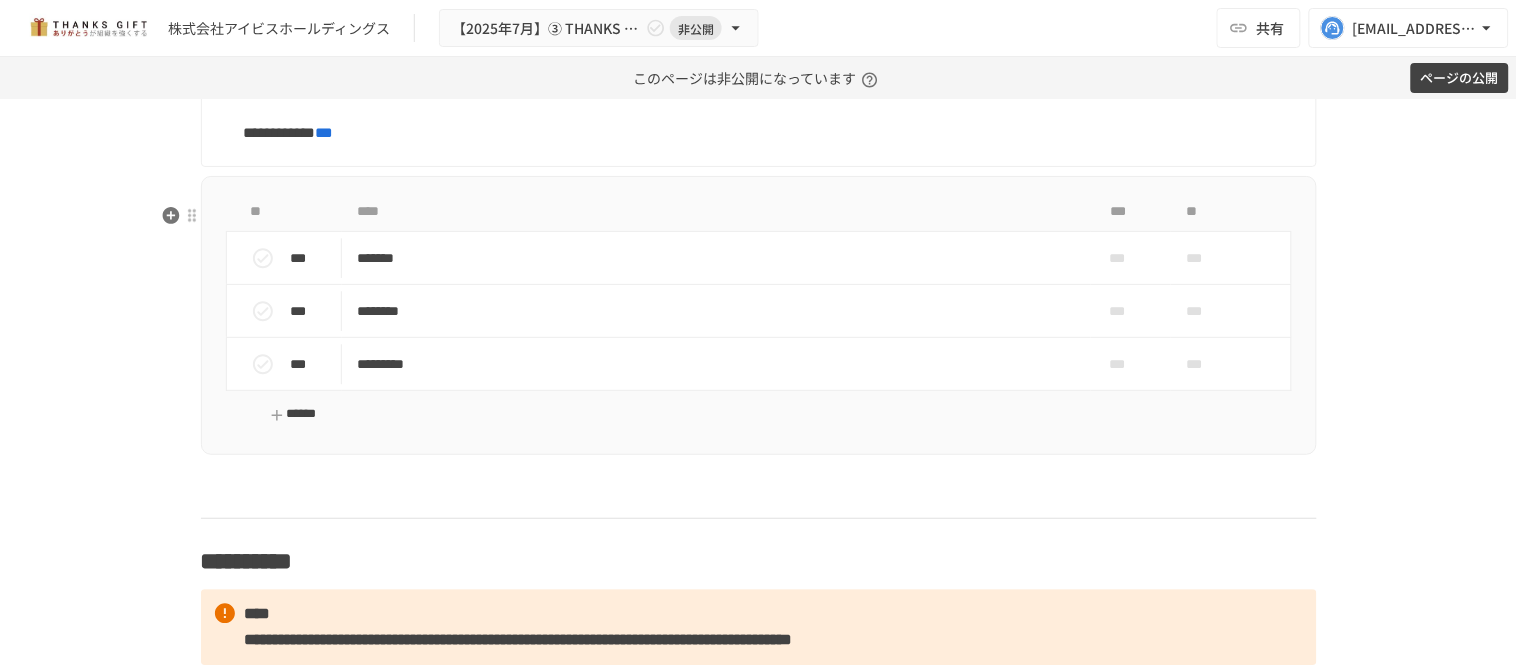 scroll, scrollTop: 7066, scrollLeft: 0, axis: vertical 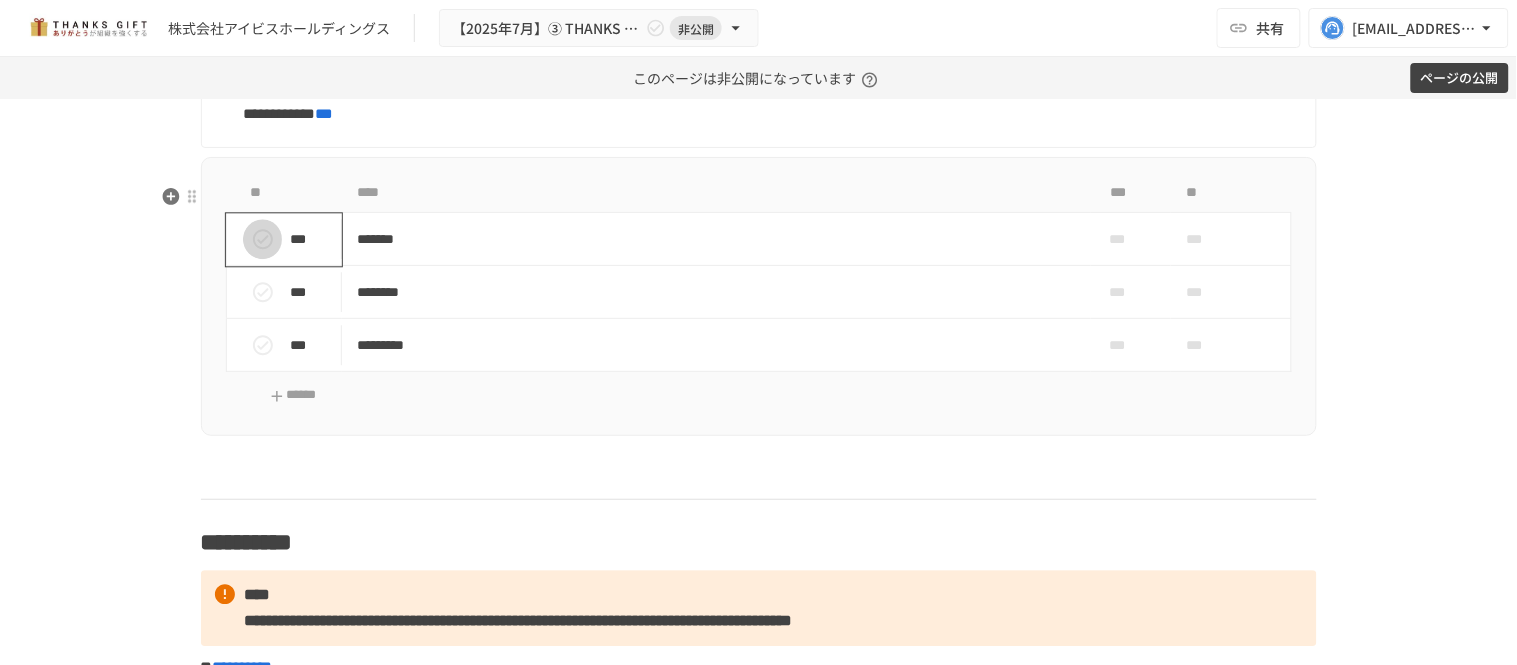 click 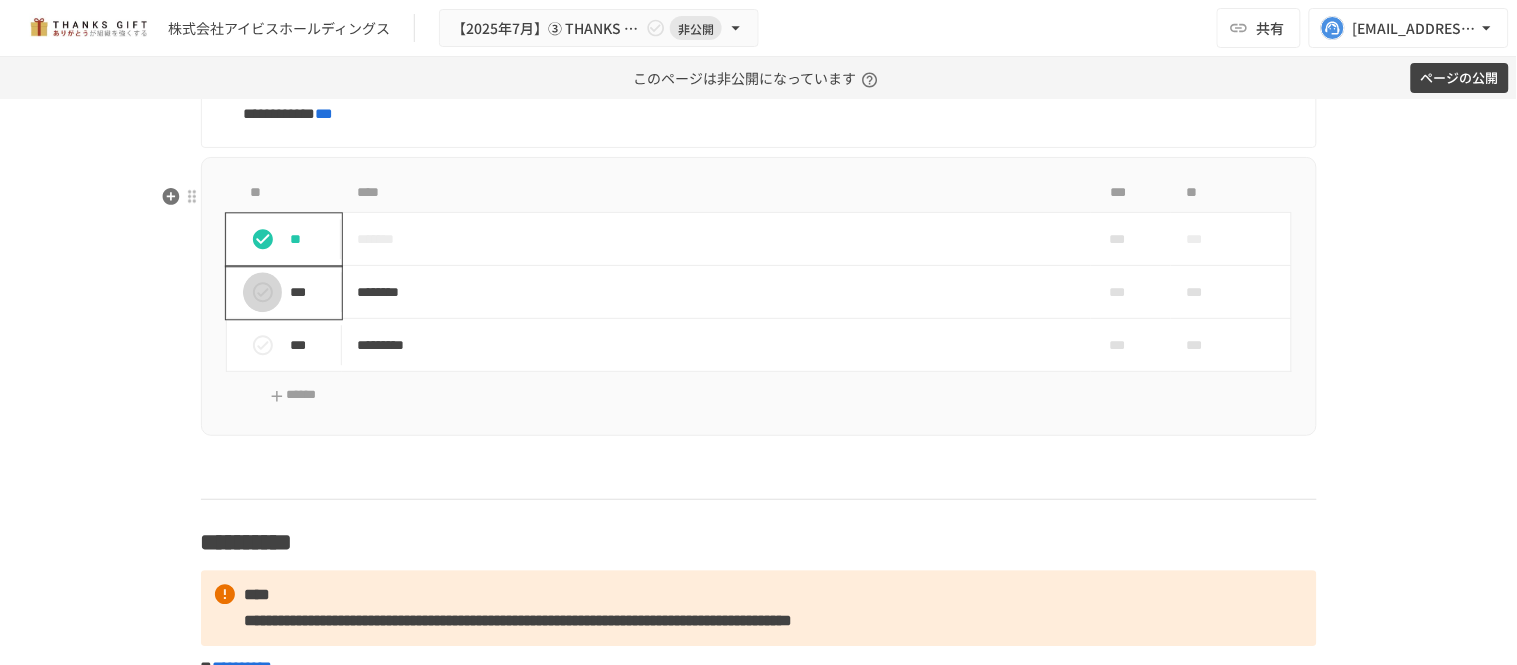 click 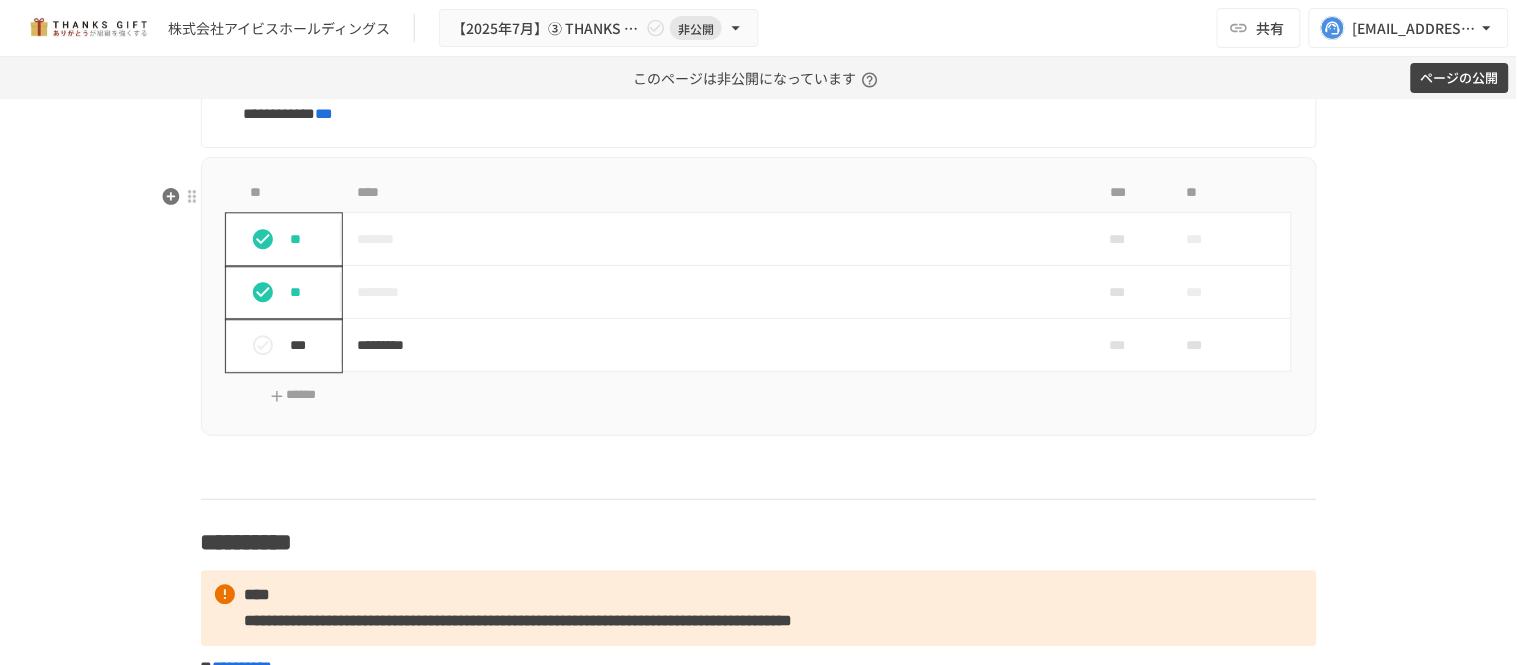 click 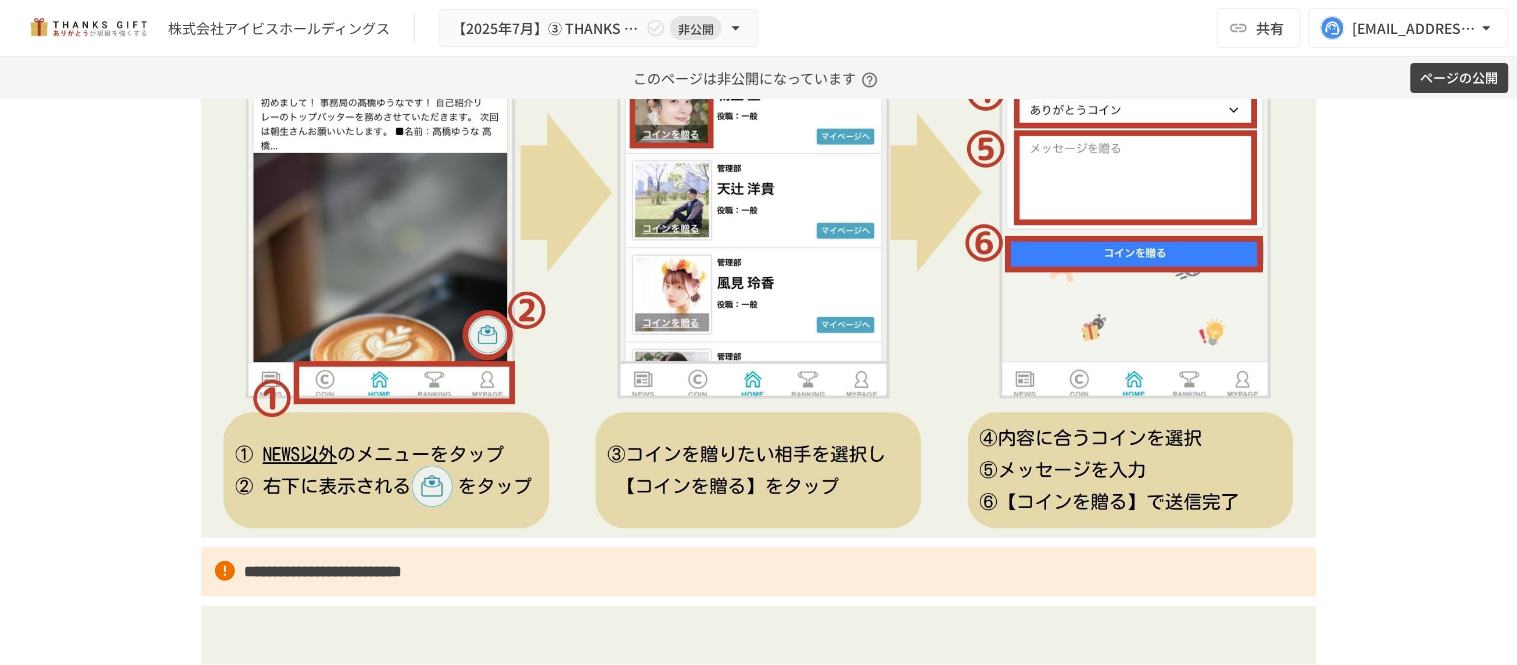 scroll, scrollTop: 7733, scrollLeft: 0, axis: vertical 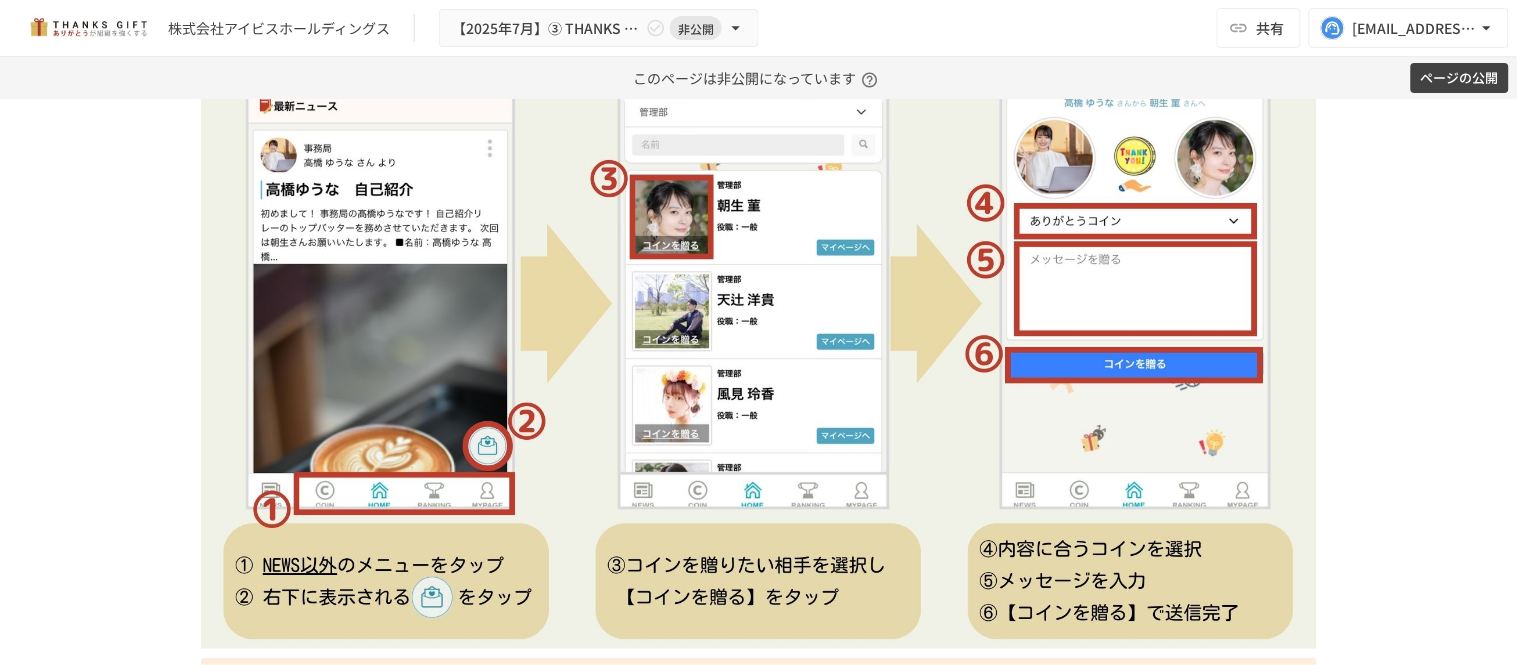 click at bounding box center (759, 336) 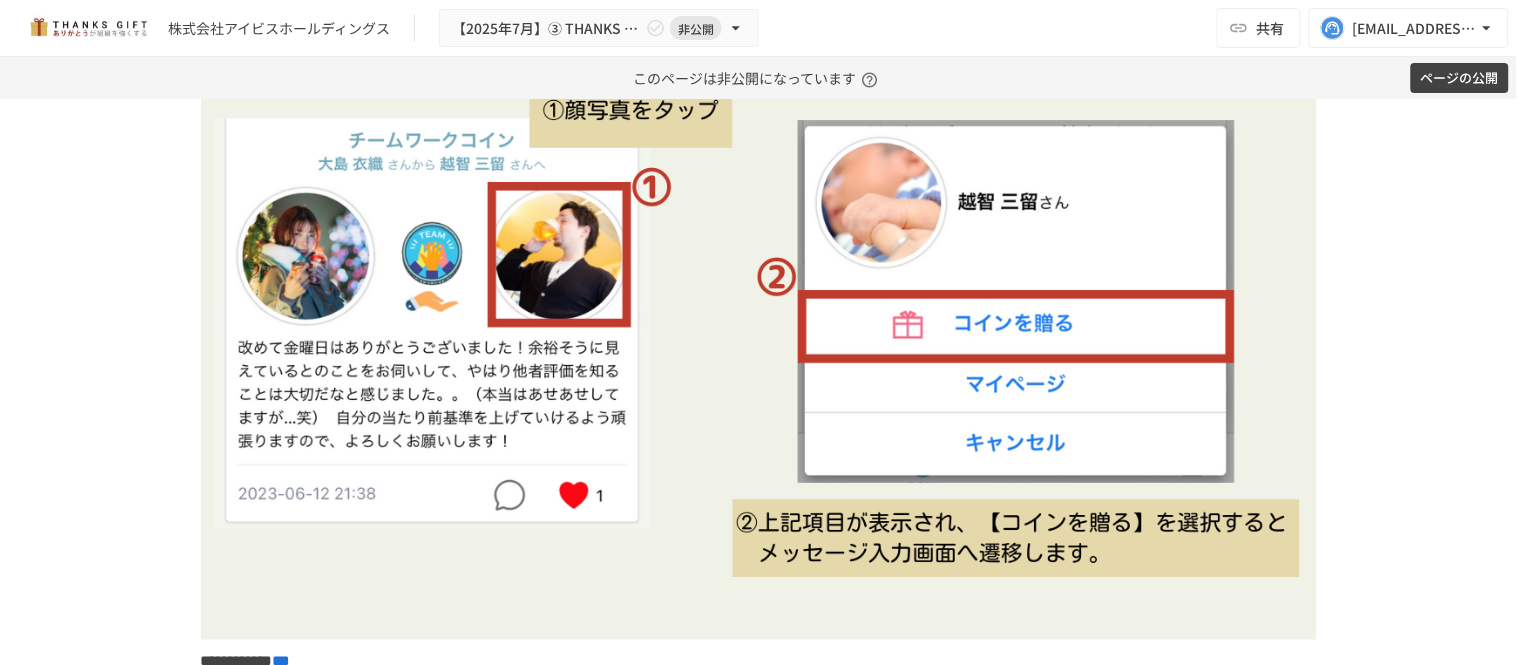 scroll, scrollTop: 8400, scrollLeft: 0, axis: vertical 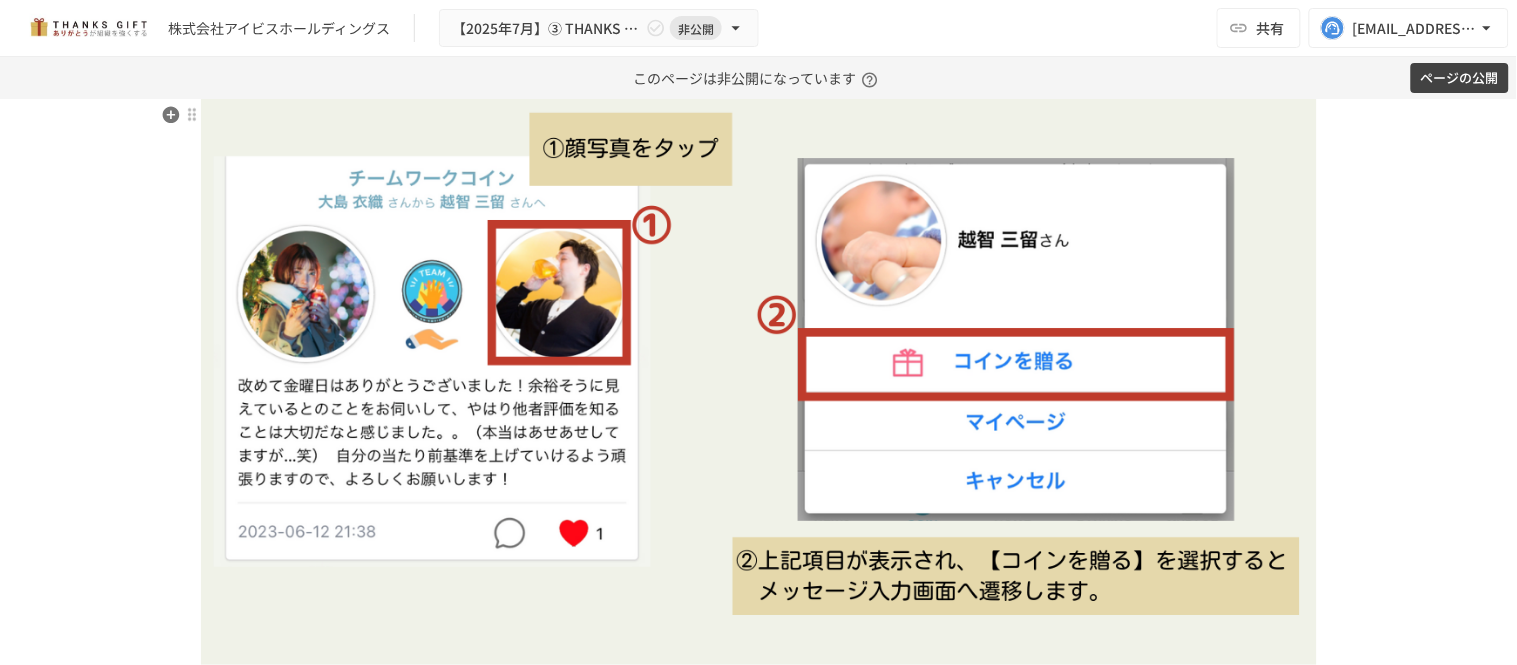 click at bounding box center [759, 364] 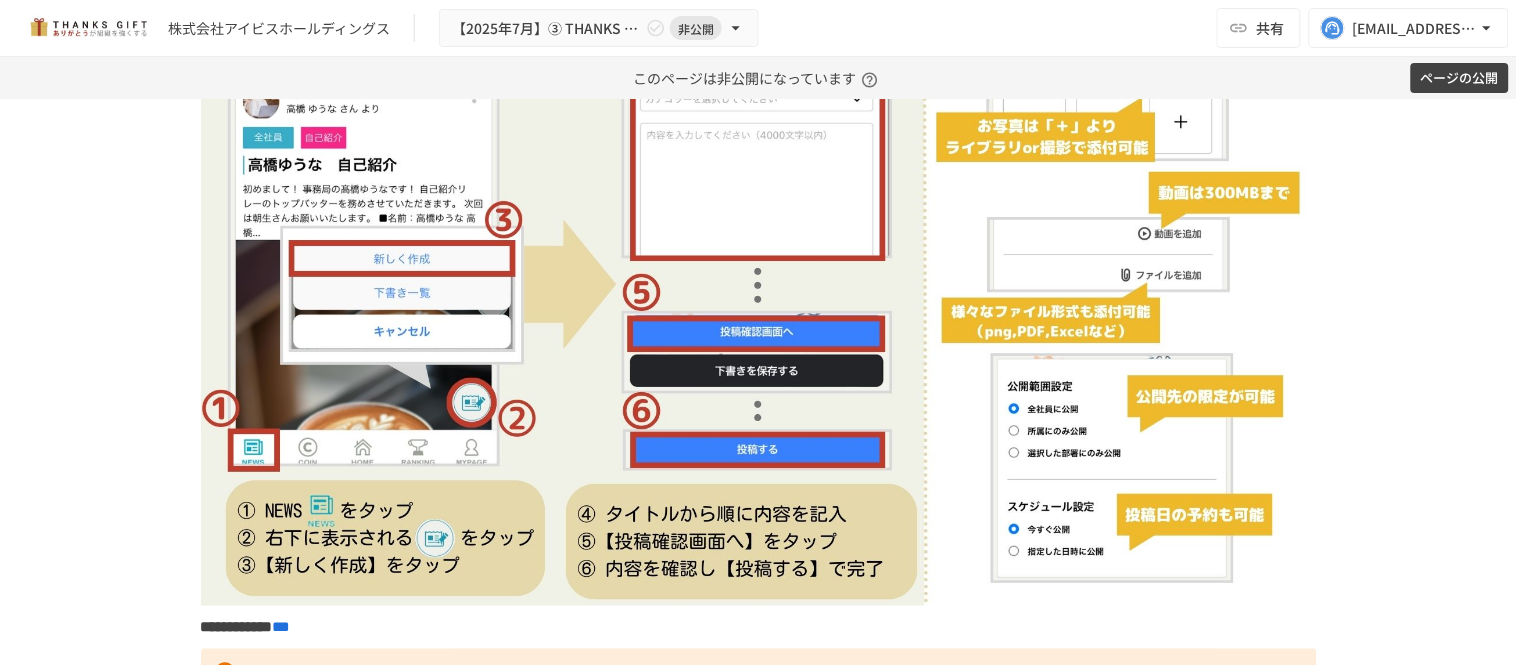 scroll, scrollTop: 10733, scrollLeft: 0, axis: vertical 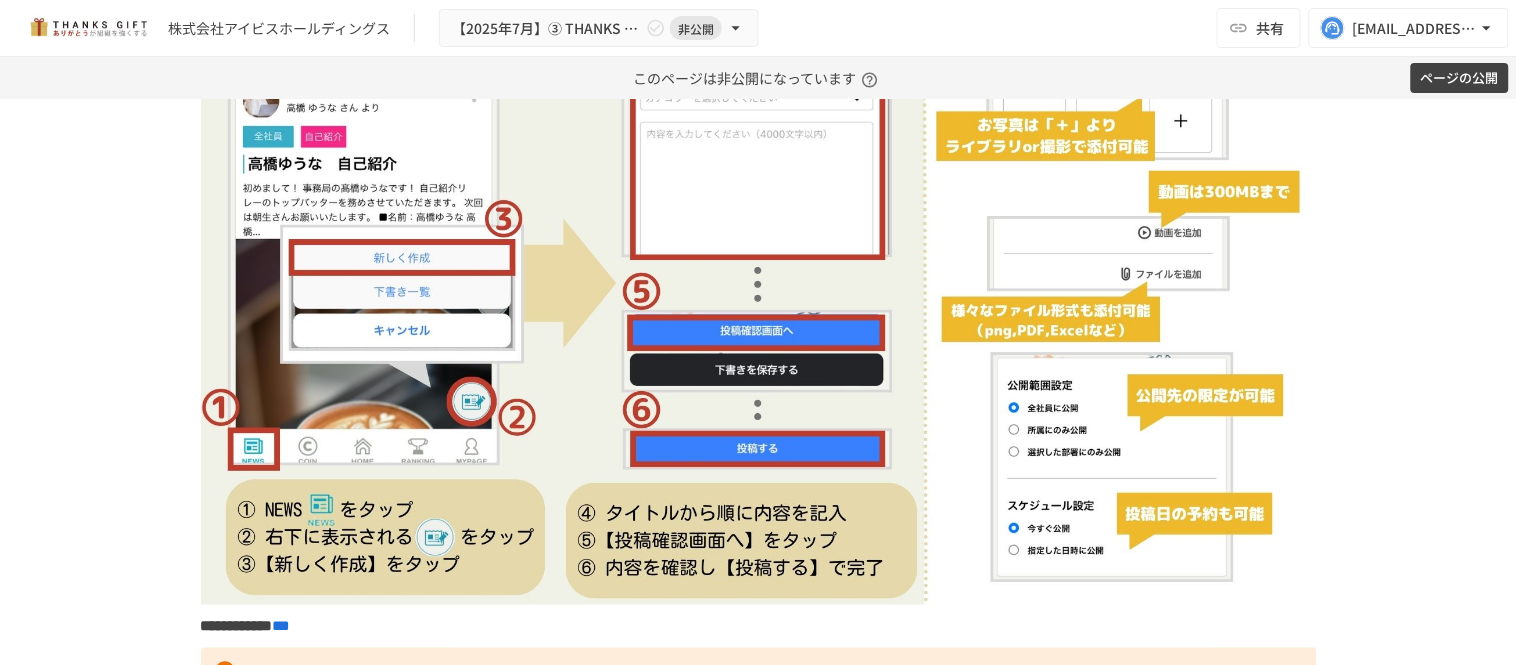 click at bounding box center (759, 292) 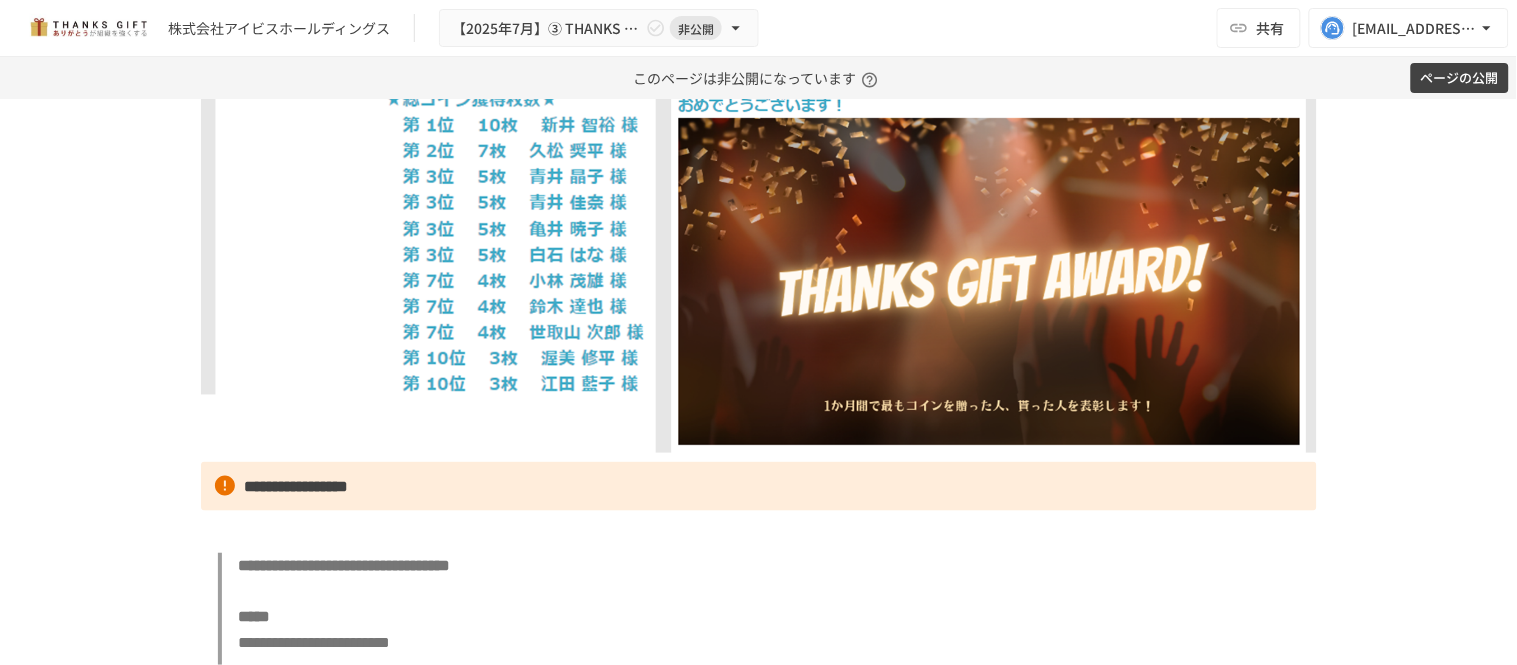 scroll, scrollTop: 12066, scrollLeft: 0, axis: vertical 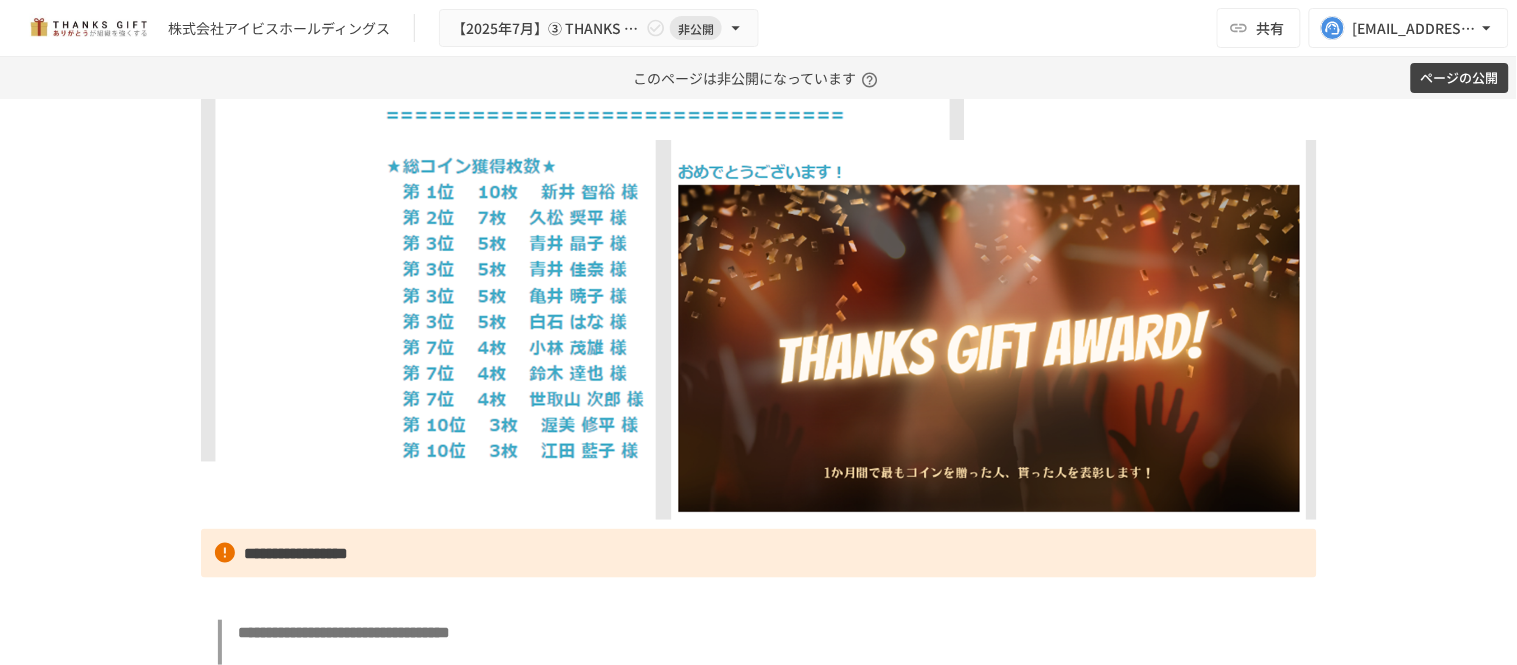 click at bounding box center [759, 204] 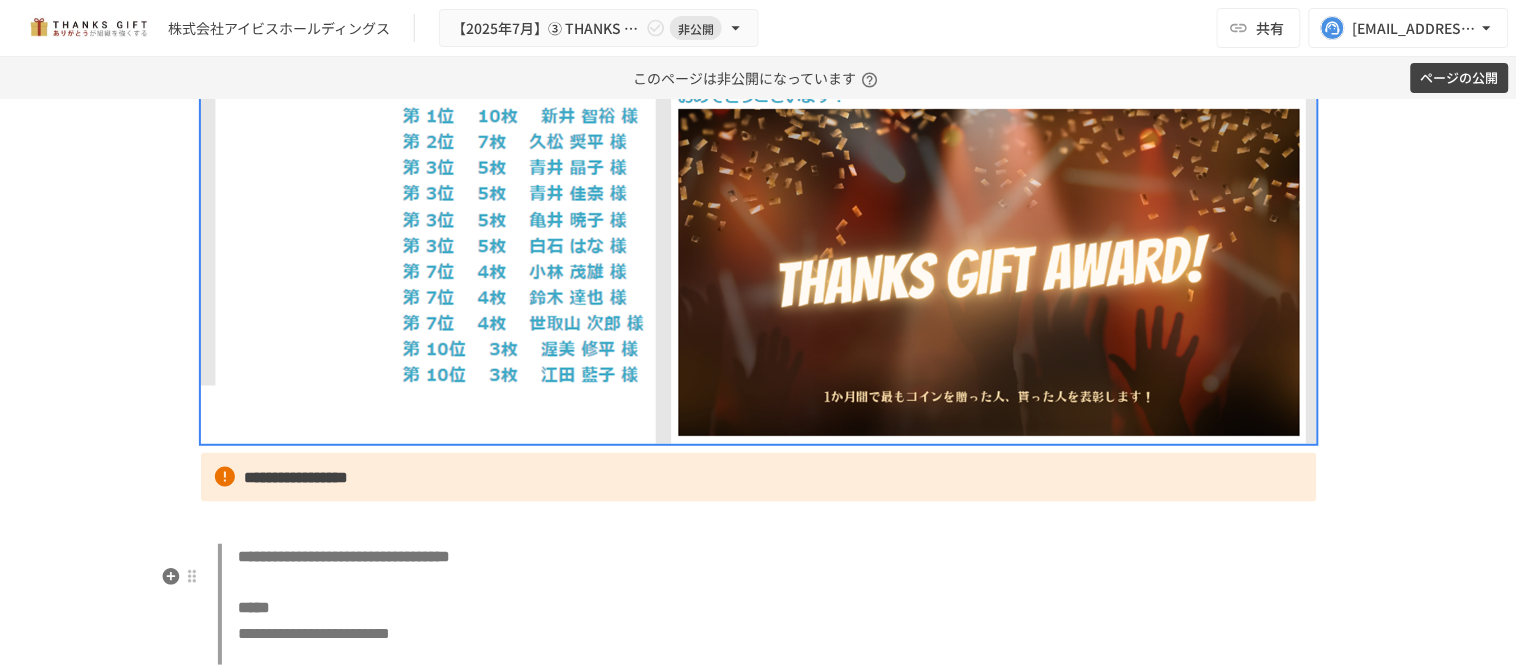 scroll, scrollTop: 12177, scrollLeft: 0, axis: vertical 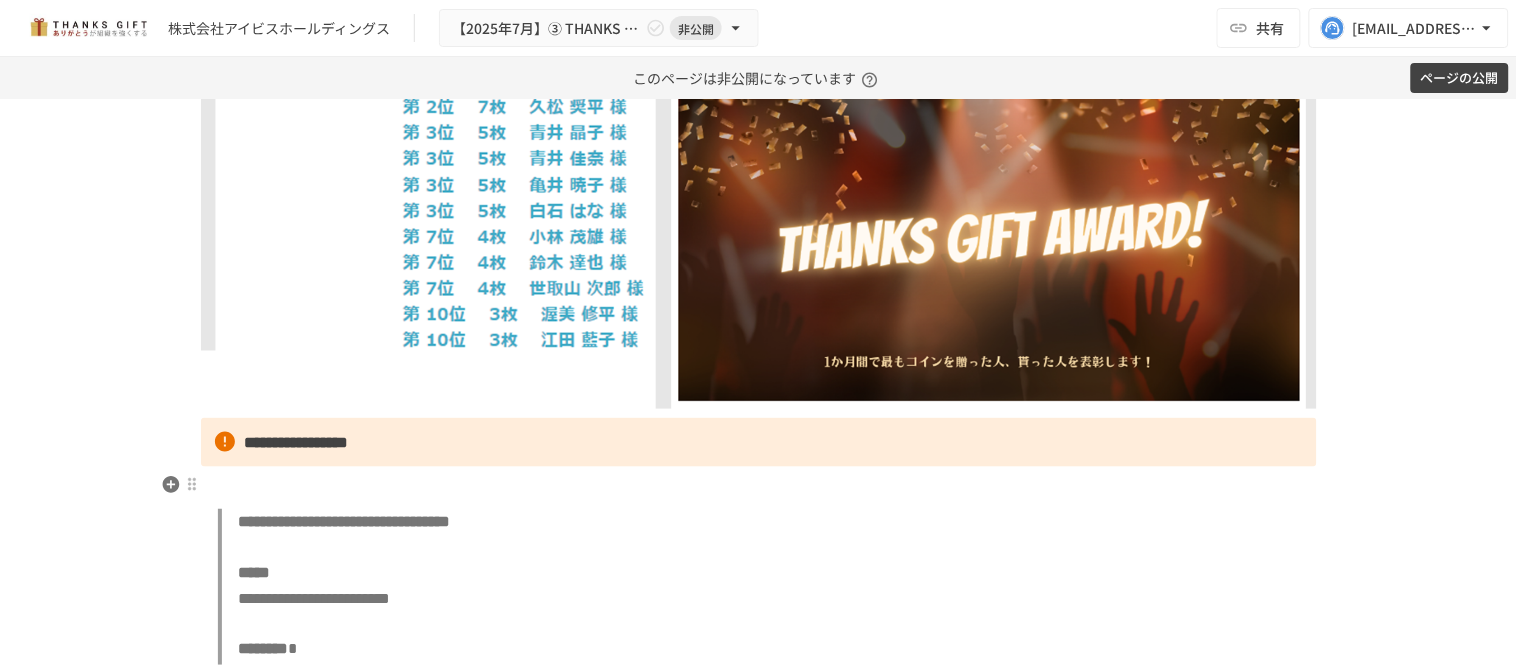 click on "**********" at bounding box center [297, 442] 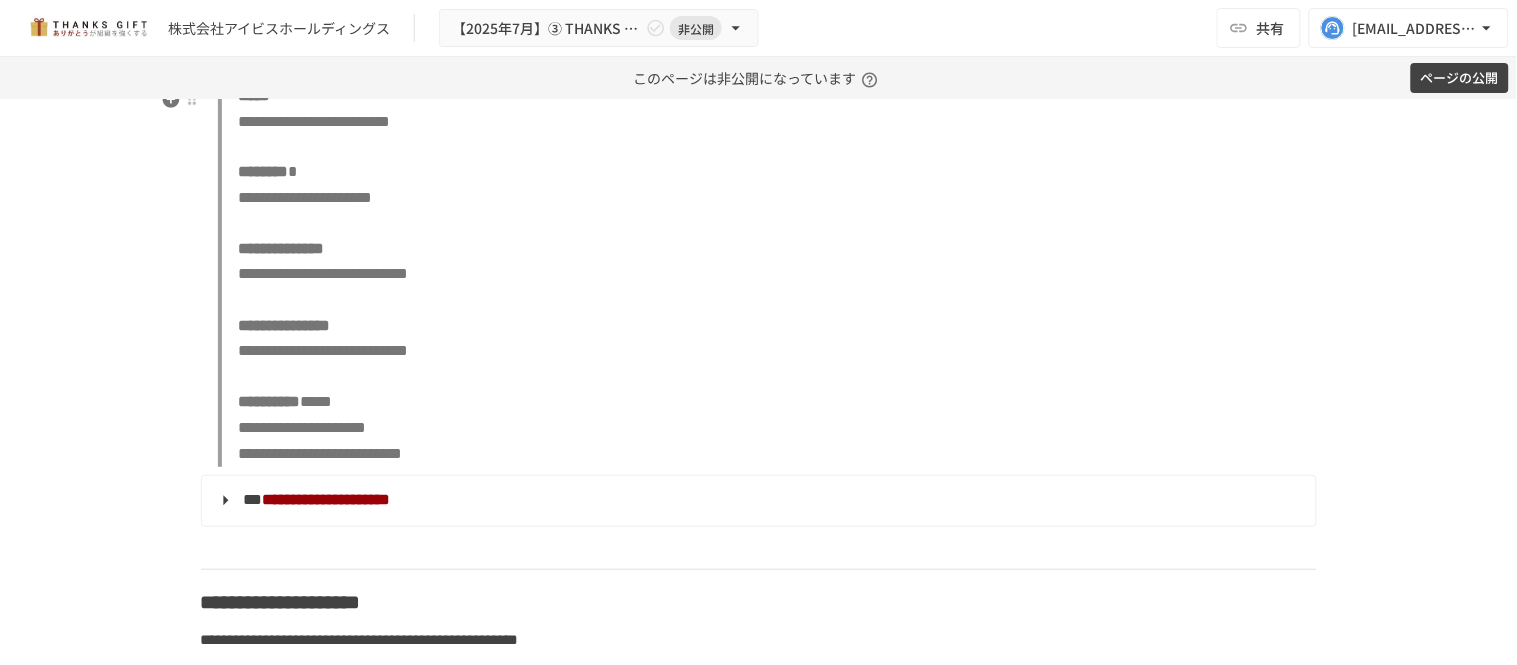 scroll, scrollTop: 12614, scrollLeft: 0, axis: vertical 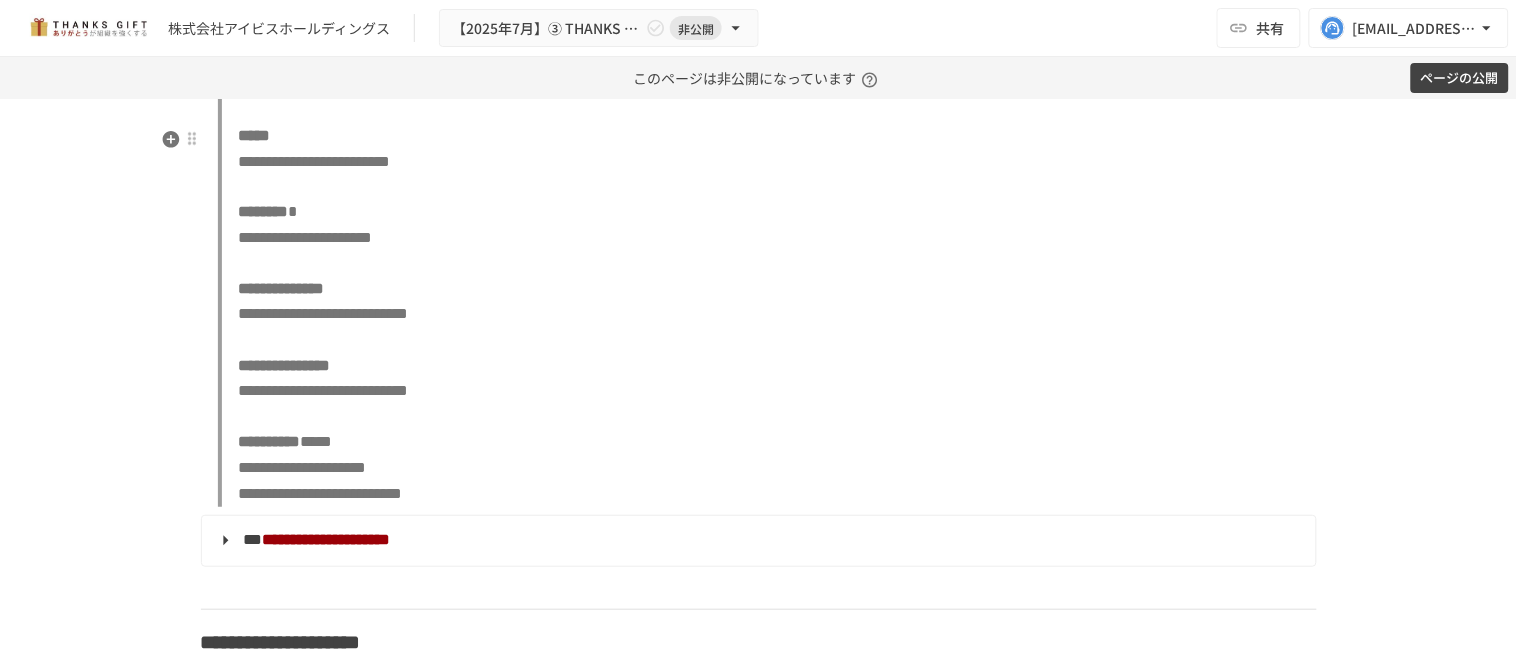 click on "**********" at bounding box center [767, 289] 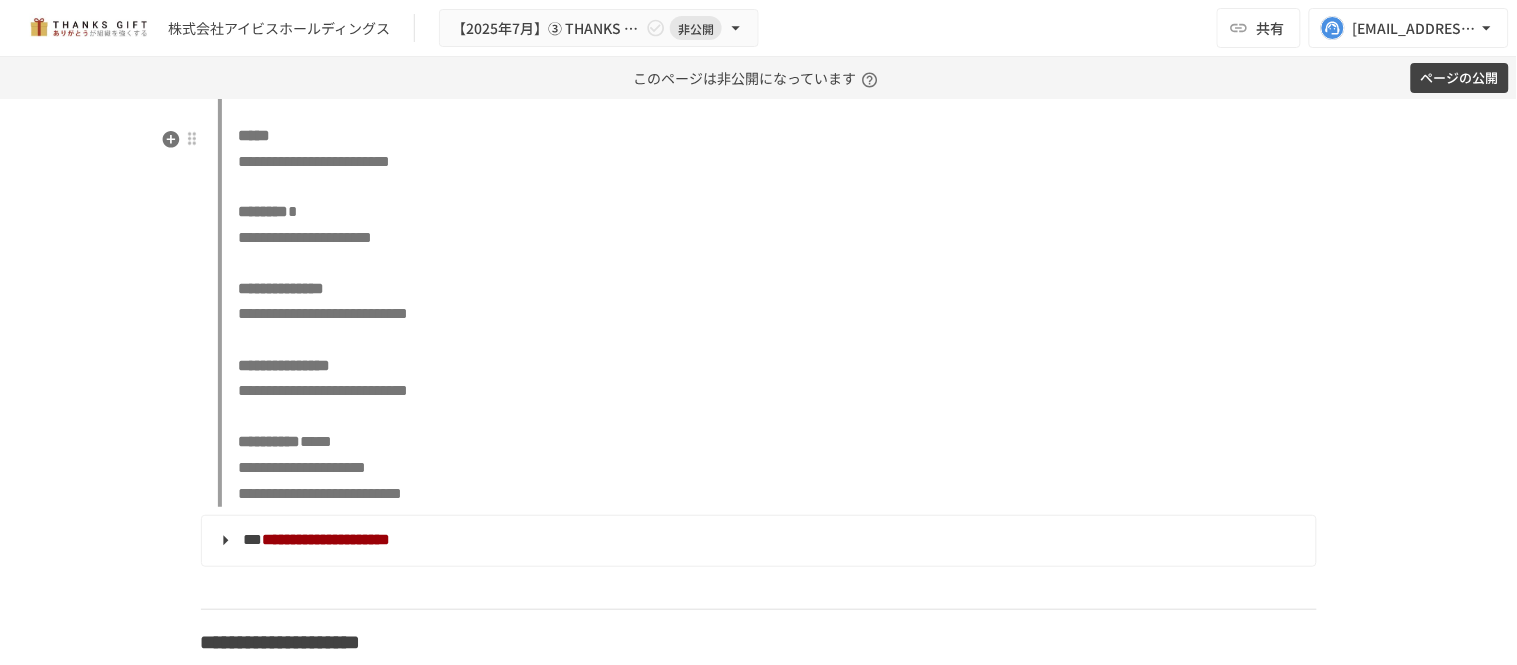 click on "**********" at bounding box center (767, 289) 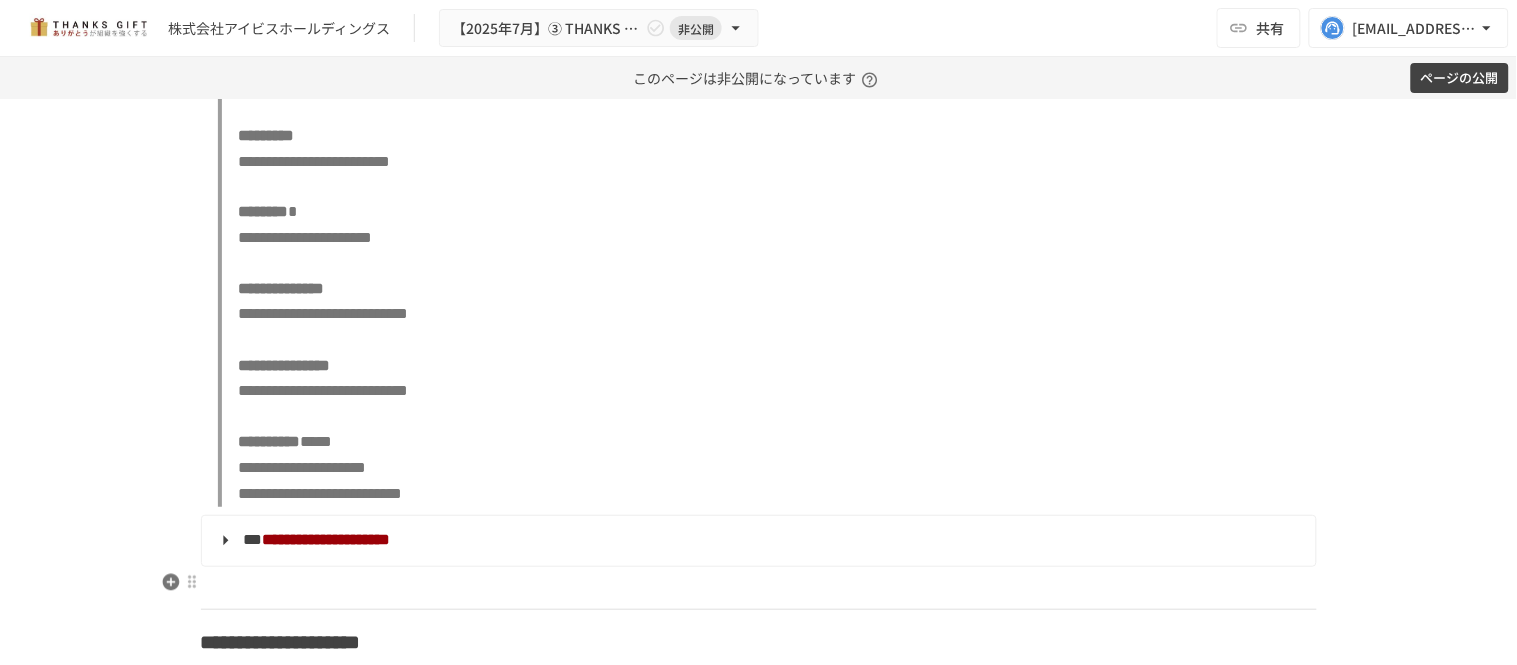 click on "**********" at bounding box center (757, 541) 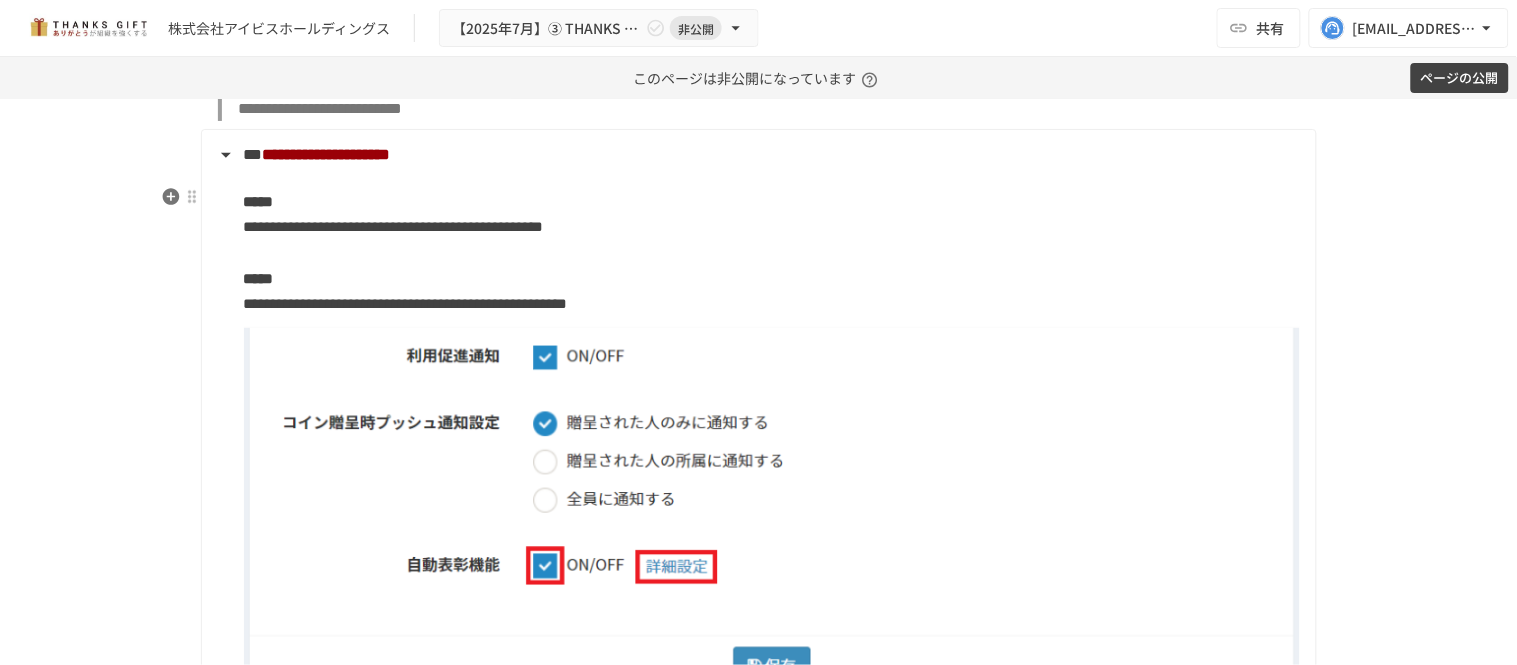 scroll, scrollTop: 12947, scrollLeft: 0, axis: vertical 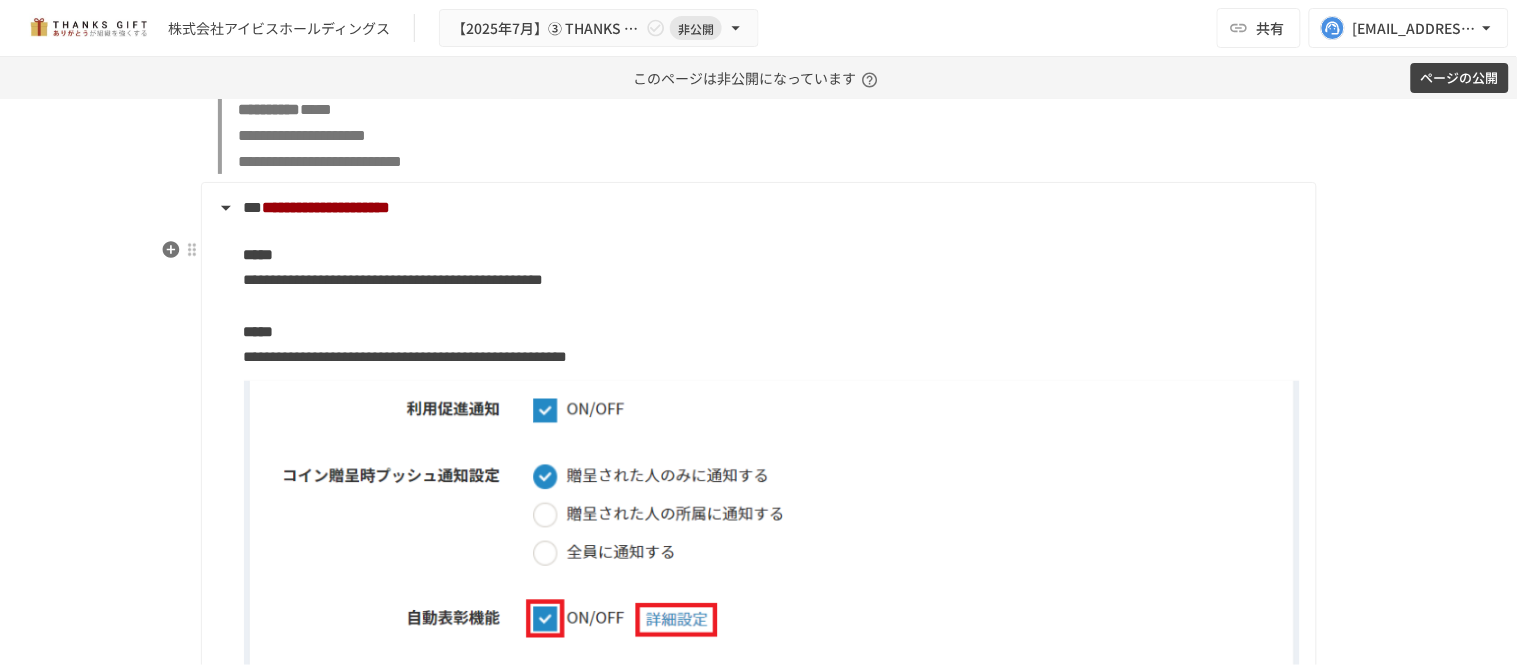 click on "**********" at bounding box center (757, 208) 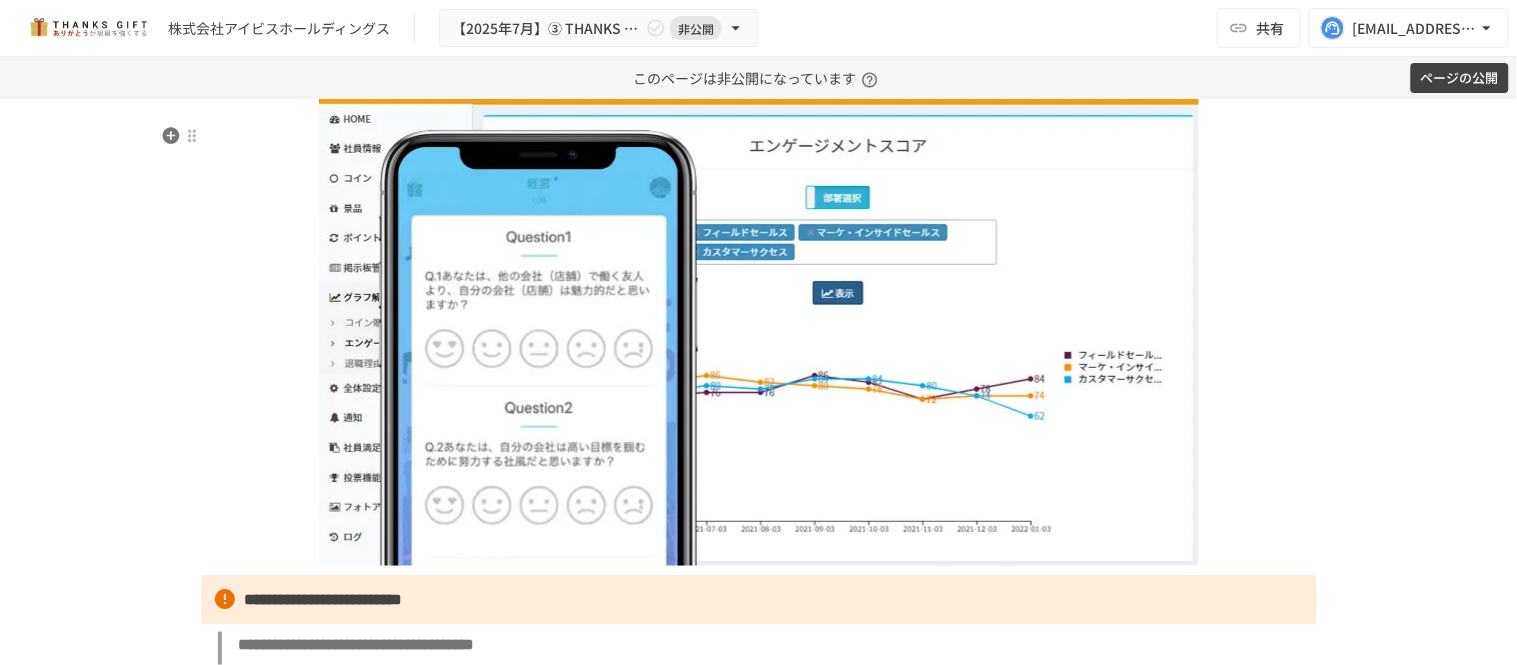 scroll, scrollTop: 13392, scrollLeft: 0, axis: vertical 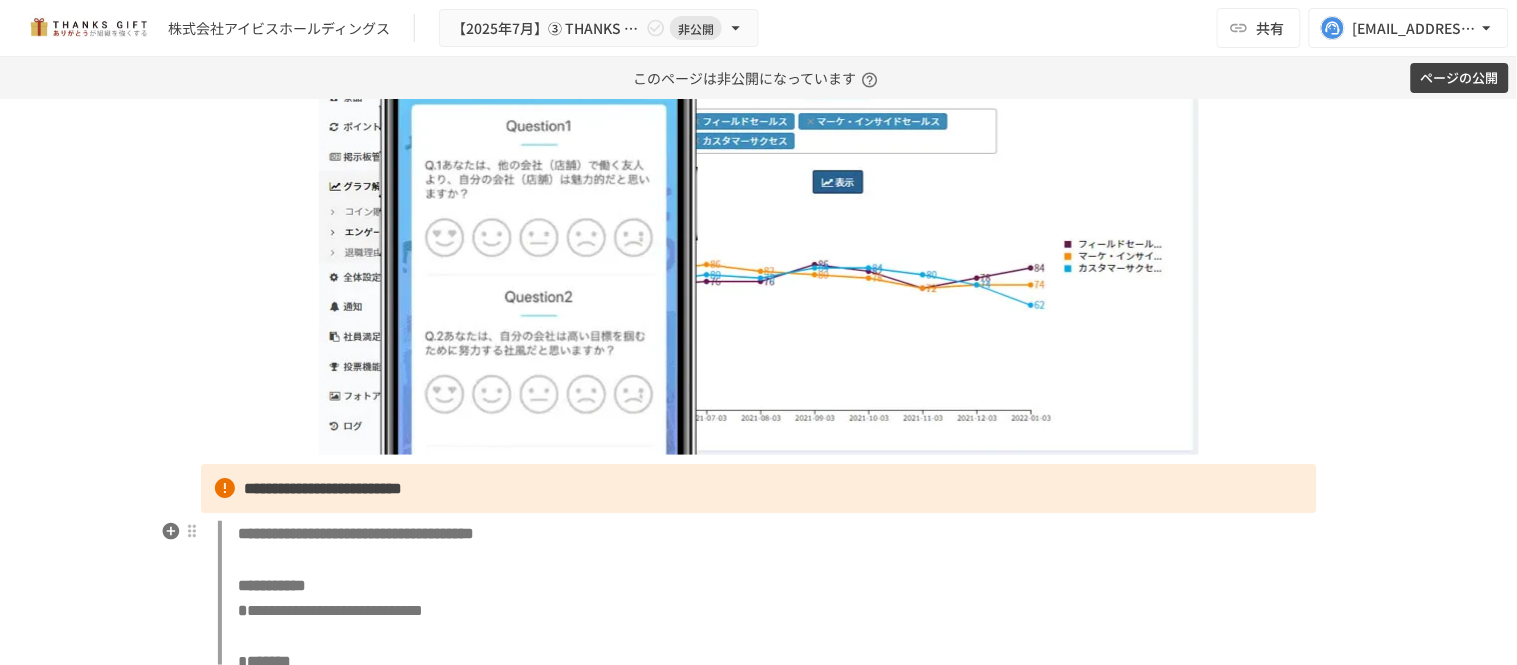 click on "**********" at bounding box center (324, 488) 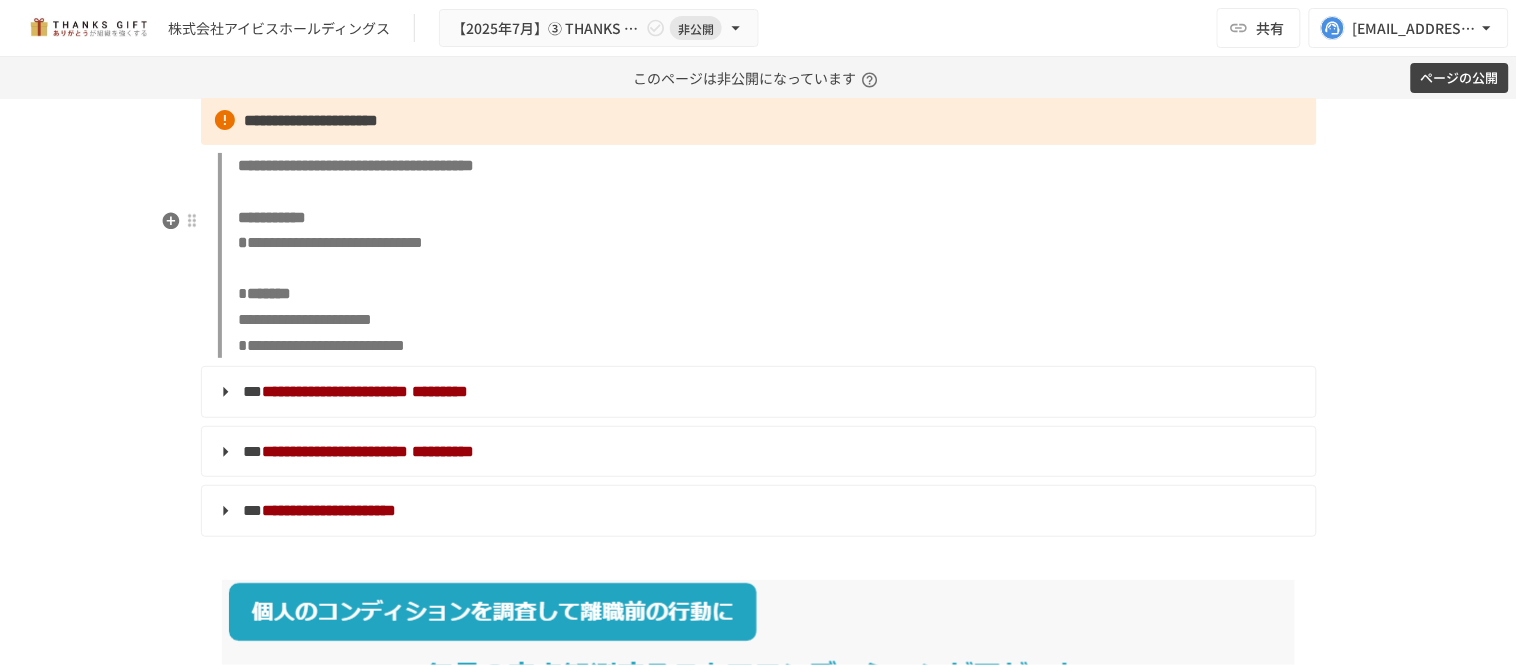 scroll, scrollTop: 13725, scrollLeft: 0, axis: vertical 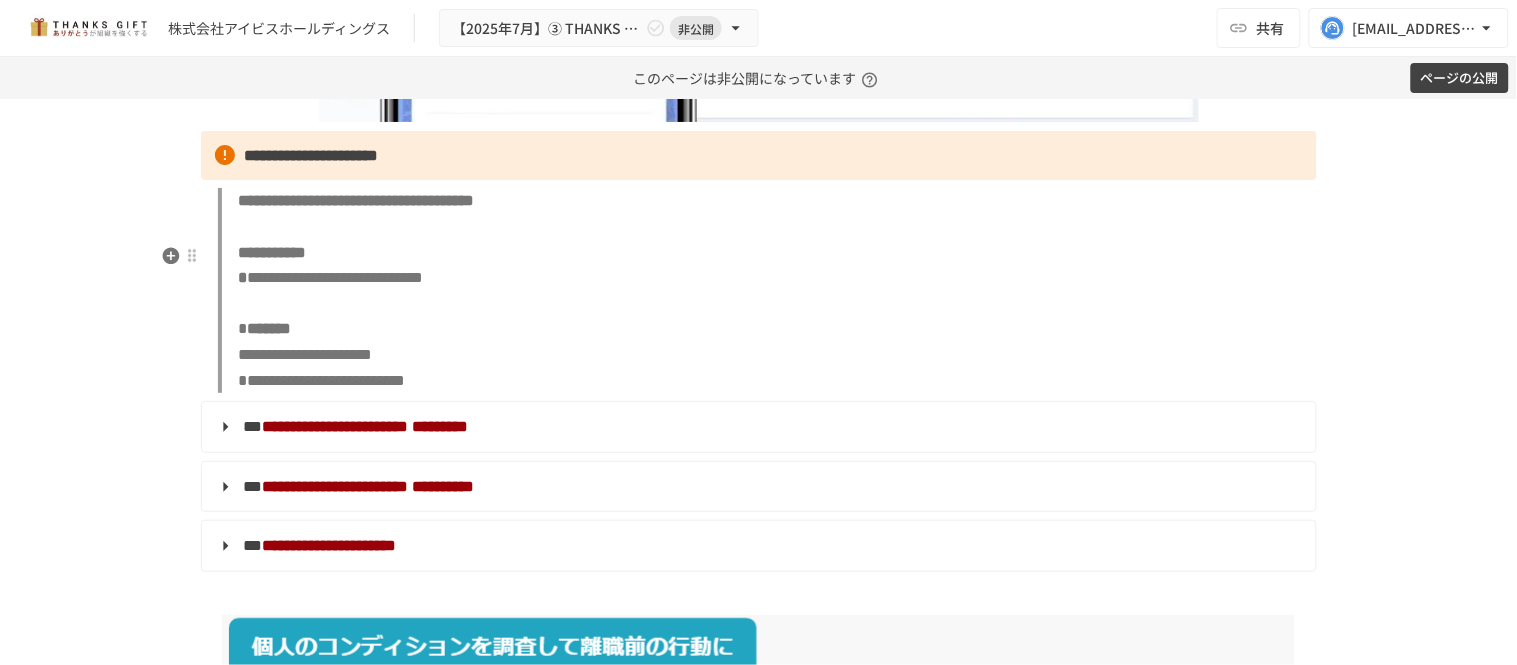click on "**********" at bounding box center [767, 290] 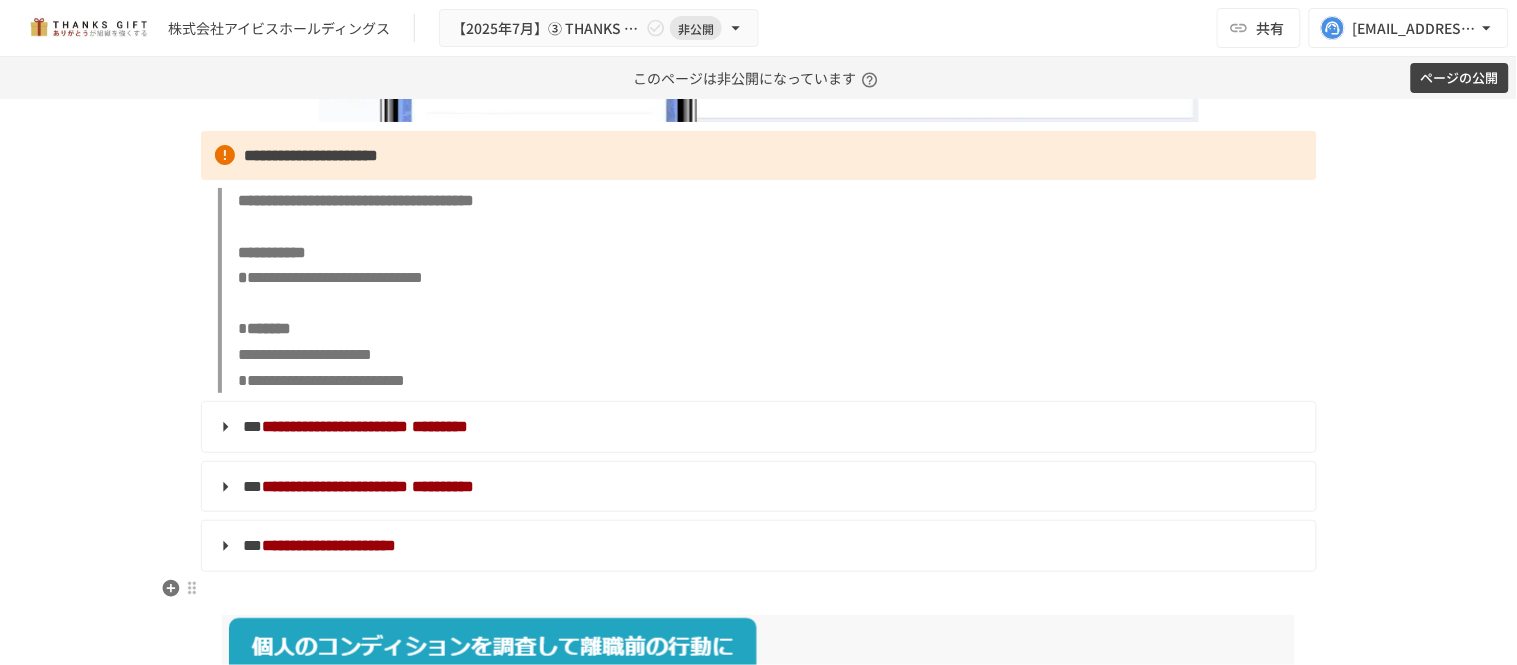 click on "**********" at bounding box center [759, 546] 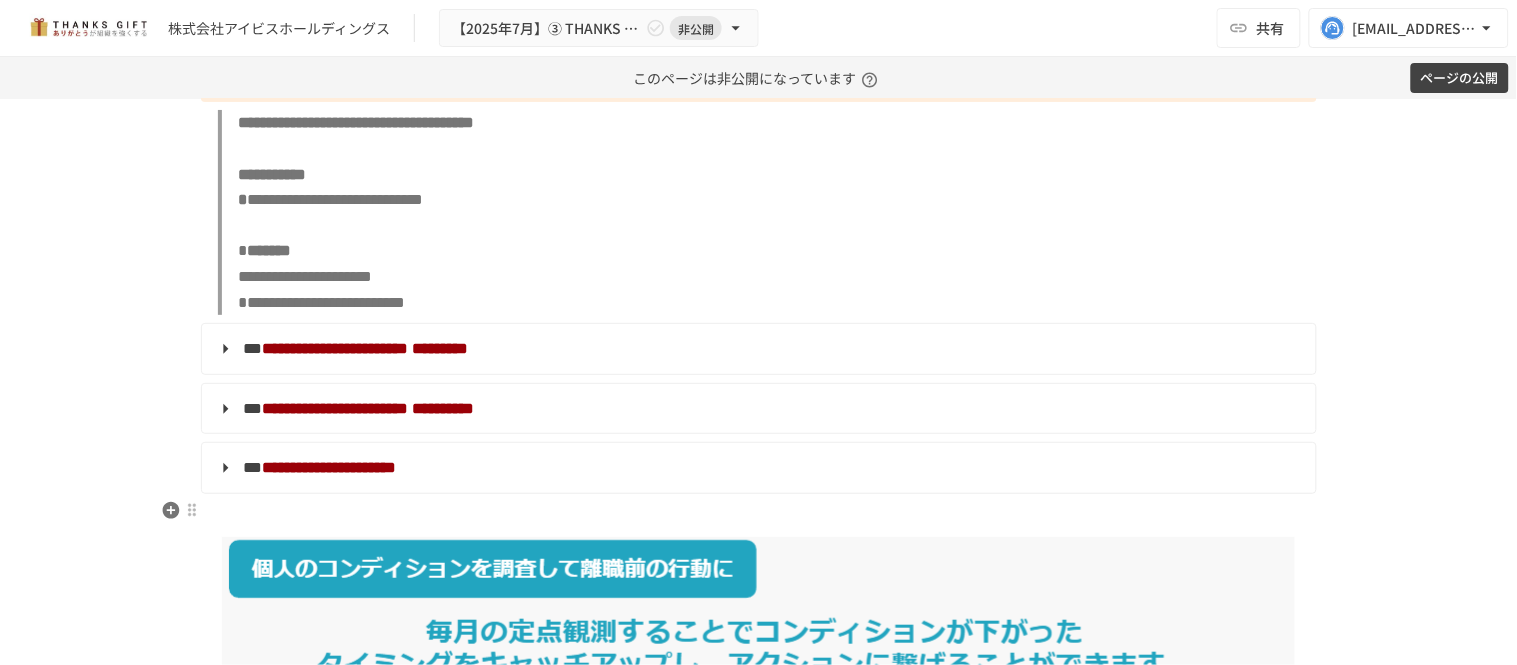 scroll, scrollTop: 13836, scrollLeft: 0, axis: vertical 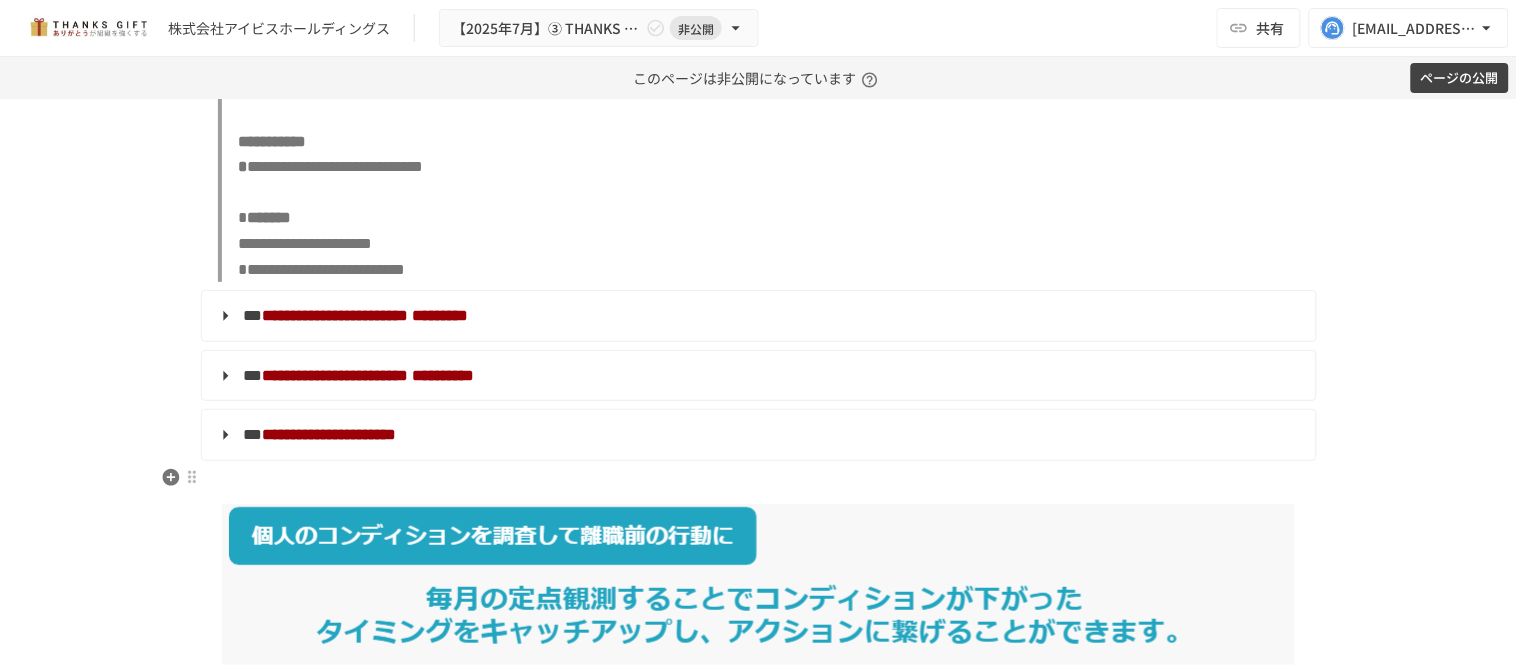click on "**********" at bounding box center [757, 435] 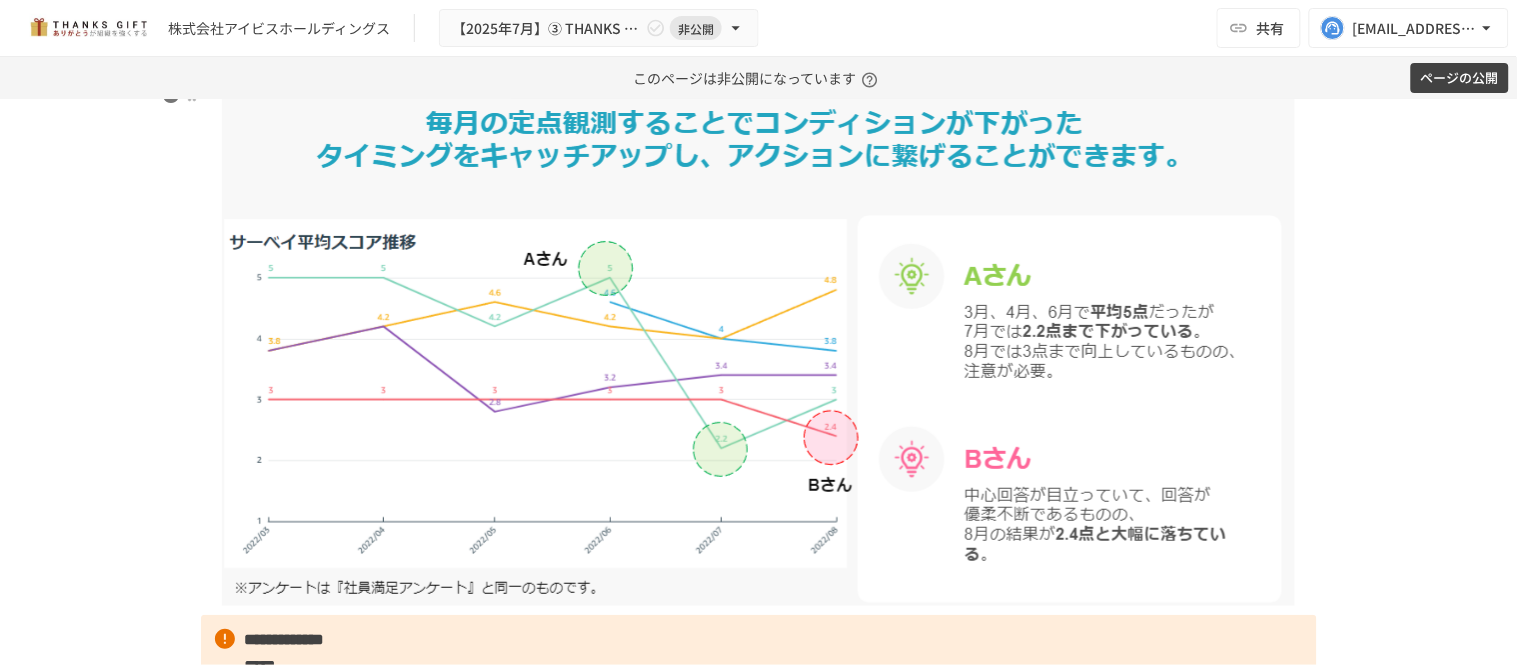 scroll, scrollTop: 15281, scrollLeft: 0, axis: vertical 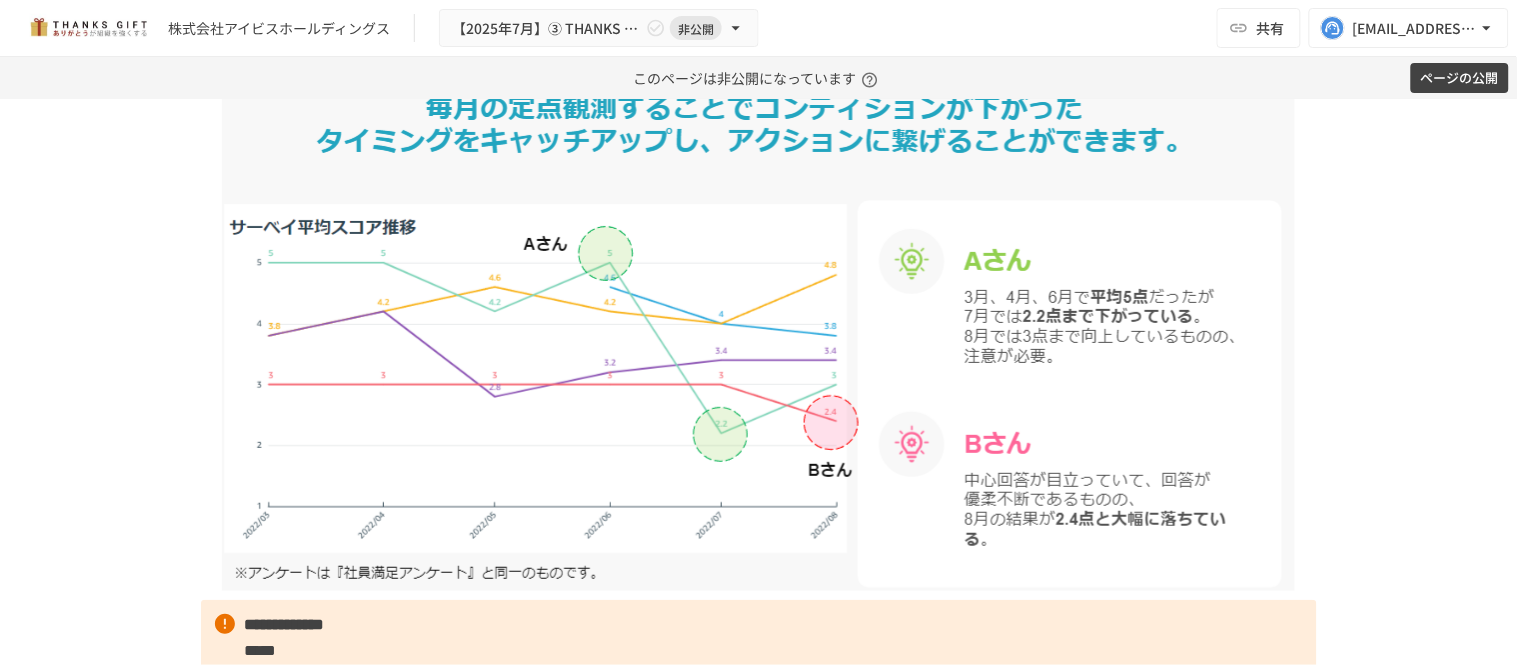click on "**********" at bounding box center (759, -614) 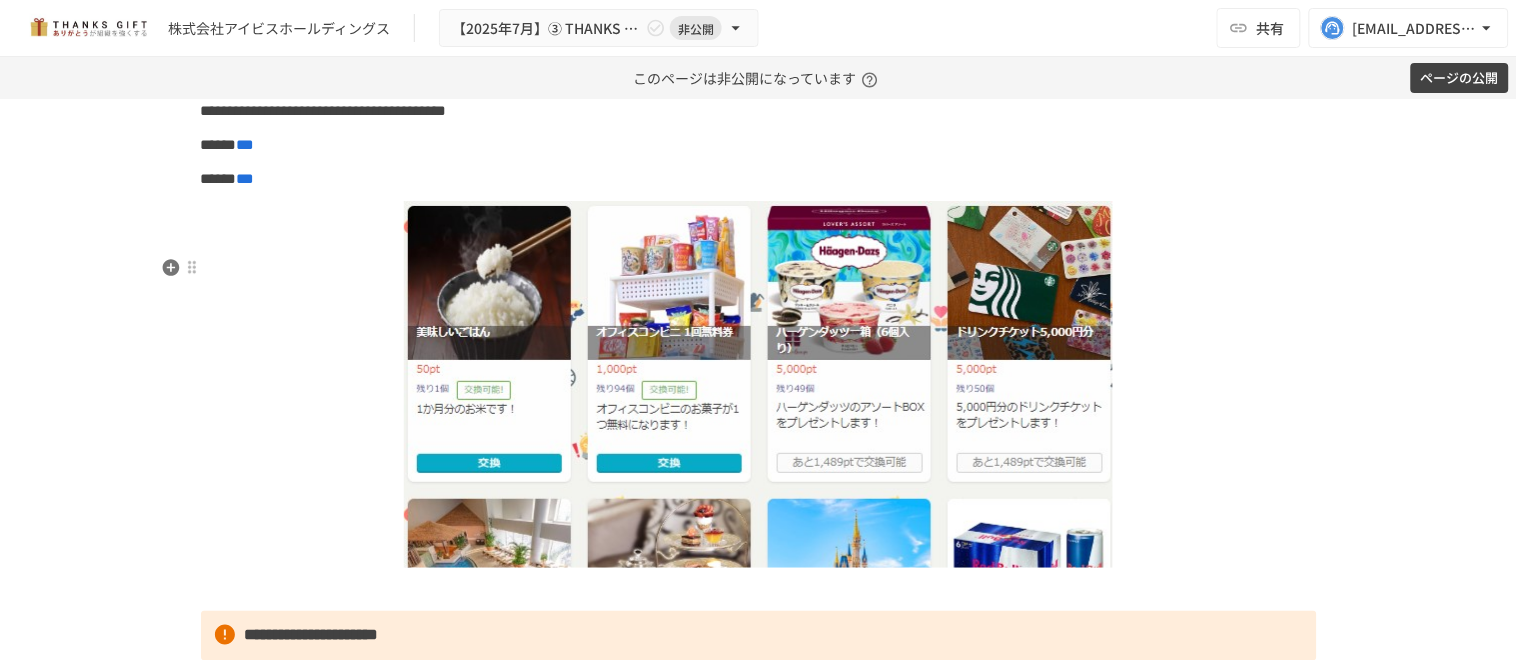 scroll, scrollTop: 16281, scrollLeft: 0, axis: vertical 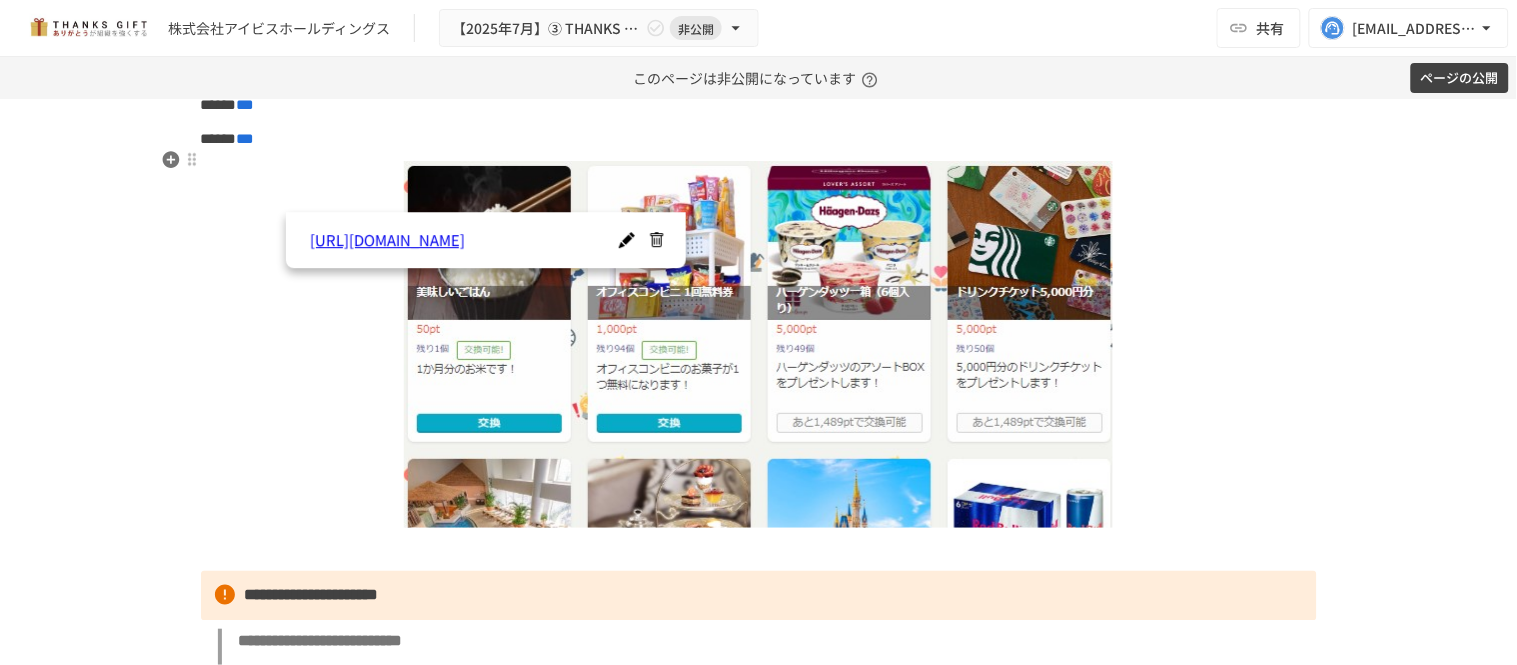 click on "****** ***" at bounding box center [759, 105] 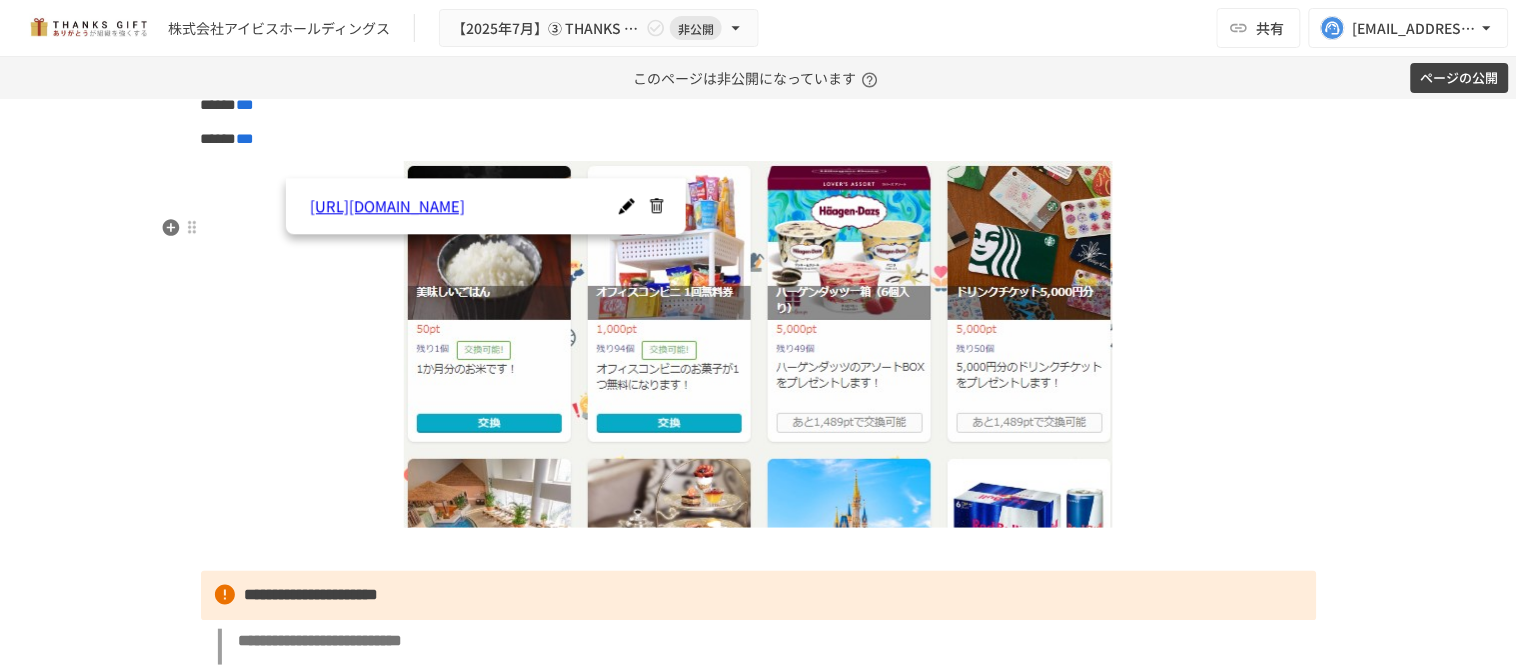 click at bounding box center (759, 344) 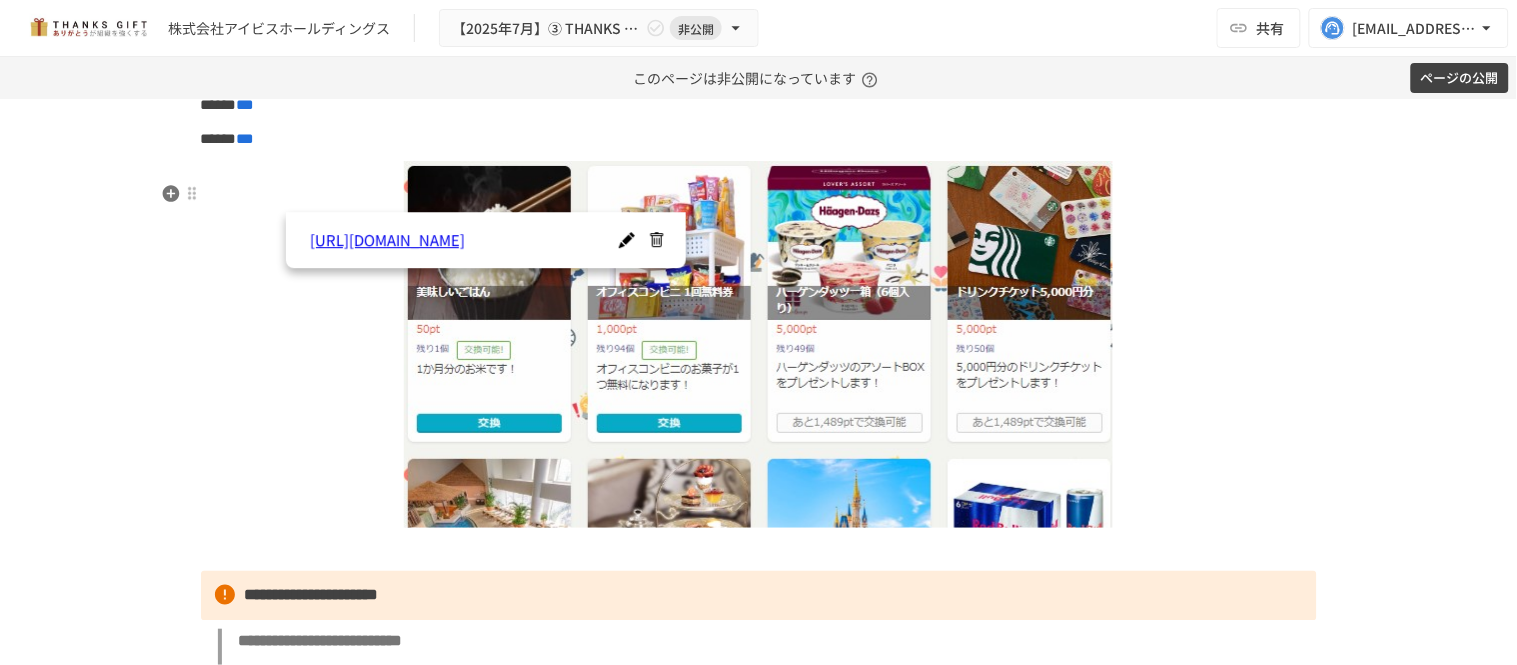click on "****** ***" at bounding box center [759, 139] 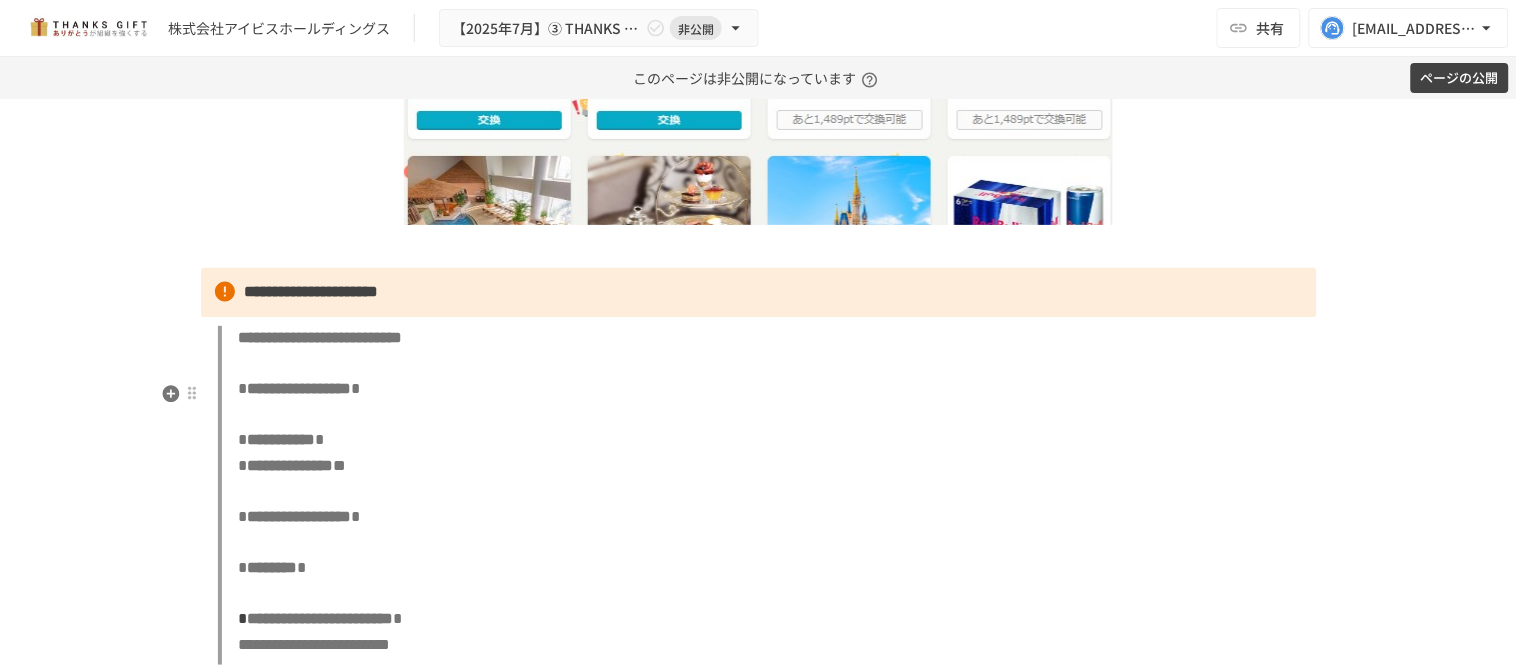 scroll, scrollTop: 16614, scrollLeft: 0, axis: vertical 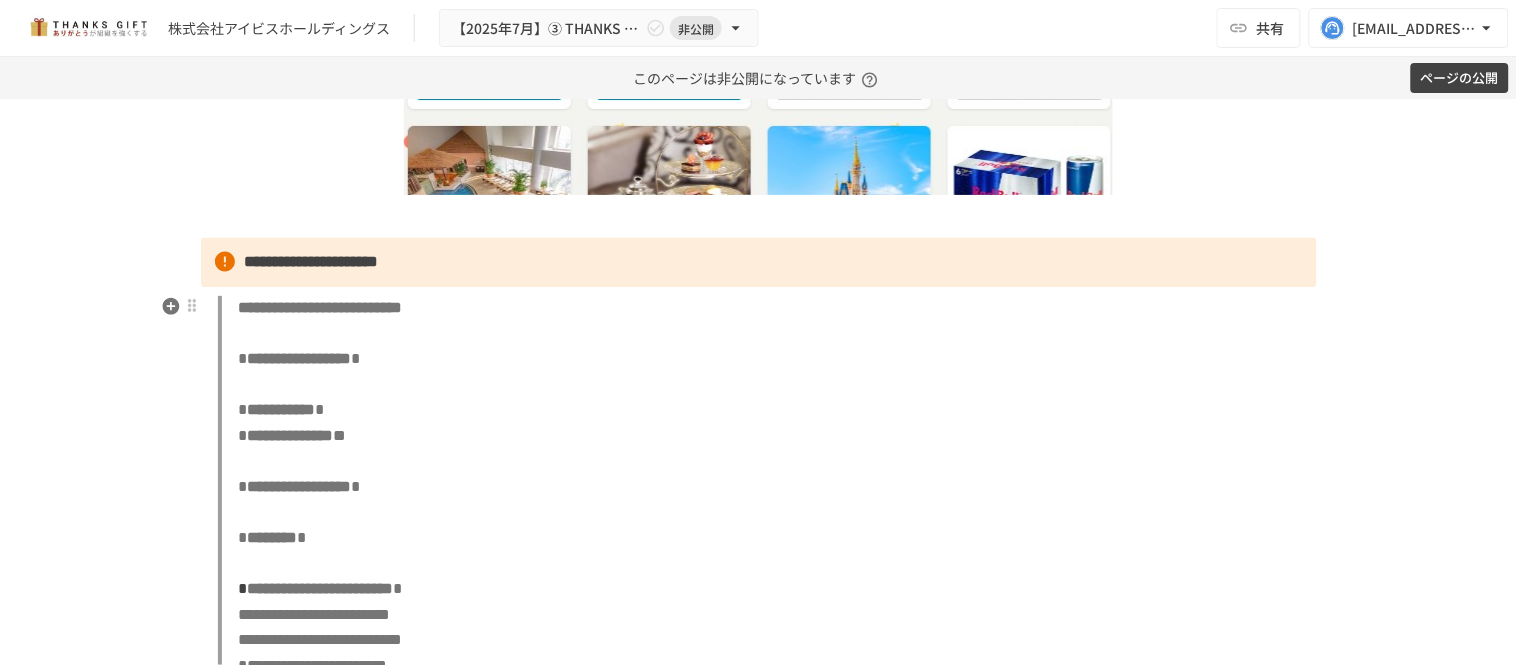 click on "**********" at bounding box center [312, 262] 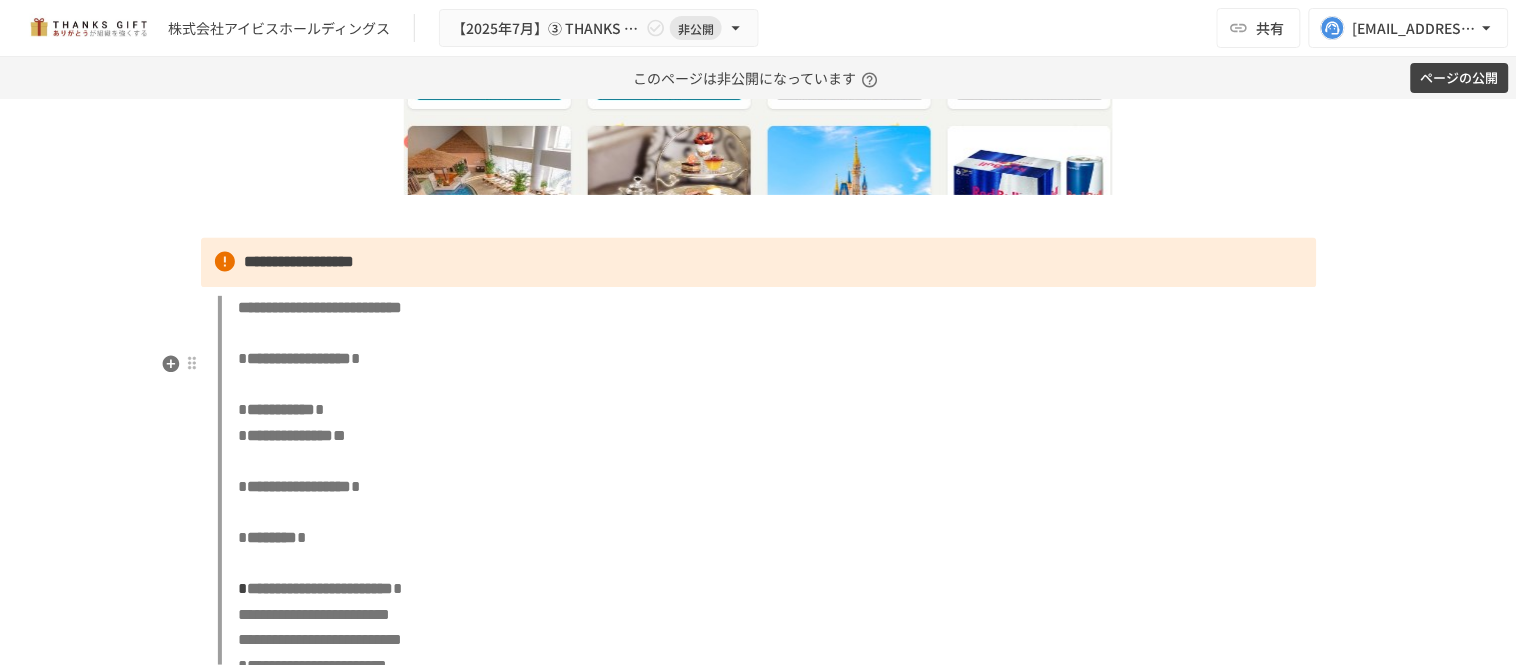 click on "**********" at bounding box center [767, 488] 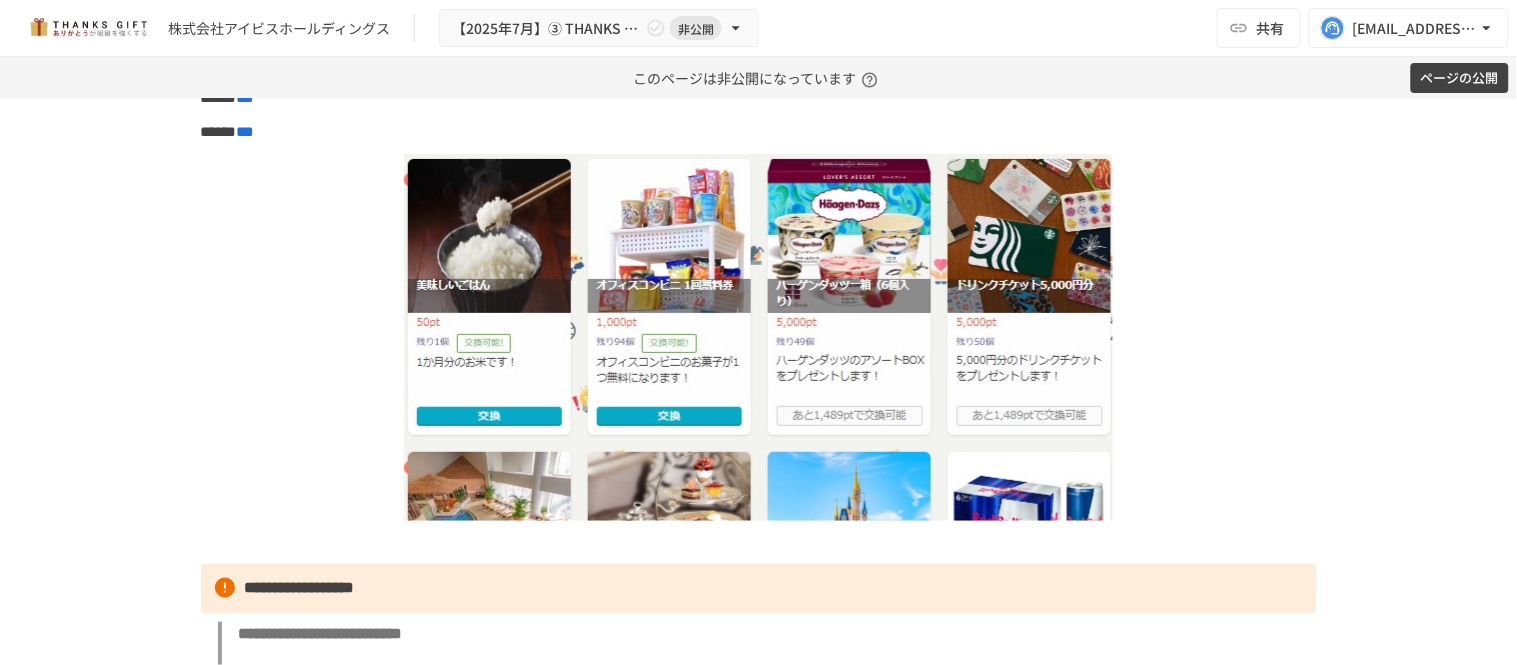 scroll, scrollTop: 16236, scrollLeft: 0, axis: vertical 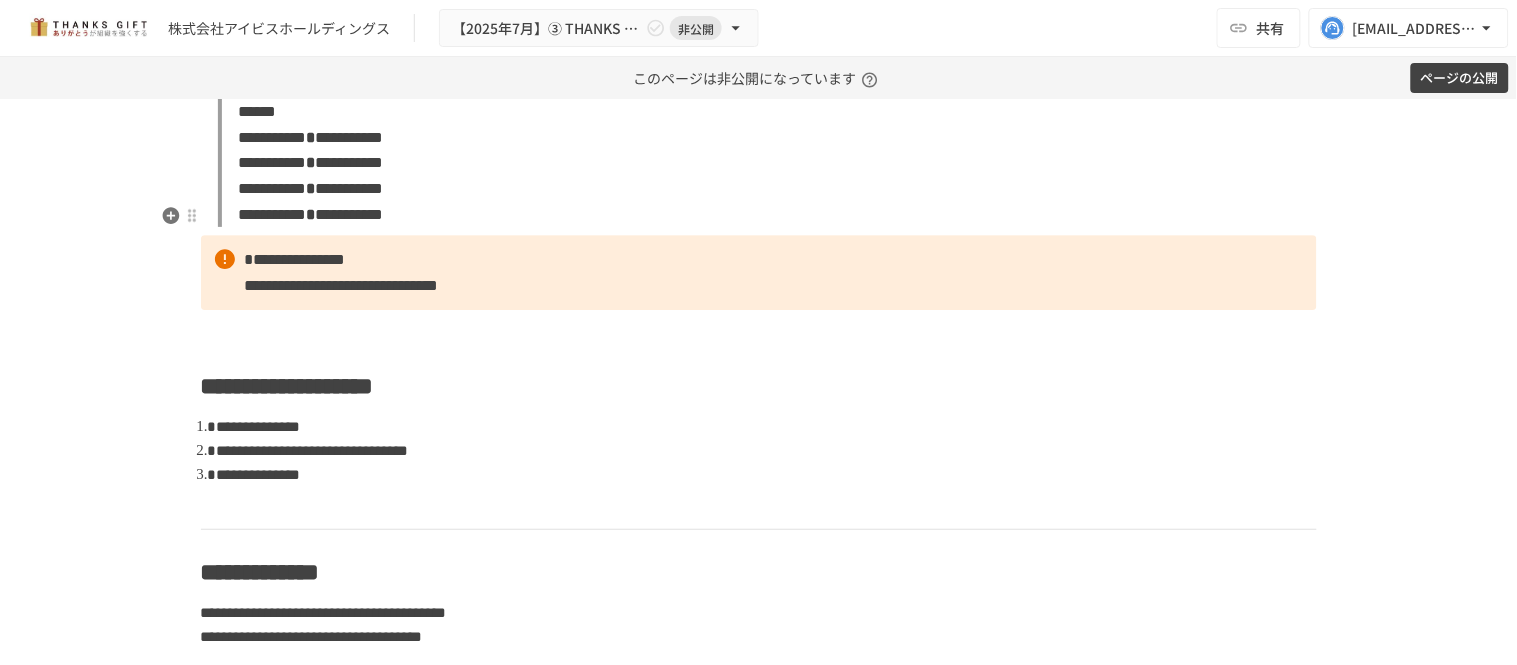 click on "**********" at bounding box center (767, 163) 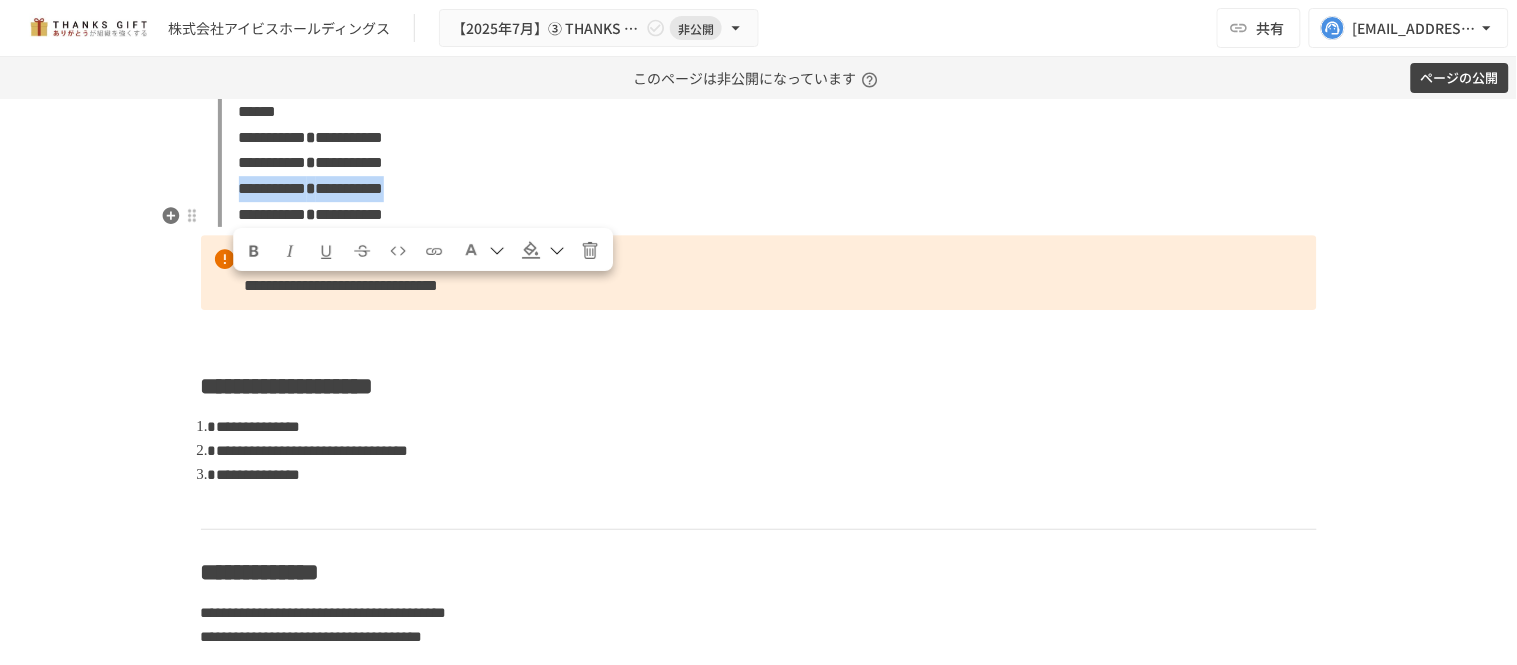 drag, startPoint x: 230, startPoint y: 288, endPoint x: 452, endPoint y: 302, distance: 222.44101 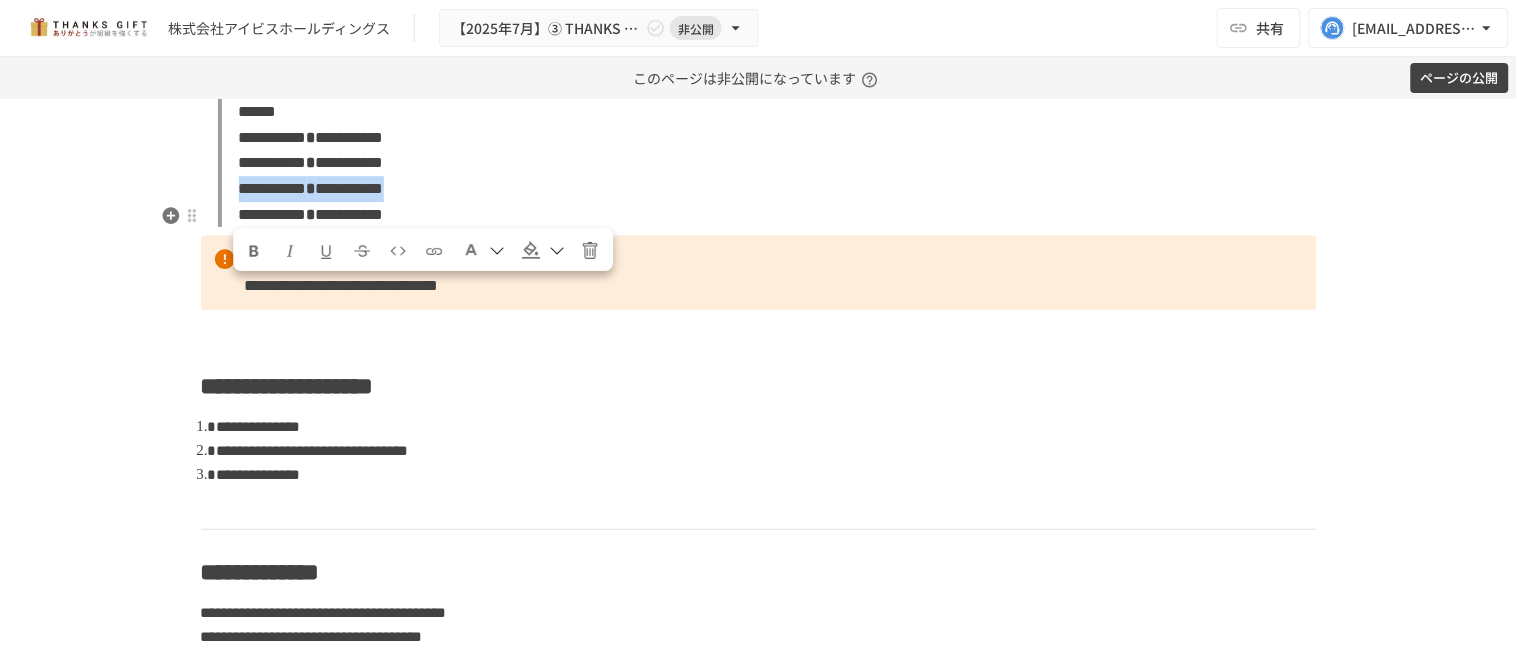 click on "**********" at bounding box center [767, 163] 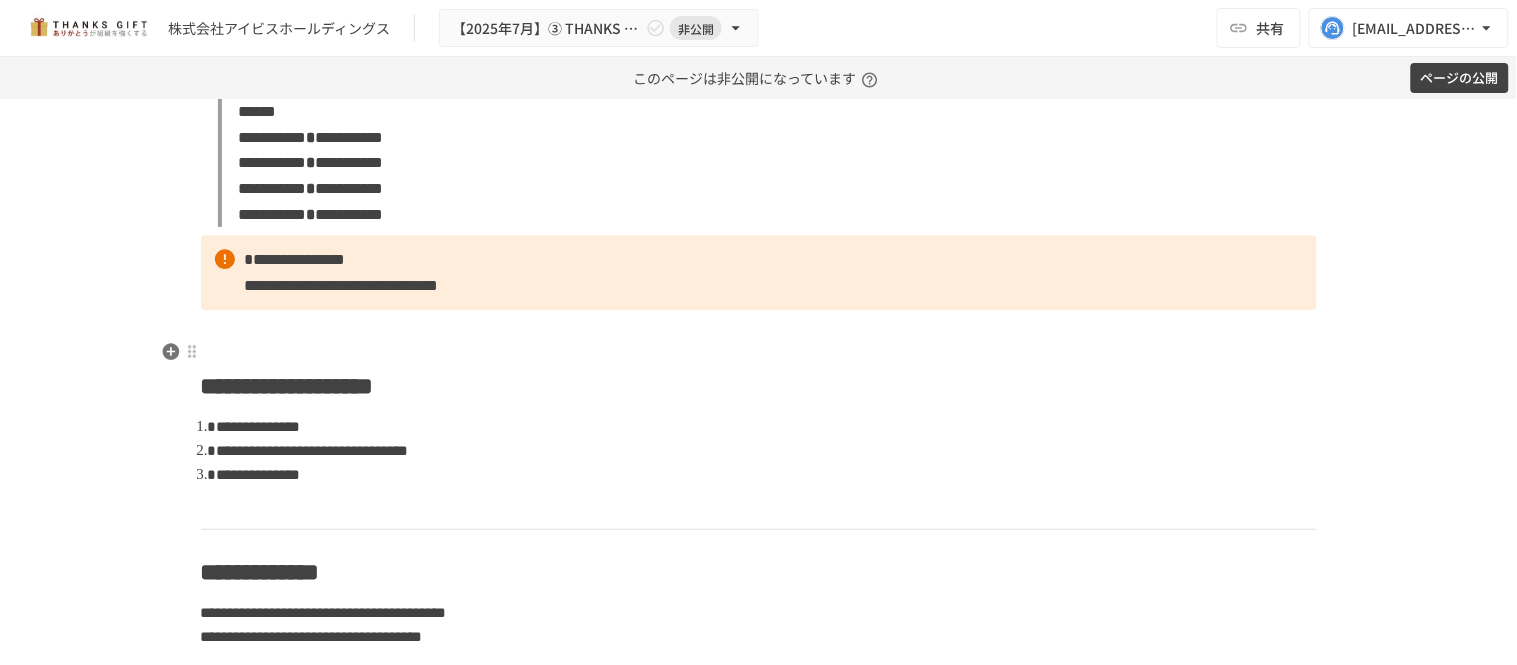 click on "**********" at bounding box center (295, 259) 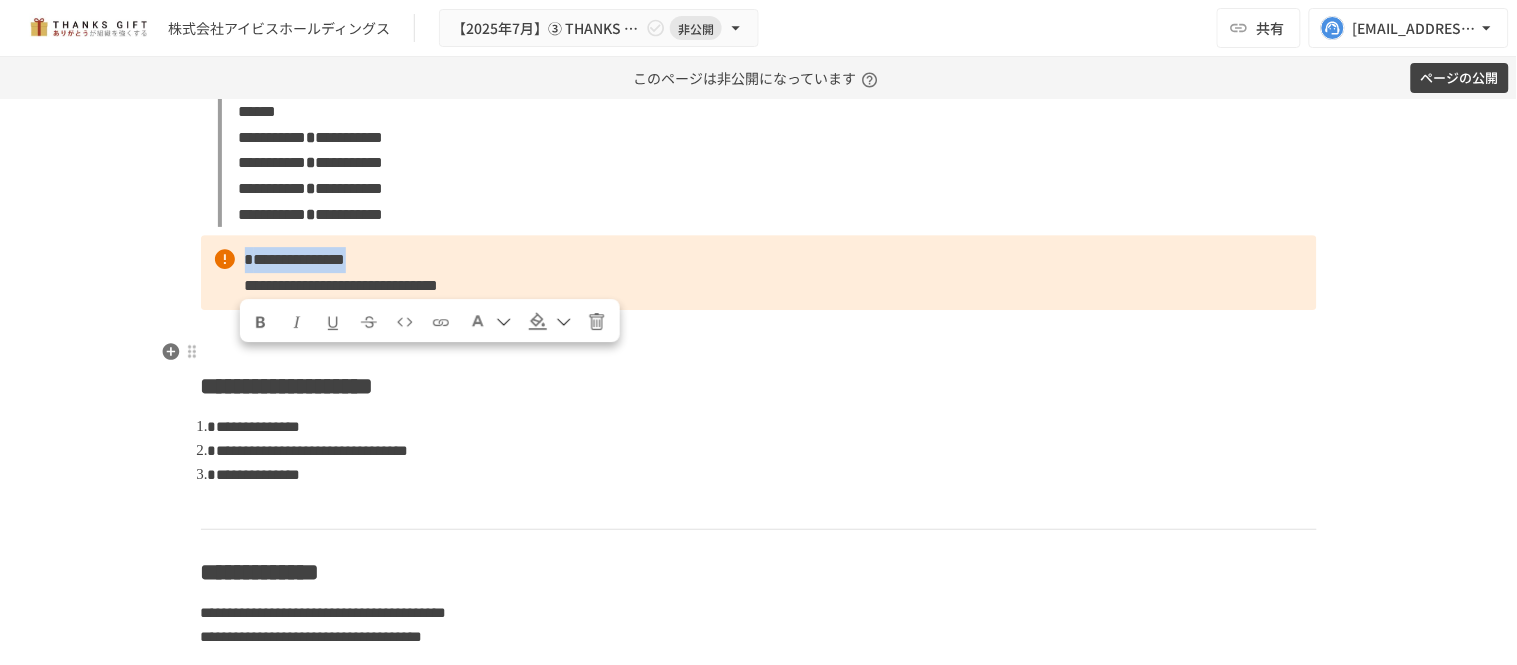 drag, startPoint x: 233, startPoint y: 360, endPoint x: 478, endPoint y: 356, distance: 245.03265 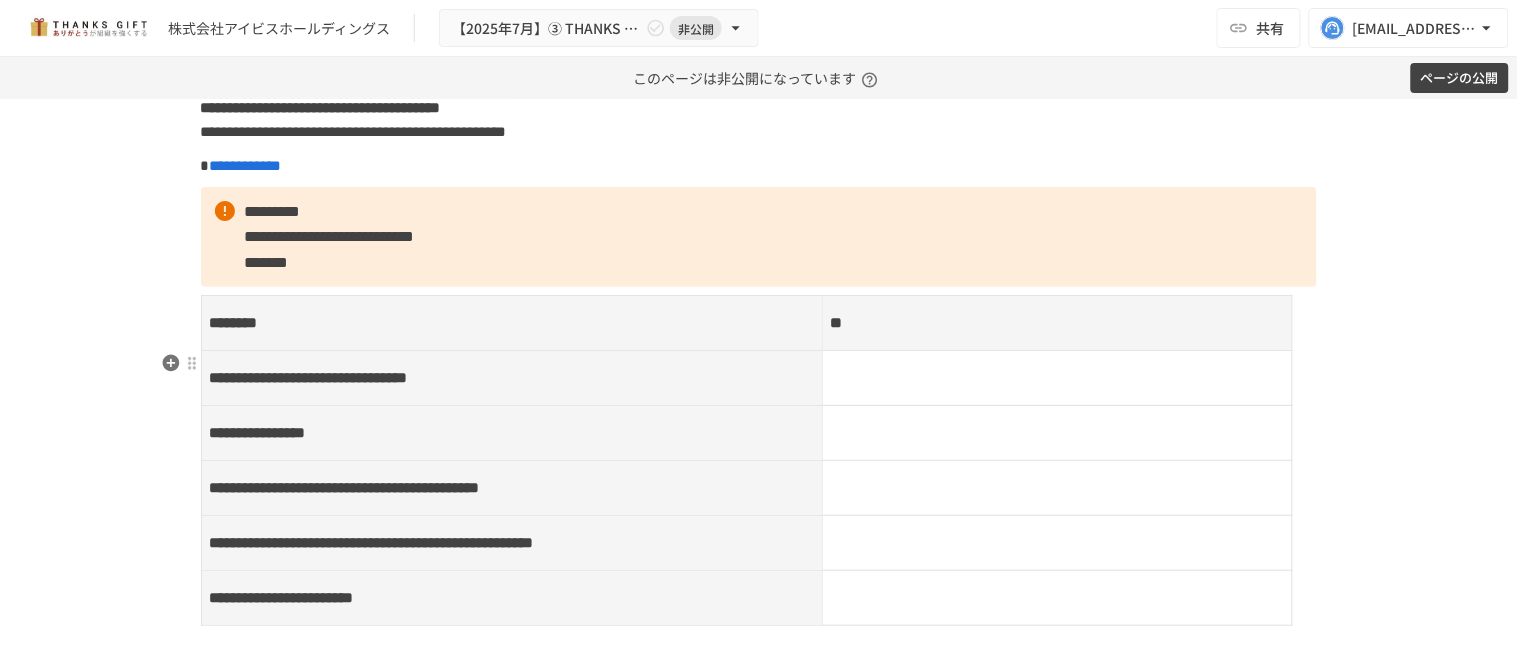 scroll, scrollTop: 20681, scrollLeft: 0, axis: vertical 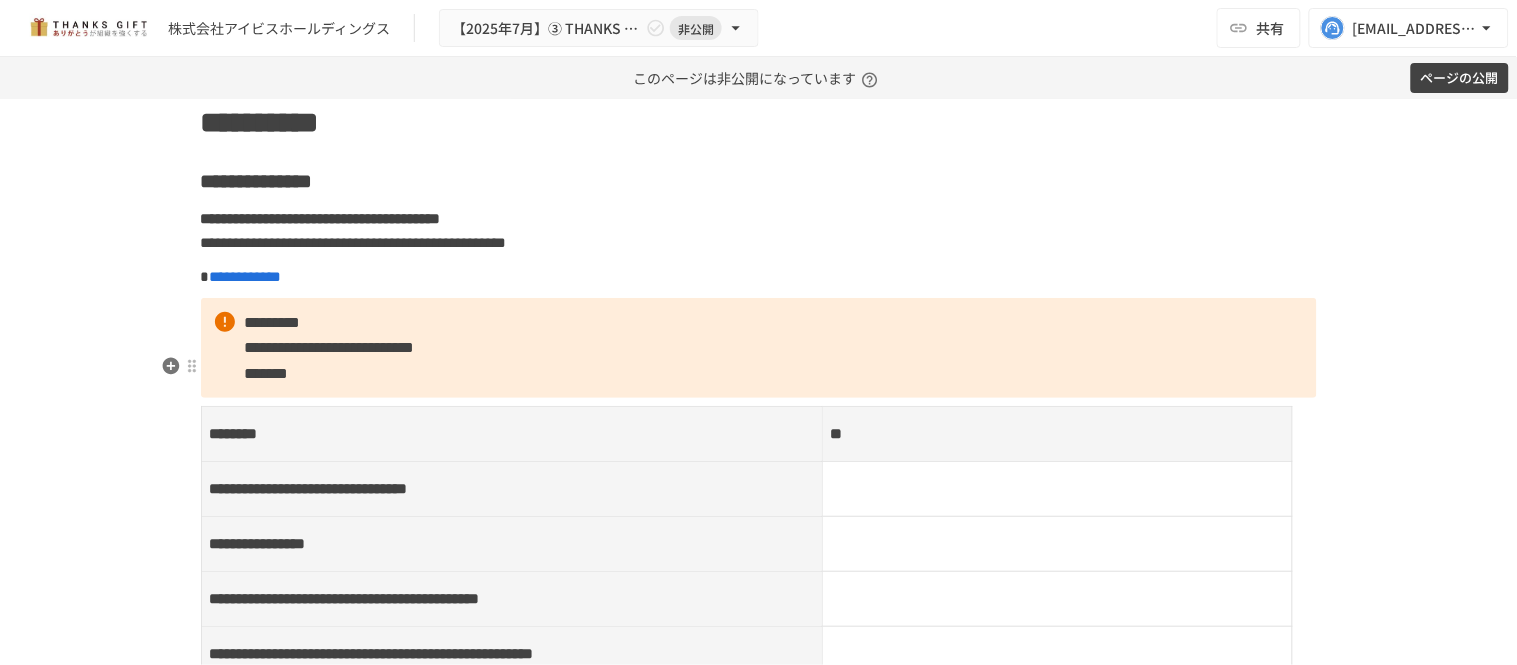 click on "**********" at bounding box center [330, 347] 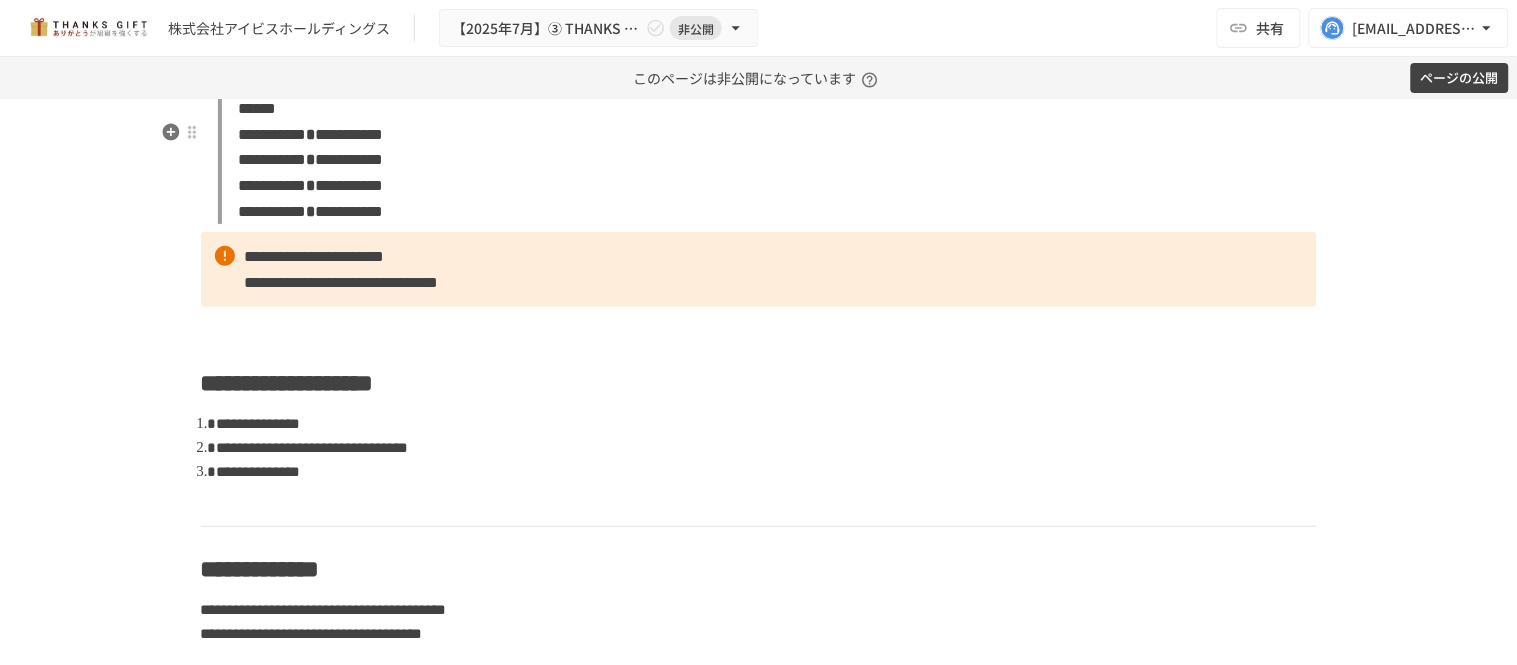 scroll, scrollTop: 23014, scrollLeft: 0, axis: vertical 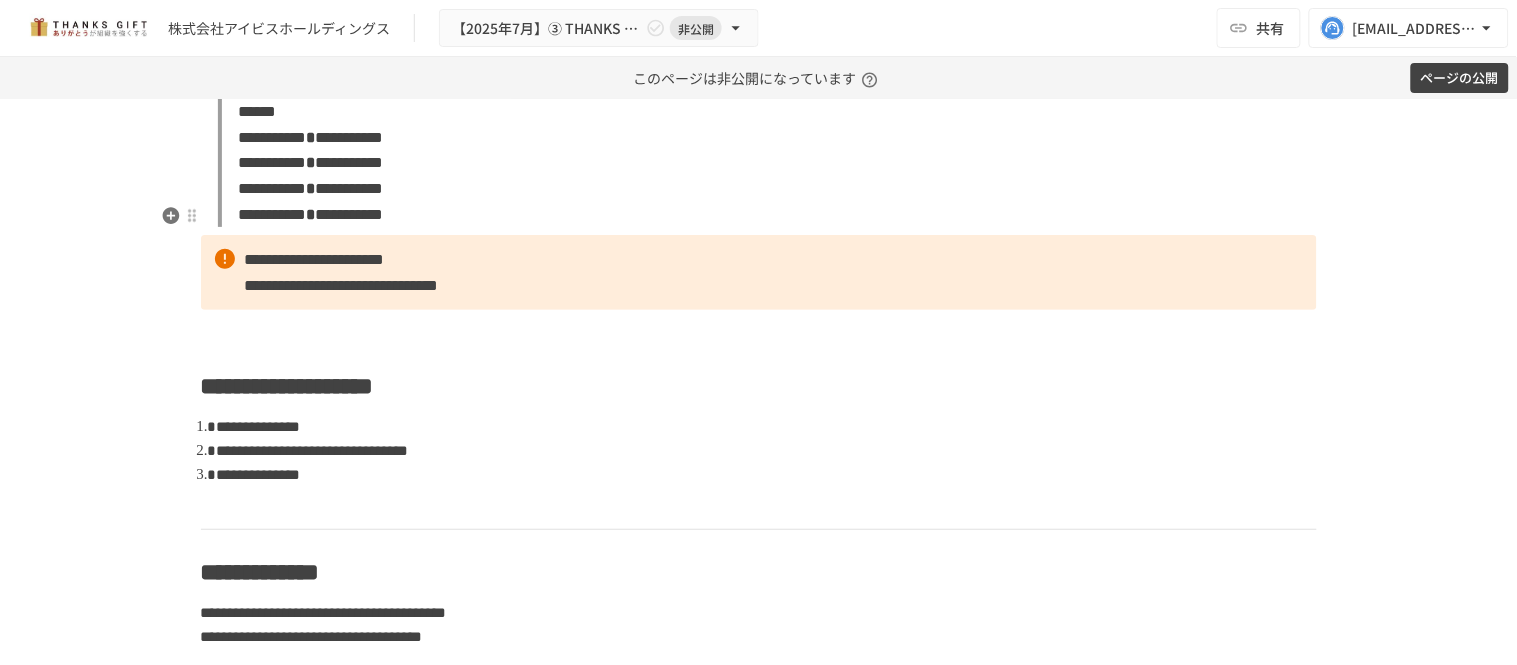 click on "**********" at bounding box center (767, 163) 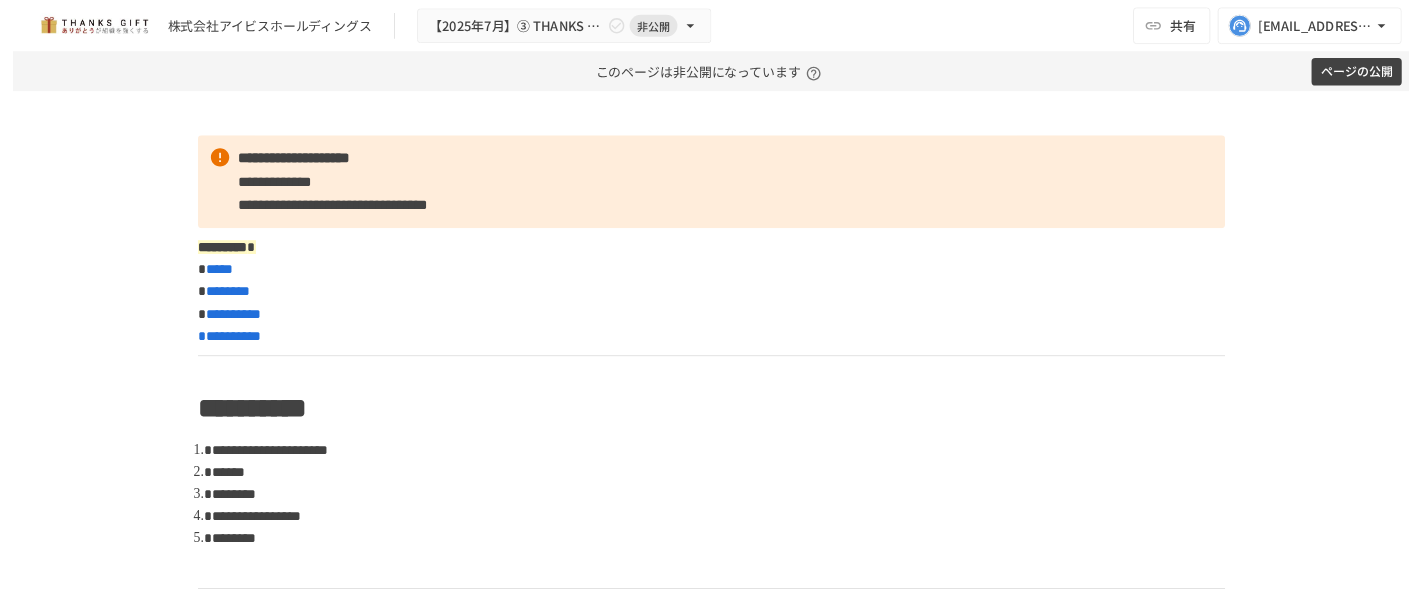 scroll, scrollTop: 0, scrollLeft: 0, axis: both 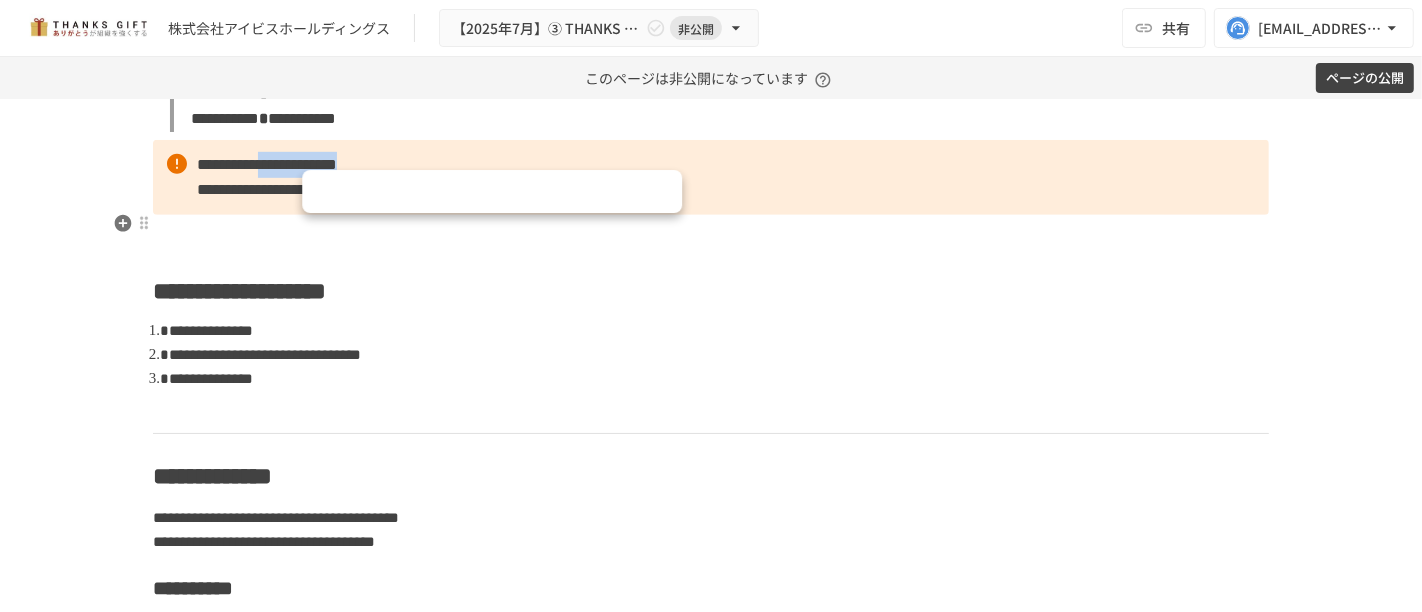 drag, startPoint x: 409, startPoint y: 225, endPoint x: 296, endPoint y: 234, distance: 113.35784 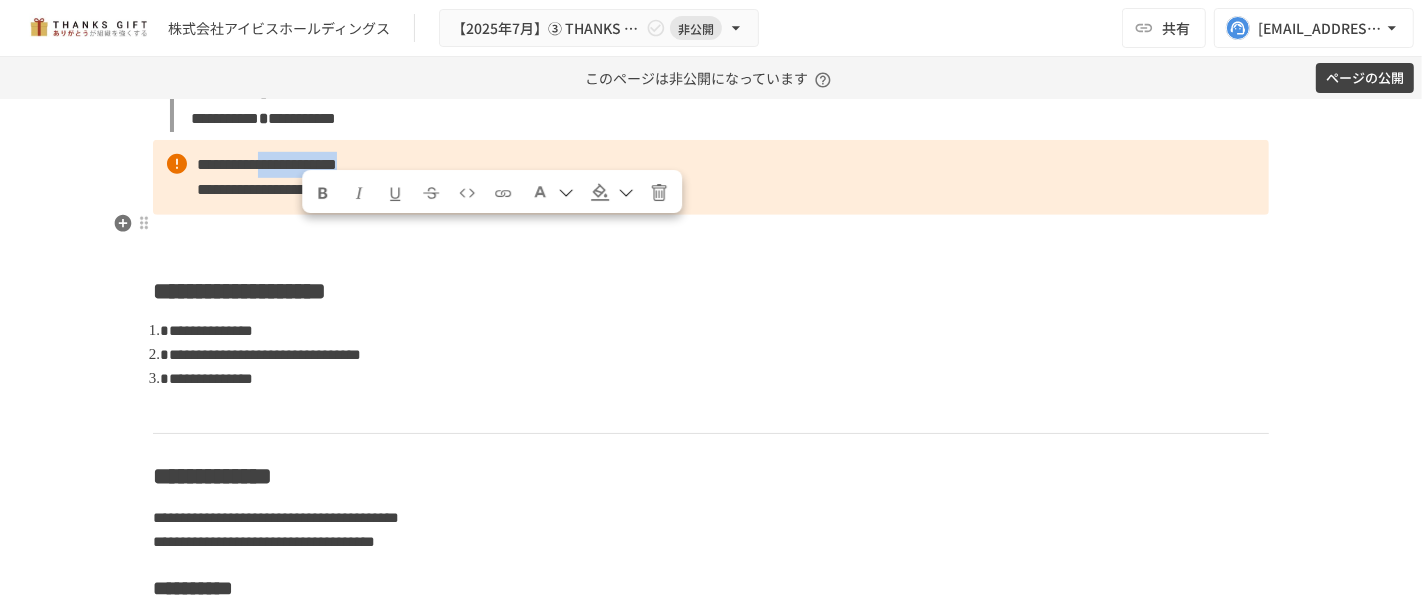 click on "**********" at bounding box center [711, 177] 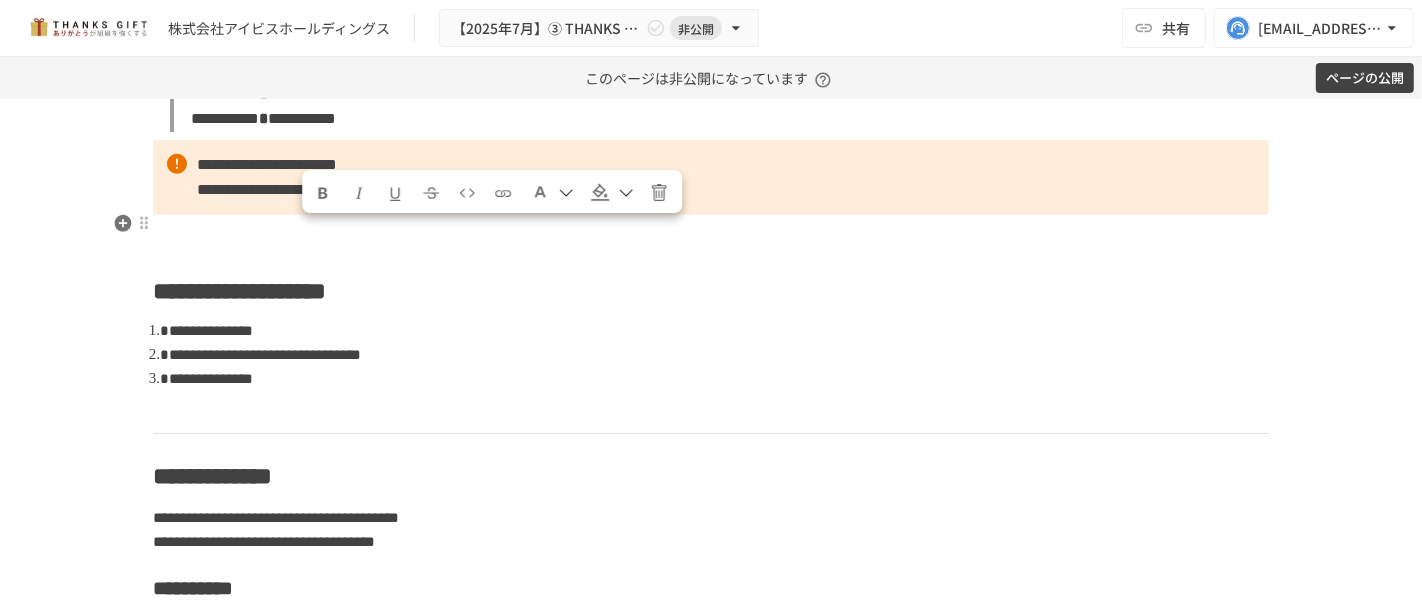 click on "**********" at bounding box center (711, 177) 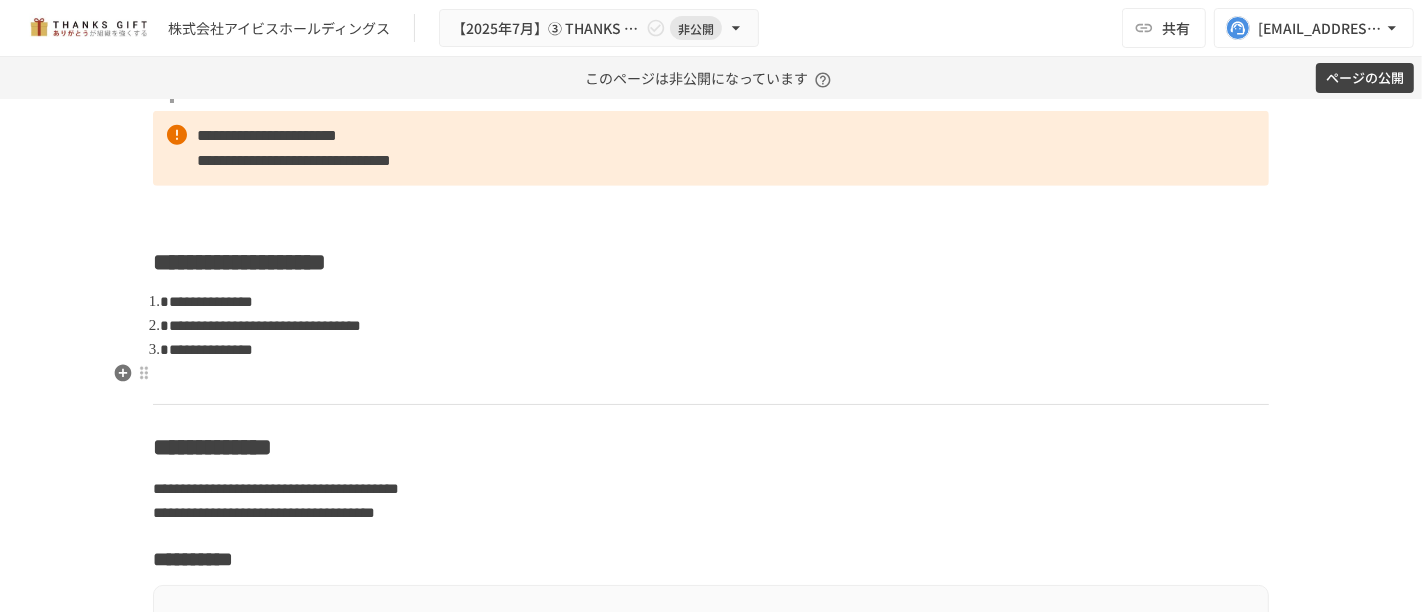 scroll, scrollTop: 20333, scrollLeft: 0, axis: vertical 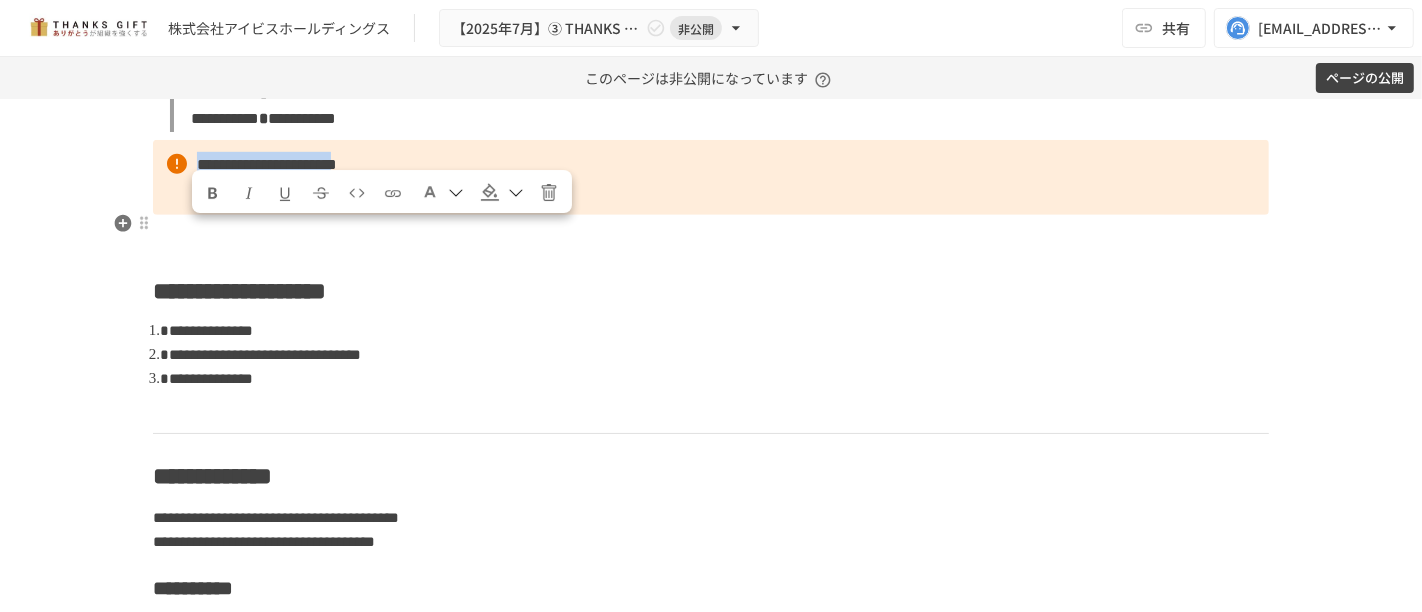 drag, startPoint x: 188, startPoint y: 235, endPoint x: 399, endPoint y: 242, distance: 211.11609 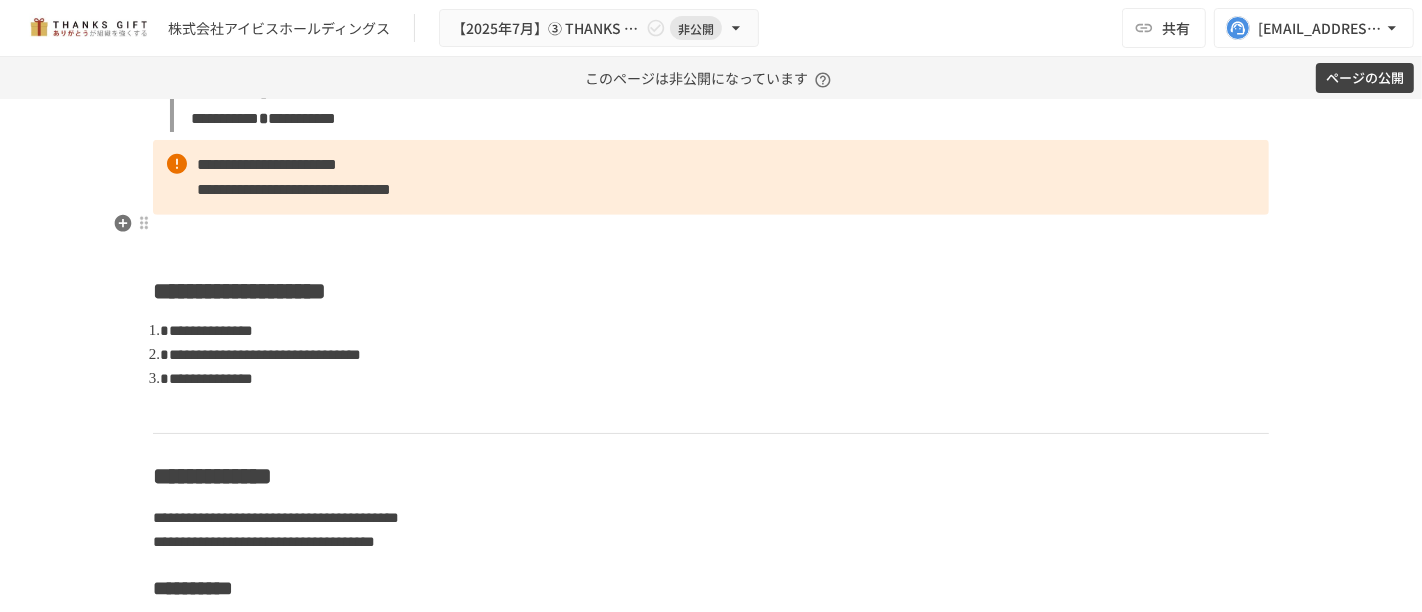 click on "**********" at bounding box center [267, 164] 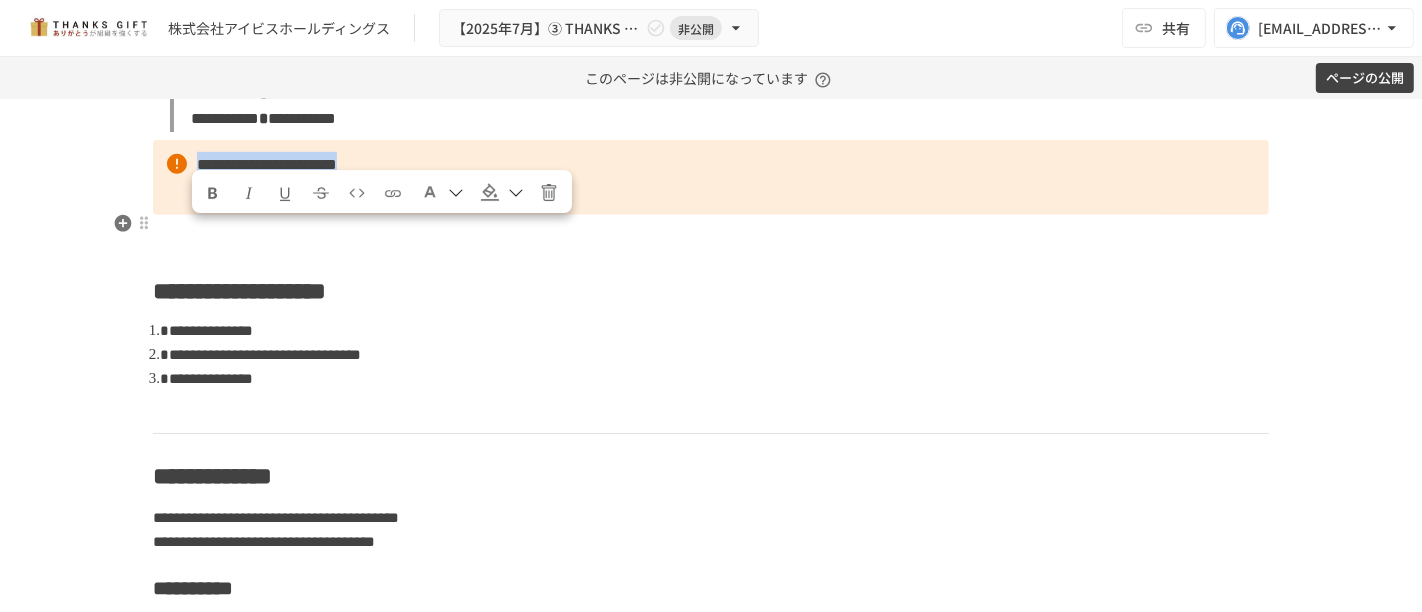 drag, startPoint x: 404, startPoint y: 241, endPoint x: 188, endPoint y: 227, distance: 216.45323 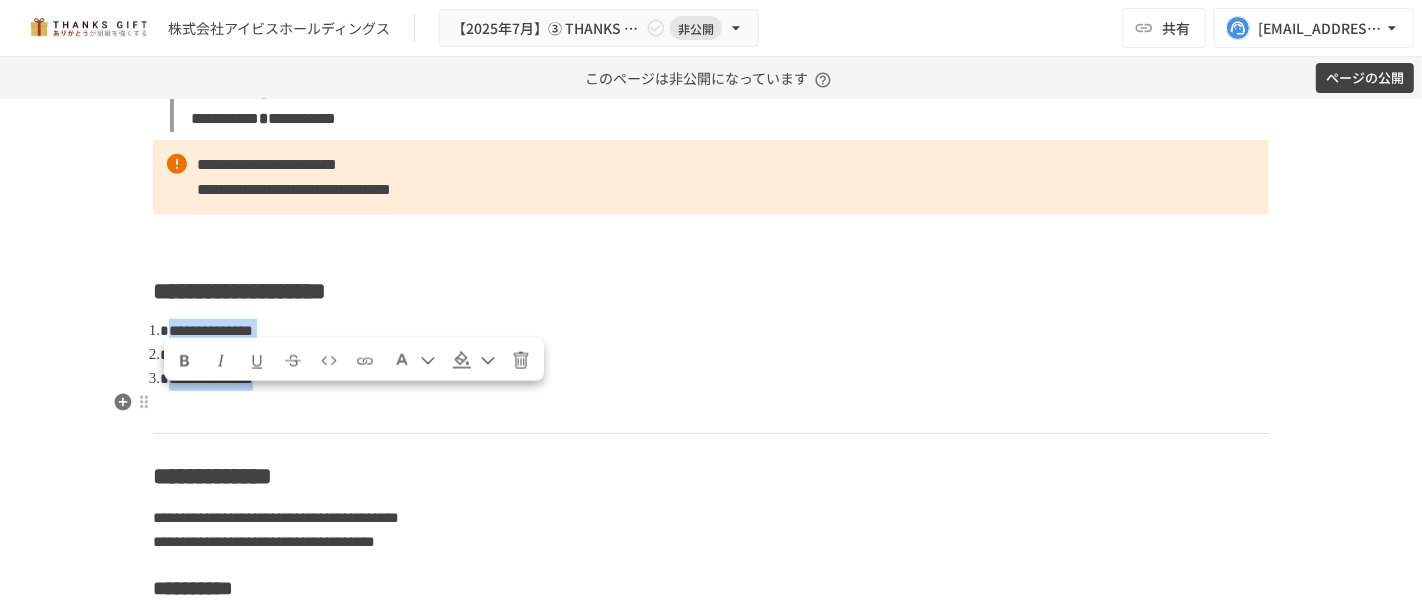 drag, startPoint x: 365, startPoint y: 458, endPoint x: 161, endPoint y: 409, distance: 209.80229 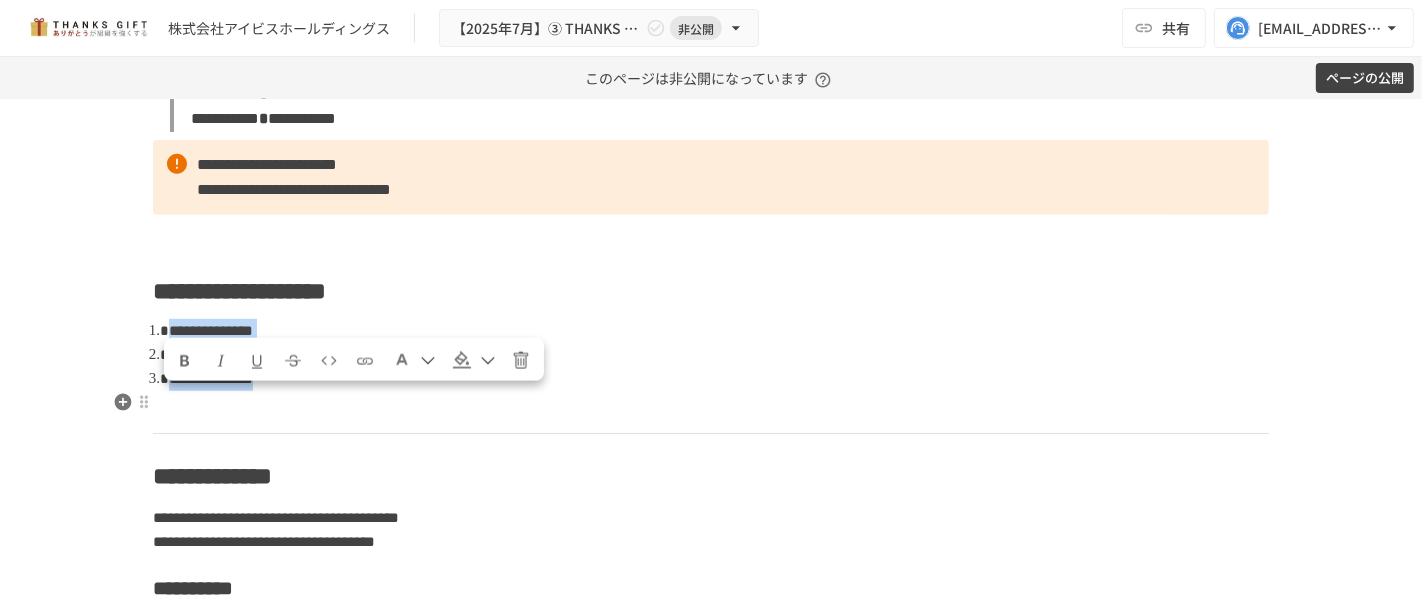 click on "**********" at bounding box center [719, 355] 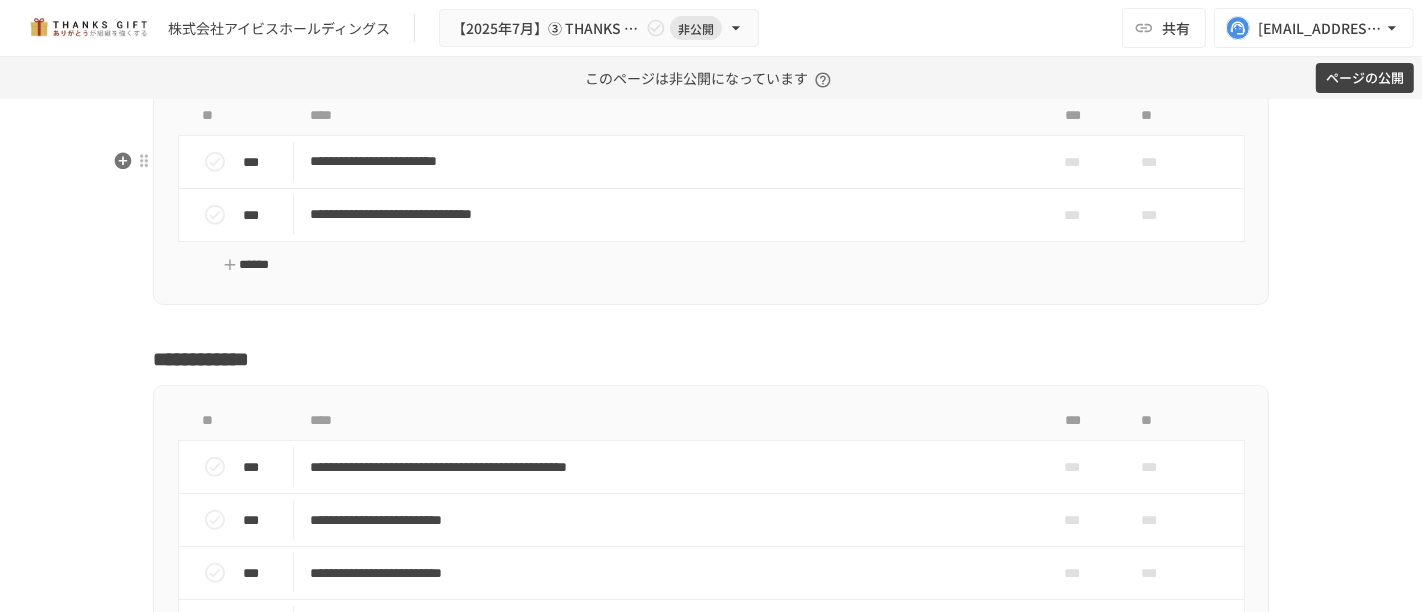 scroll, scrollTop: 20666, scrollLeft: 0, axis: vertical 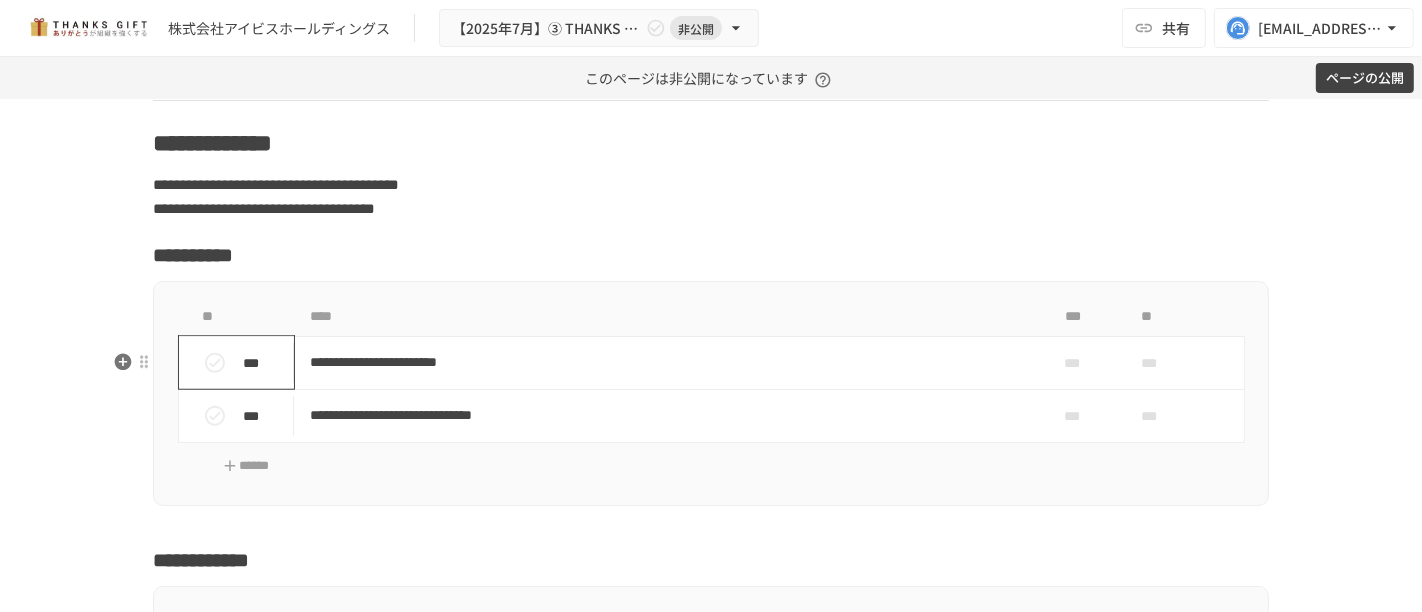 click 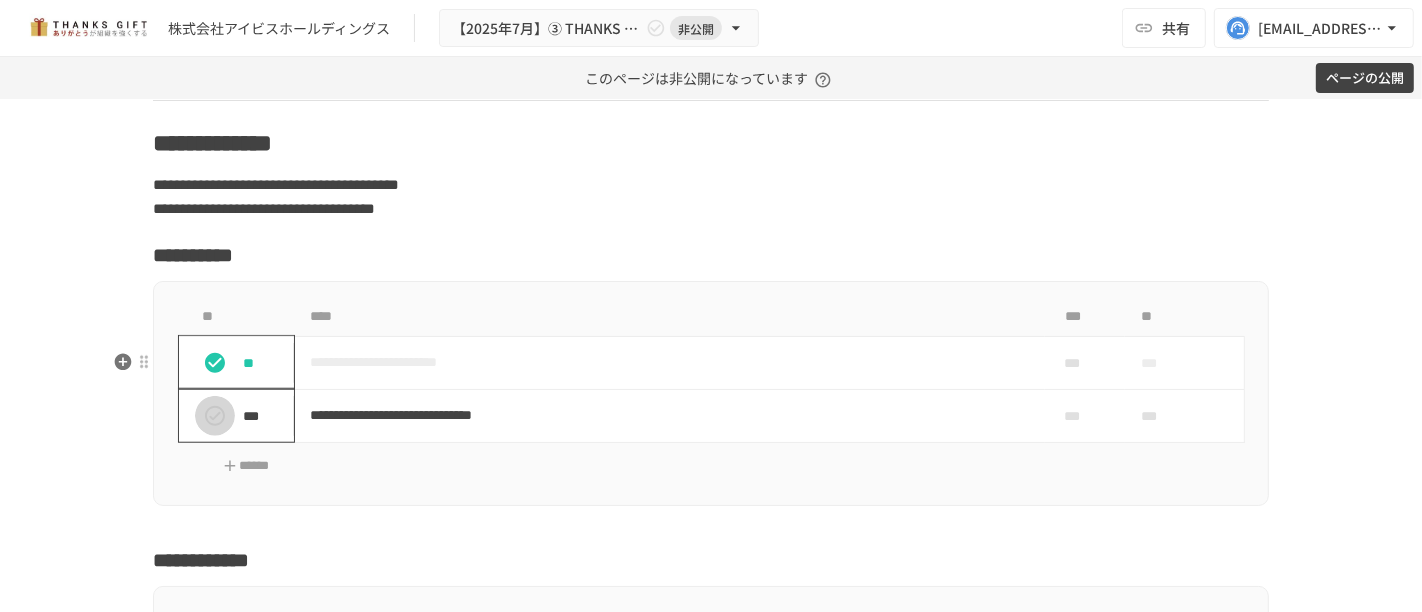 click at bounding box center (215, 416) 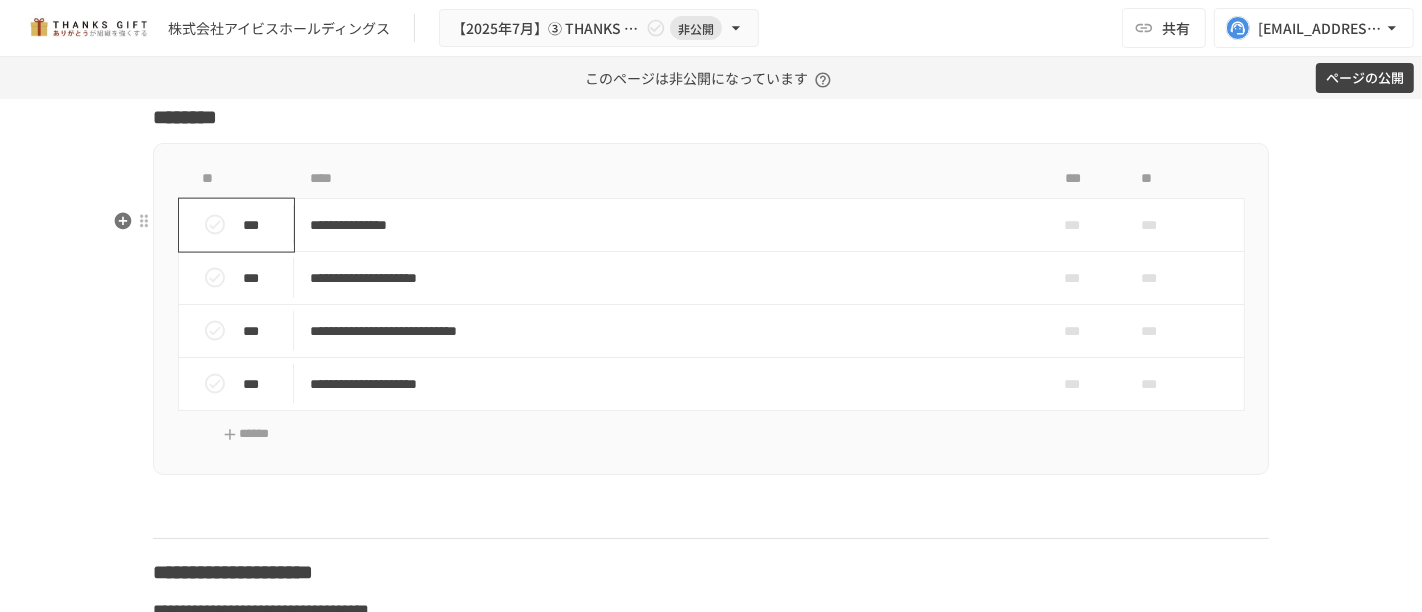 scroll, scrollTop: 21555, scrollLeft: 0, axis: vertical 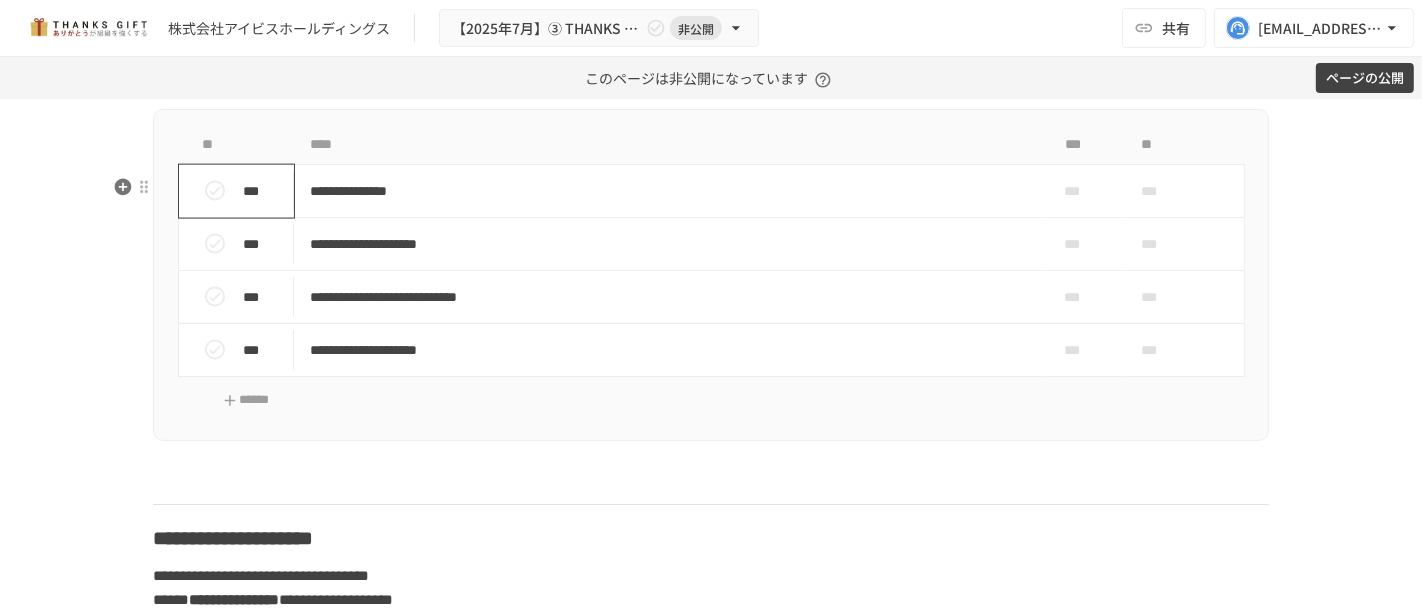 click 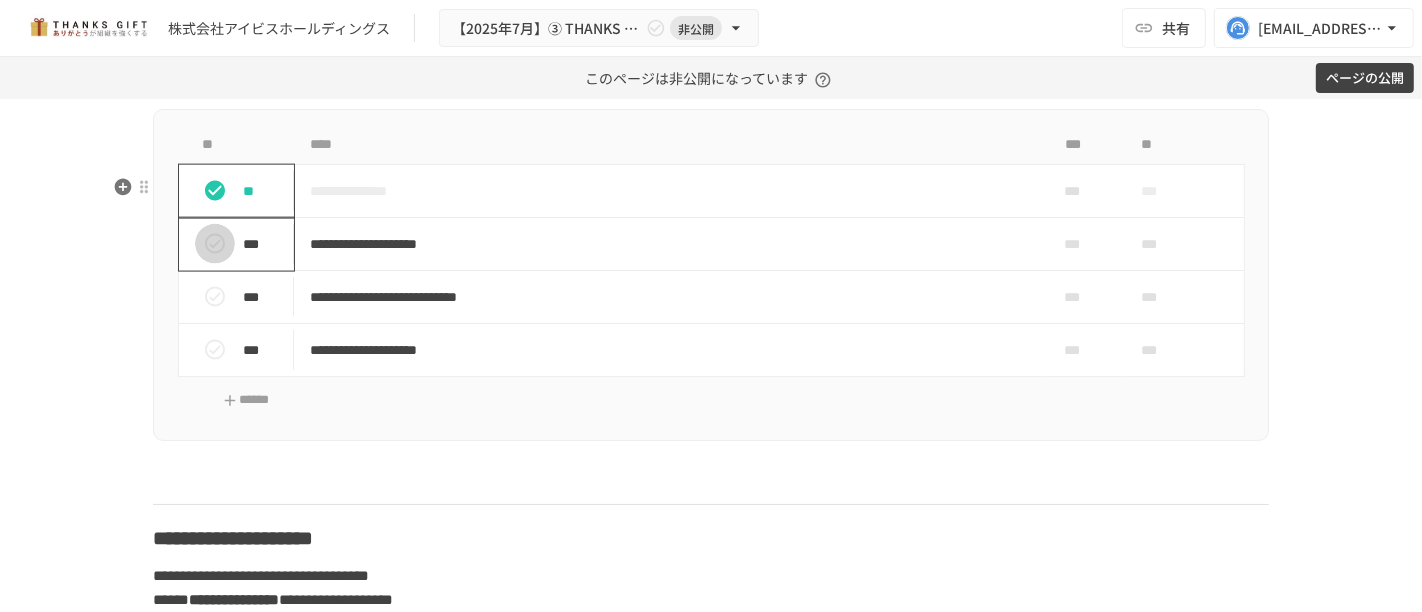 click 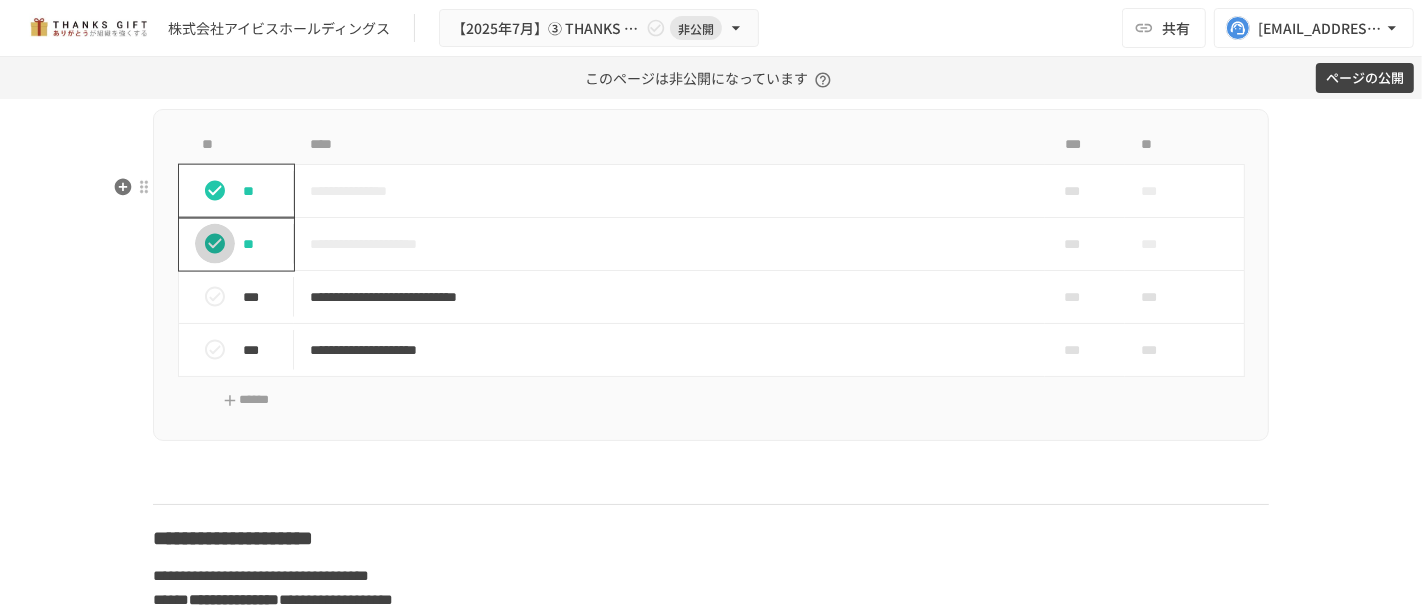 click 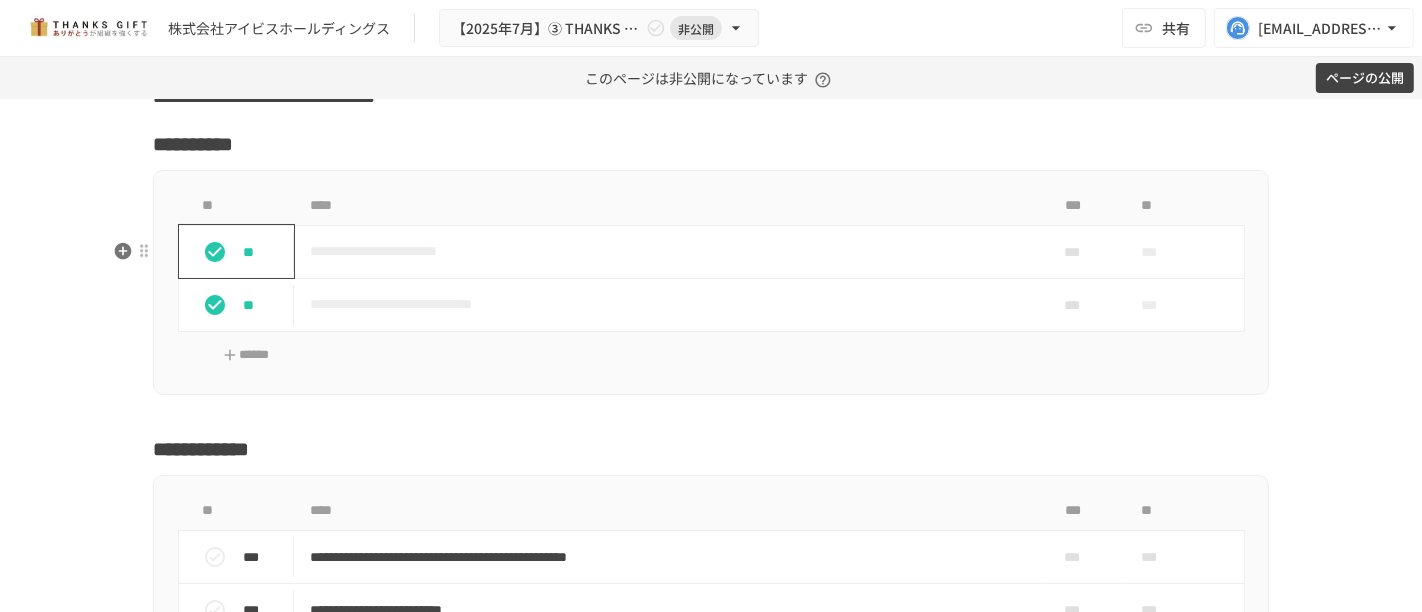 scroll, scrollTop: 20444, scrollLeft: 0, axis: vertical 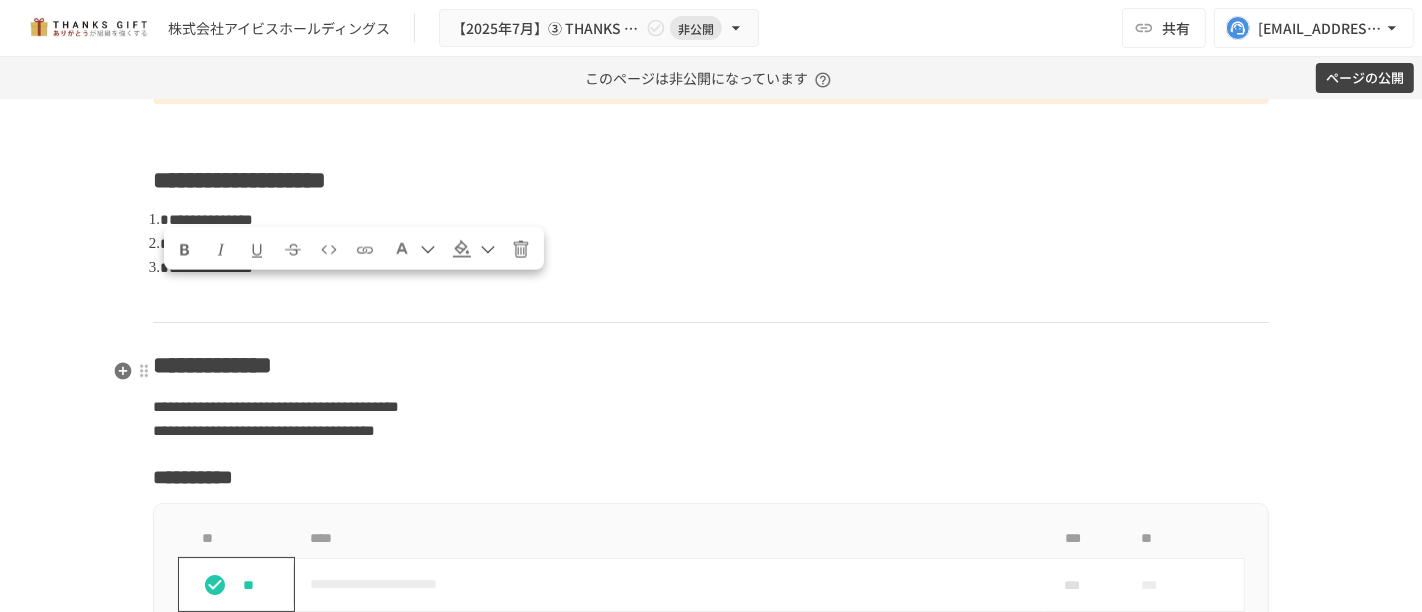 click at bounding box center [711, 301] 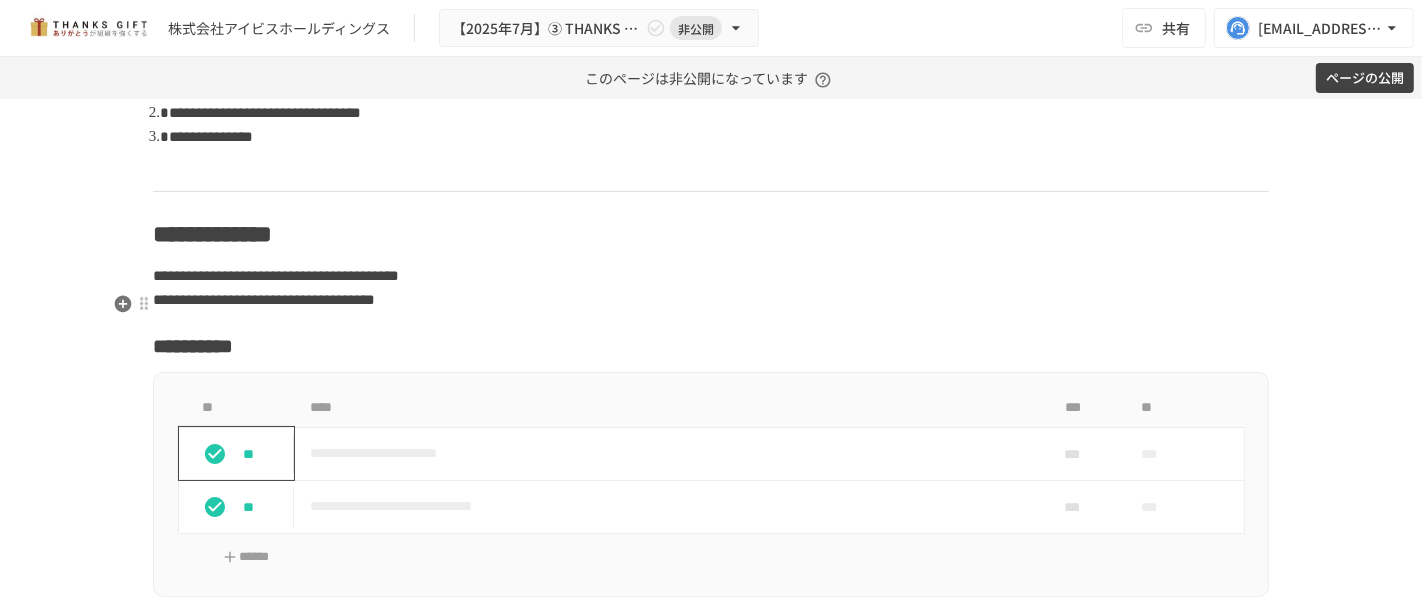 scroll, scrollTop: 20666, scrollLeft: 0, axis: vertical 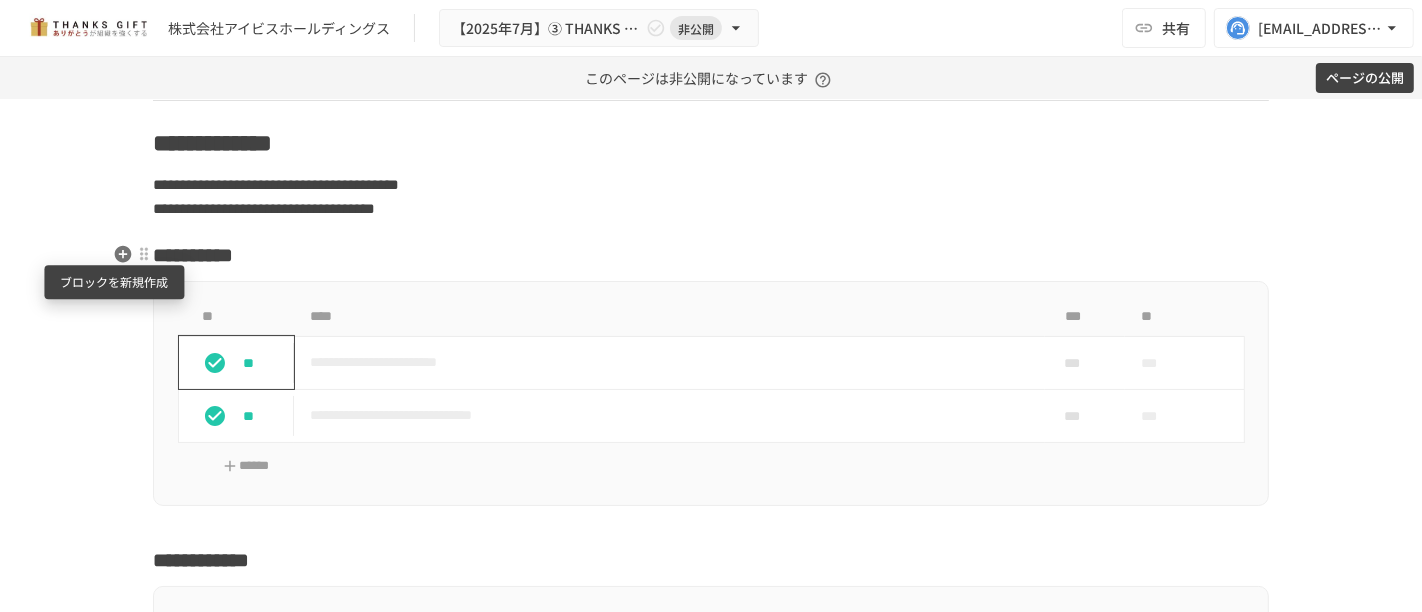 click 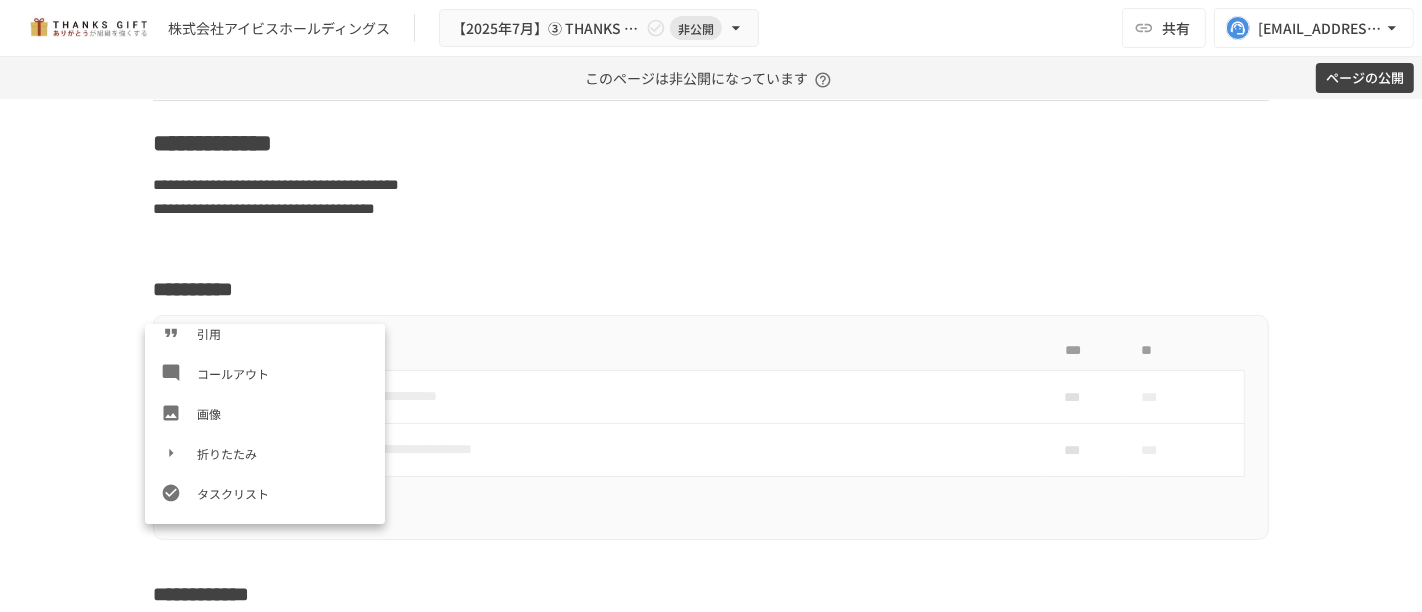 scroll, scrollTop: 333, scrollLeft: 0, axis: vertical 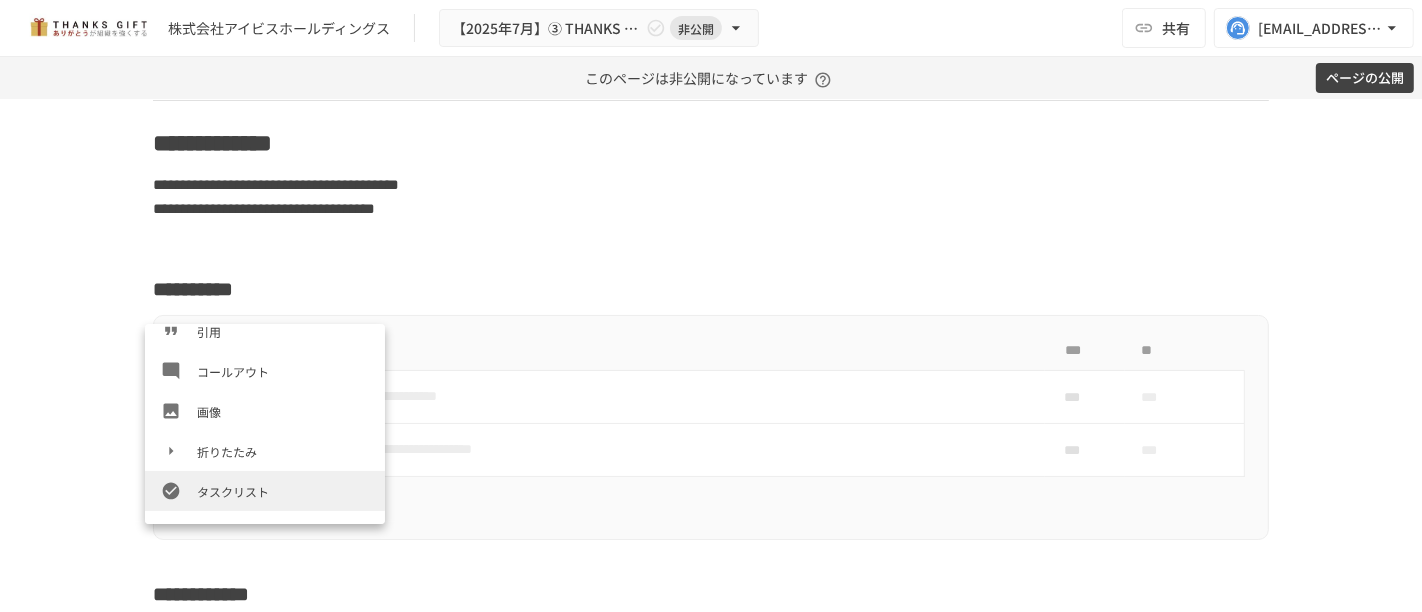 click on "タスクリスト" at bounding box center (283, 491) 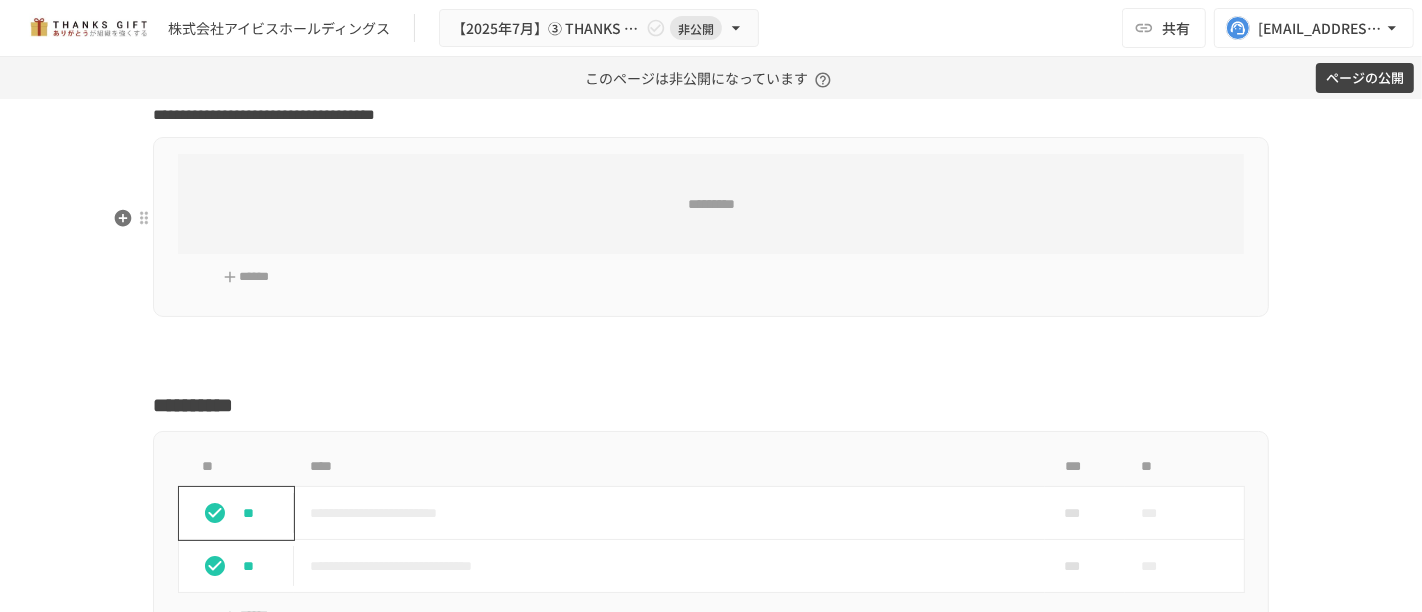scroll, scrollTop: 20888, scrollLeft: 0, axis: vertical 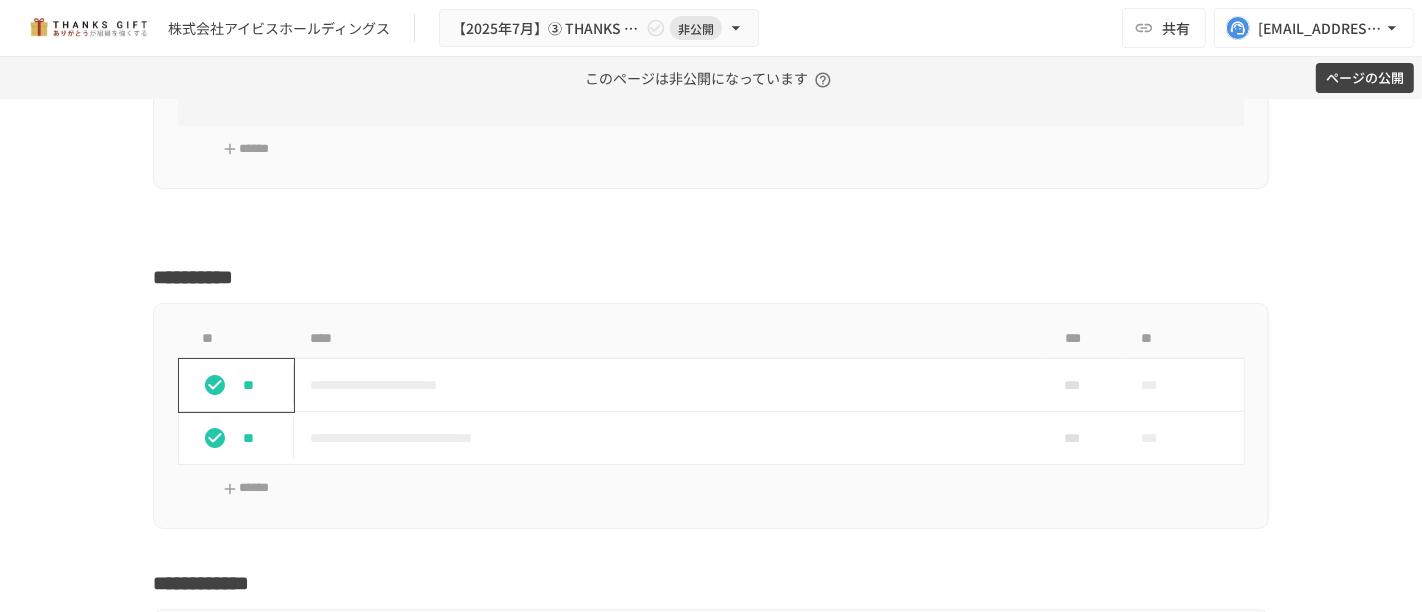 click on "********* ******" at bounding box center [711, 99] 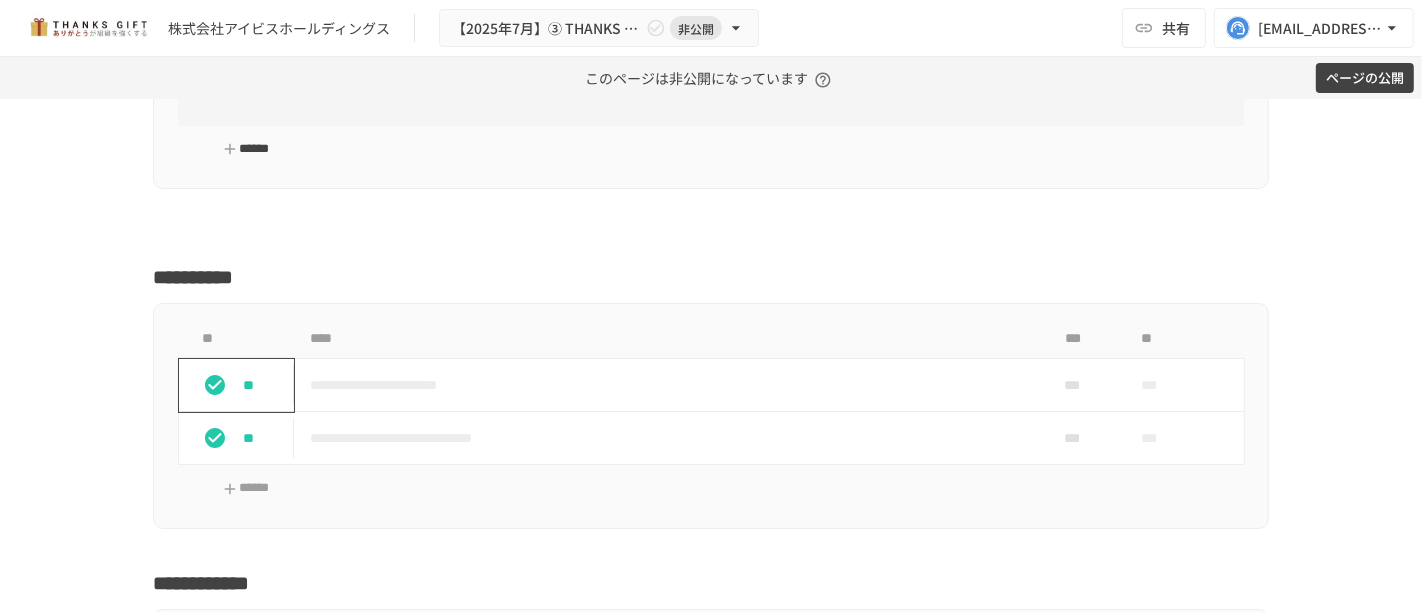 click on "******" at bounding box center (246, 149) 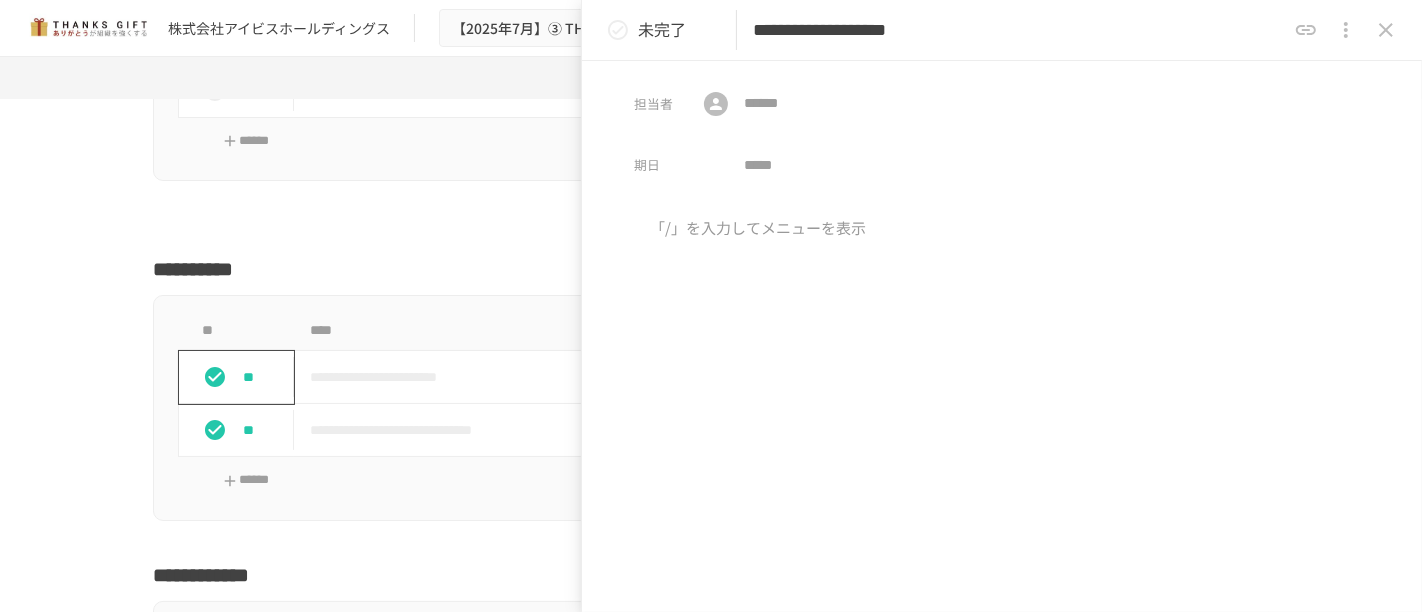 type on "**********" 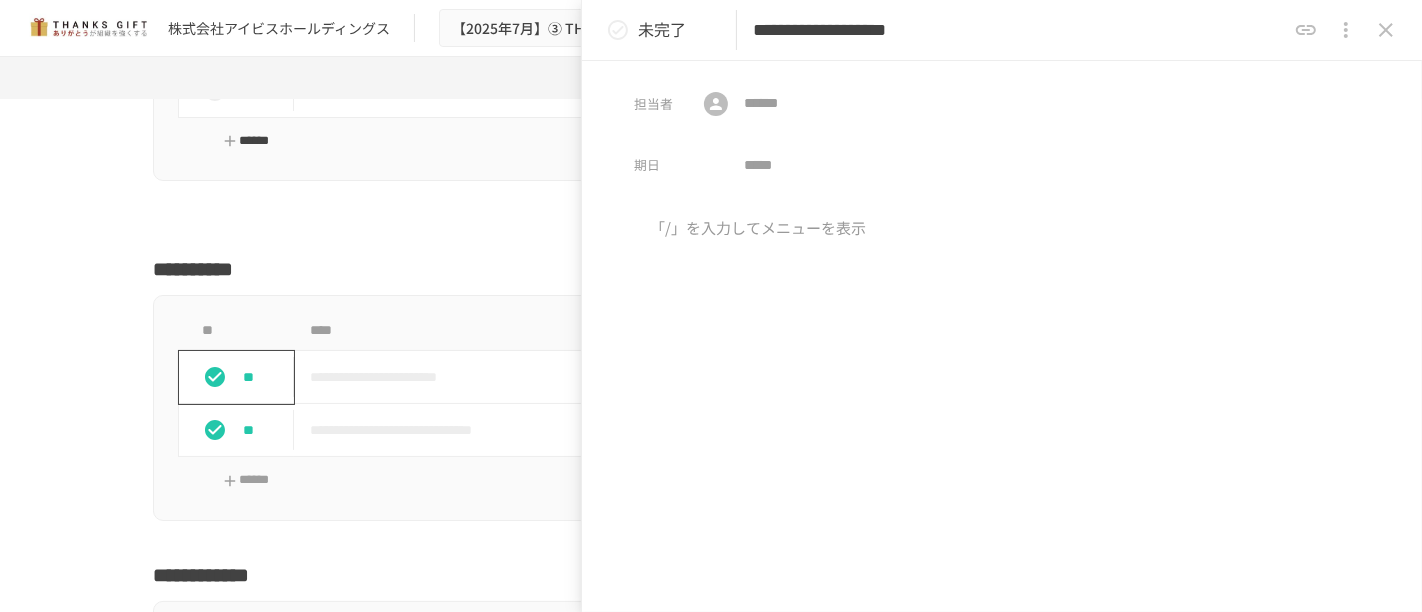 click 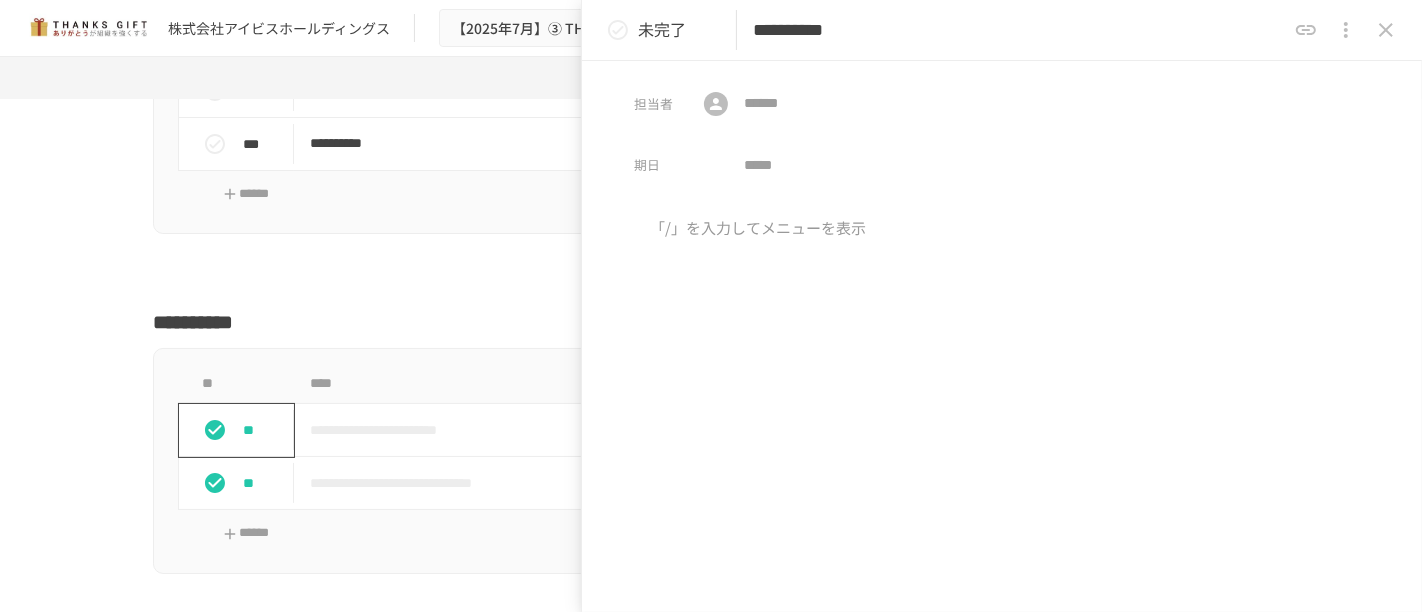 type on "**********" 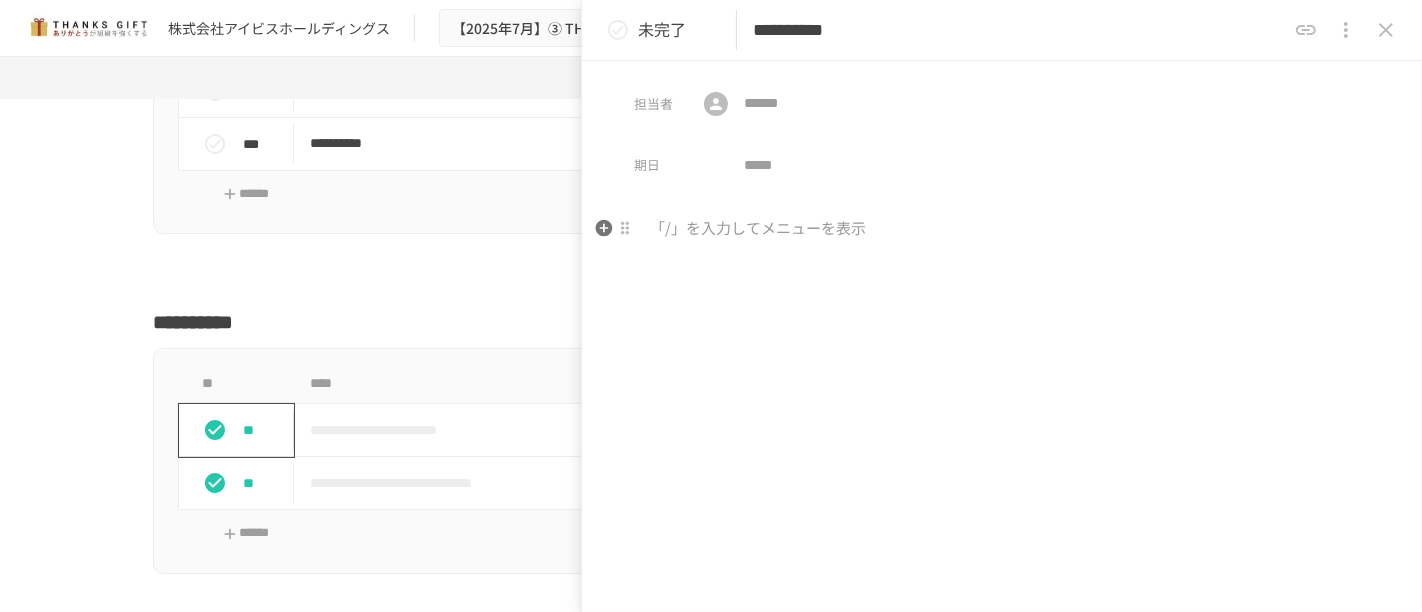 click at bounding box center [1002, 229] 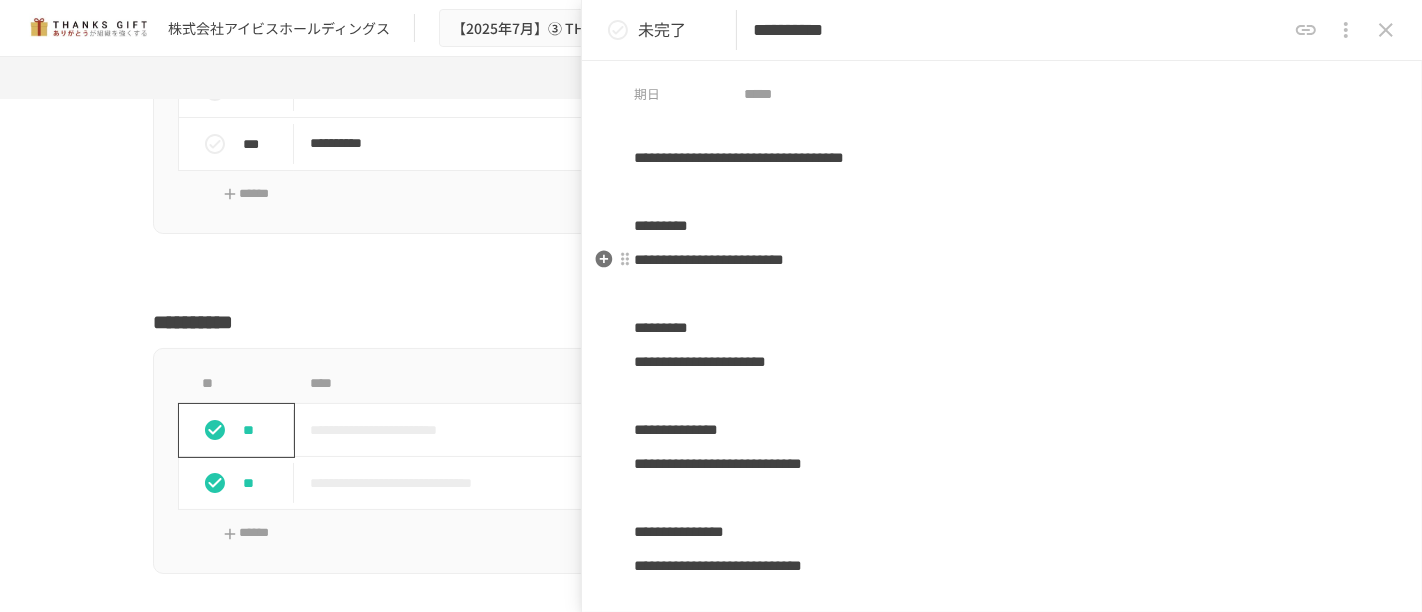 scroll, scrollTop: 0, scrollLeft: 0, axis: both 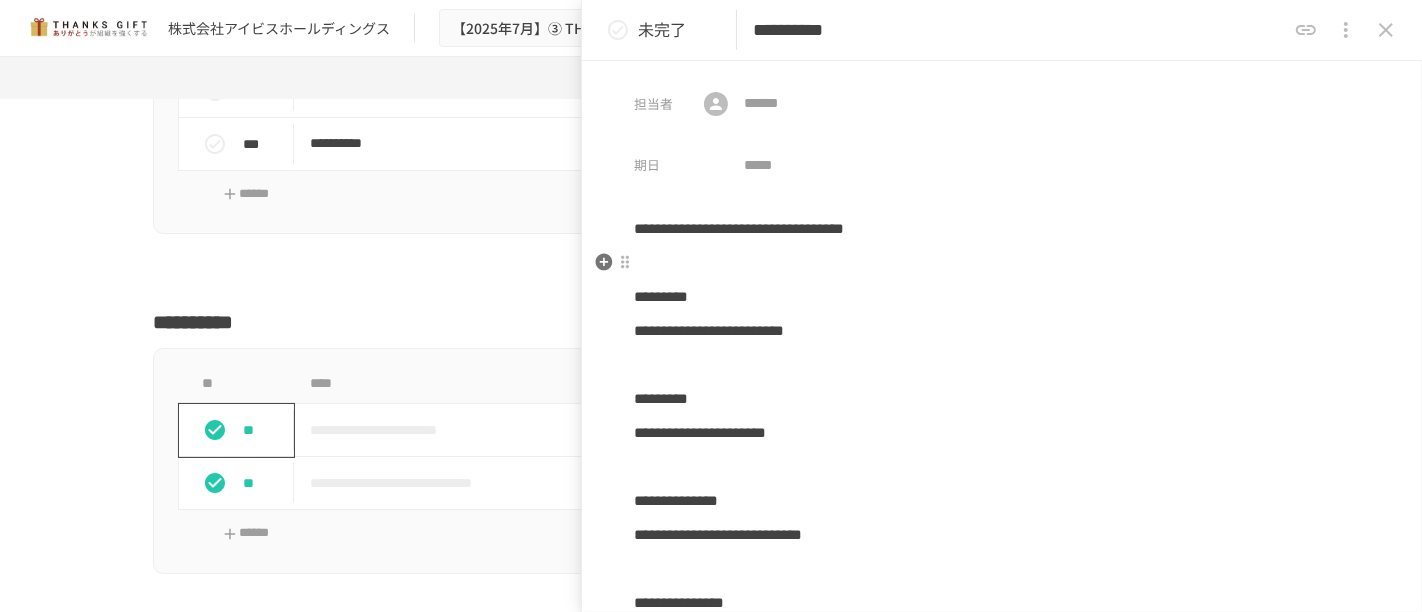 click at bounding box center [1002, 263] 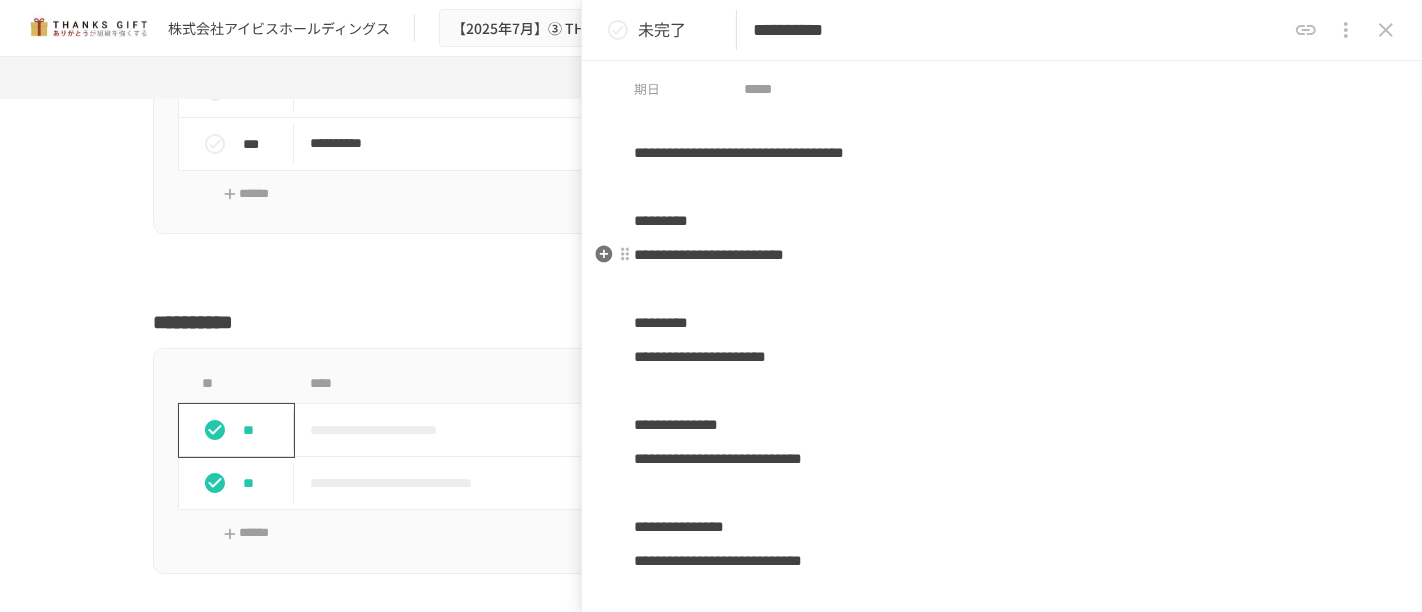 scroll, scrollTop: 111, scrollLeft: 0, axis: vertical 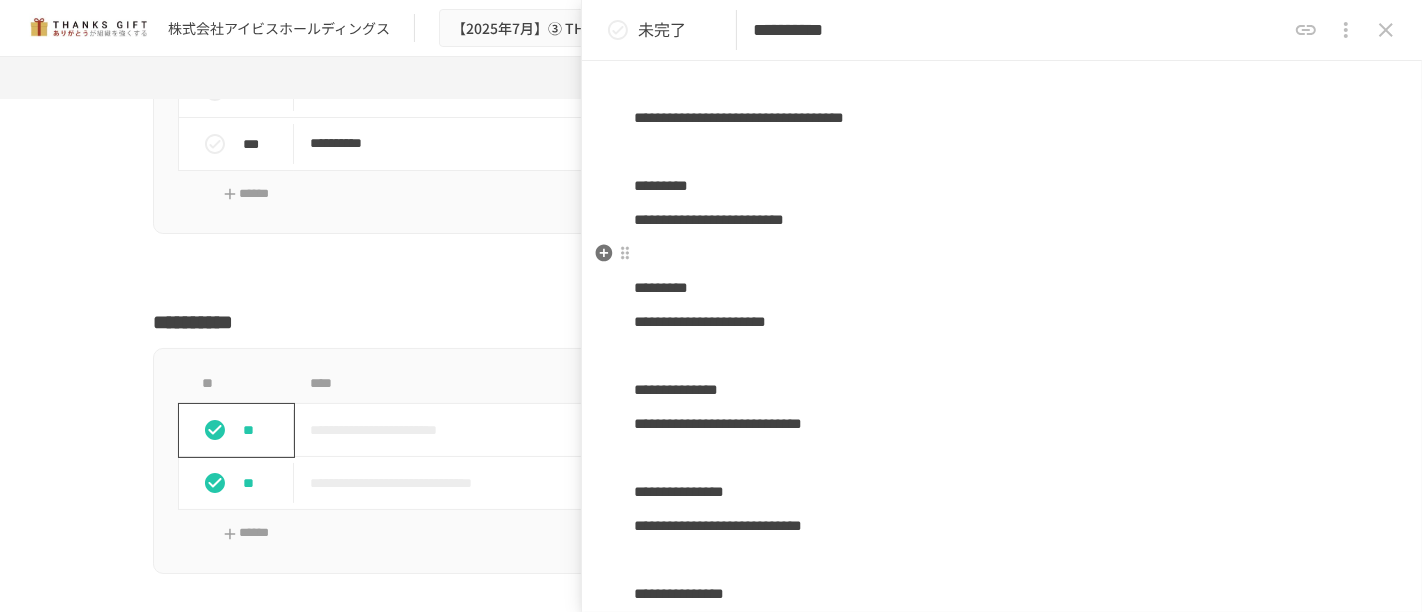 click at bounding box center (1002, 254) 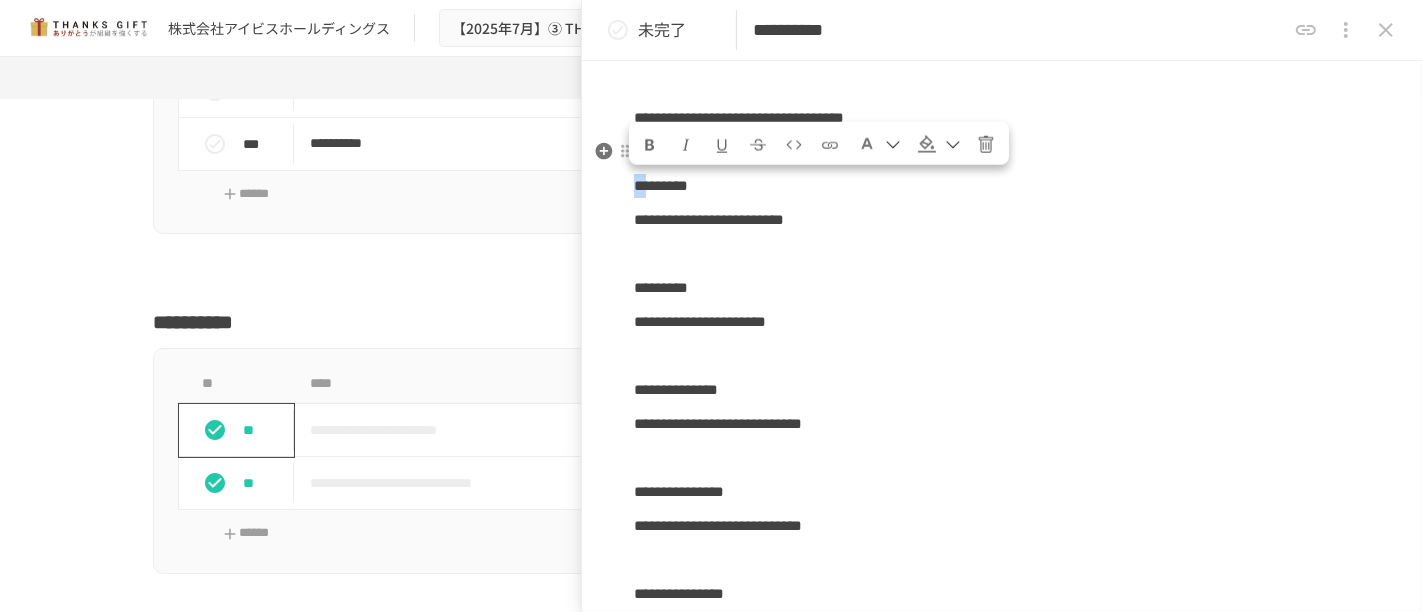 click on "**********" at bounding box center (1002, 544) 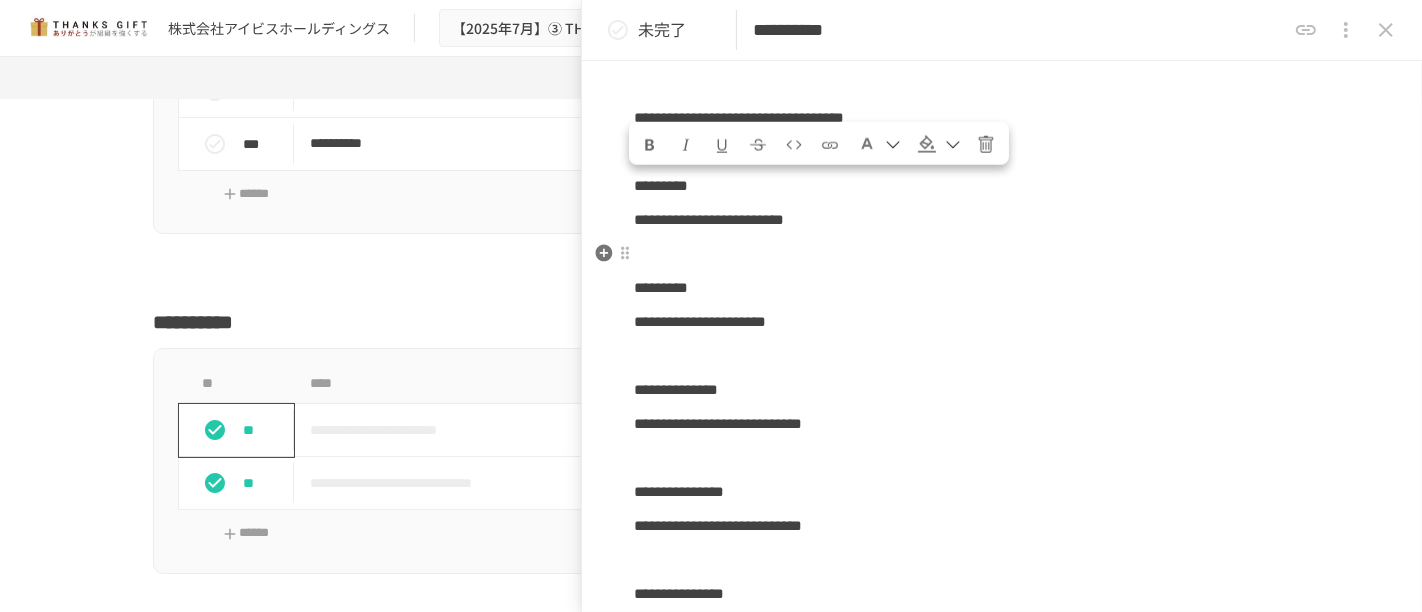 click on "*********" at bounding box center [661, 287] 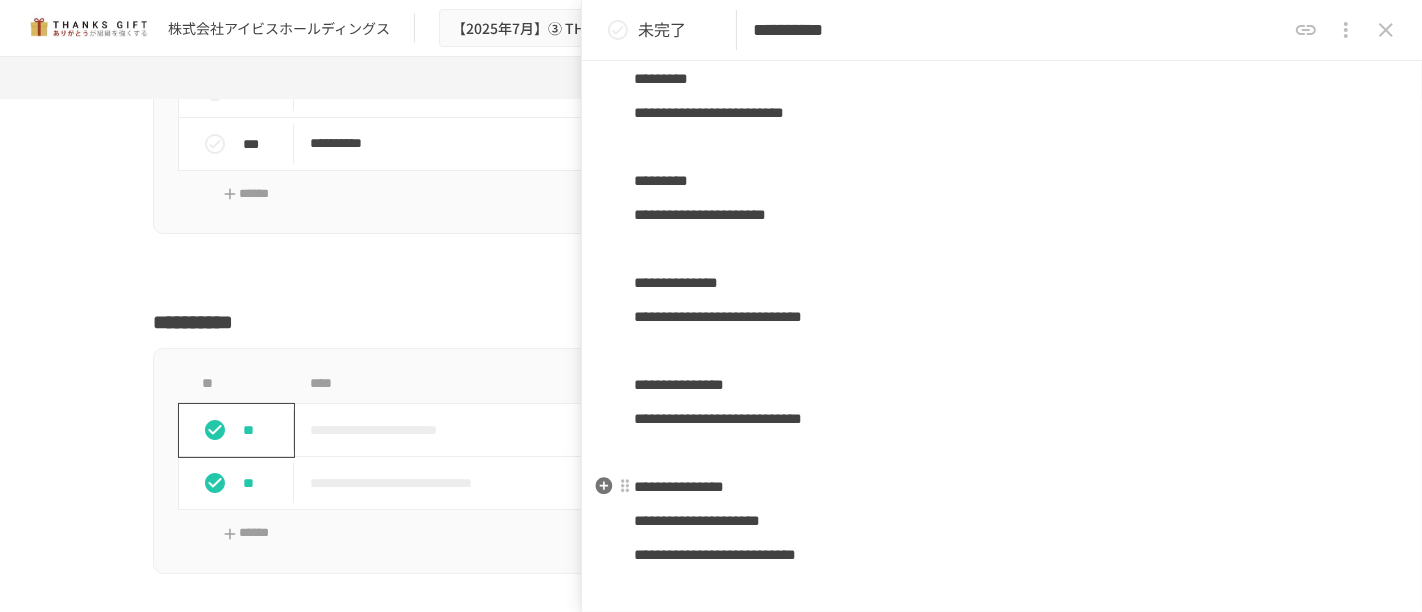 scroll, scrollTop: 481, scrollLeft: 0, axis: vertical 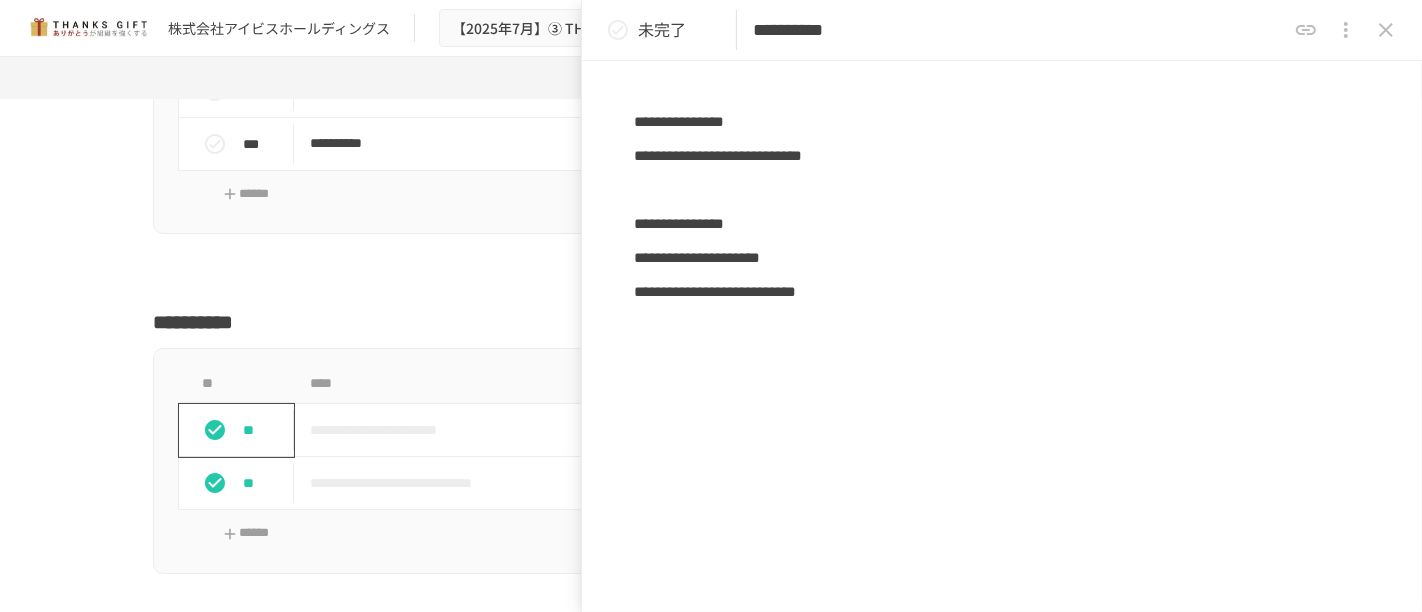 click on "**********" at bounding box center [1002, 174] 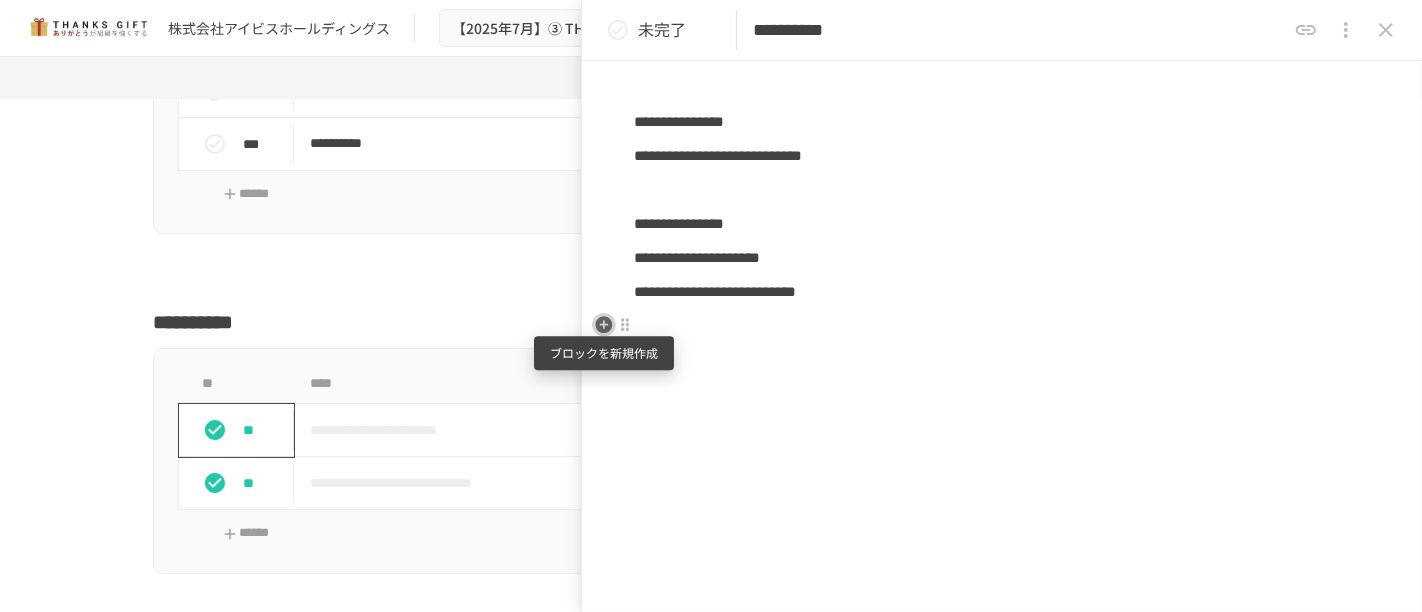 click 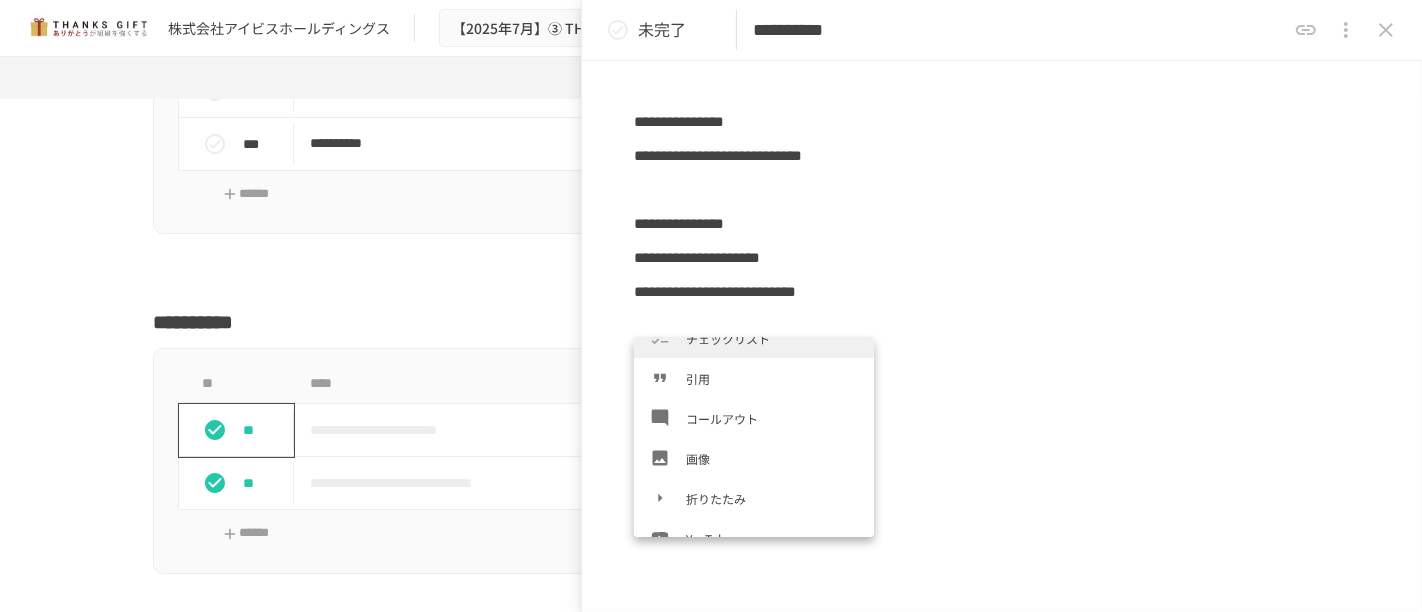 scroll, scrollTop: 333, scrollLeft: 0, axis: vertical 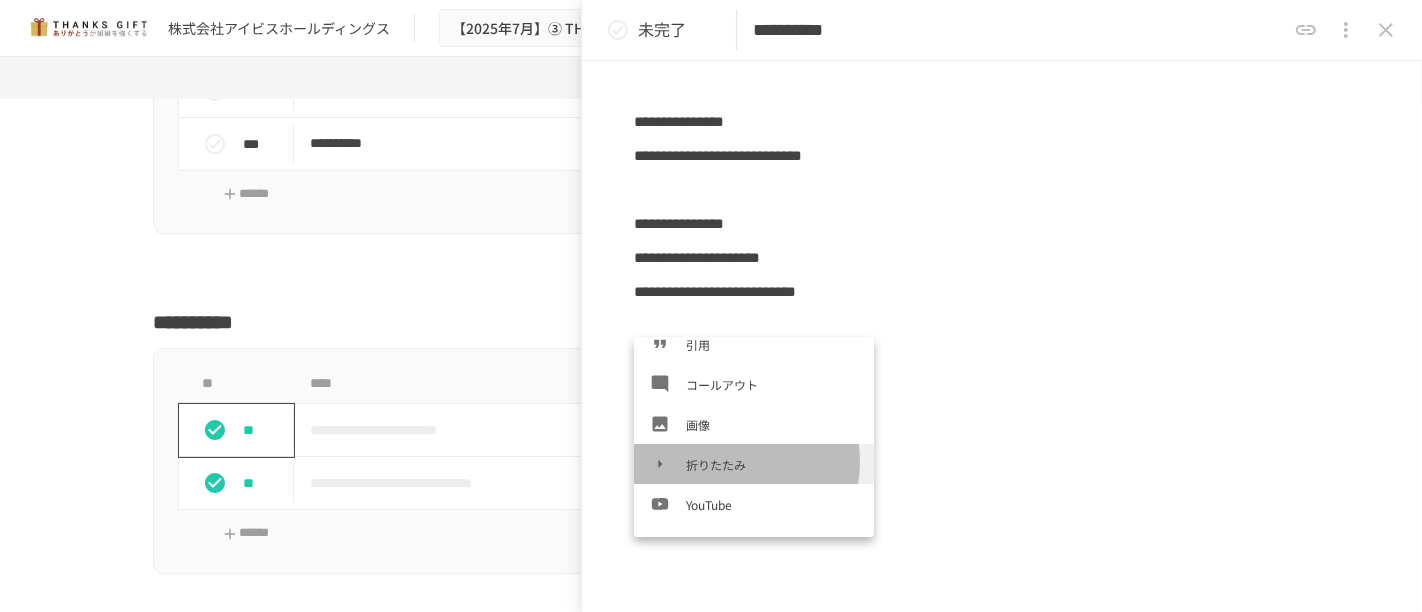 click on "折りたたみ" at bounding box center (772, 464) 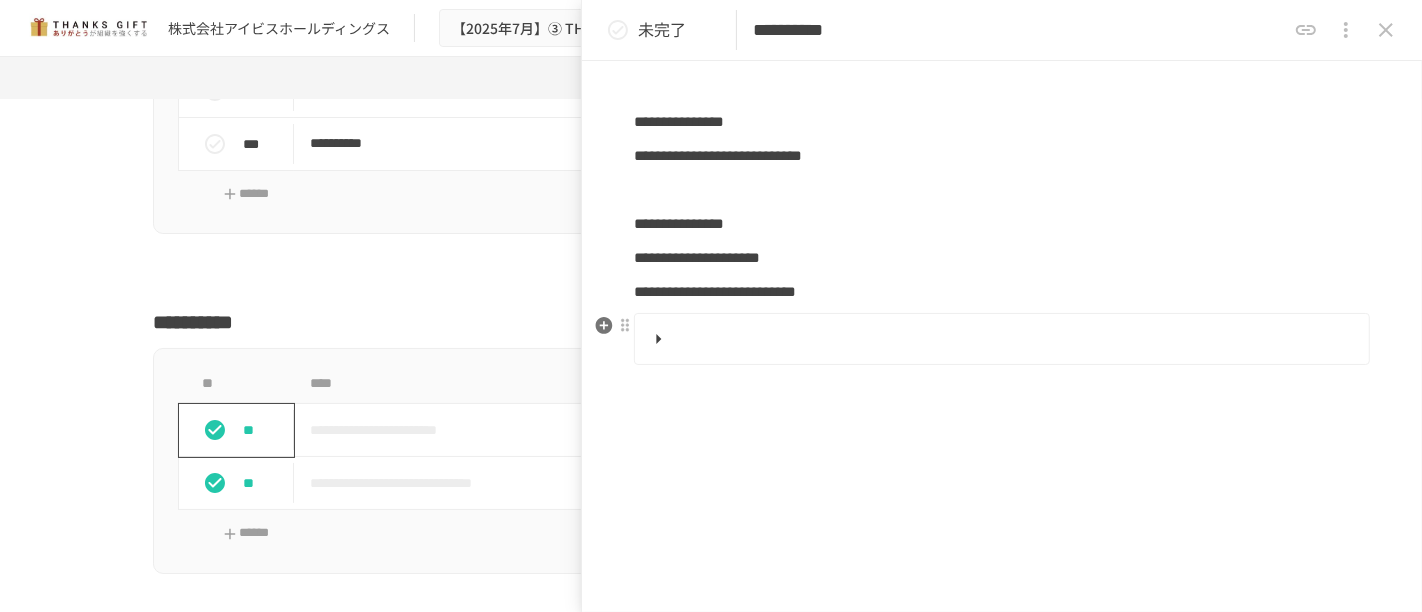 click at bounding box center (1000, 339) 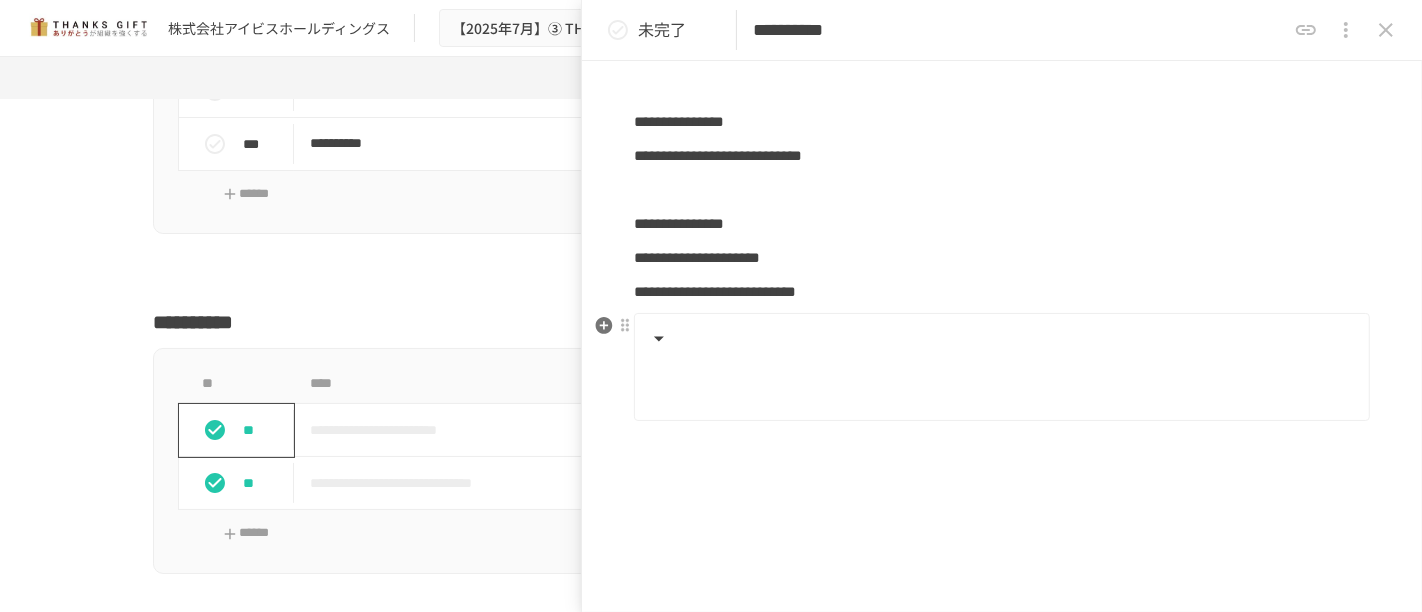 click at bounding box center [1015, 386] 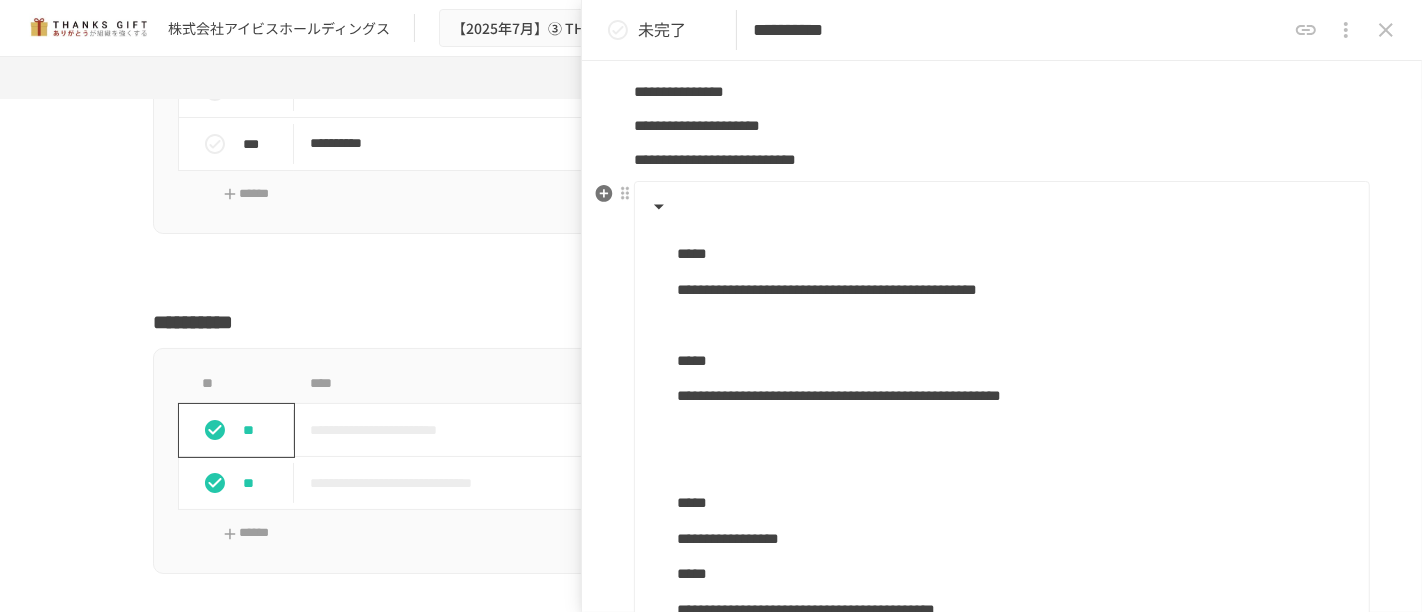 scroll, scrollTop: 592, scrollLeft: 0, axis: vertical 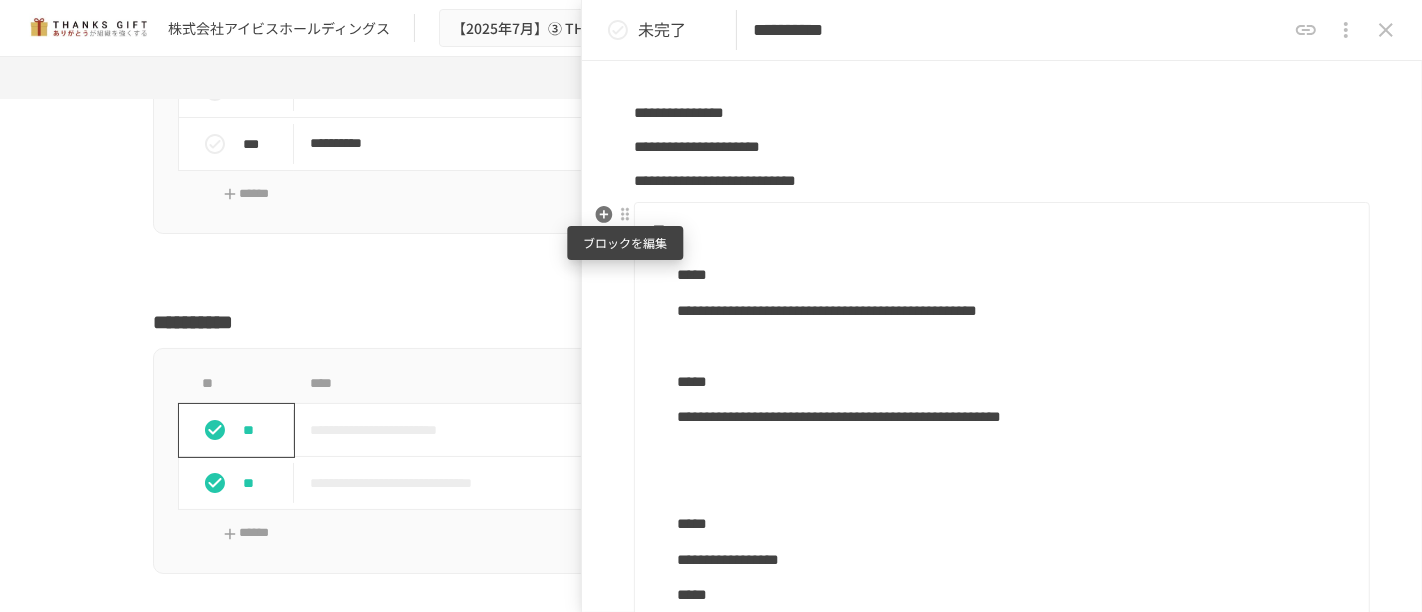 click at bounding box center [625, 215] 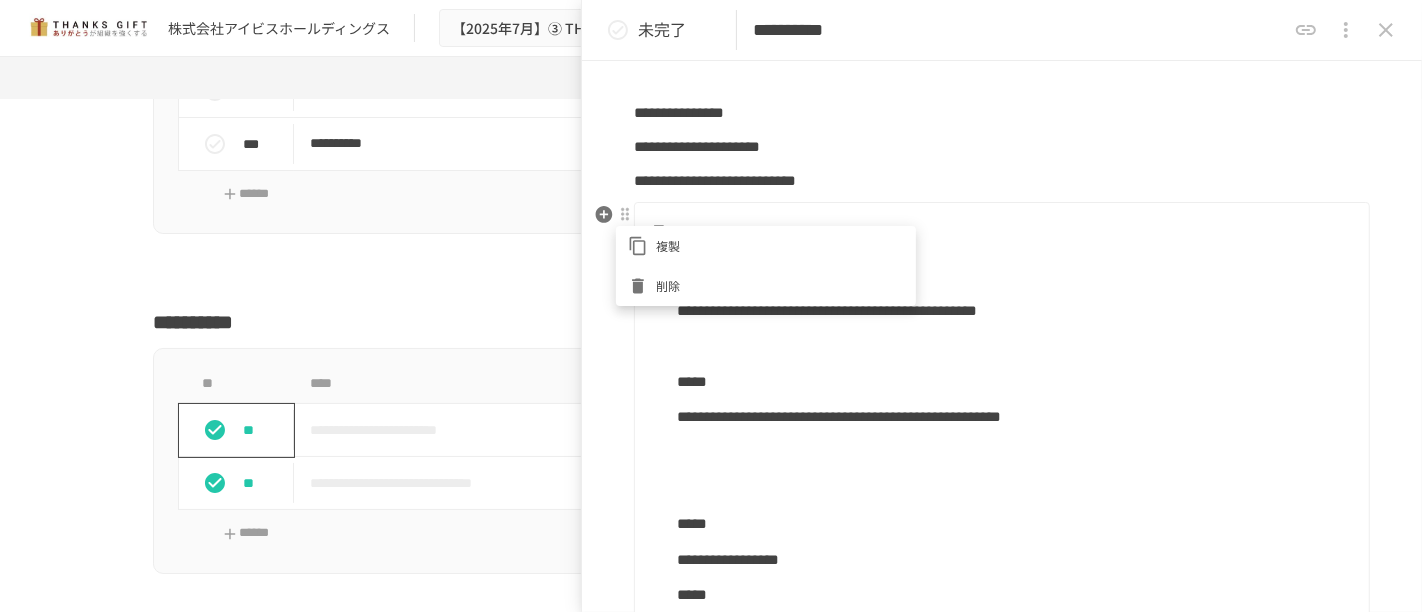 click at bounding box center [711, 306] 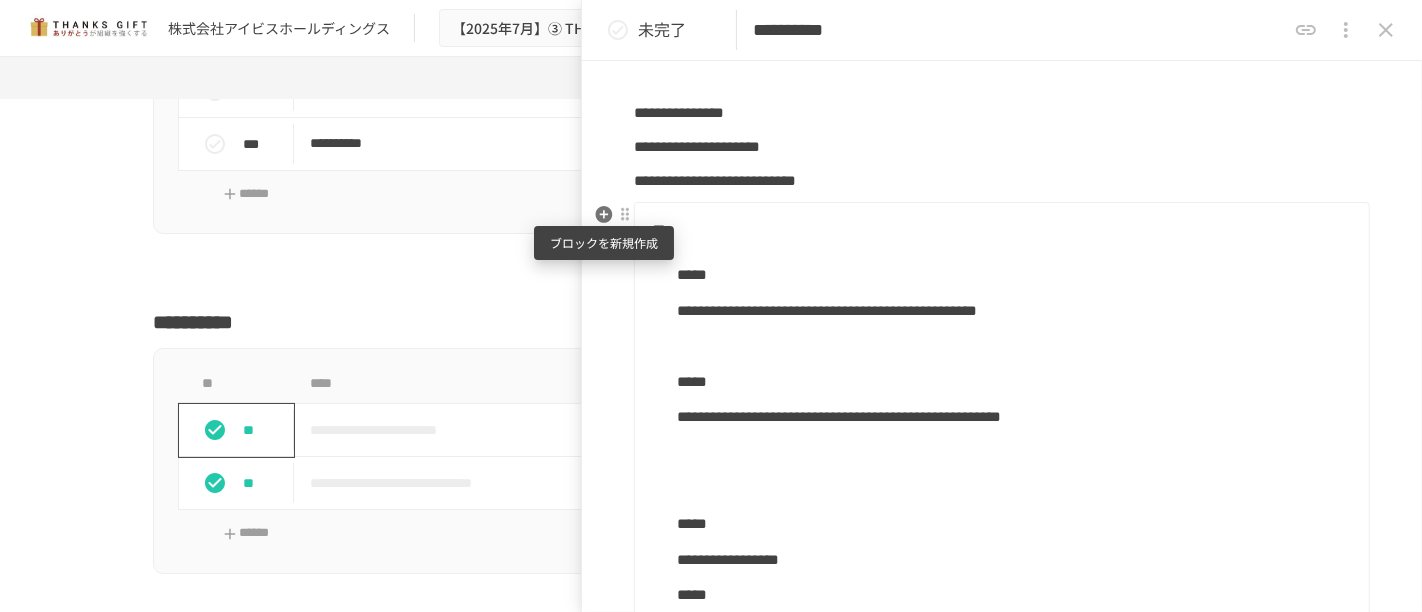 click 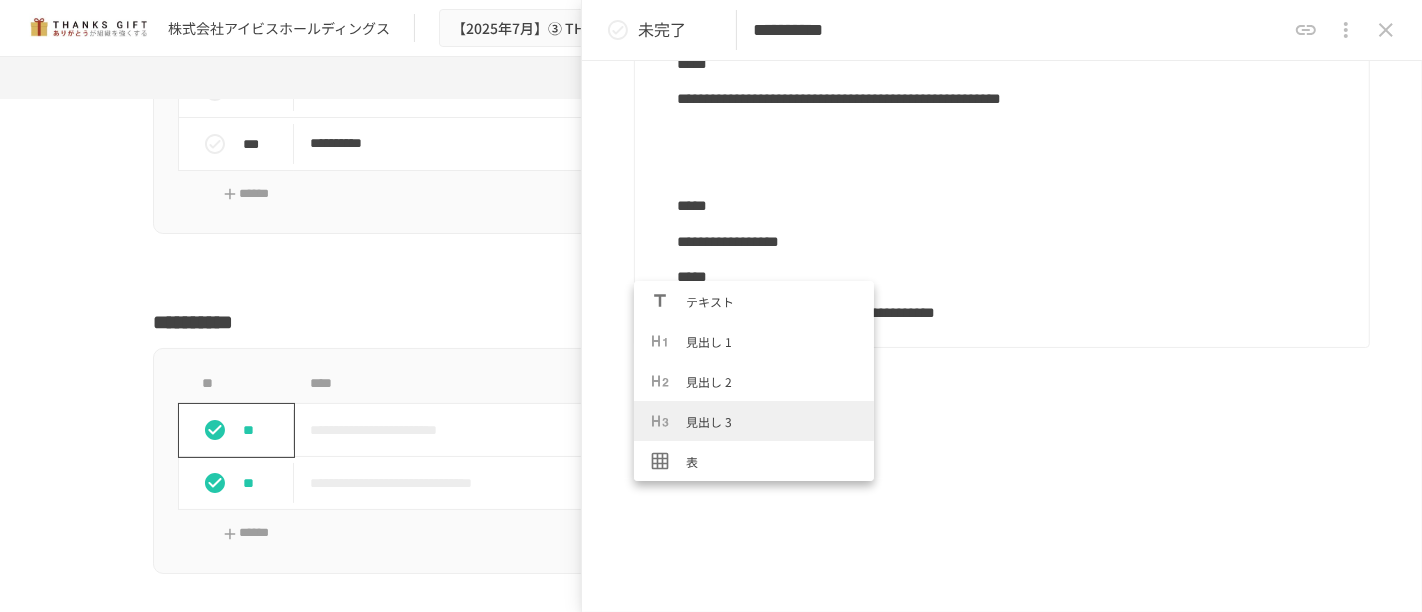 scroll, scrollTop: 1059, scrollLeft: 0, axis: vertical 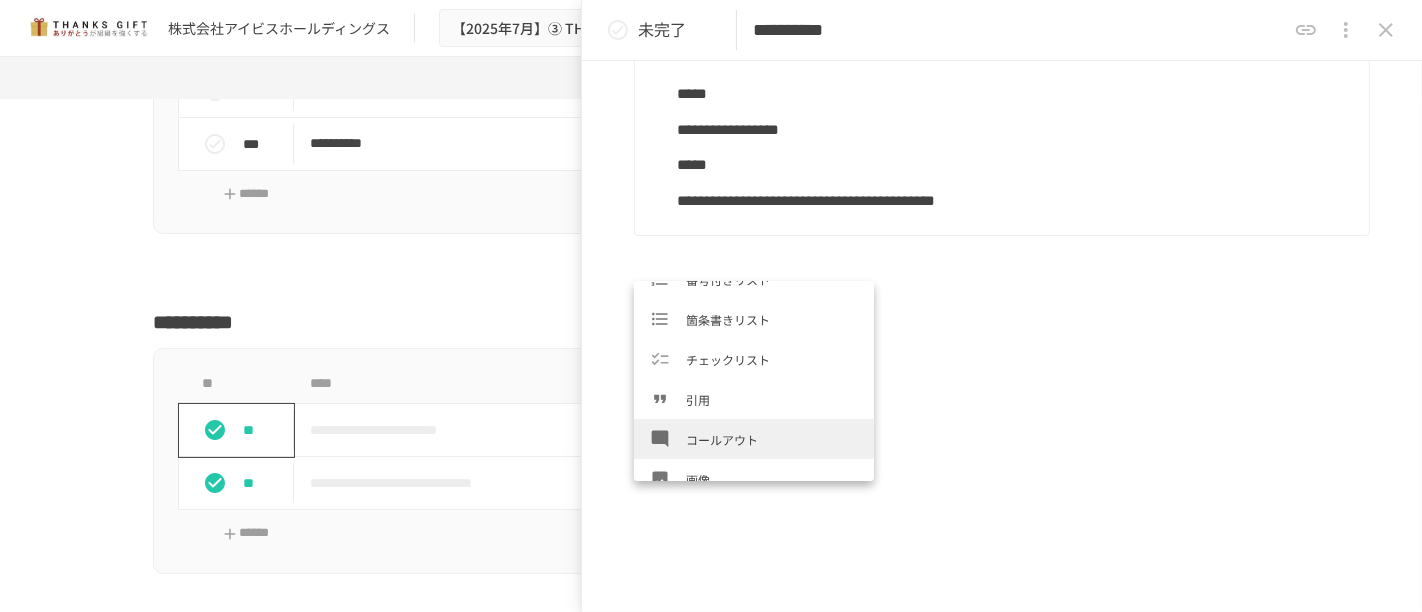 click on "コールアウト" at bounding box center [772, 439] 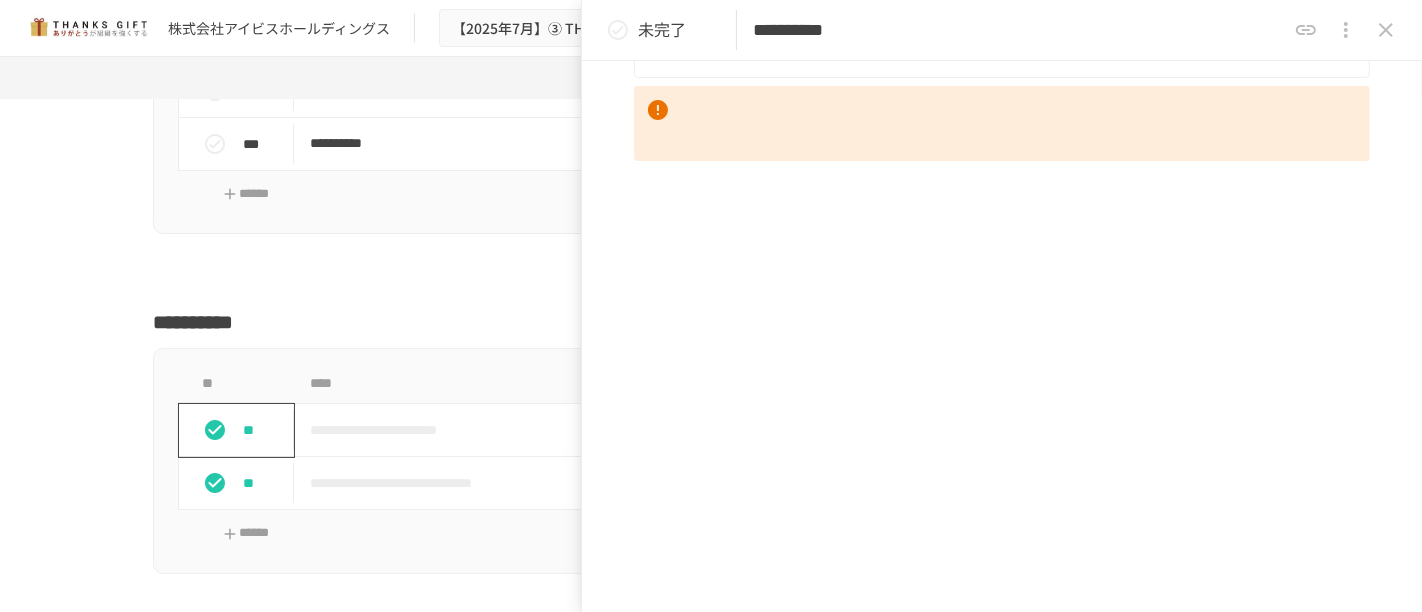 scroll, scrollTop: 1071, scrollLeft: 0, axis: vertical 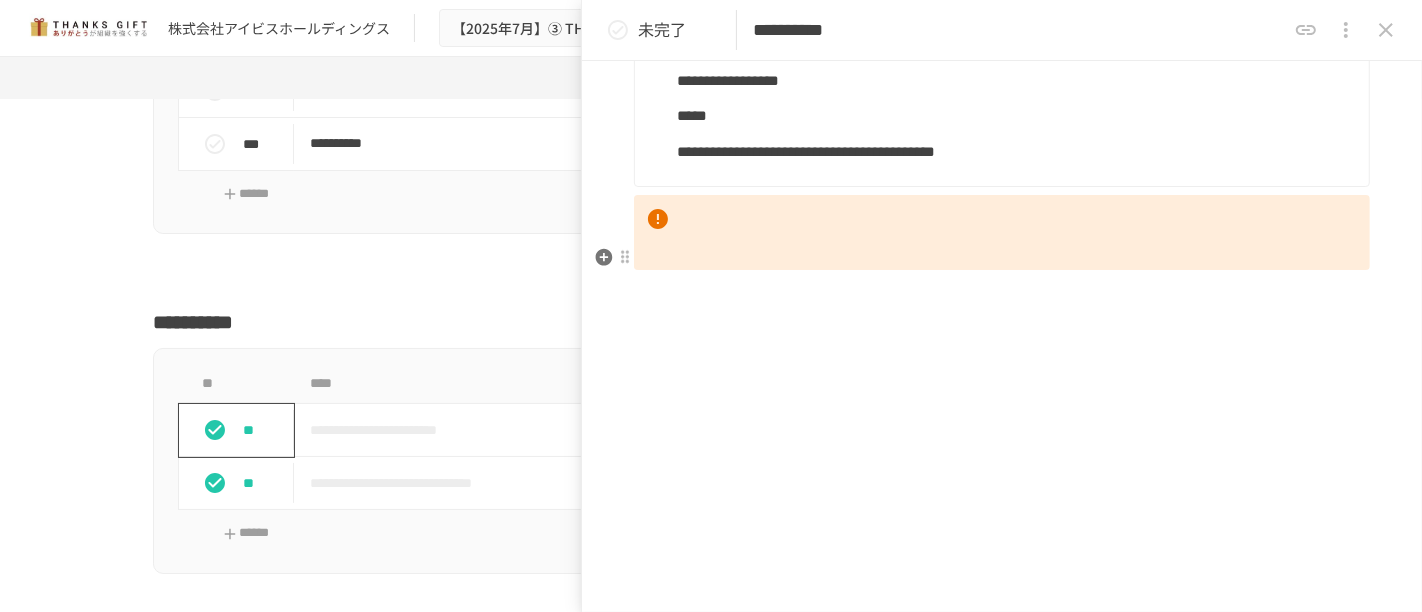 type 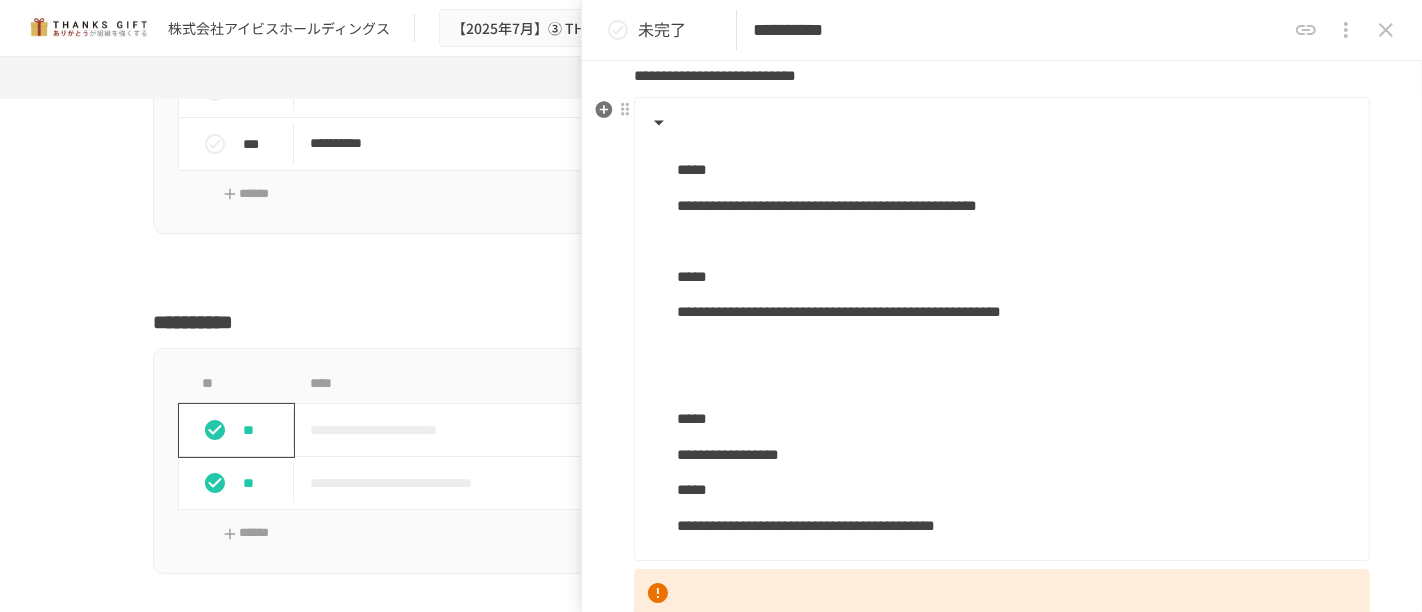 scroll, scrollTop: 675, scrollLeft: 0, axis: vertical 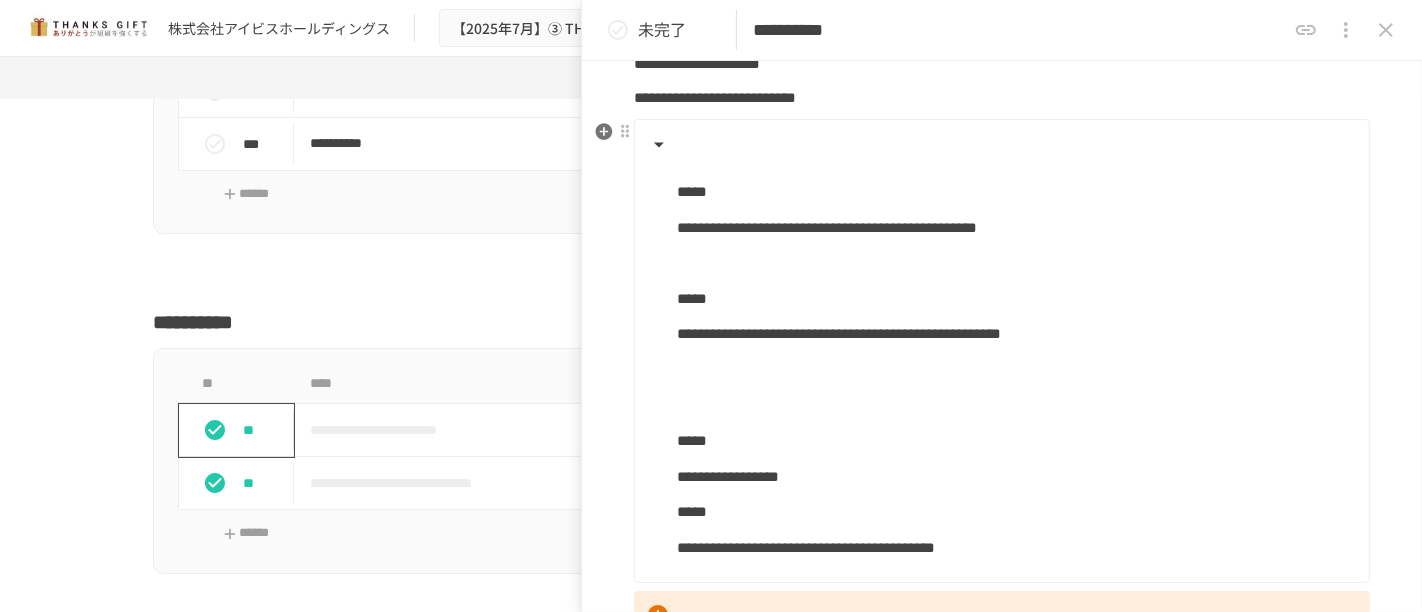 click at bounding box center (1015, 263) 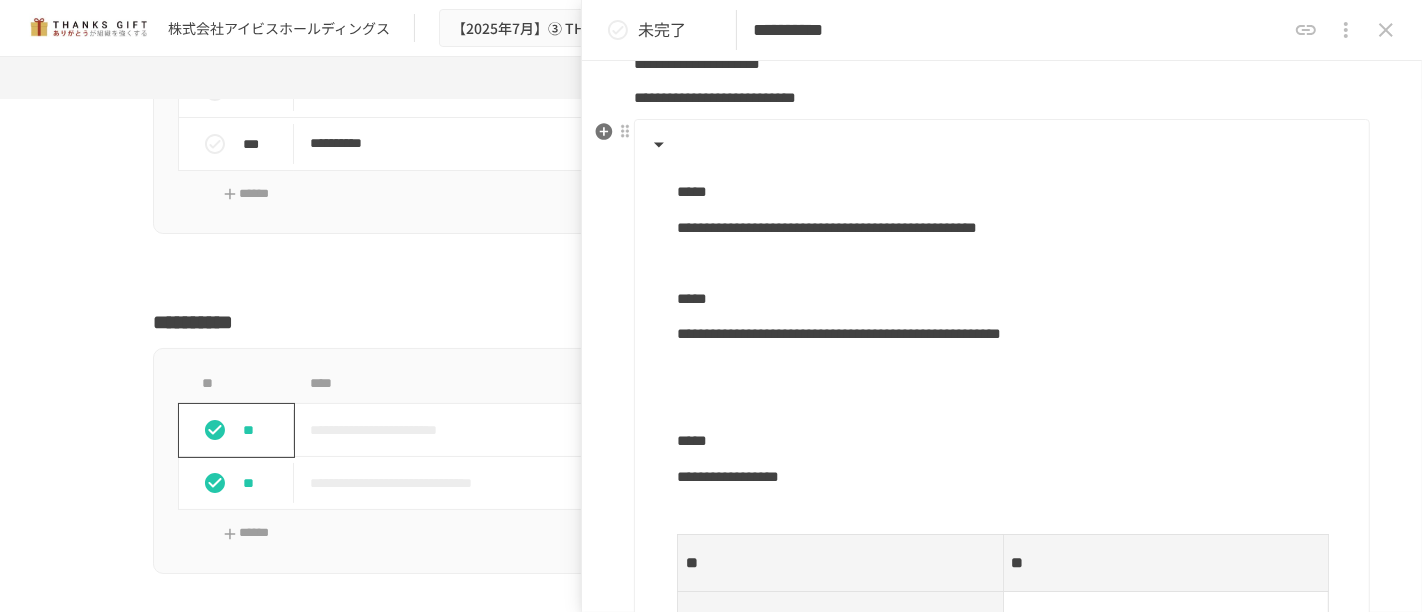 scroll, scrollTop: 1120, scrollLeft: 0, axis: vertical 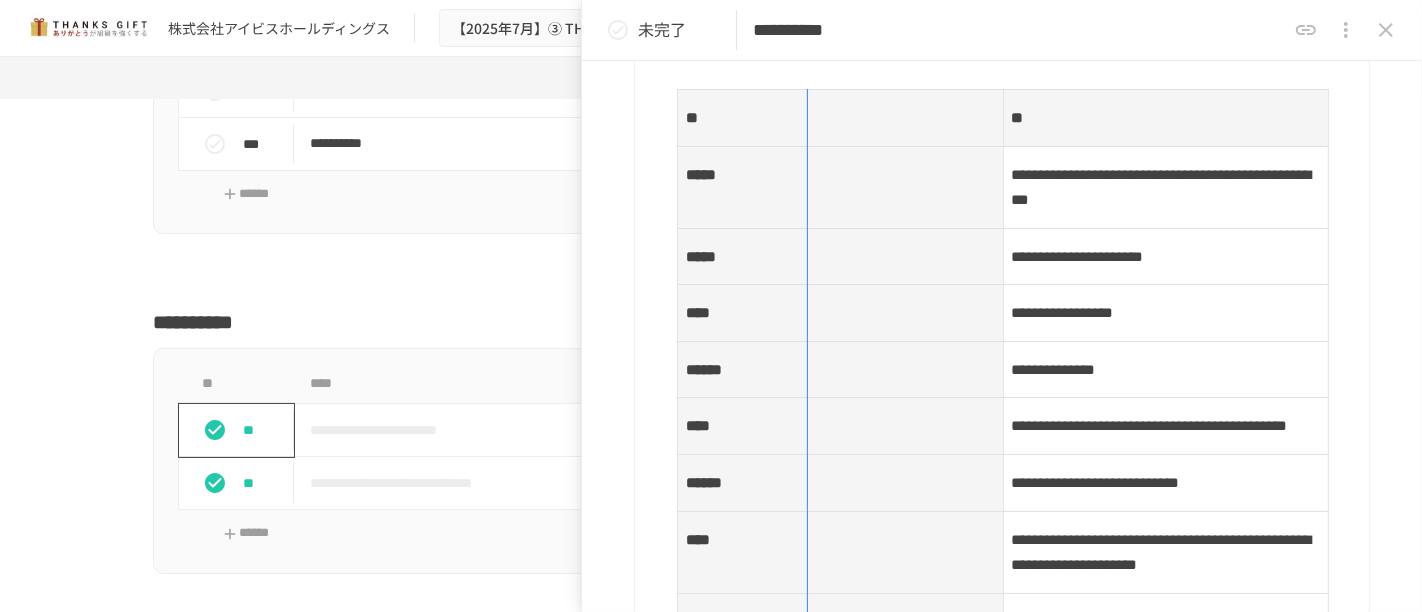 drag, startPoint x: 995, startPoint y: 166, endPoint x: 810, endPoint y: 221, distance: 193.0026 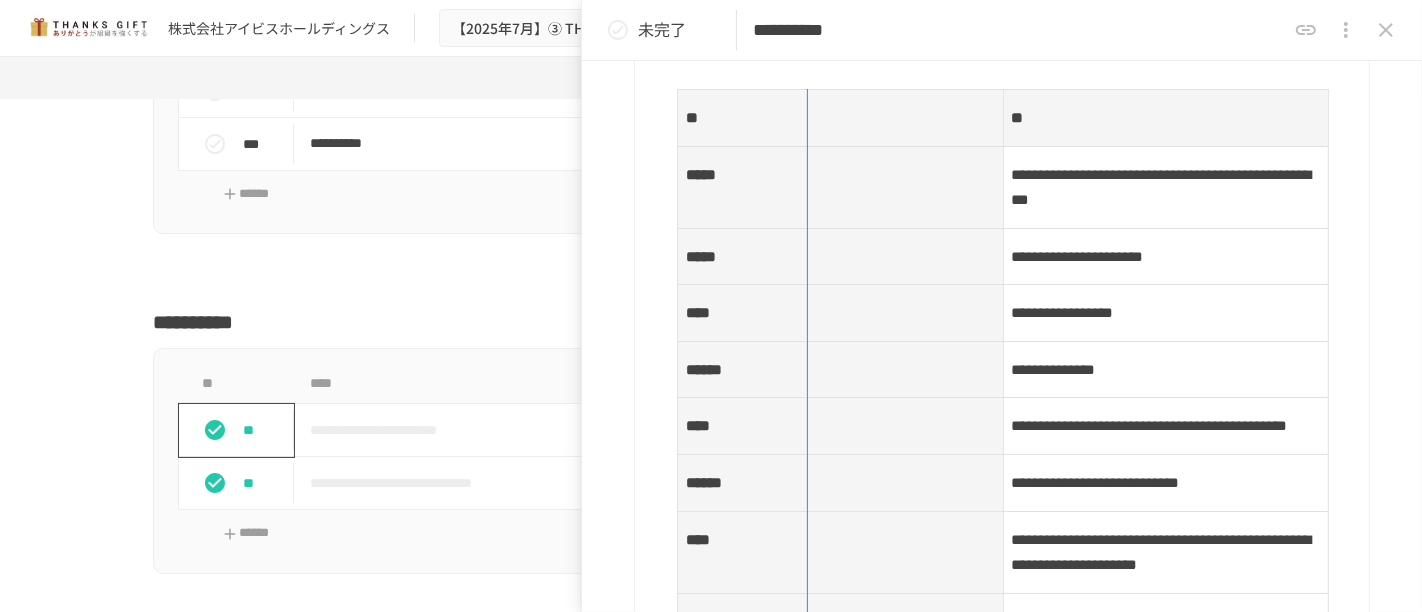 click on "**********" at bounding box center [1015, 385] 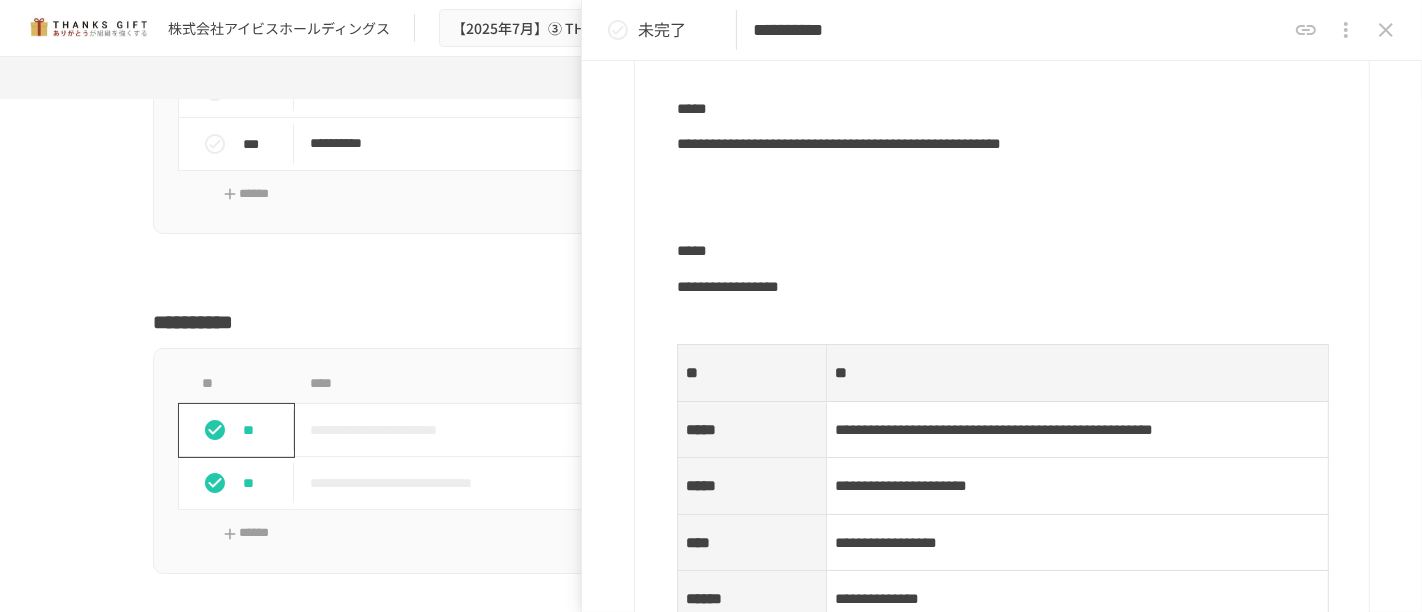 scroll, scrollTop: 786, scrollLeft: 0, axis: vertical 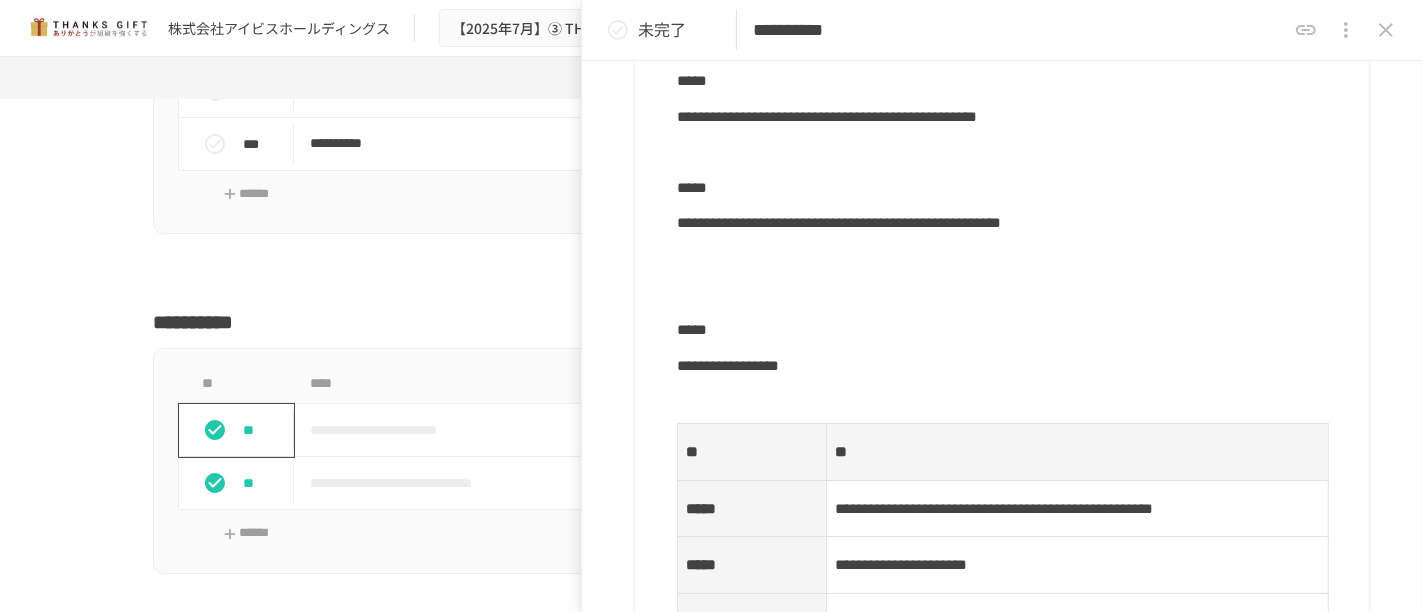 click at bounding box center (1015, 259) 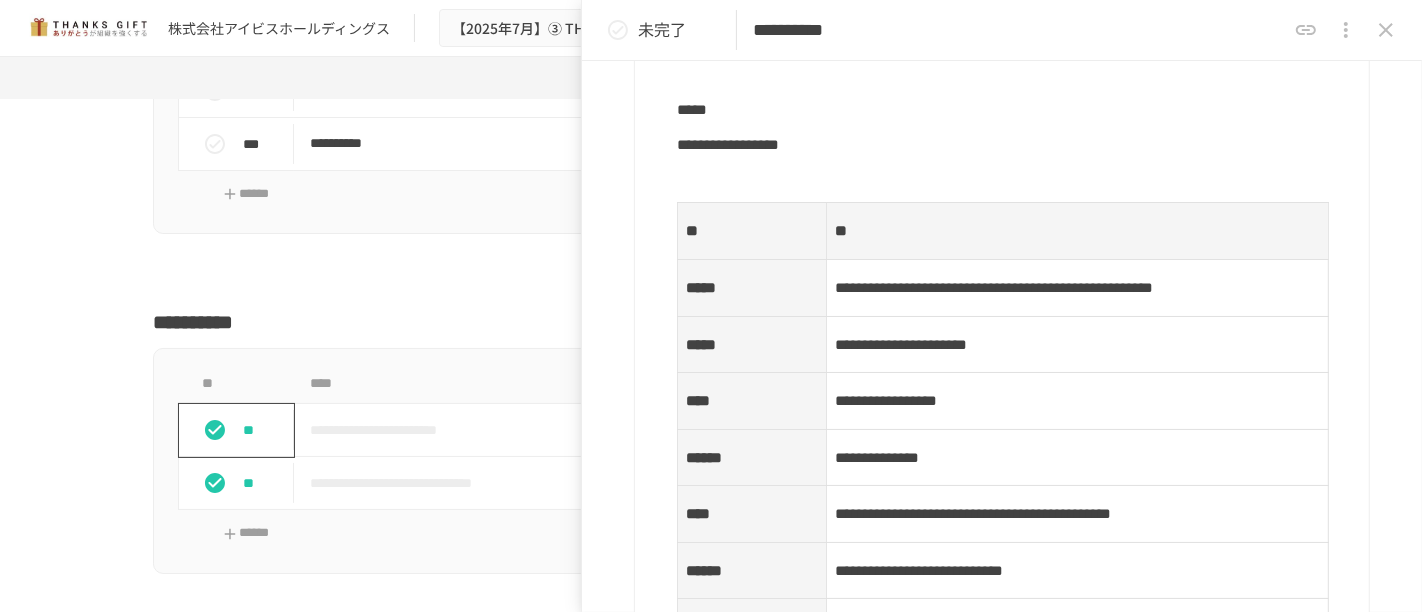 scroll, scrollTop: 897, scrollLeft: 0, axis: vertical 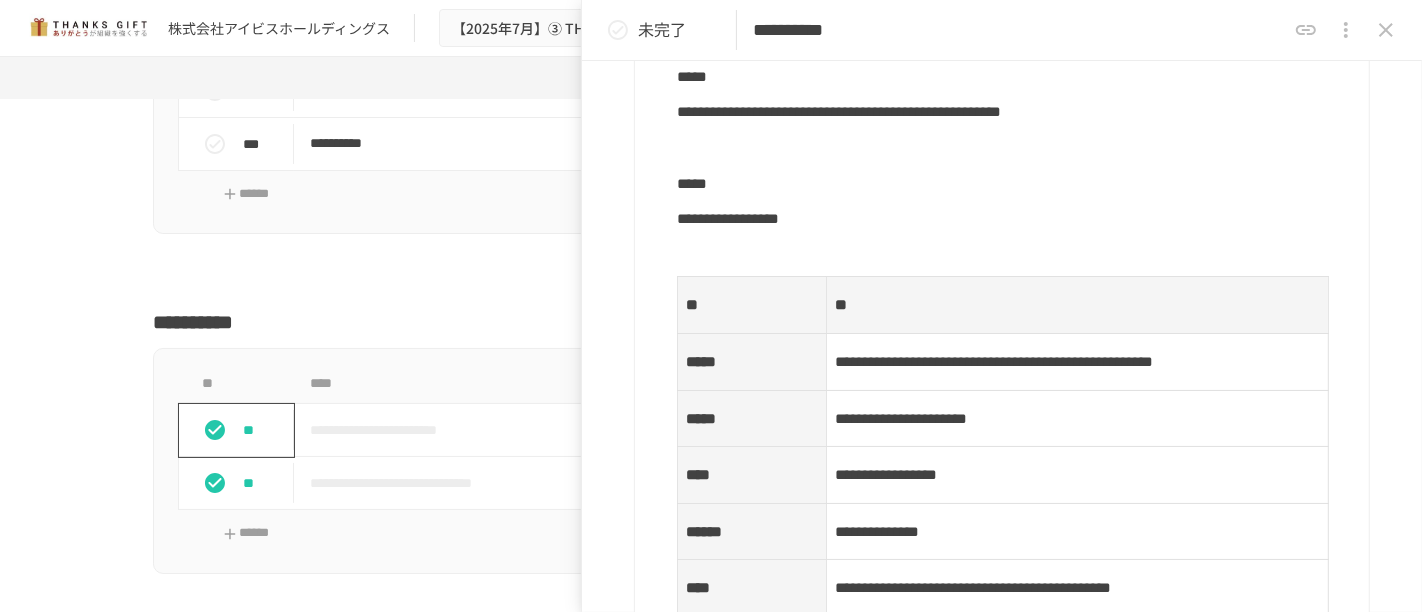 click at bounding box center (1015, 255) 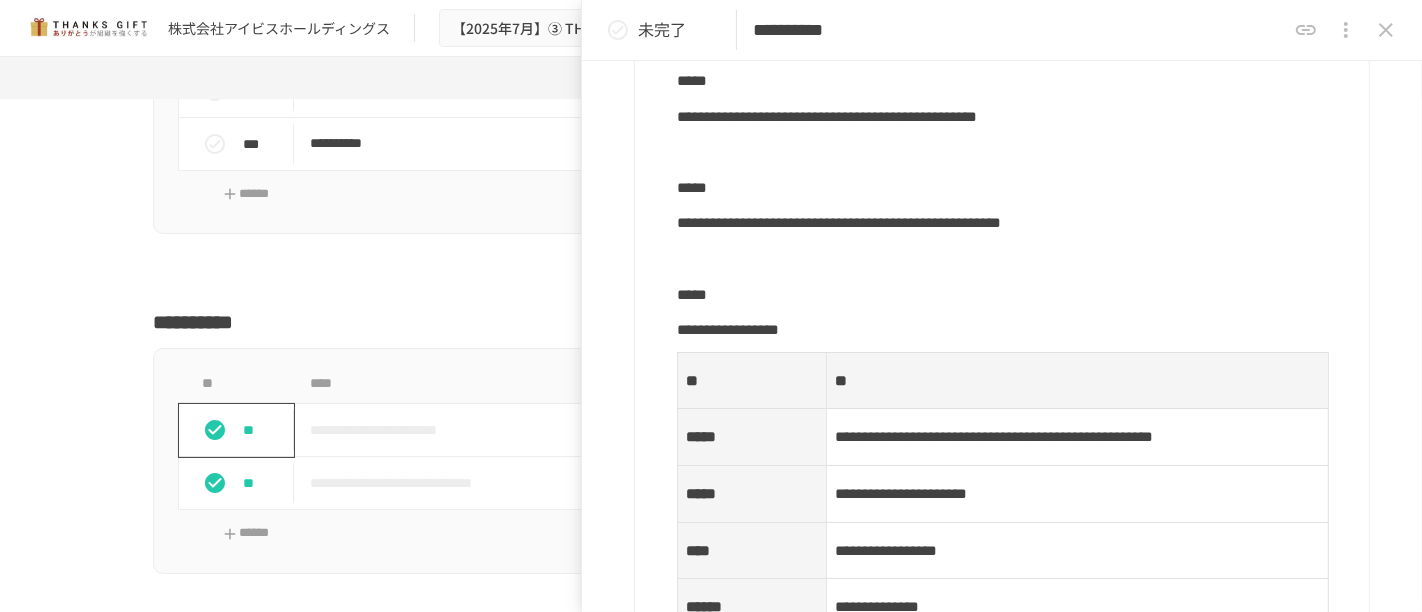 scroll, scrollTop: 453, scrollLeft: 0, axis: vertical 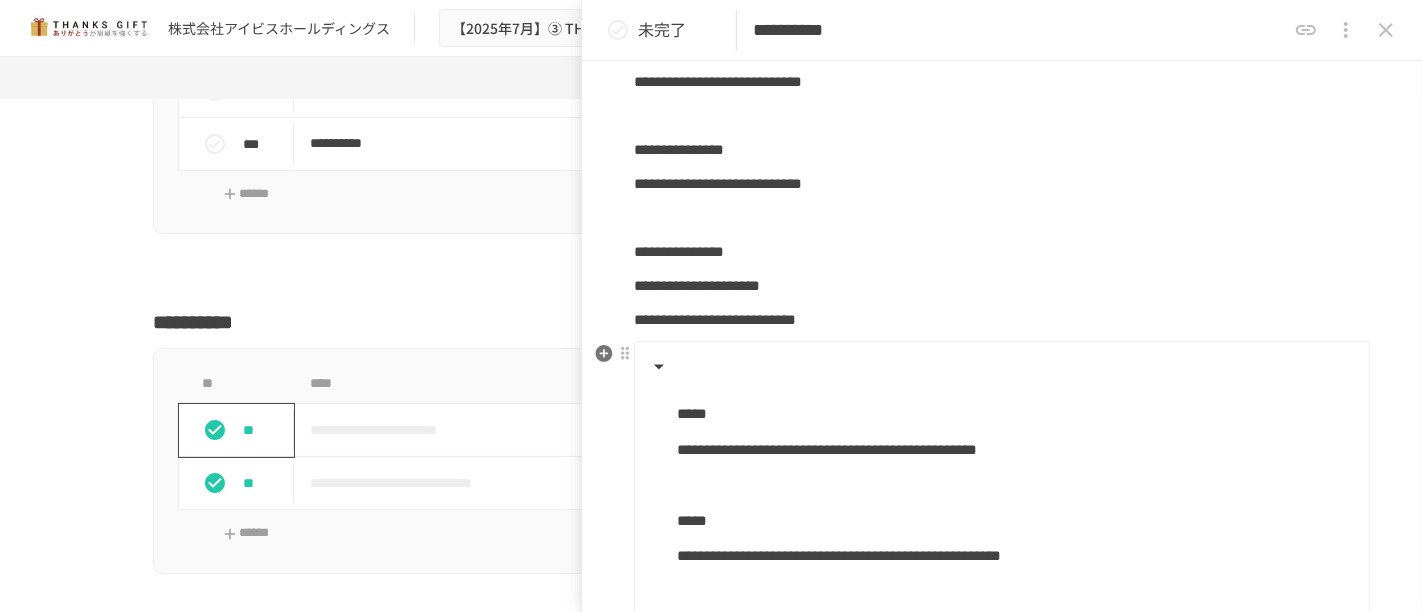click at bounding box center [1000, 367] 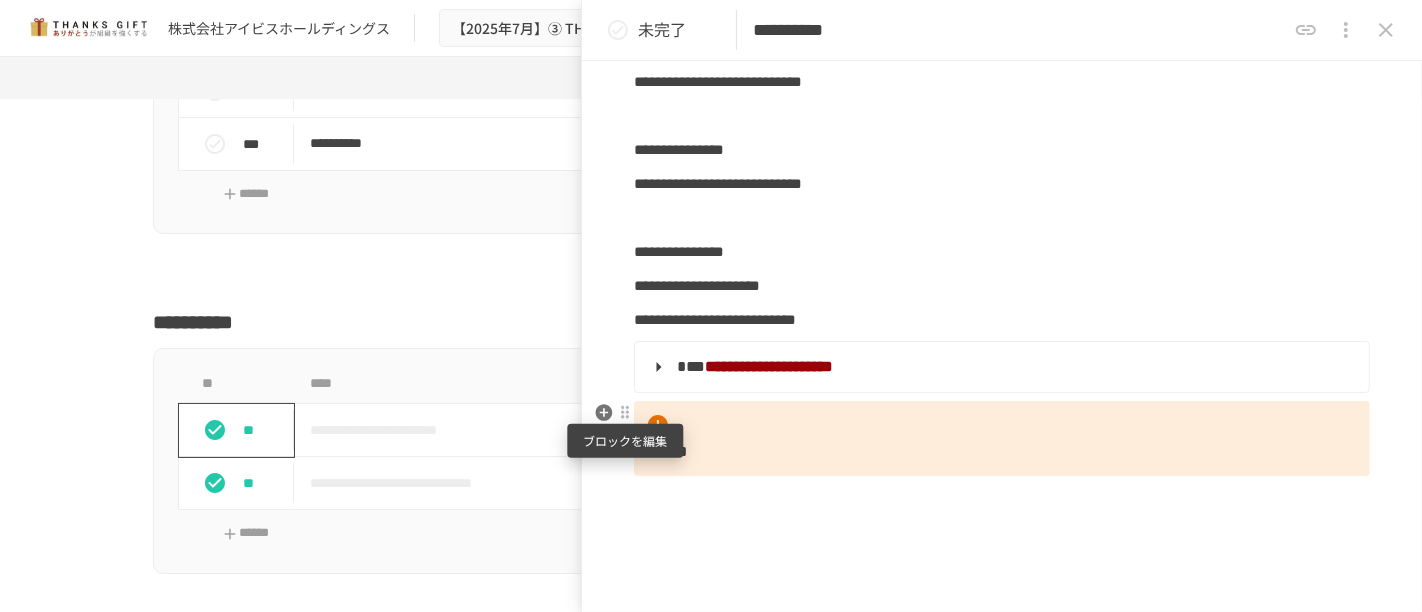 click at bounding box center [625, 413] 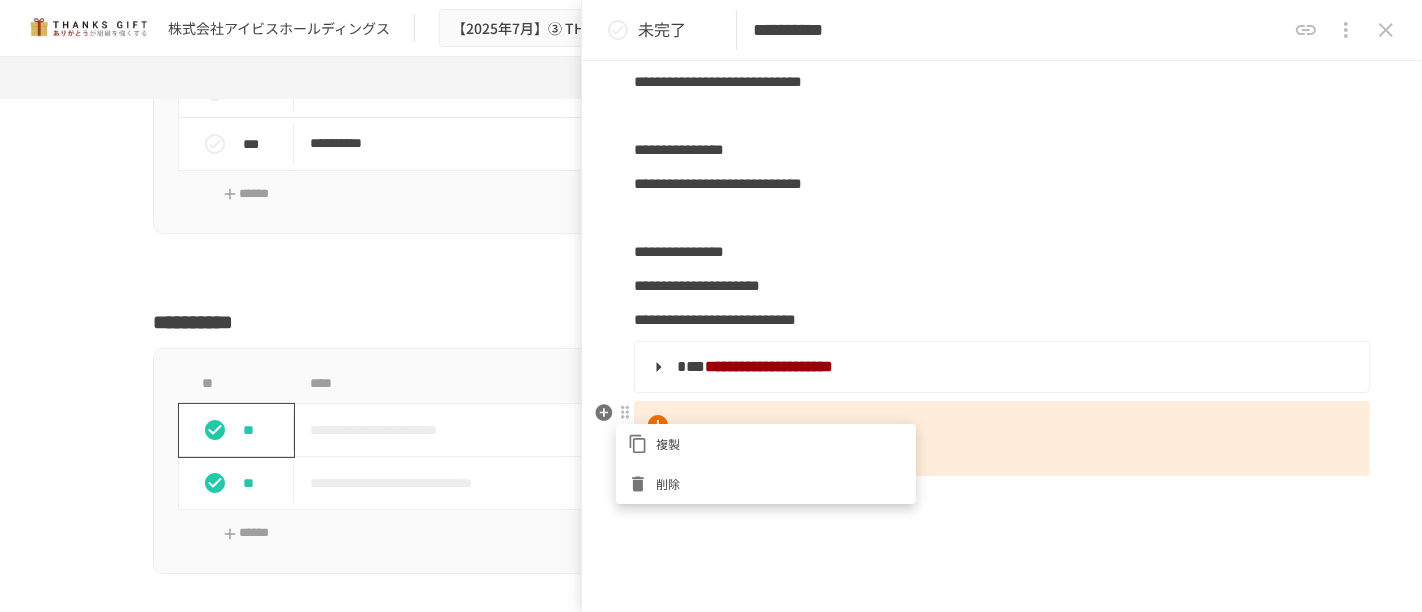 click on "削除" at bounding box center (780, 483) 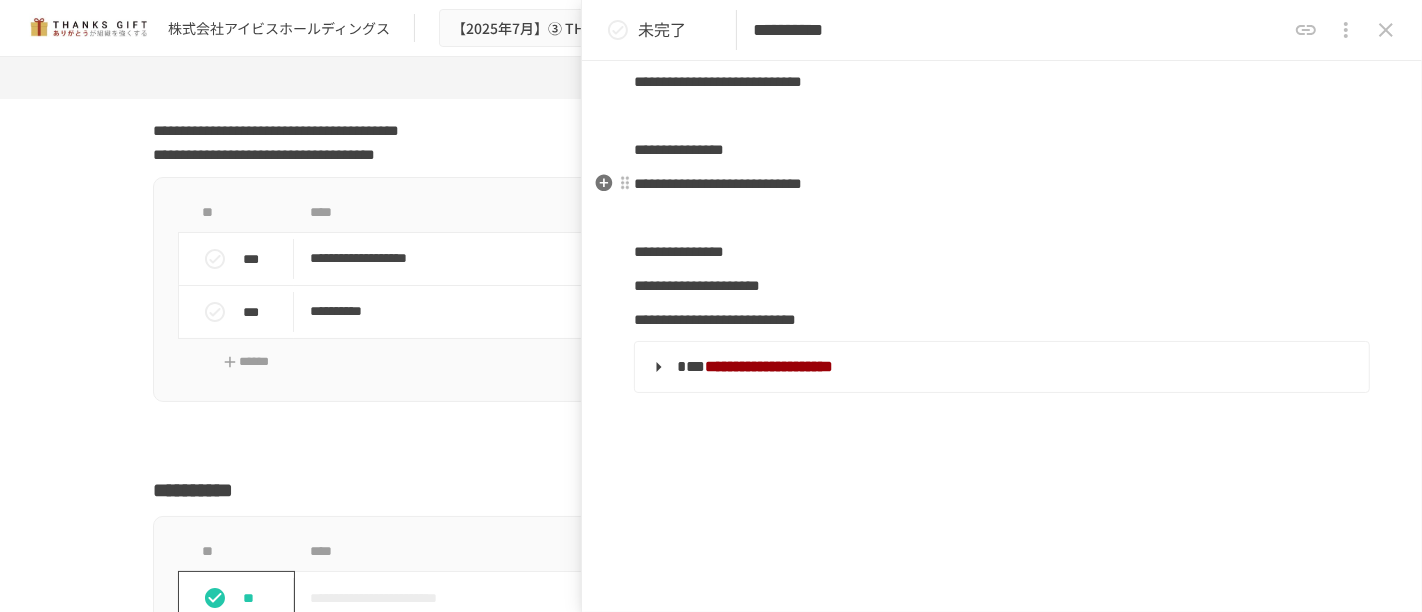 scroll, scrollTop: 20666, scrollLeft: 0, axis: vertical 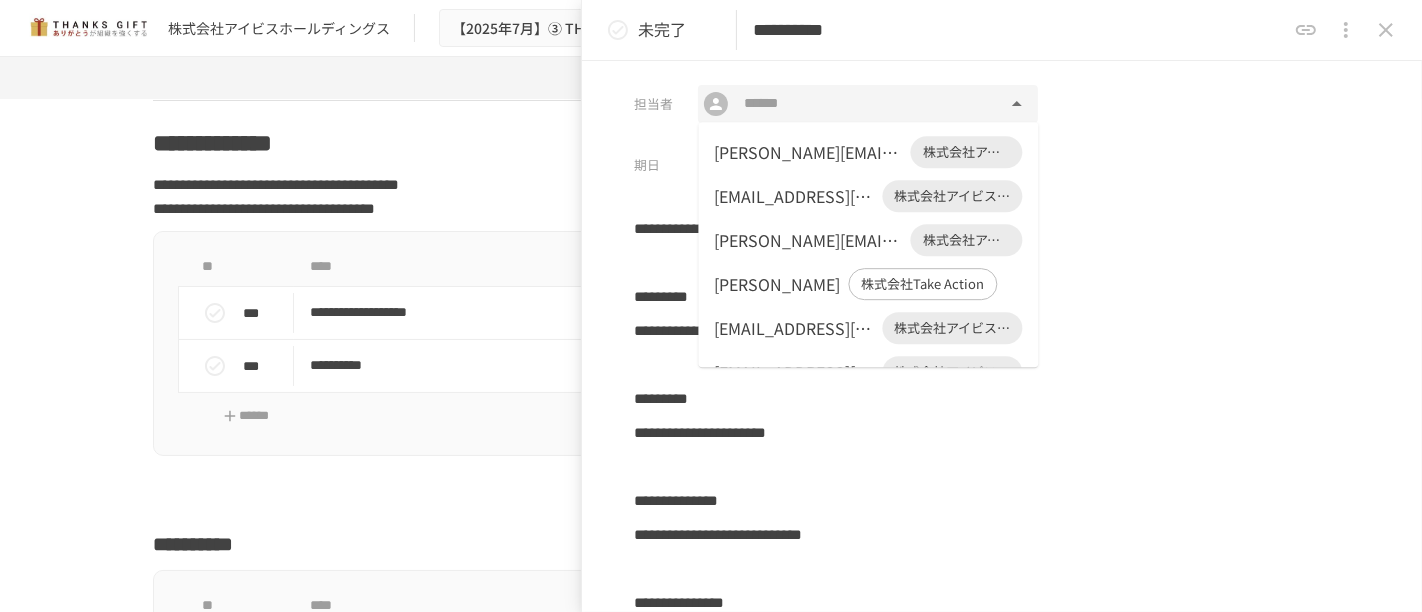 click at bounding box center [867, 104] 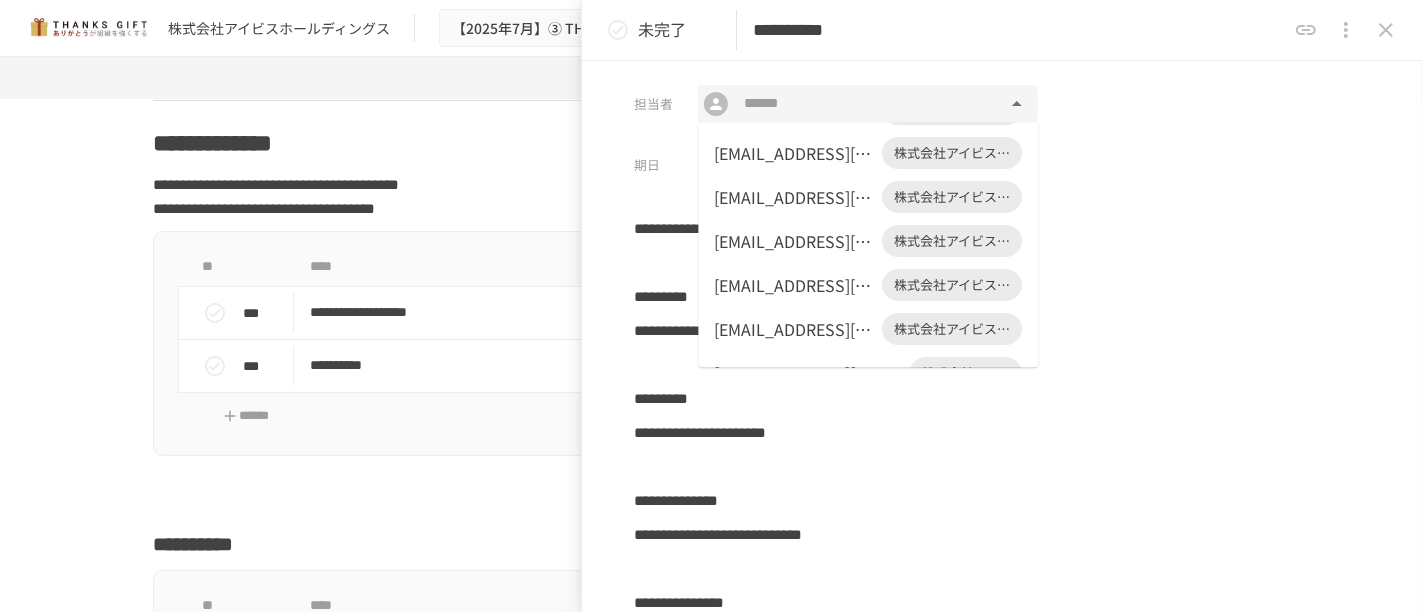 scroll, scrollTop: 430, scrollLeft: 0, axis: vertical 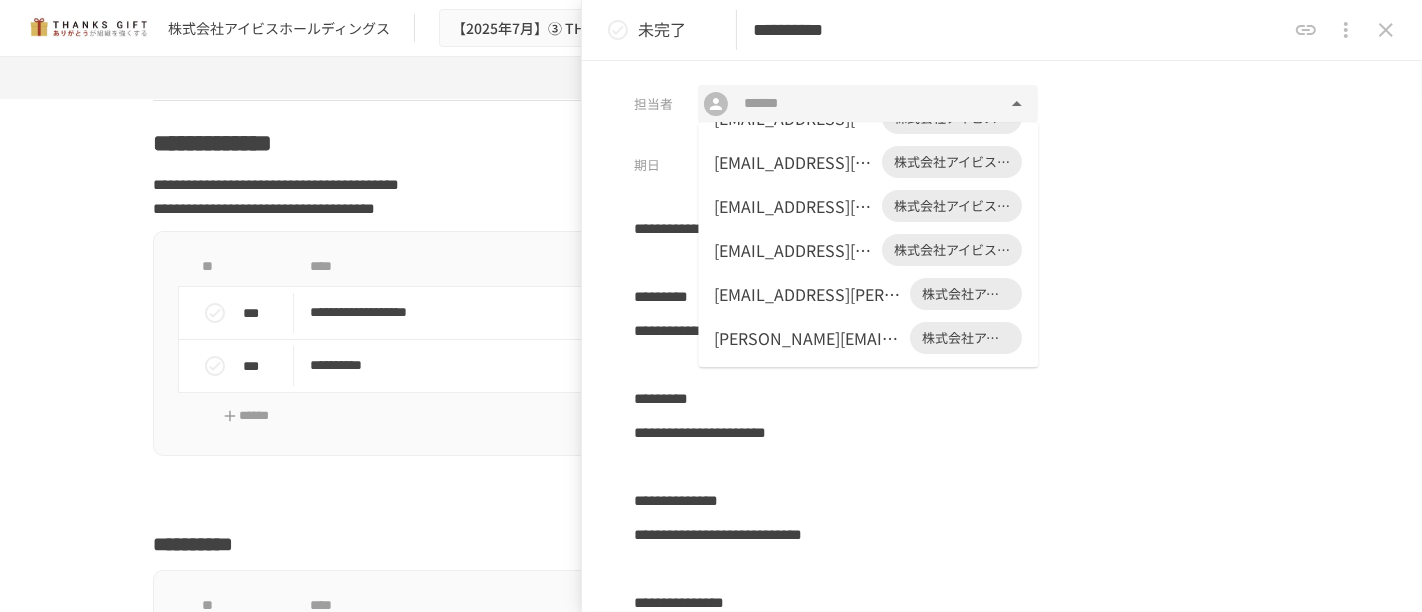 click on "[PERSON_NAME][EMAIL_ADDRESS][DOMAIN_NAME]" at bounding box center [809, 338] 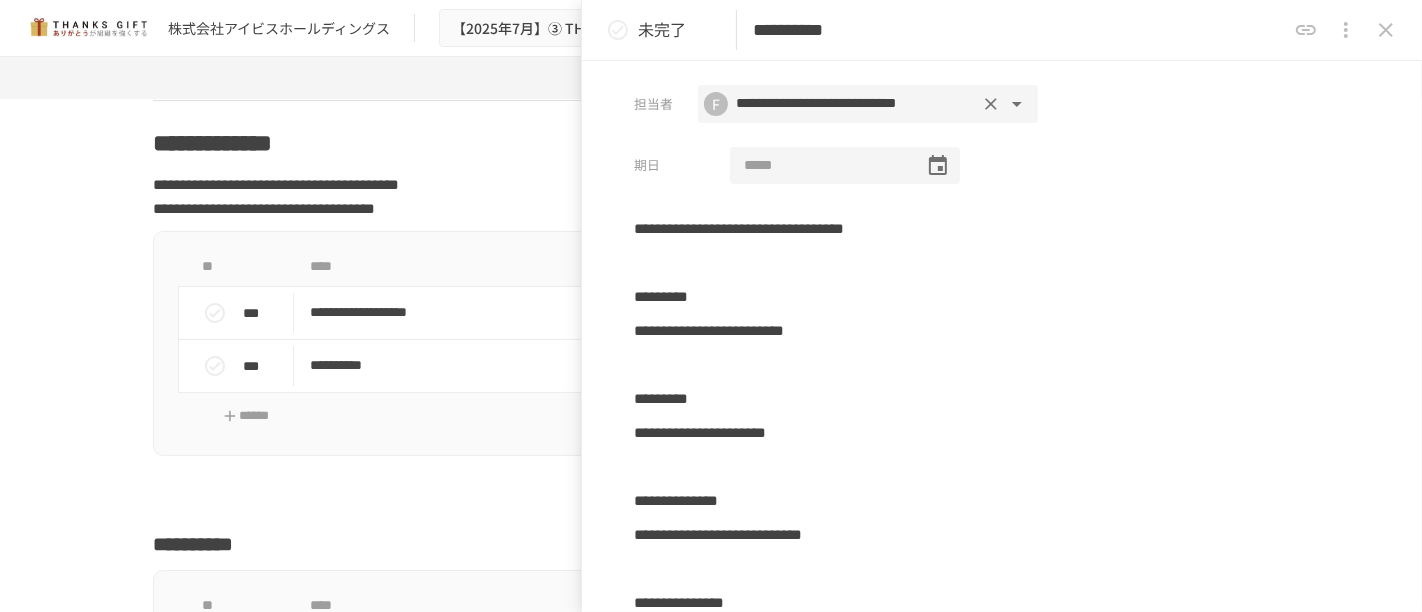 click at bounding box center (820, 166) 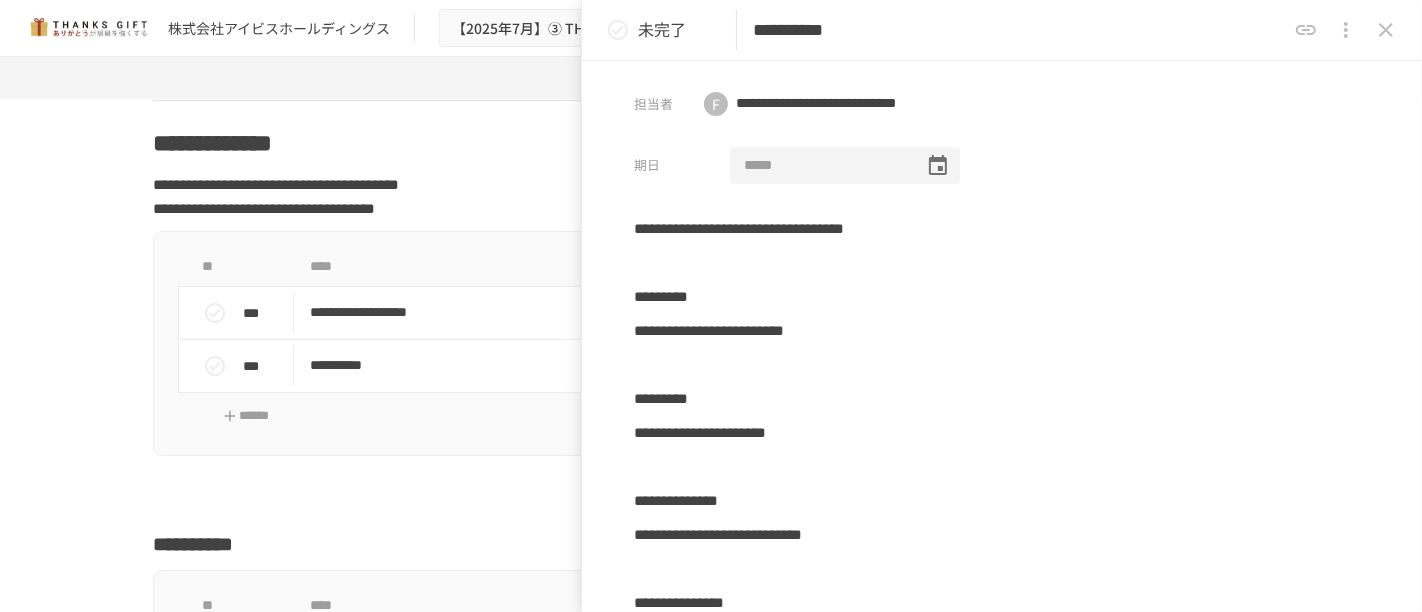 click 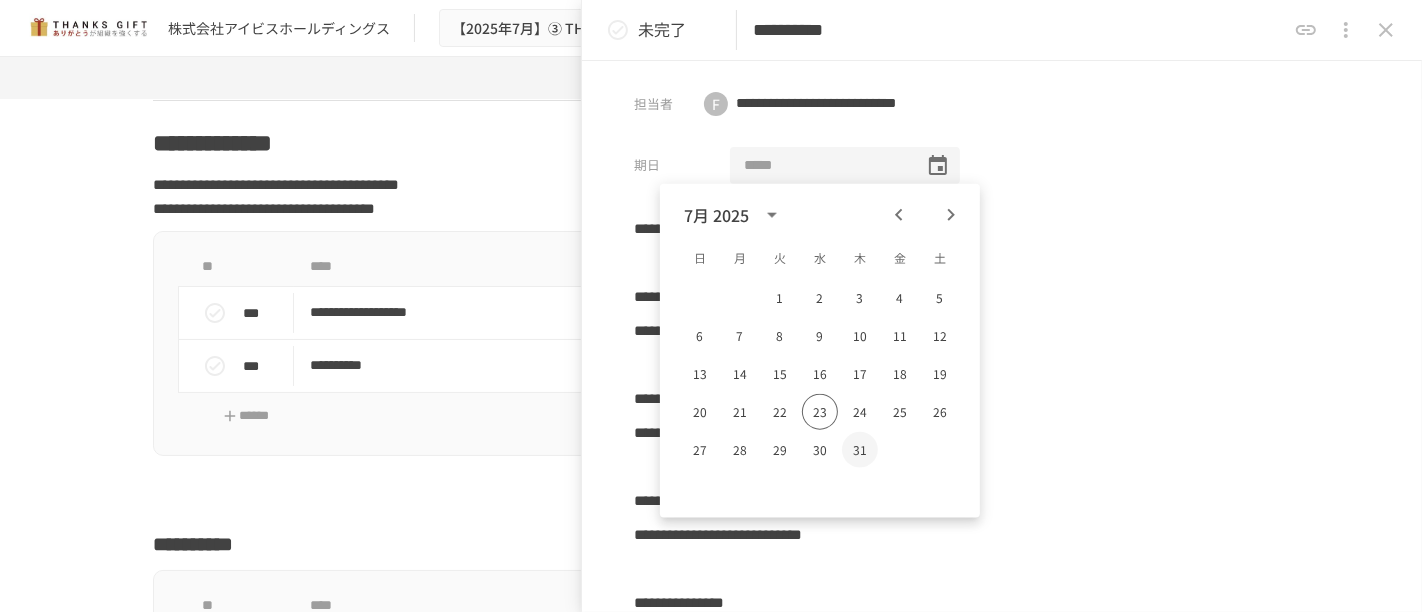 click on "31" at bounding box center (860, 450) 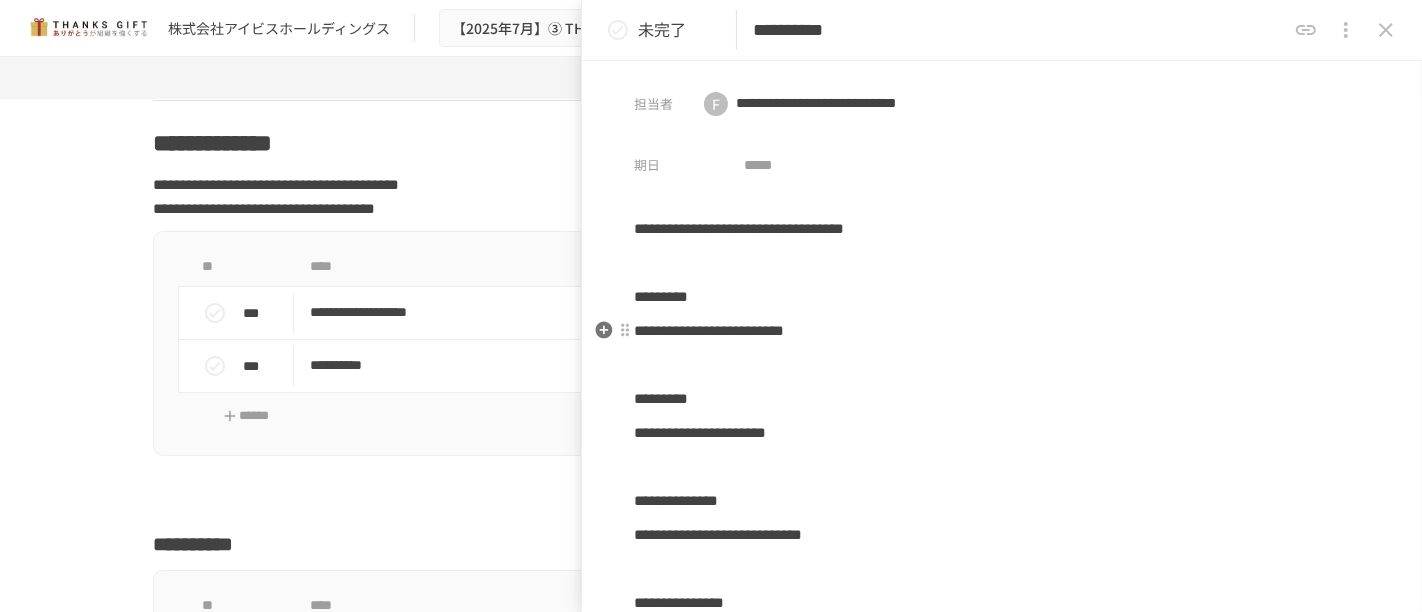 type on "**********" 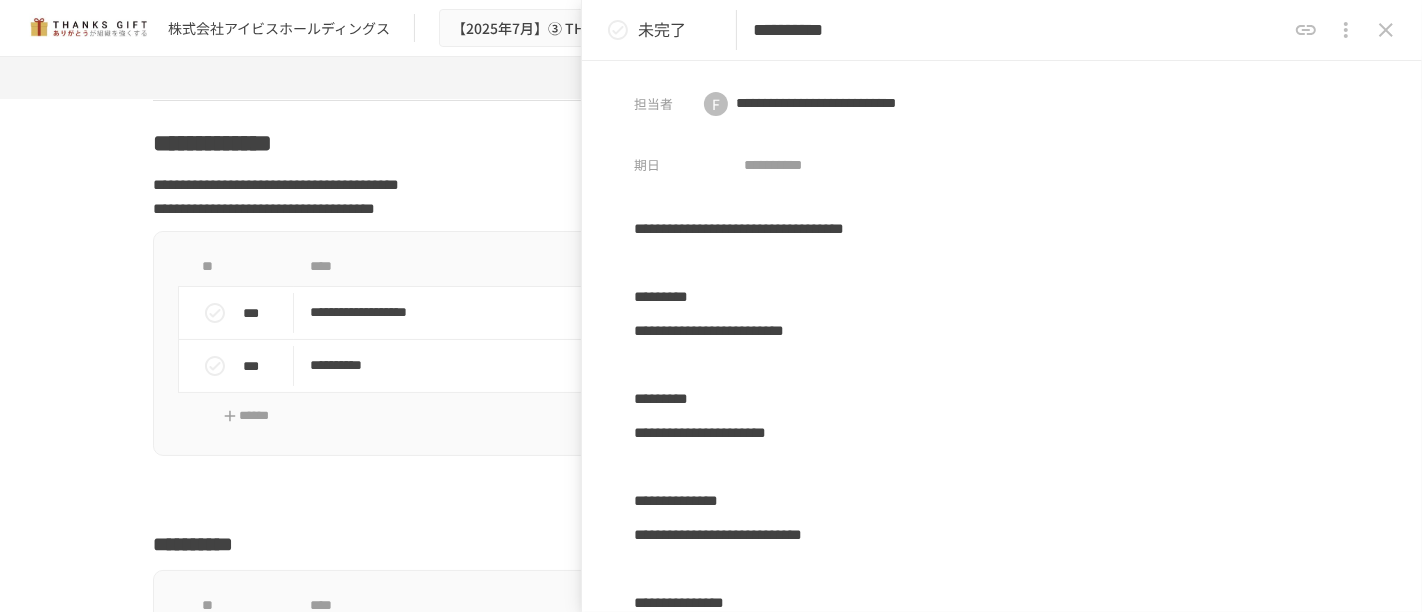 click 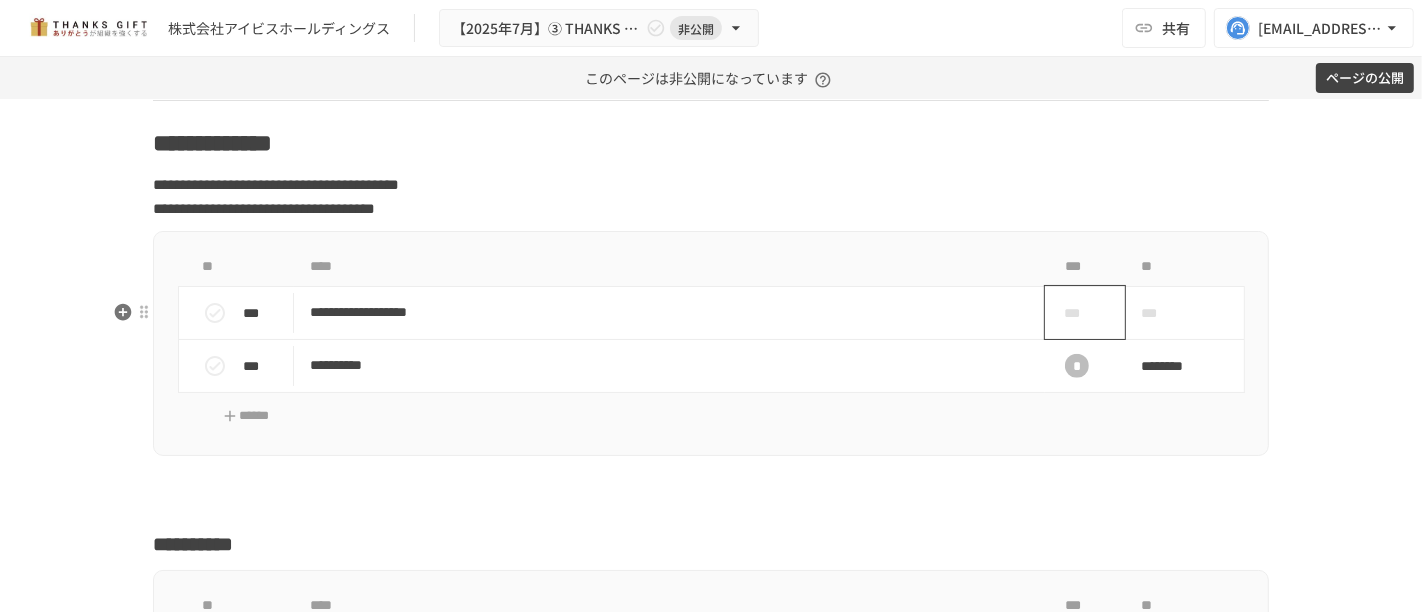 click on "***" at bounding box center (1077, 313) 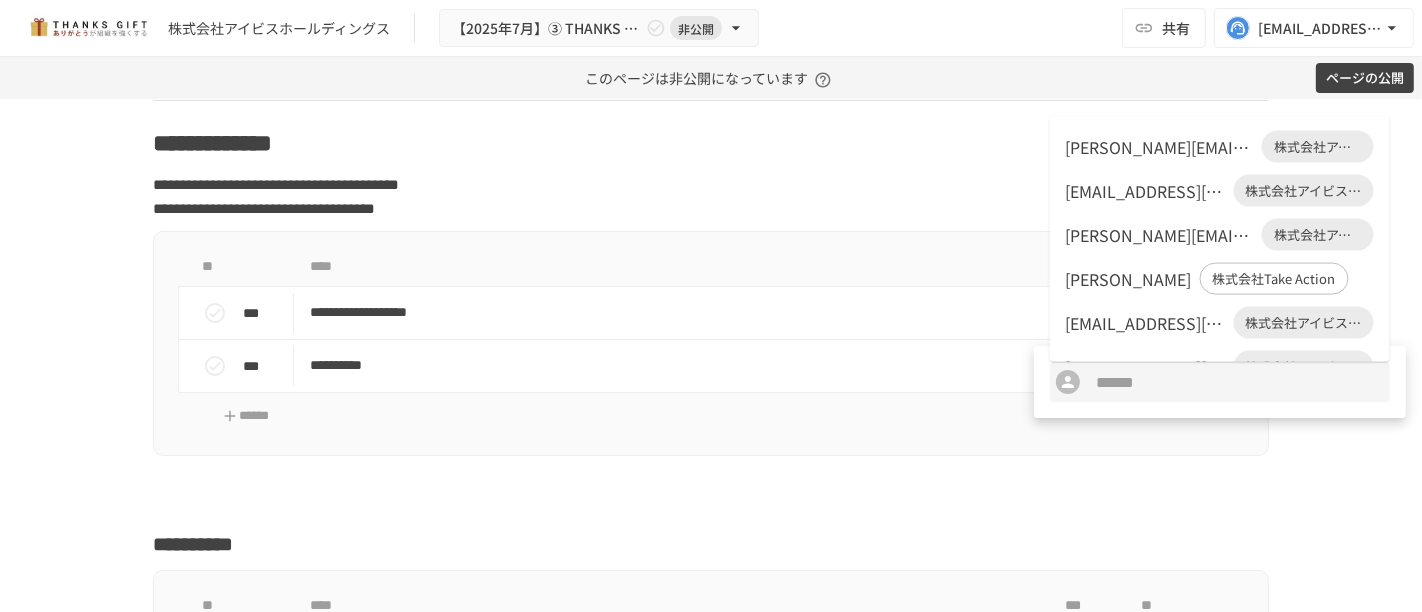 click at bounding box center [711, 306] 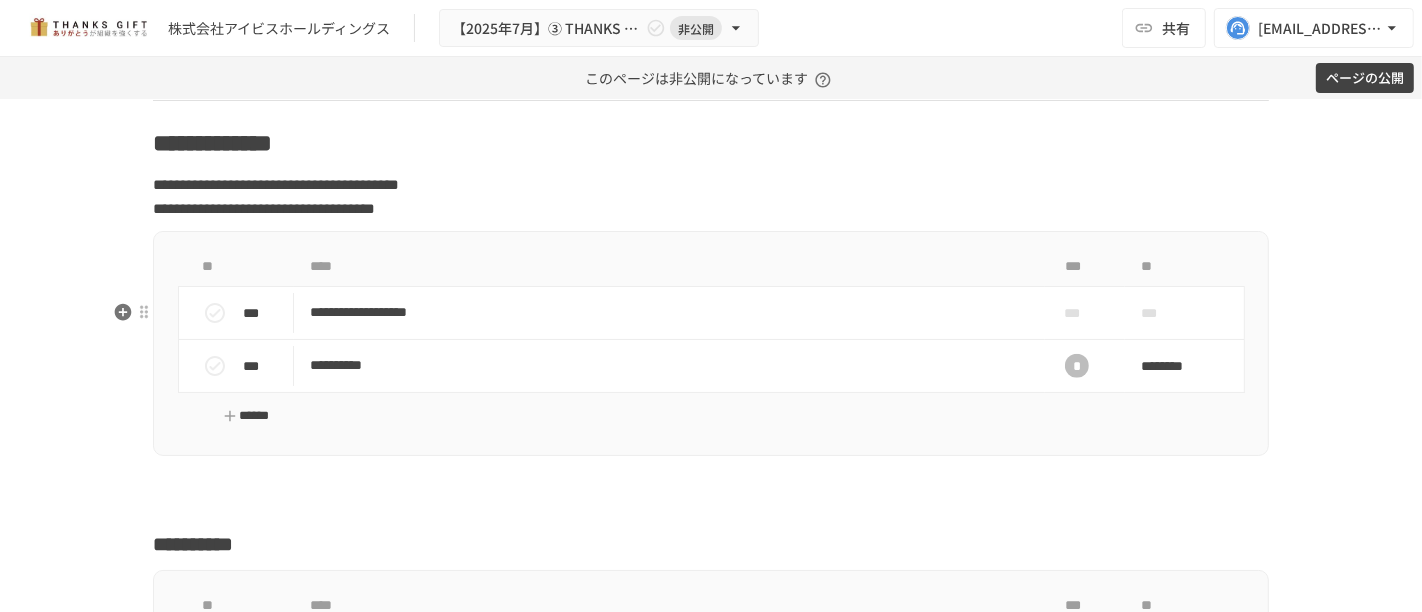 click on "******" at bounding box center (246, 416) 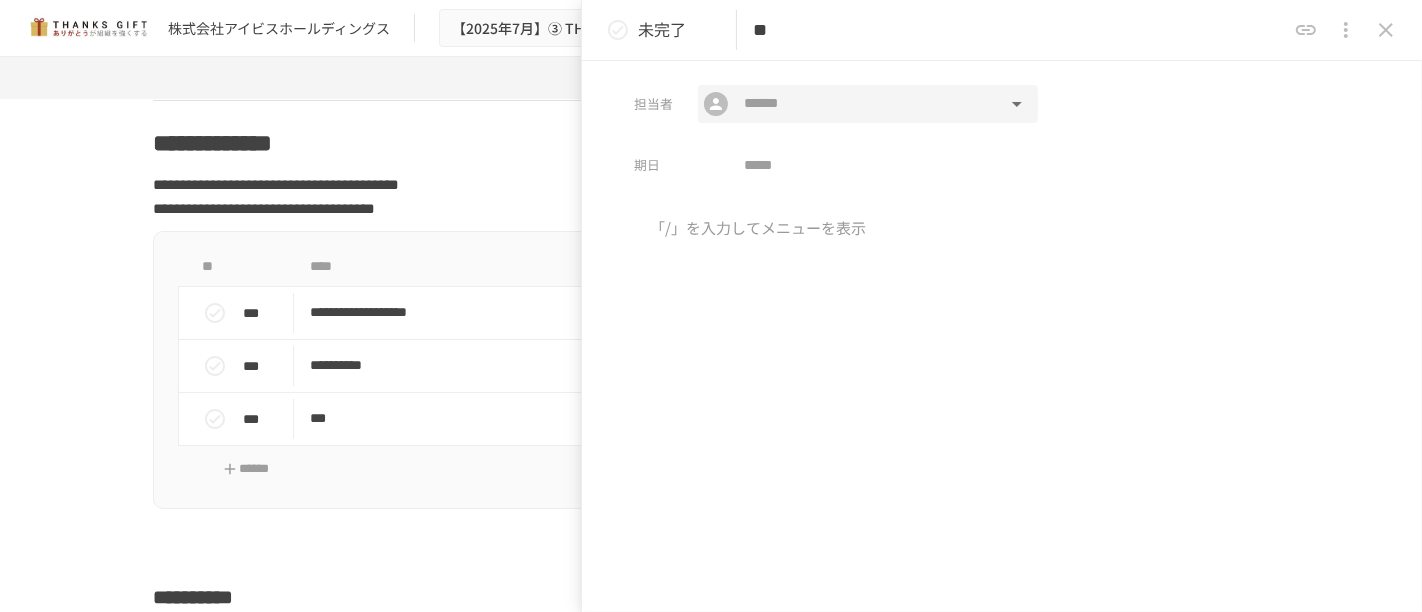 type on "*" 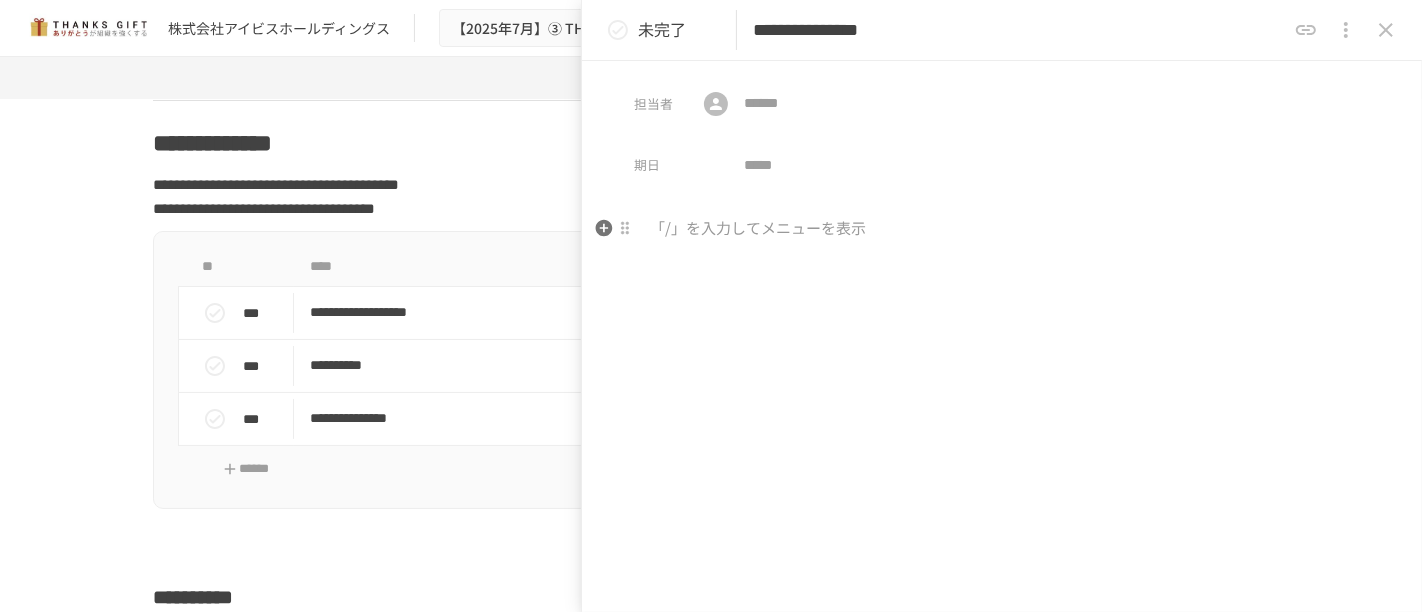 type on "**********" 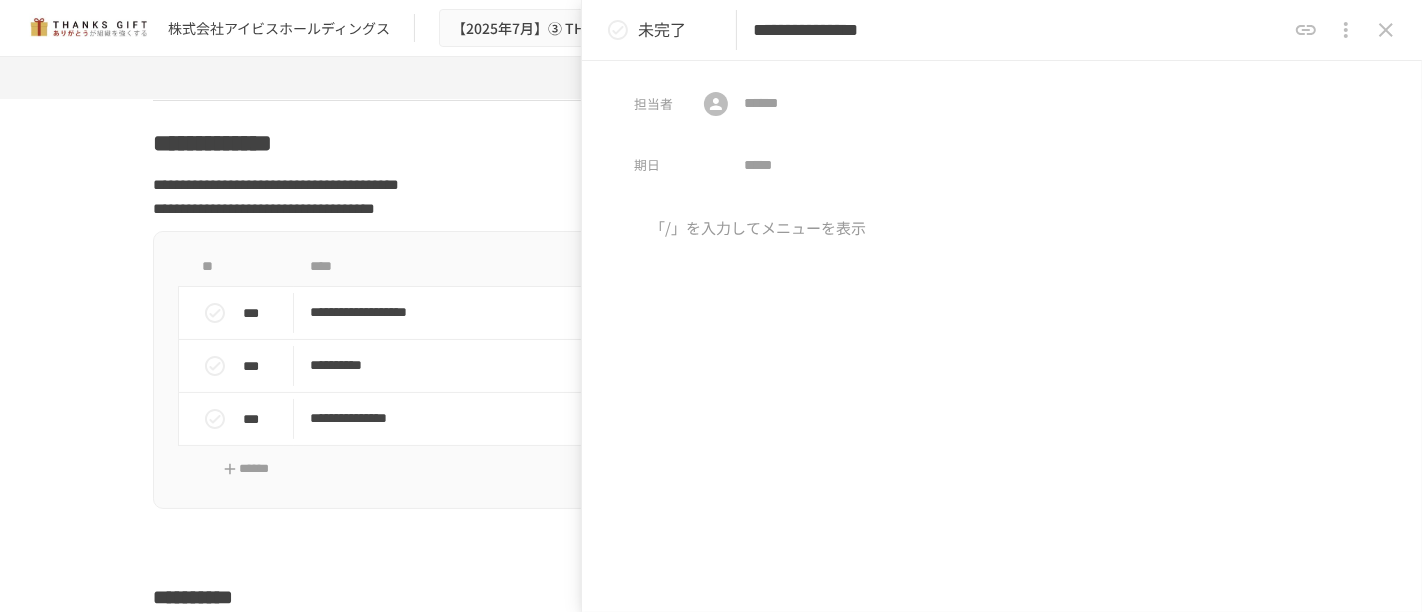 click at bounding box center (1002, 383) 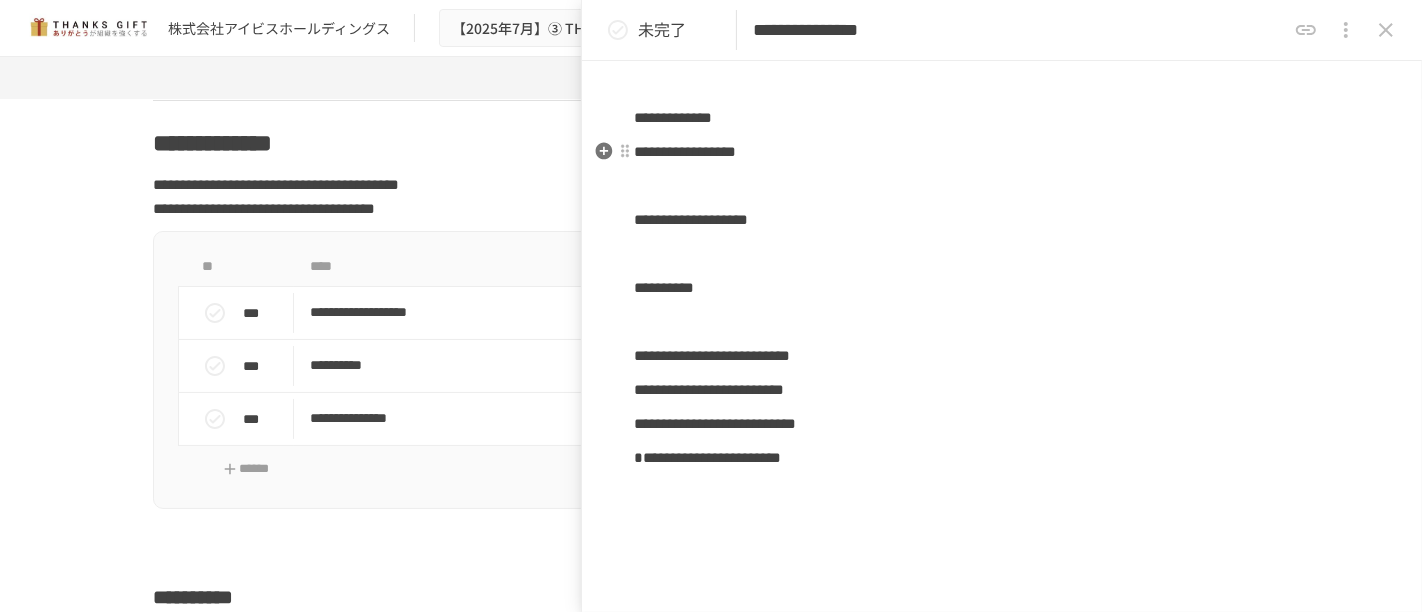 scroll, scrollTop: 413, scrollLeft: 0, axis: vertical 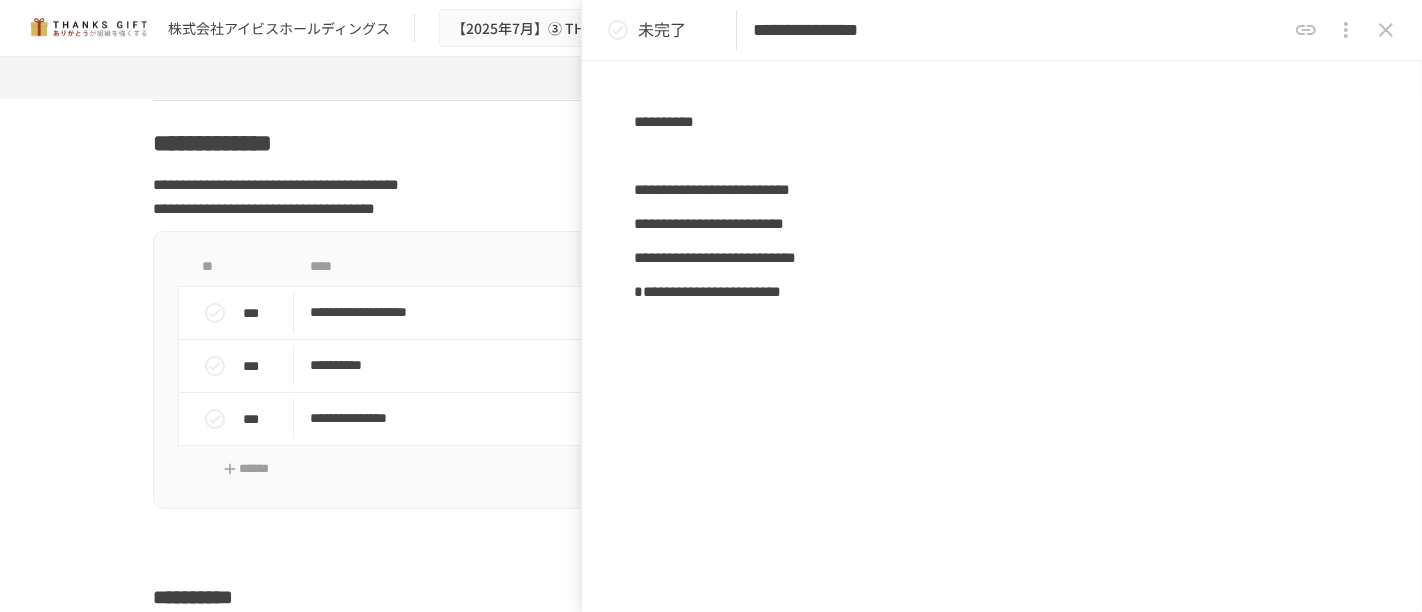 click on "**********" at bounding box center (1002, 208) 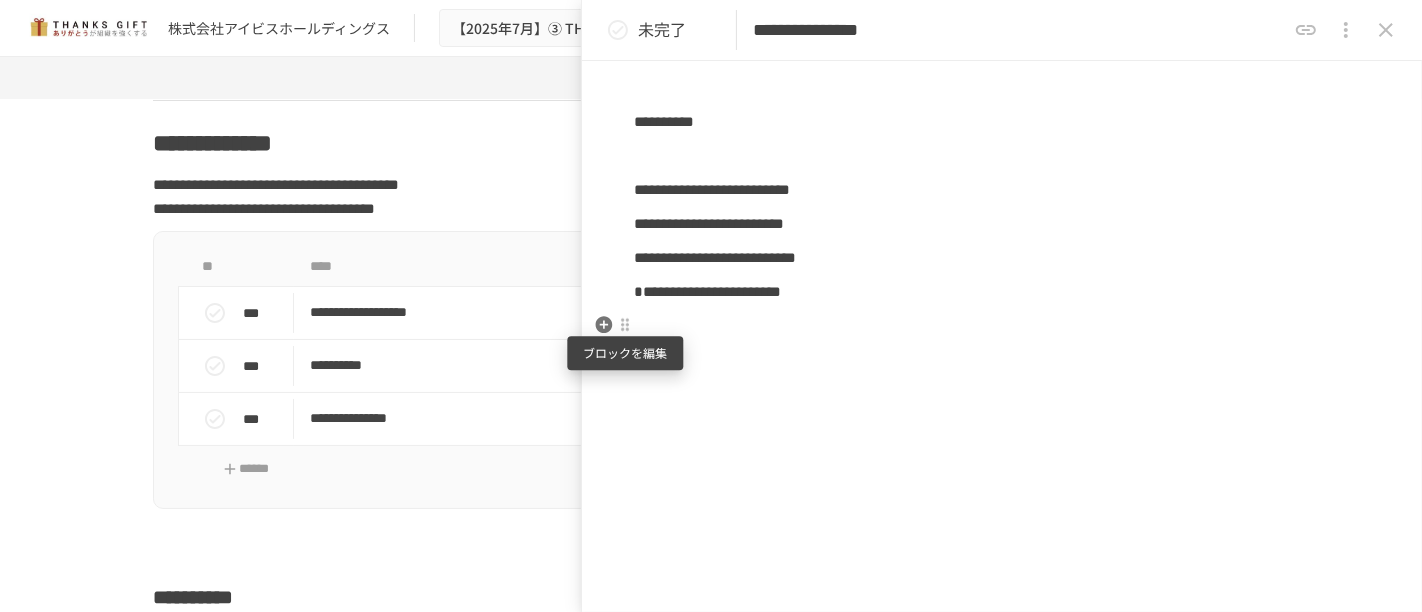 click at bounding box center [625, 325] 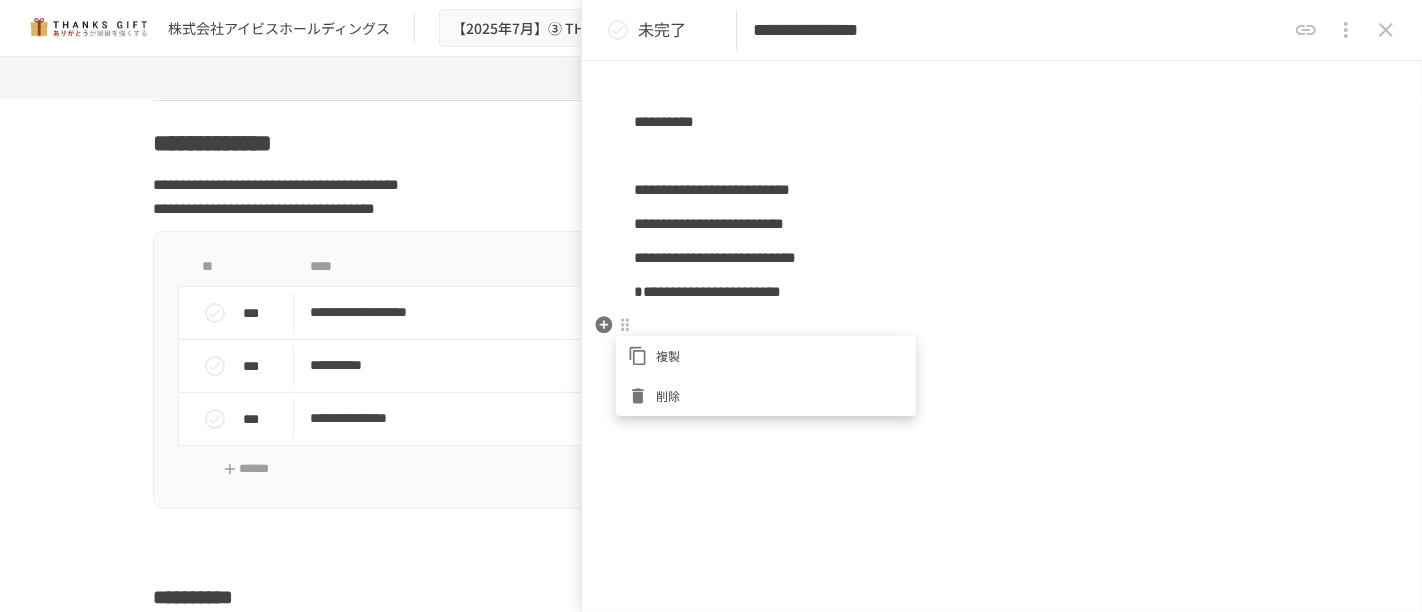click at bounding box center [711, 306] 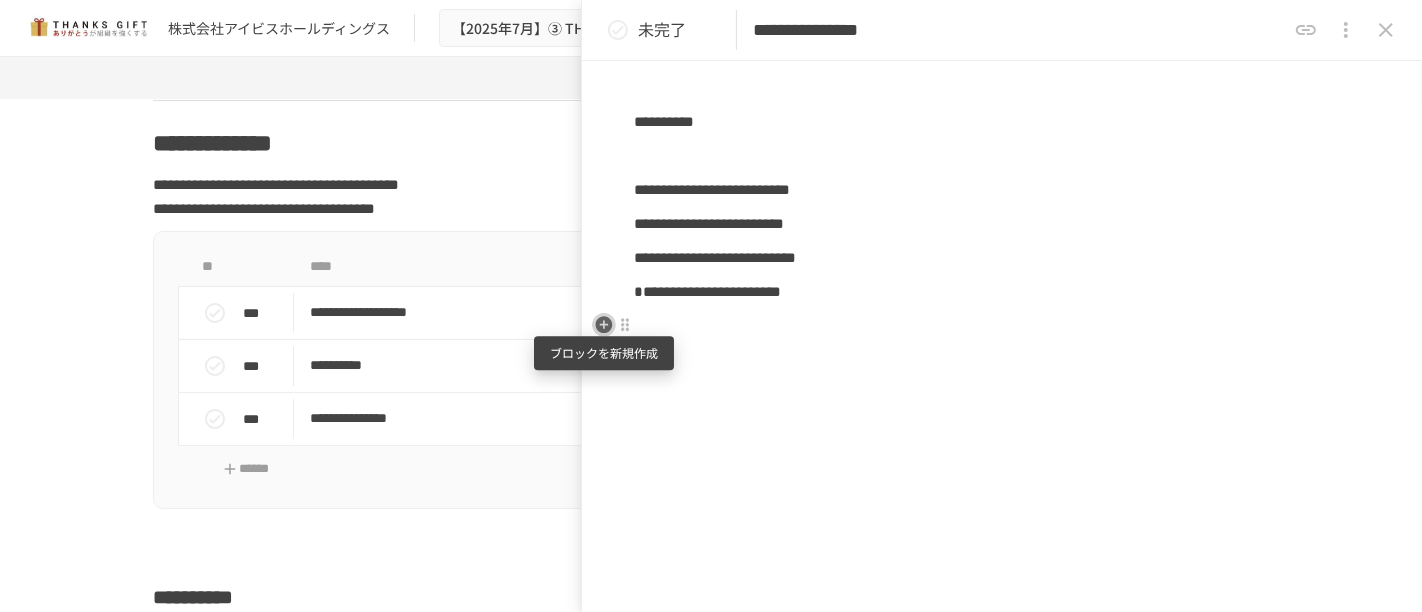 click 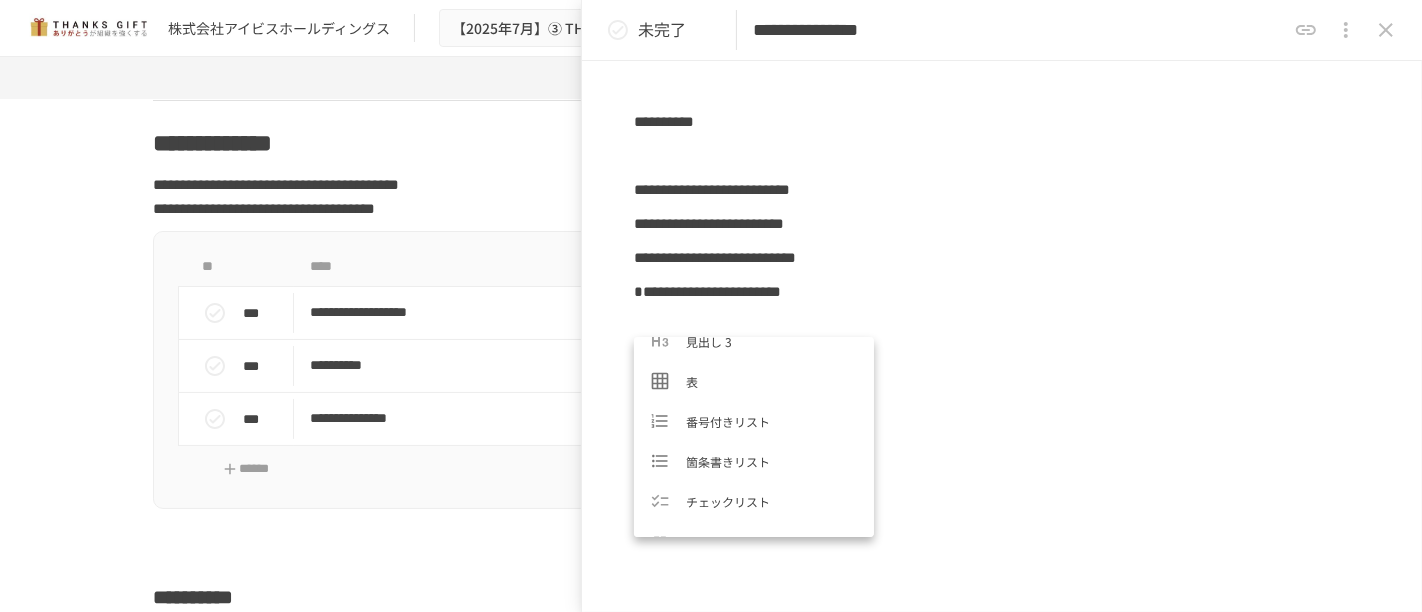 scroll, scrollTop: 333, scrollLeft: 0, axis: vertical 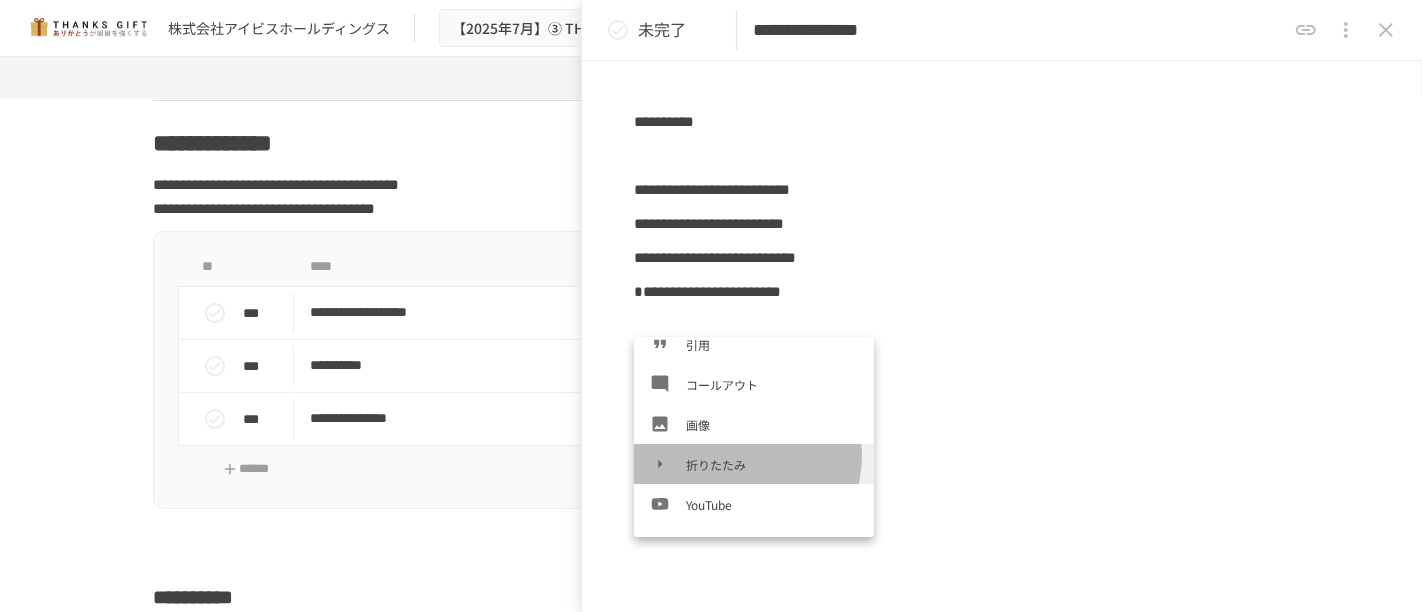 click on "折りたたみ" at bounding box center [772, 464] 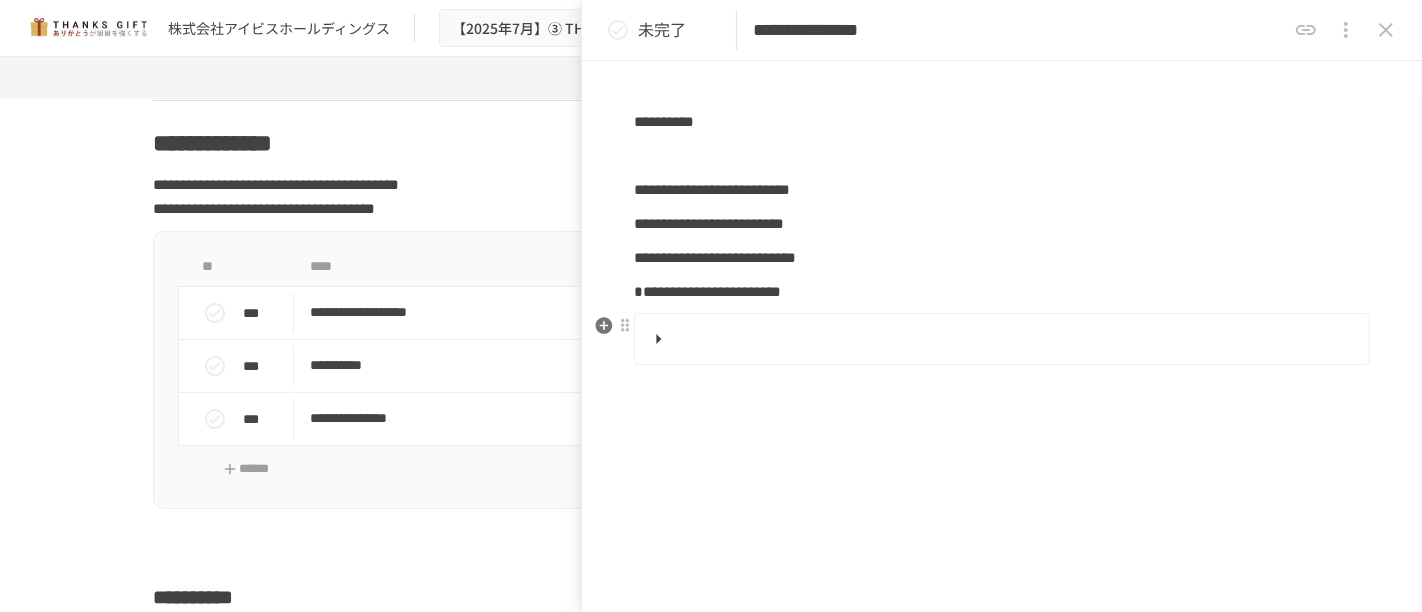 click at bounding box center [1000, 339] 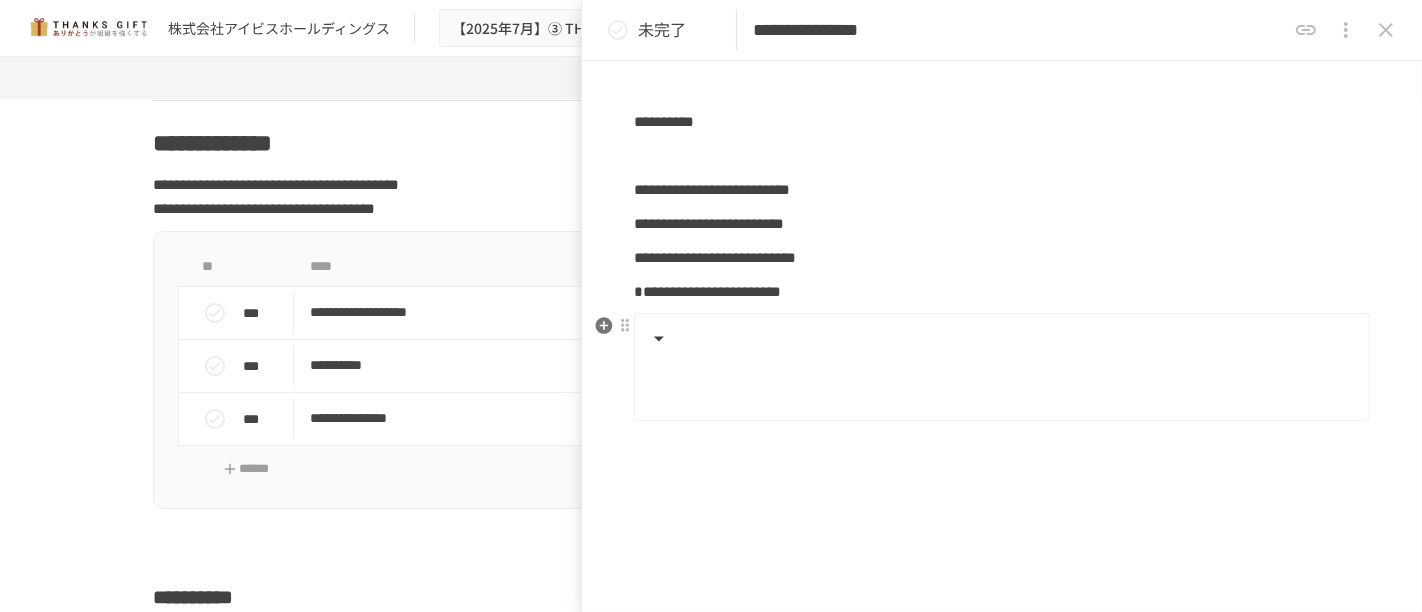 type 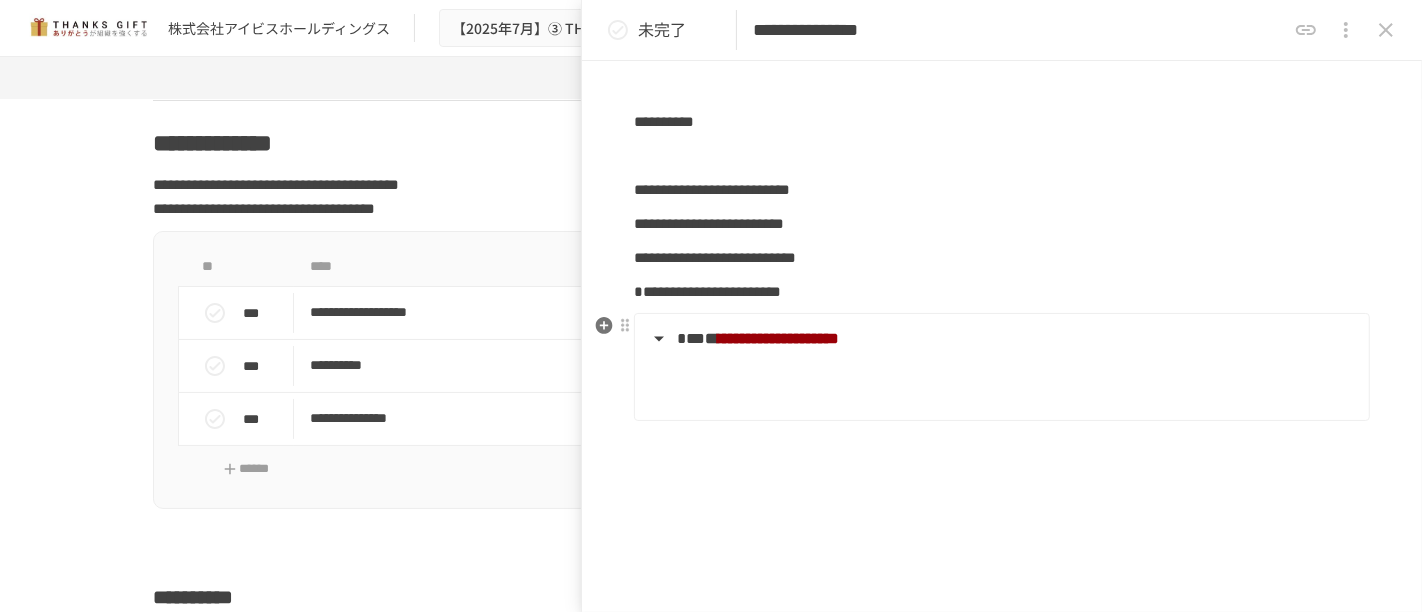 click at bounding box center (1015, 386) 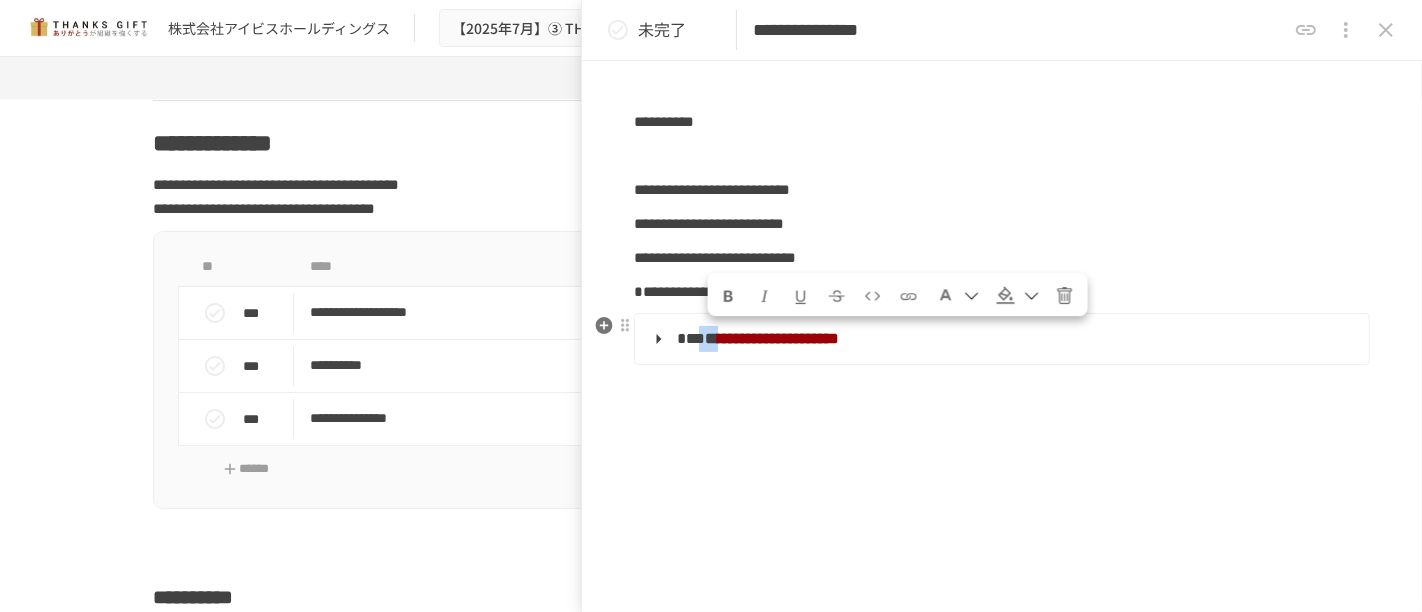 drag, startPoint x: 725, startPoint y: 331, endPoint x: 708, endPoint y: 334, distance: 17.262676 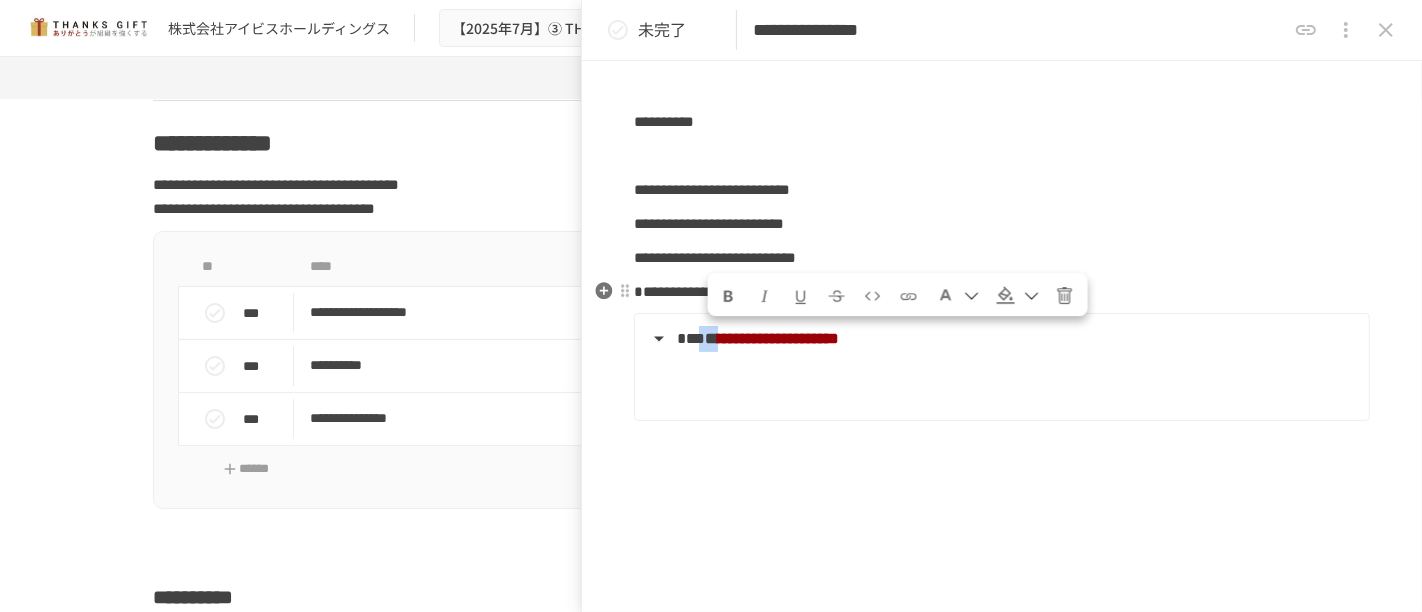 click at bounding box center (972, 297) 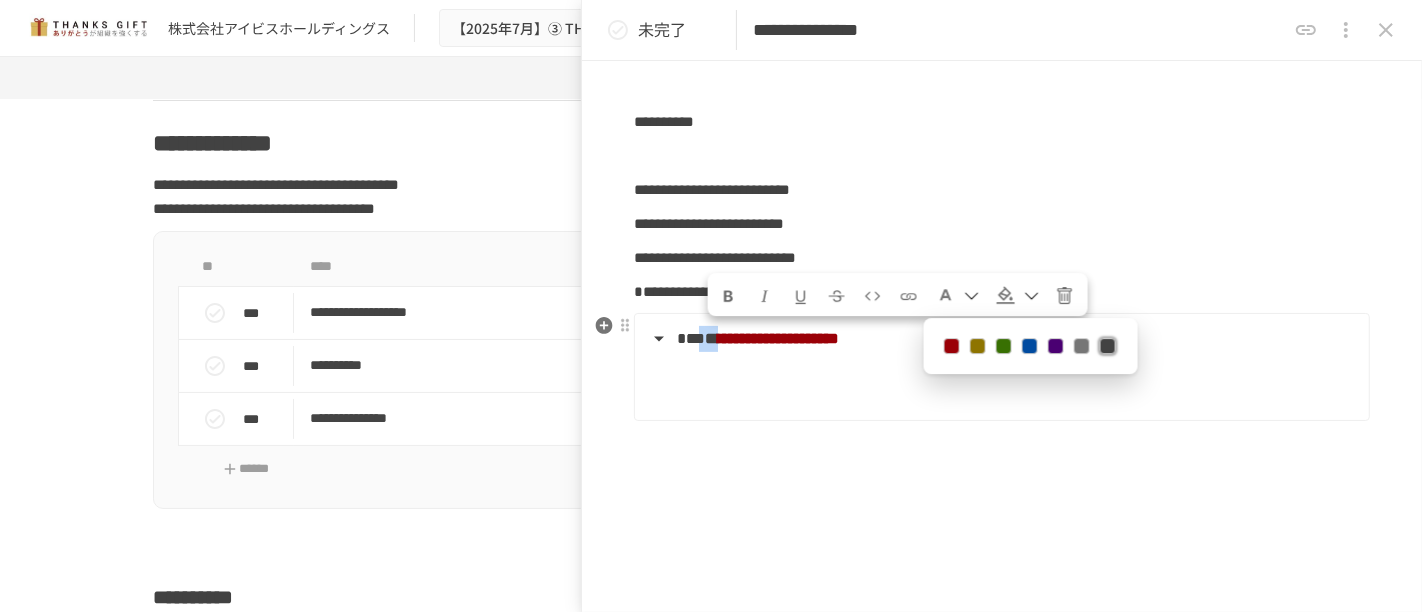 click at bounding box center (951, 347) 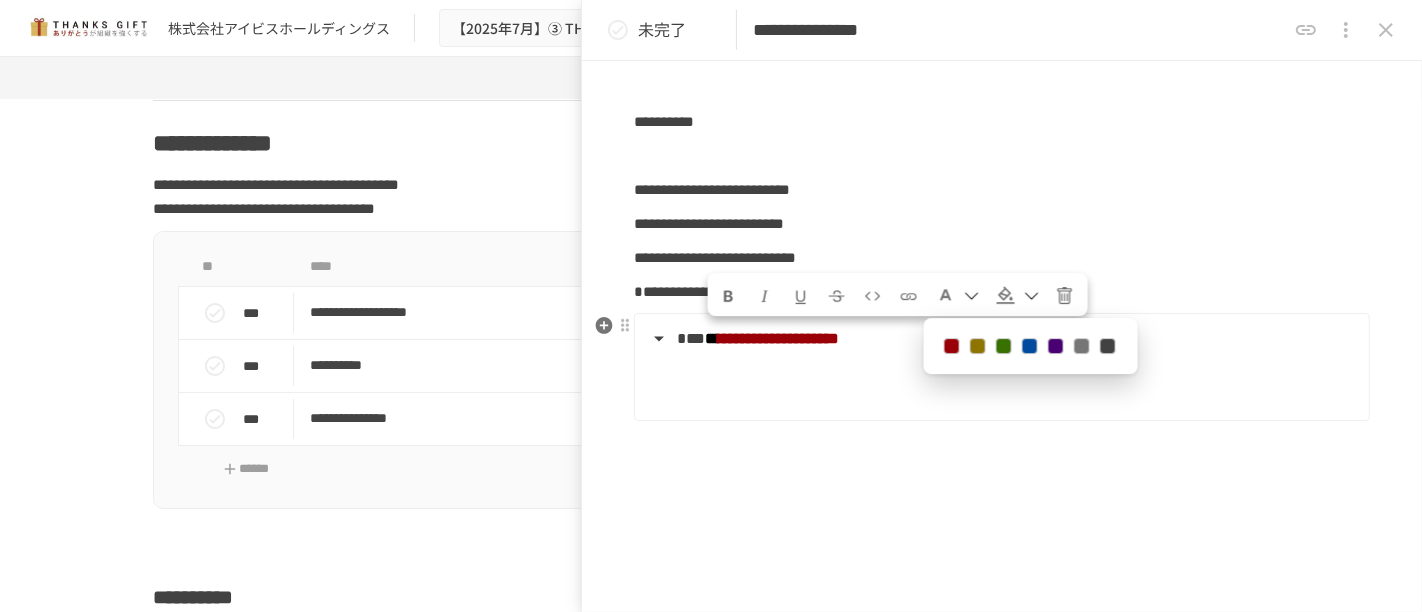 click at bounding box center [1000, 376] 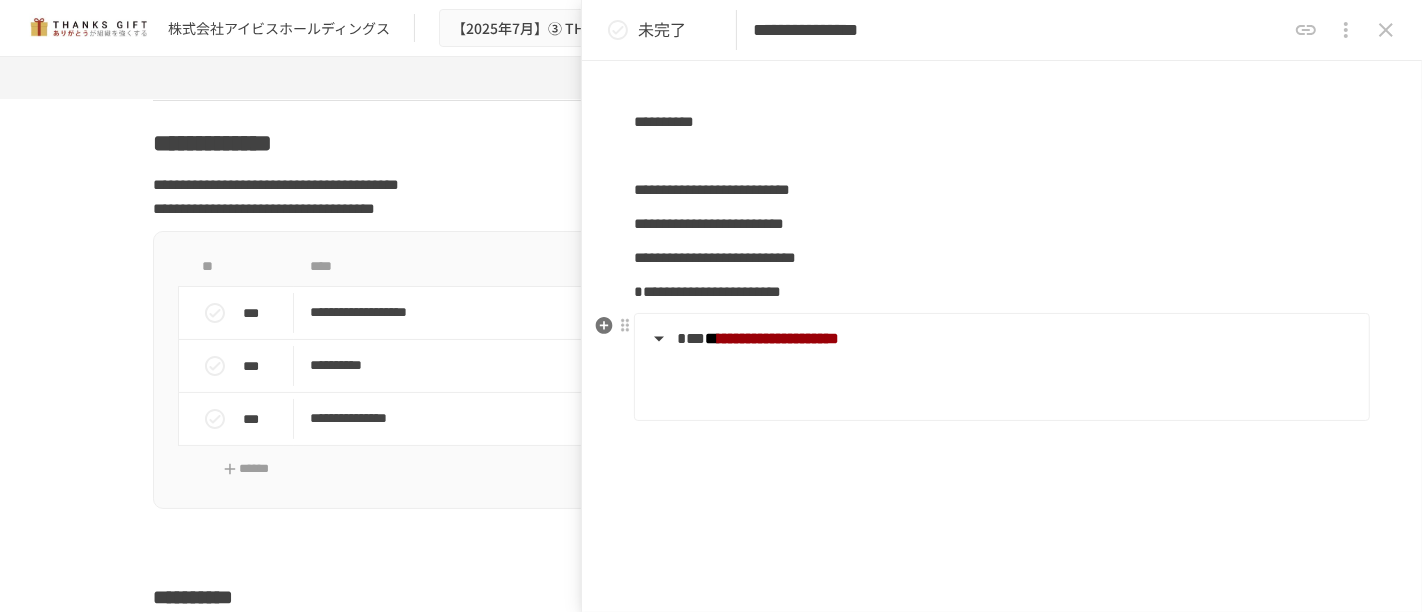 click on "**********" at bounding box center [778, 338] 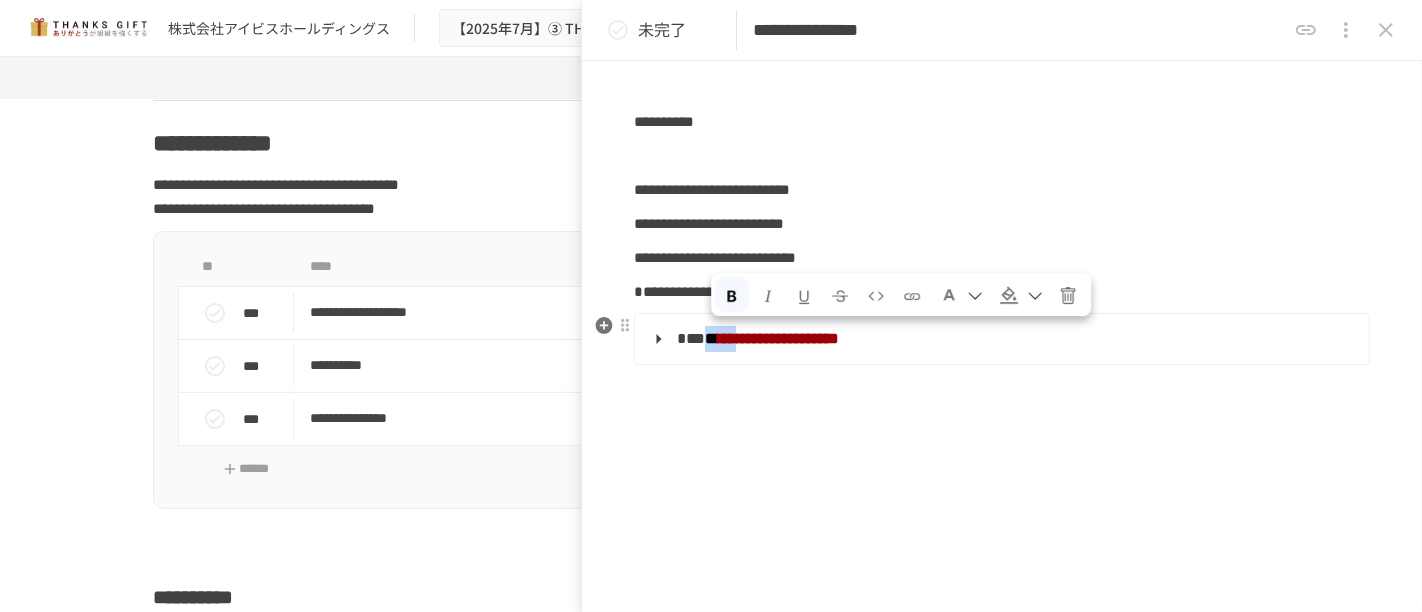 drag, startPoint x: 733, startPoint y: 339, endPoint x: 722, endPoint y: 339, distance: 11 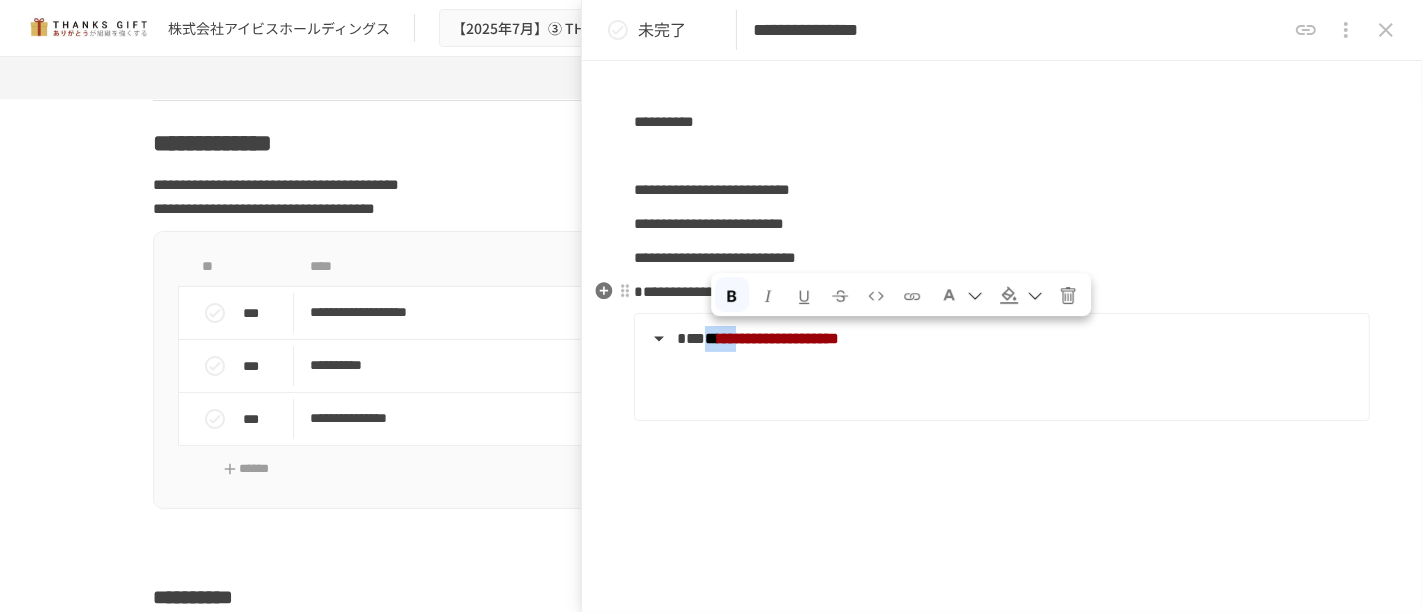 click at bounding box center (975, 297) 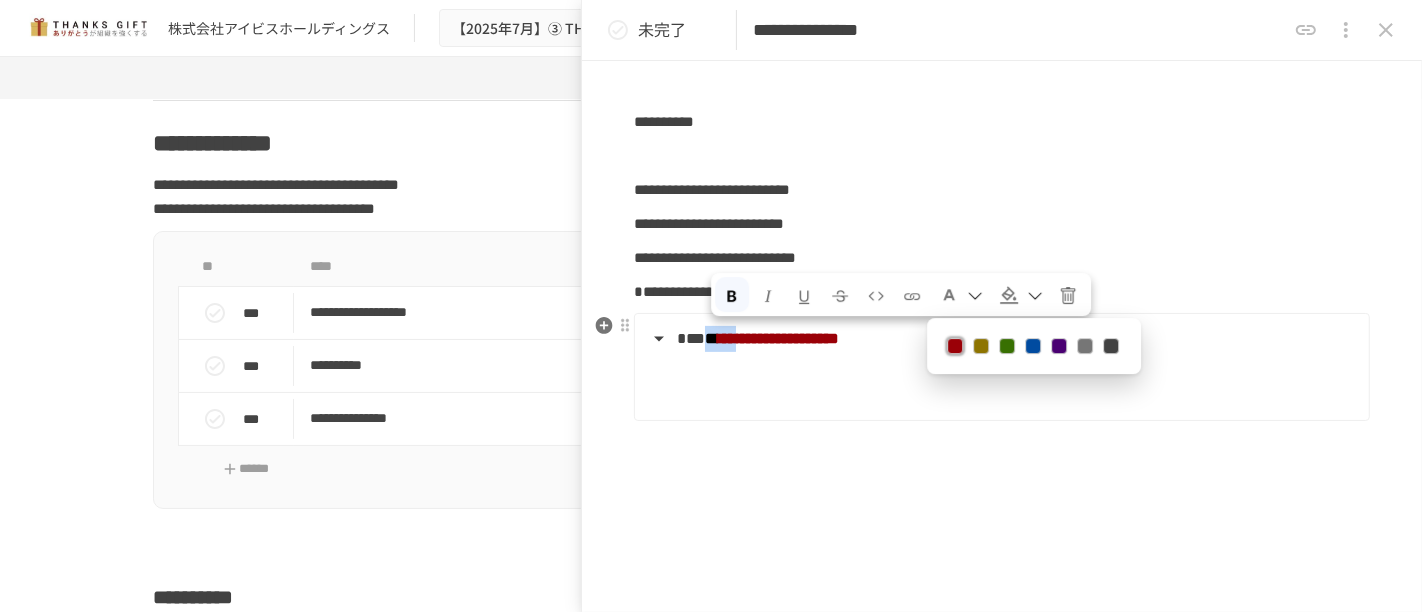 click at bounding box center [955, 347] 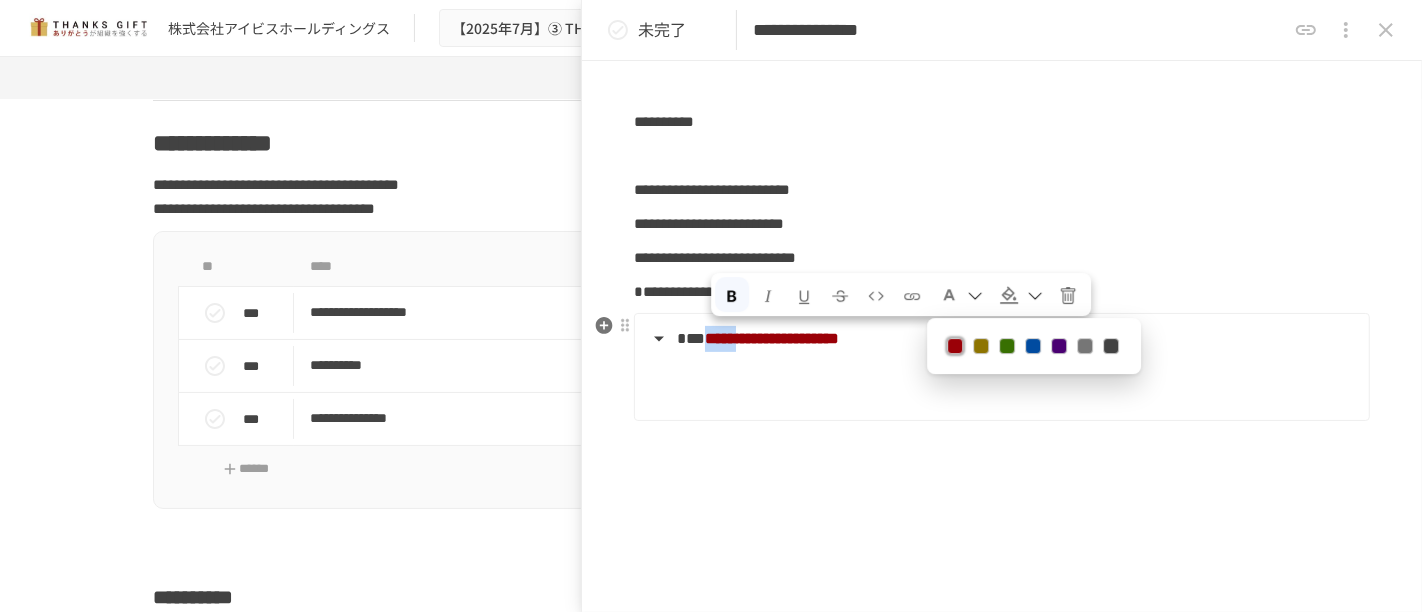 click at bounding box center [955, 347] 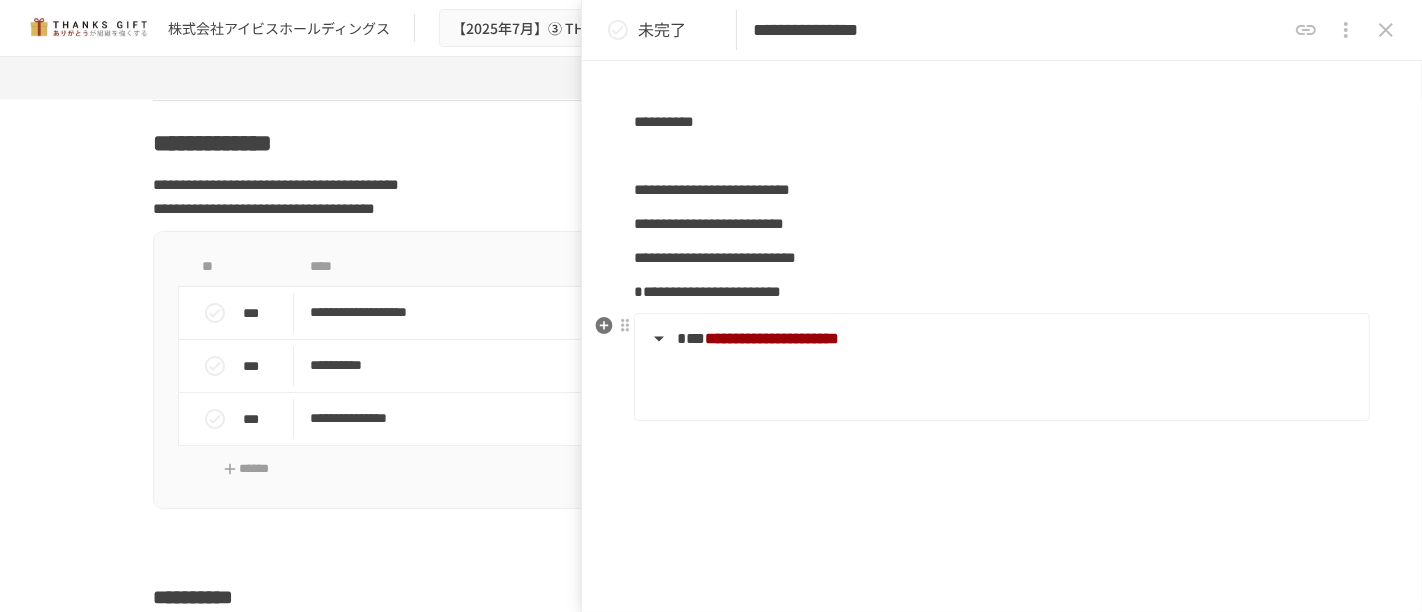 click on "**********" at bounding box center (1000, 339) 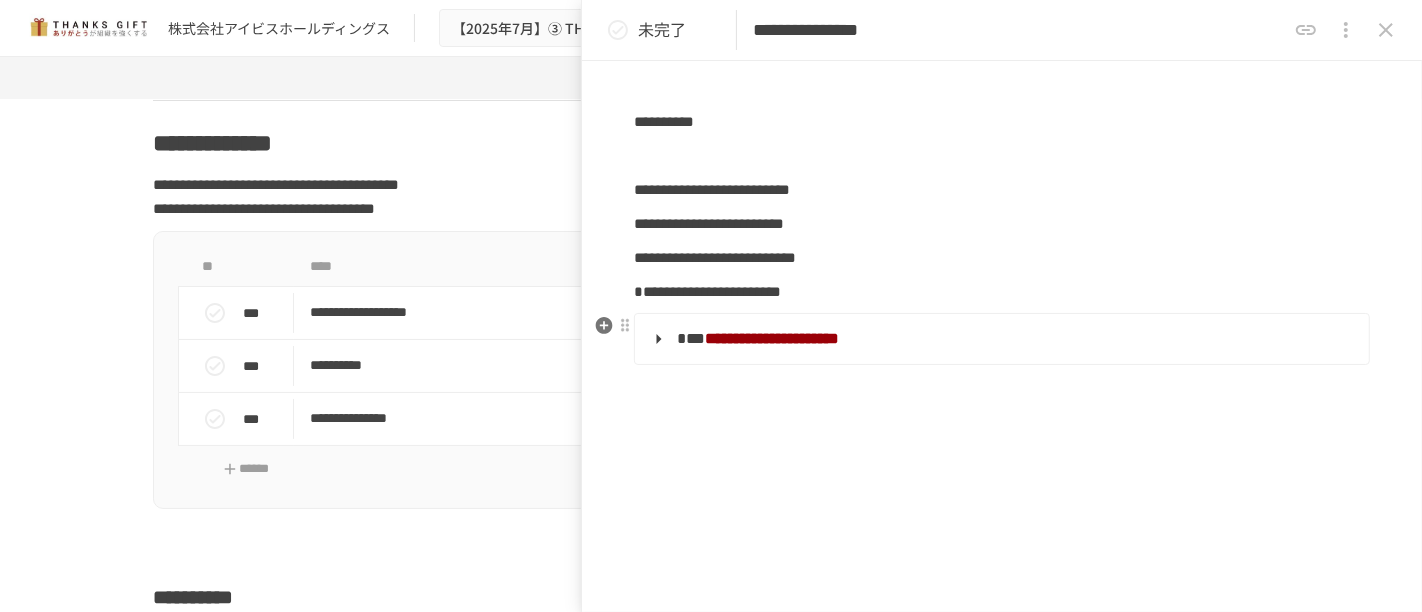 click on "**********" at bounding box center [1000, 339] 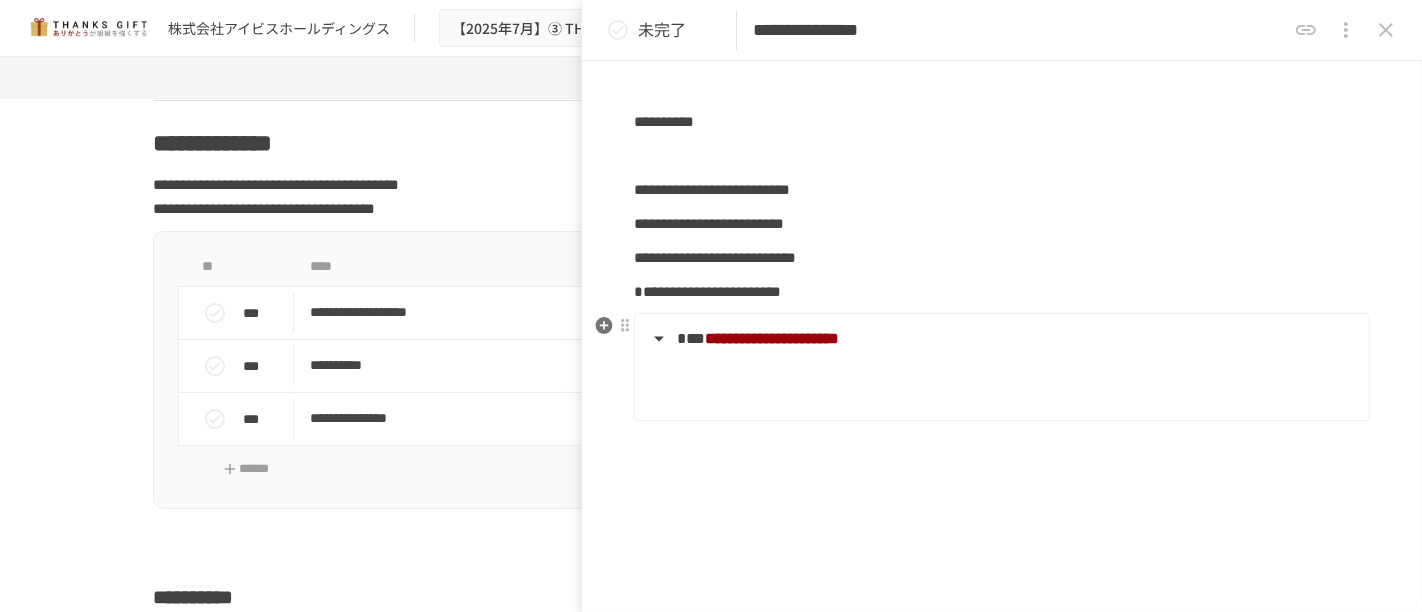 click on "**********" at bounding box center (1002, 366) 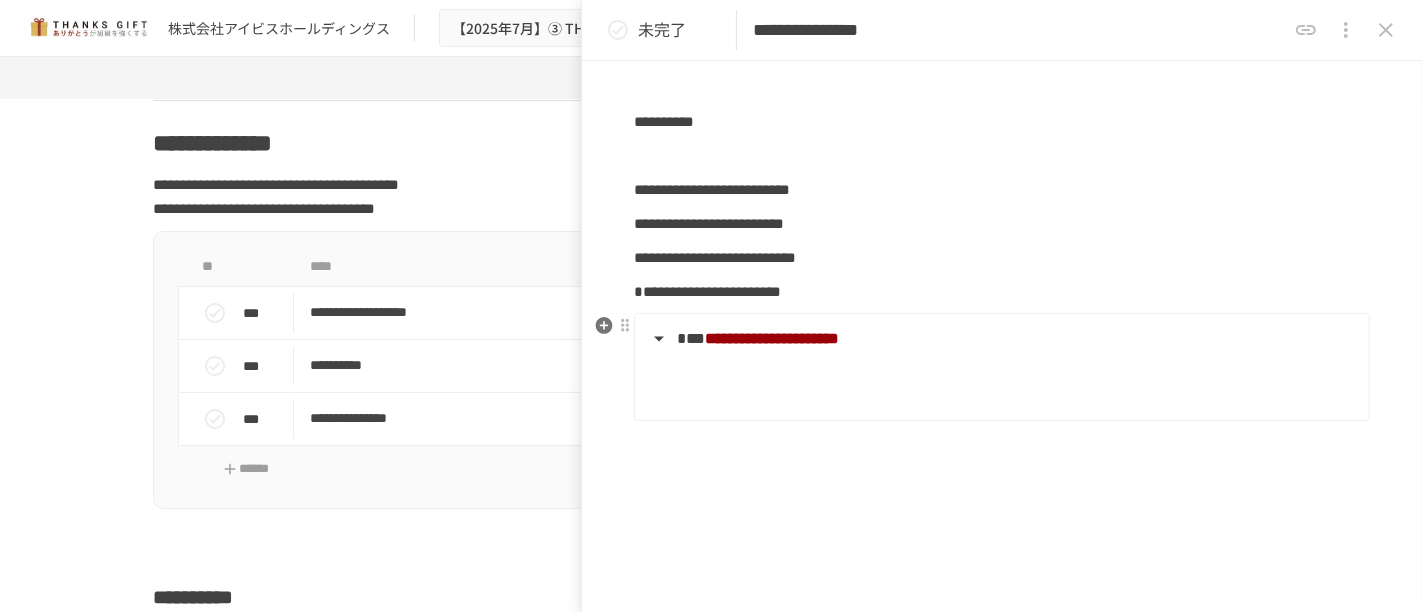 click at bounding box center [1015, 386] 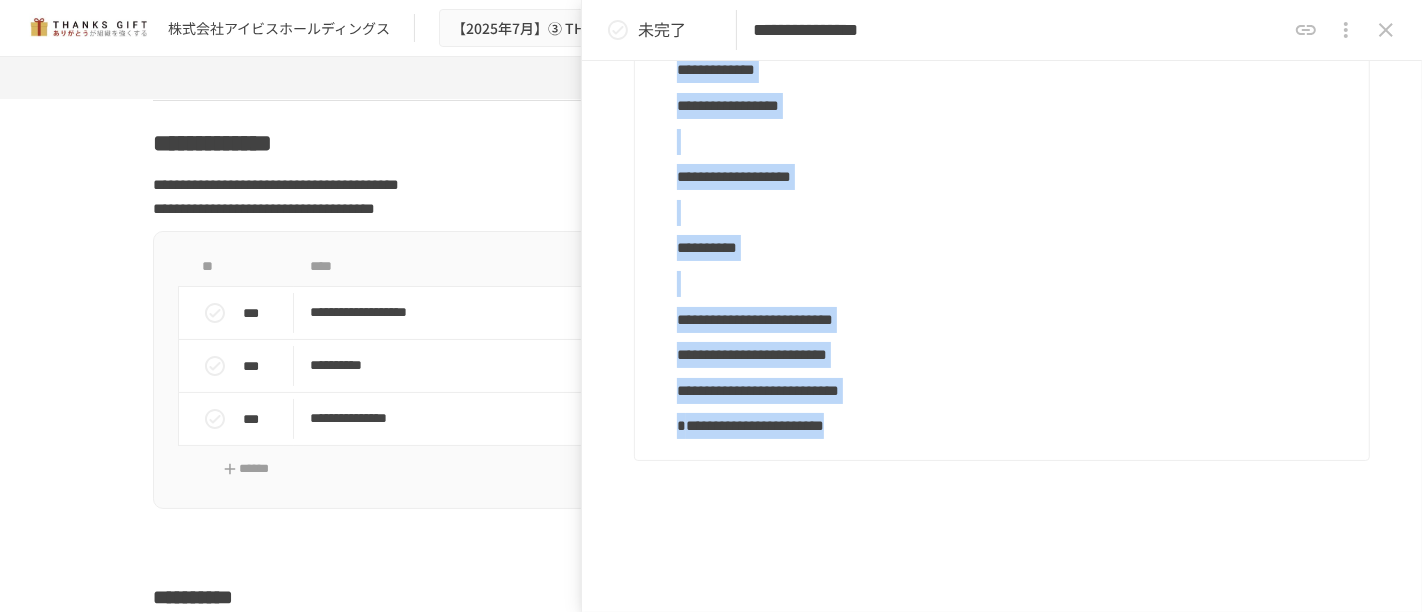 scroll, scrollTop: 1060, scrollLeft: 0, axis: vertical 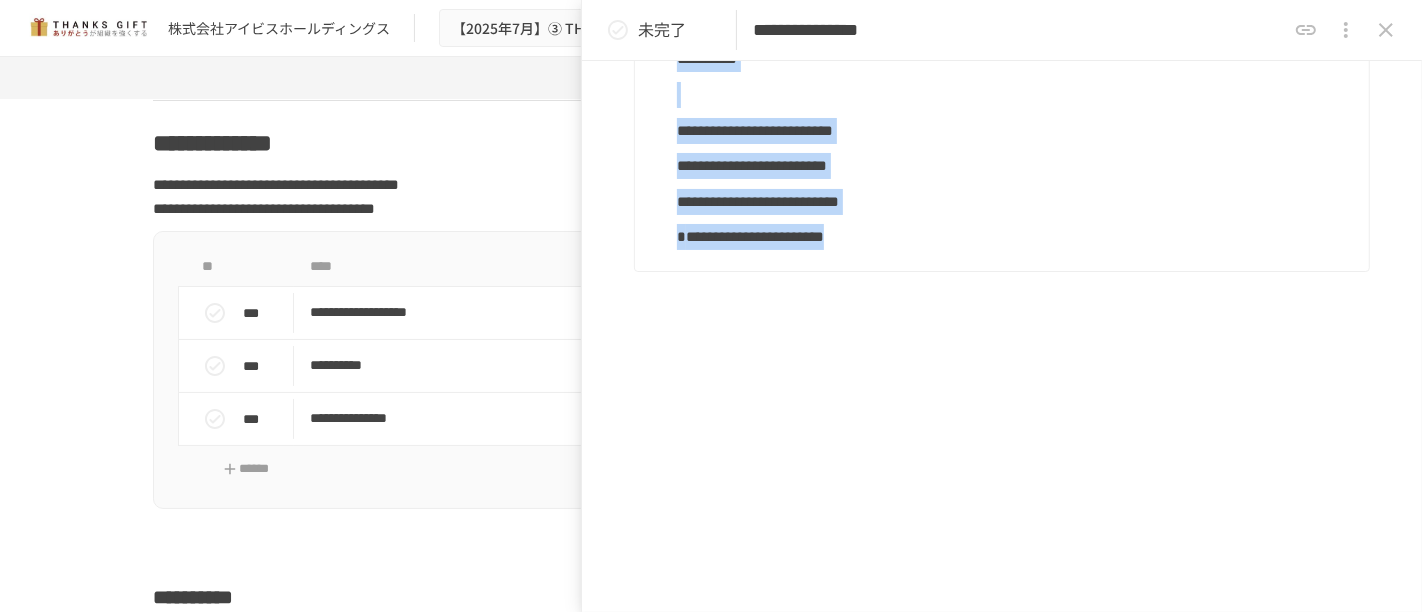 drag, startPoint x: 674, startPoint y: 294, endPoint x: 1019, endPoint y: 270, distance: 345.83377 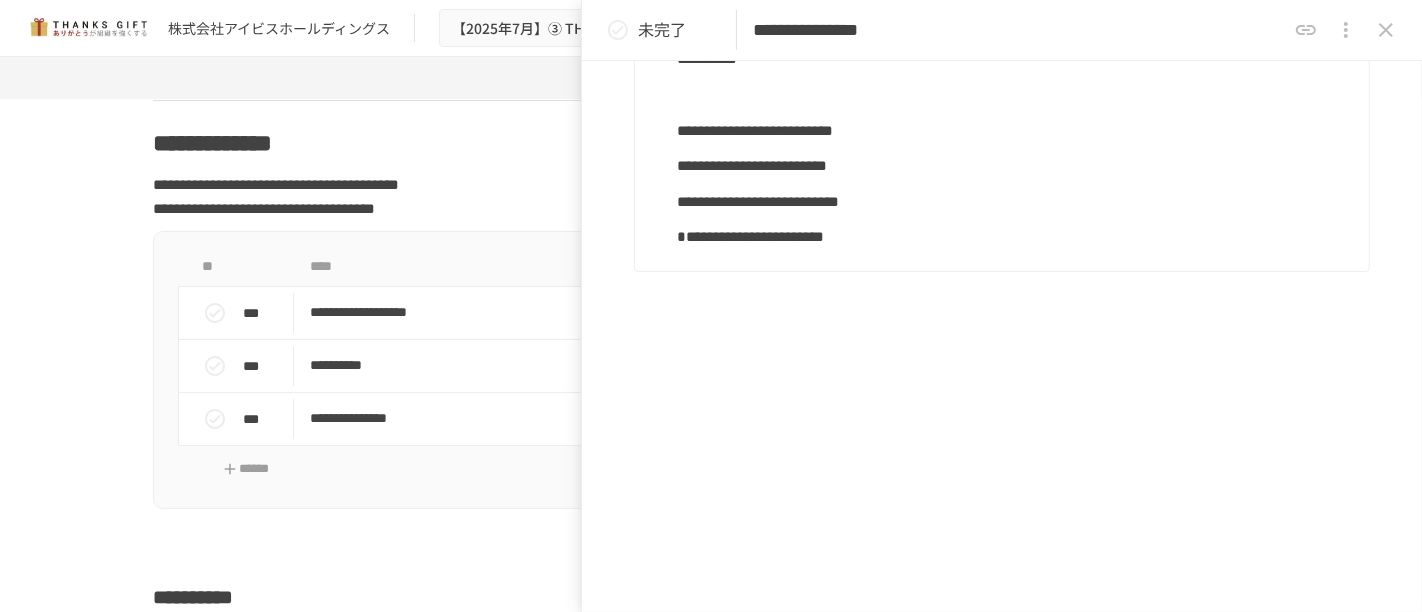 scroll, scrollTop: 561, scrollLeft: 0, axis: vertical 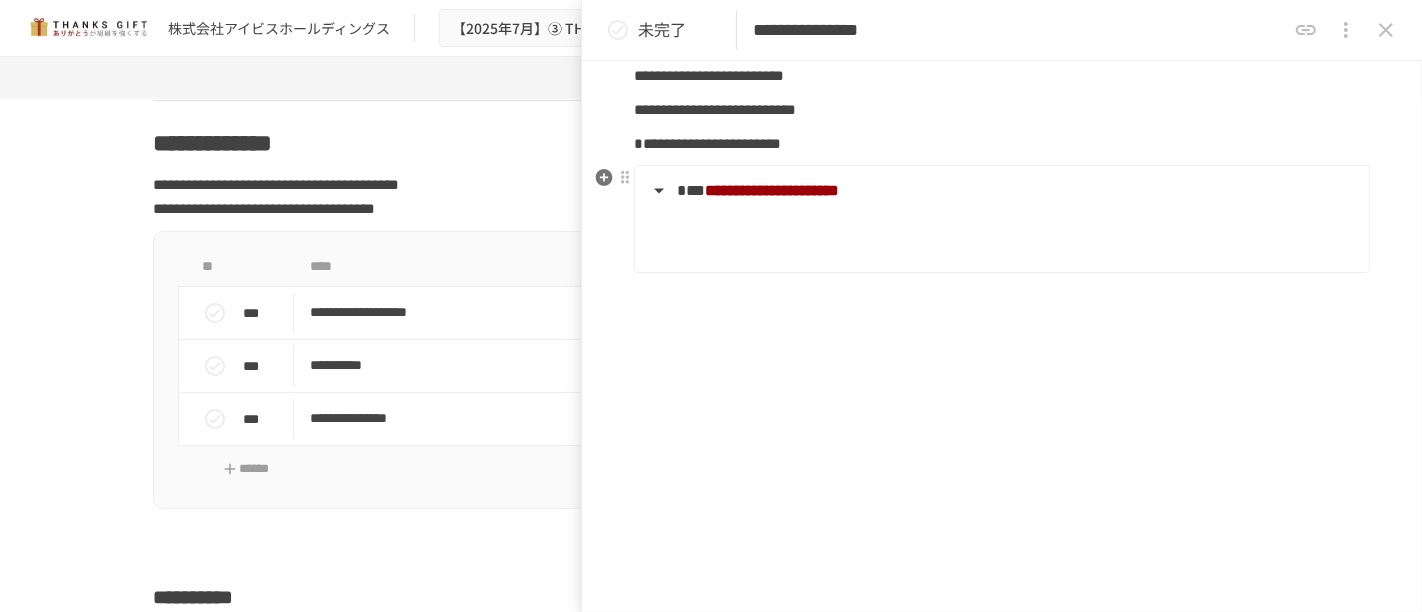 click at bounding box center [1015, 238] 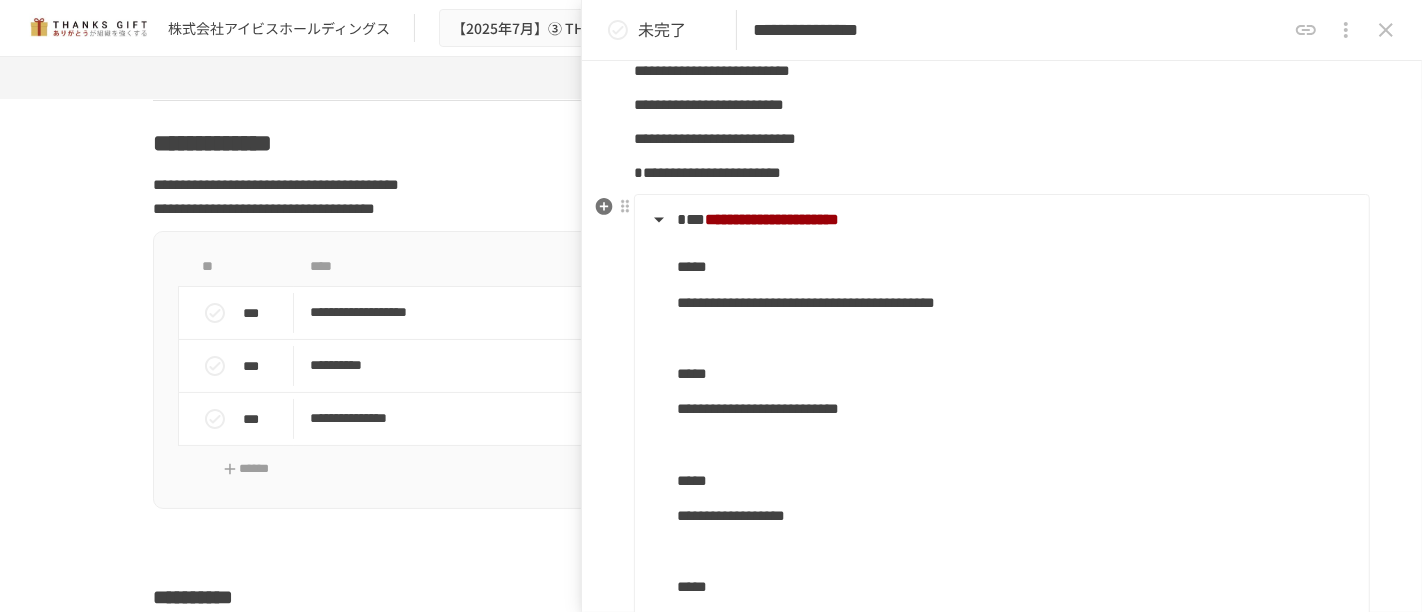 scroll, scrollTop: 691, scrollLeft: 0, axis: vertical 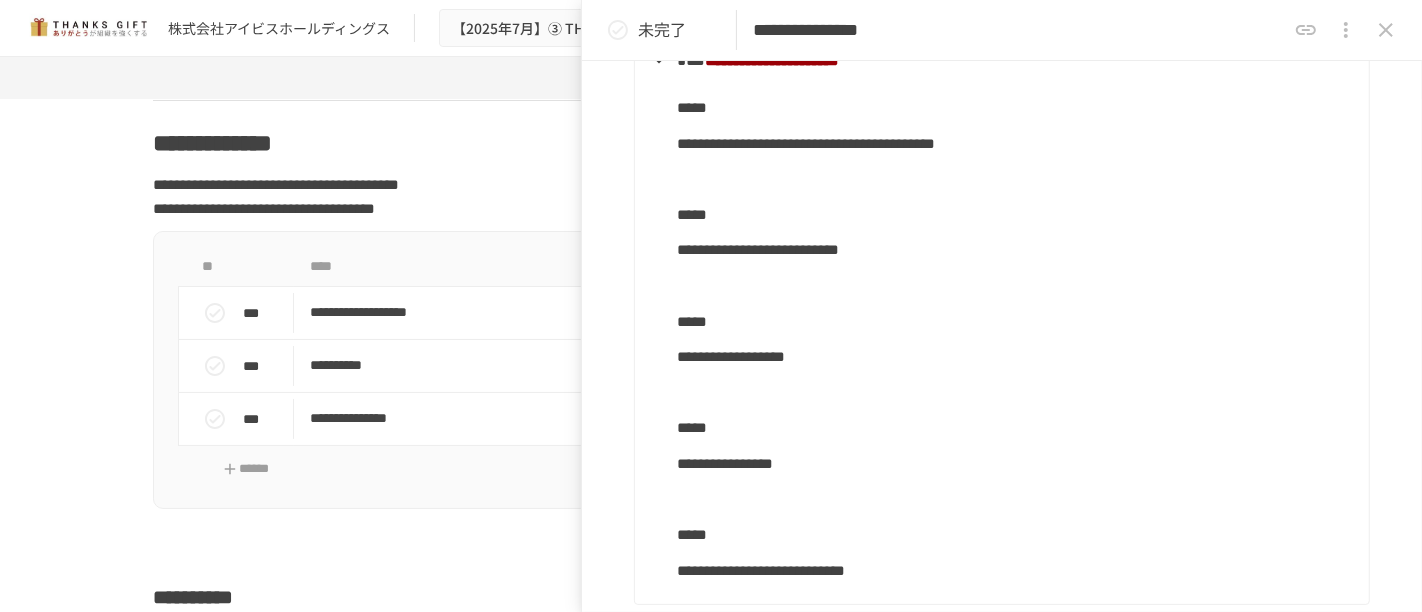 click at bounding box center (1015, 393) 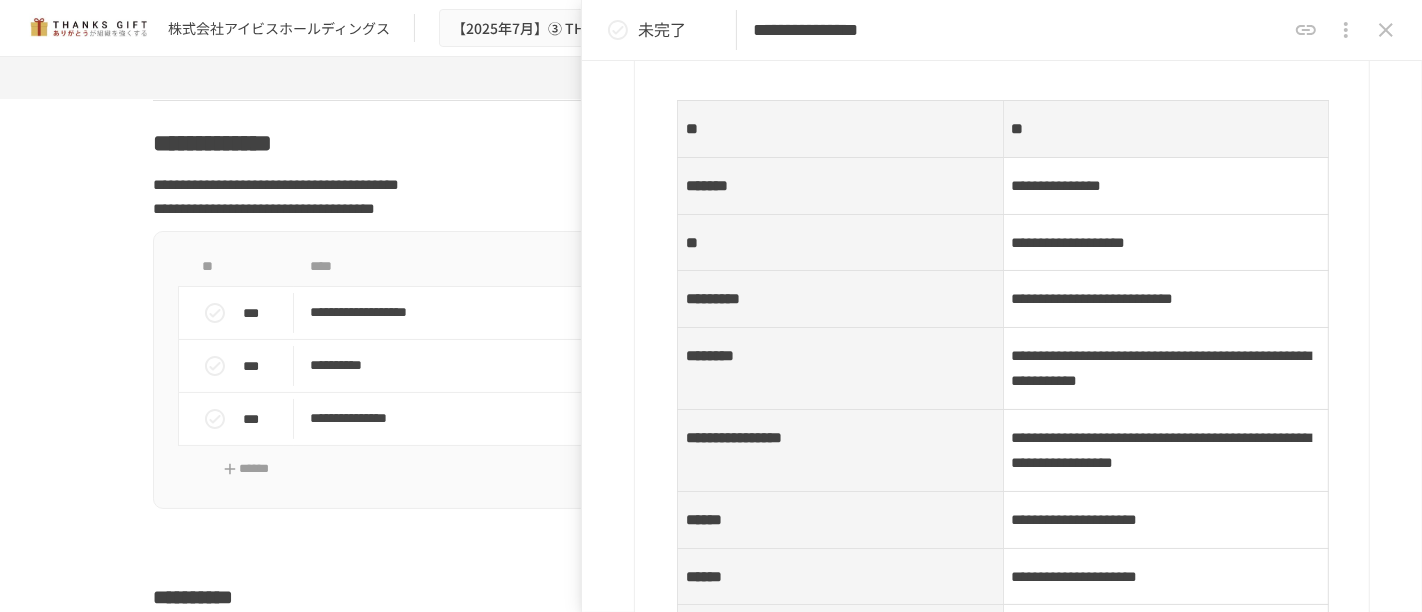 scroll, scrollTop: 873, scrollLeft: 0, axis: vertical 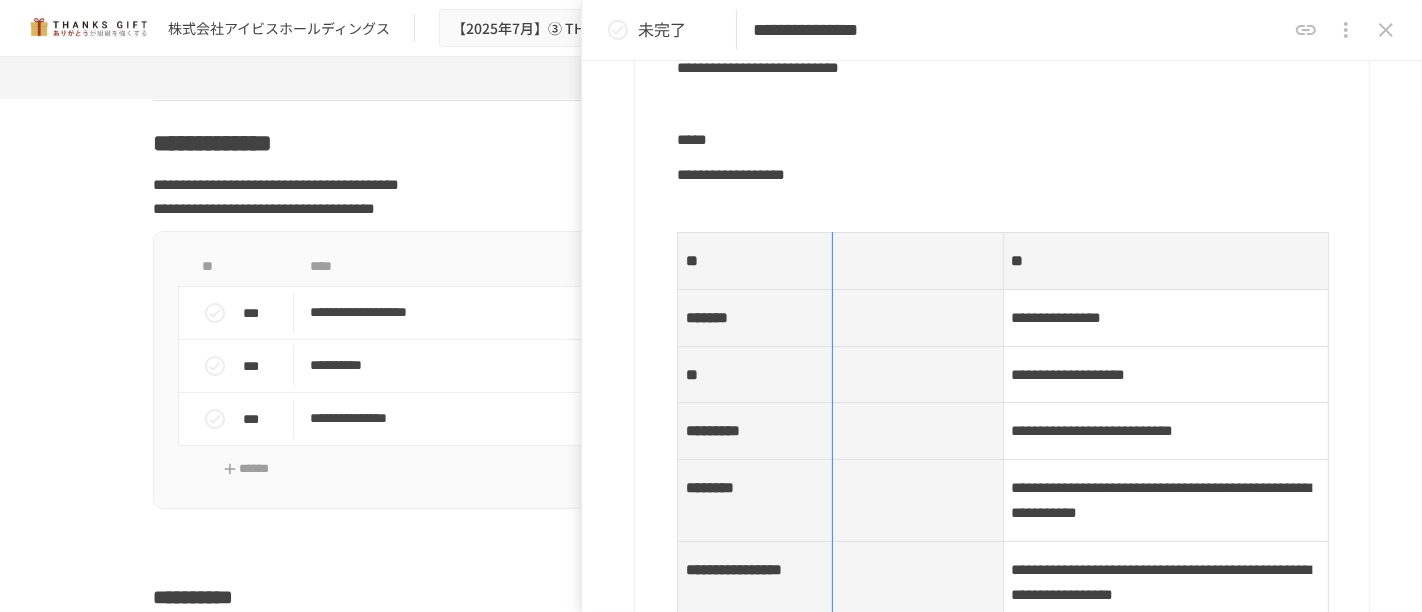 drag, startPoint x: 991, startPoint y: 255, endPoint x: 831, endPoint y: 264, distance: 160.25293 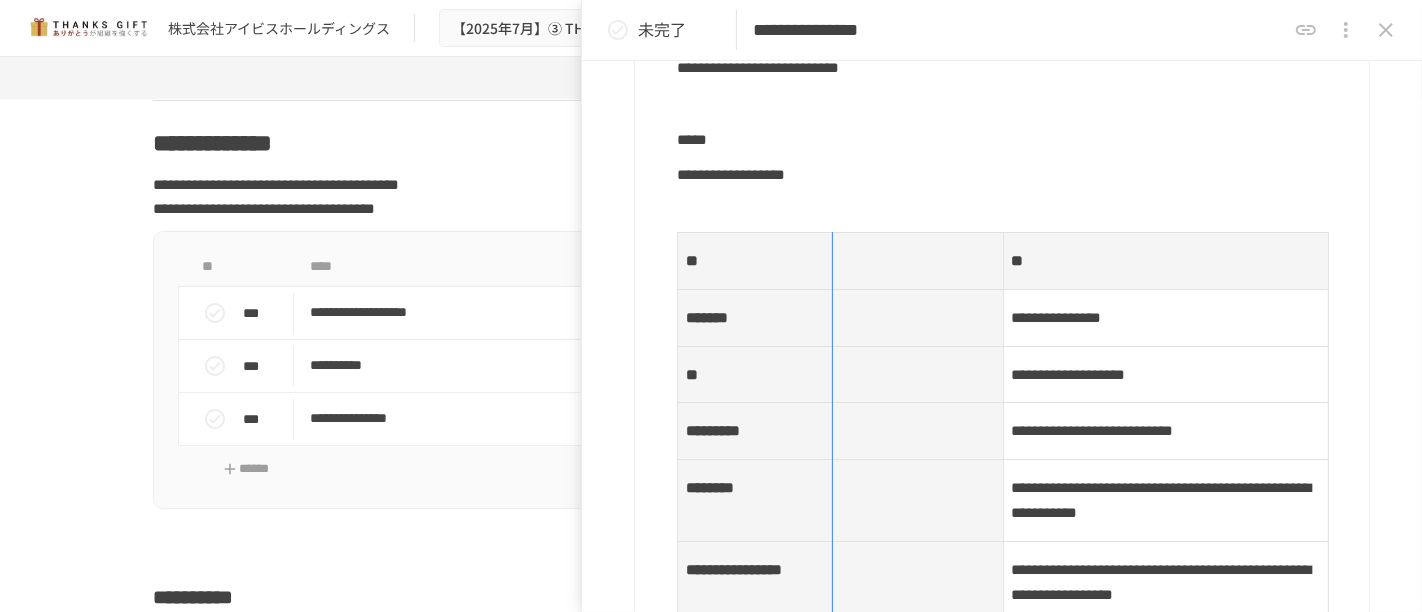 click on "**********" at bounding box center (1015, 569) 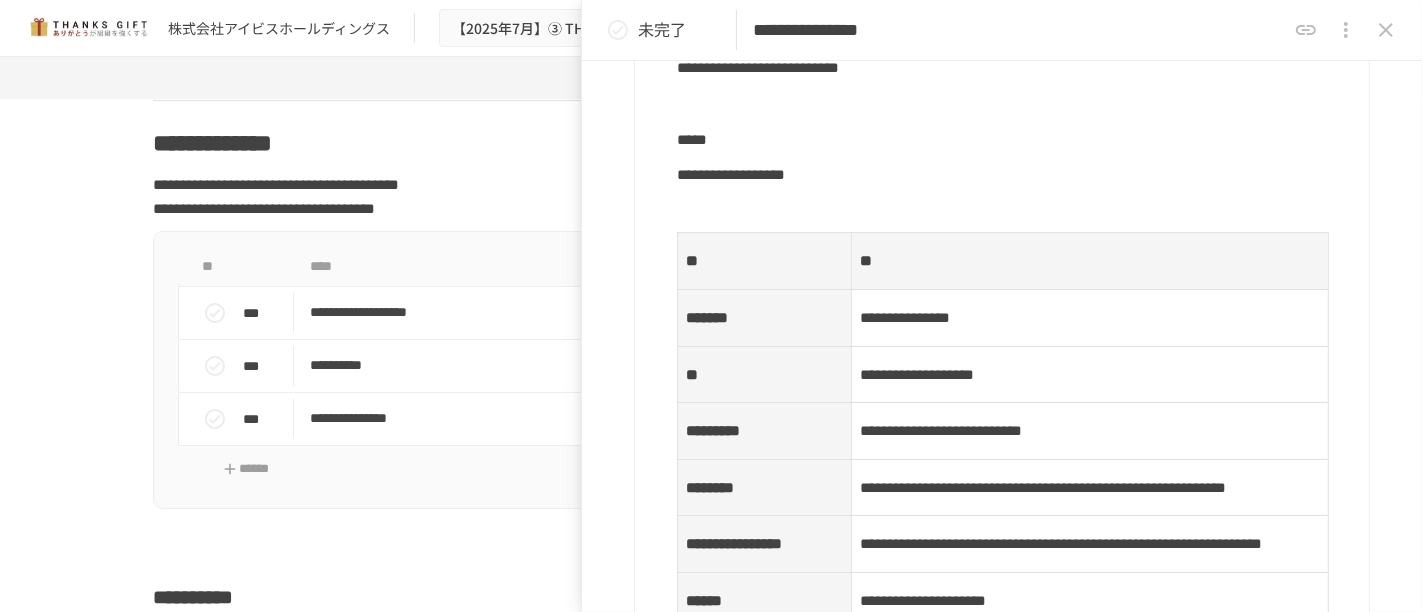 click at bounding box center [1015, 211] 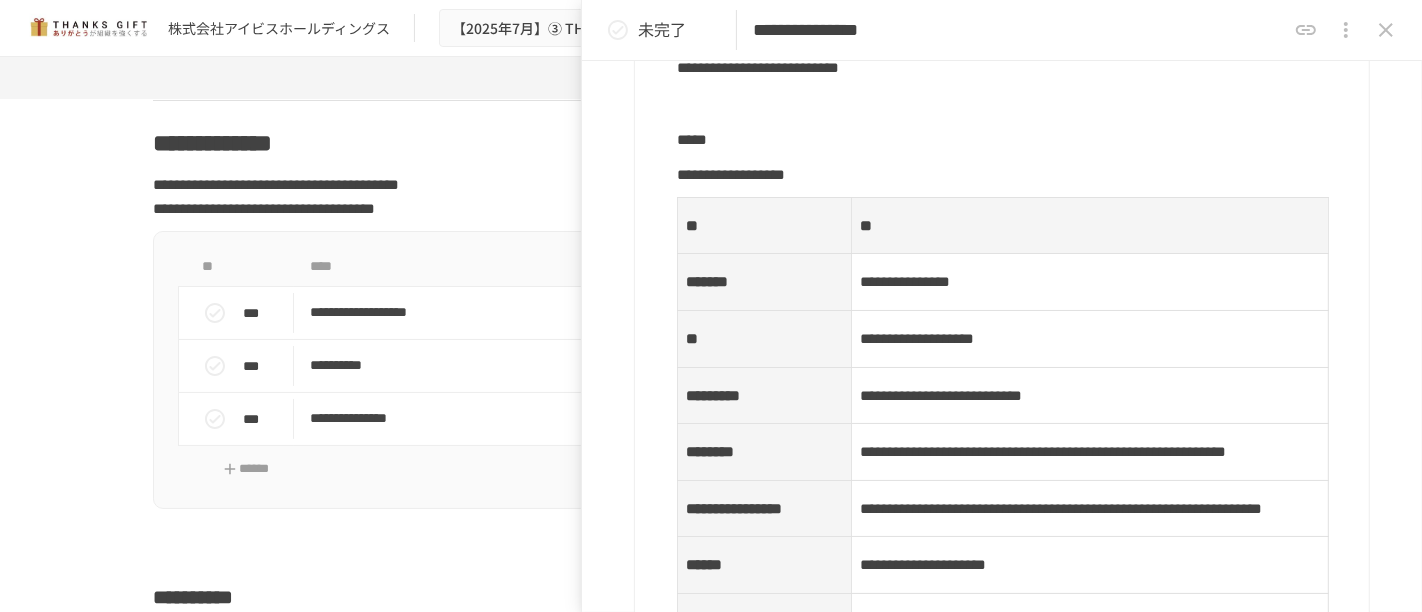 click on "*****" at bounding box center [1015, 140] 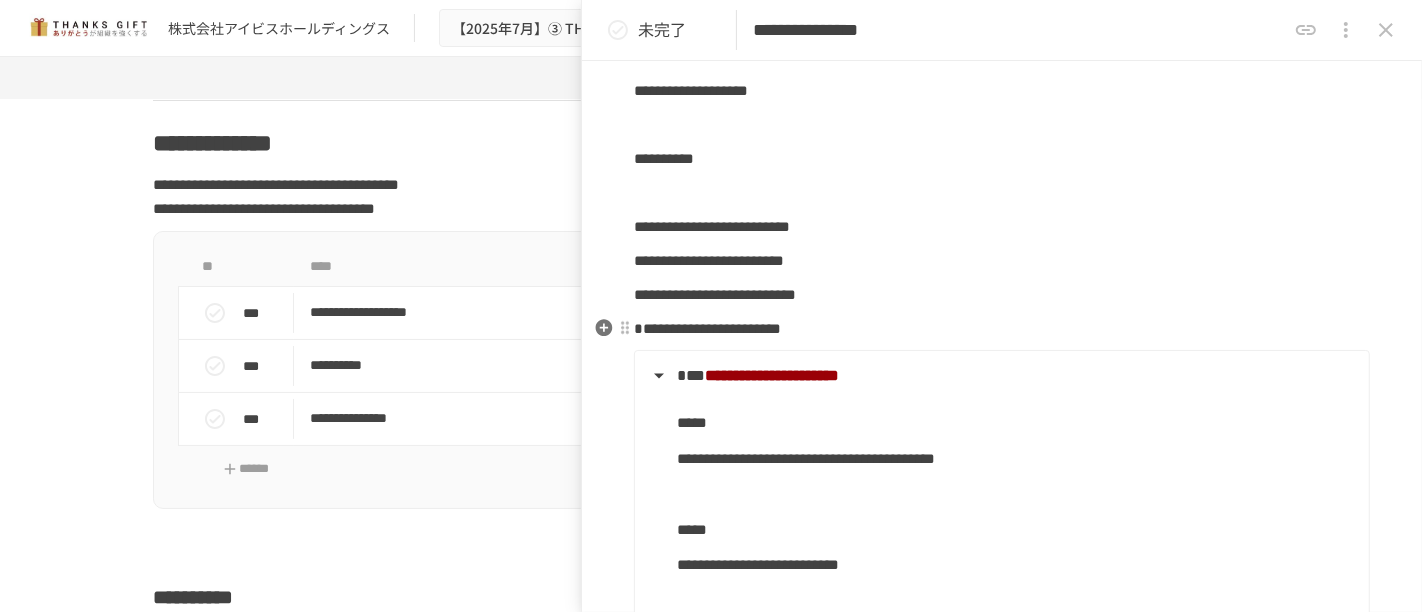 scroll, scrollTop: 317, scrollLeft: 0, axis: vertical 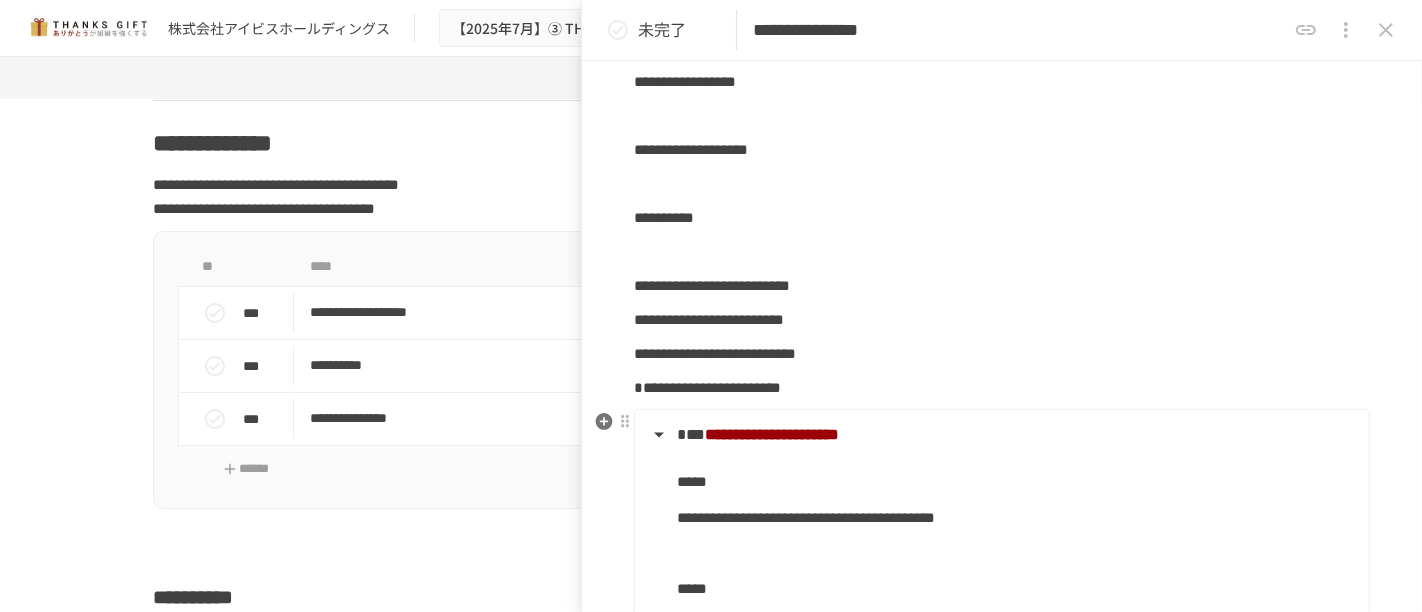 click on "**********" at bounding box center [1000, 435] 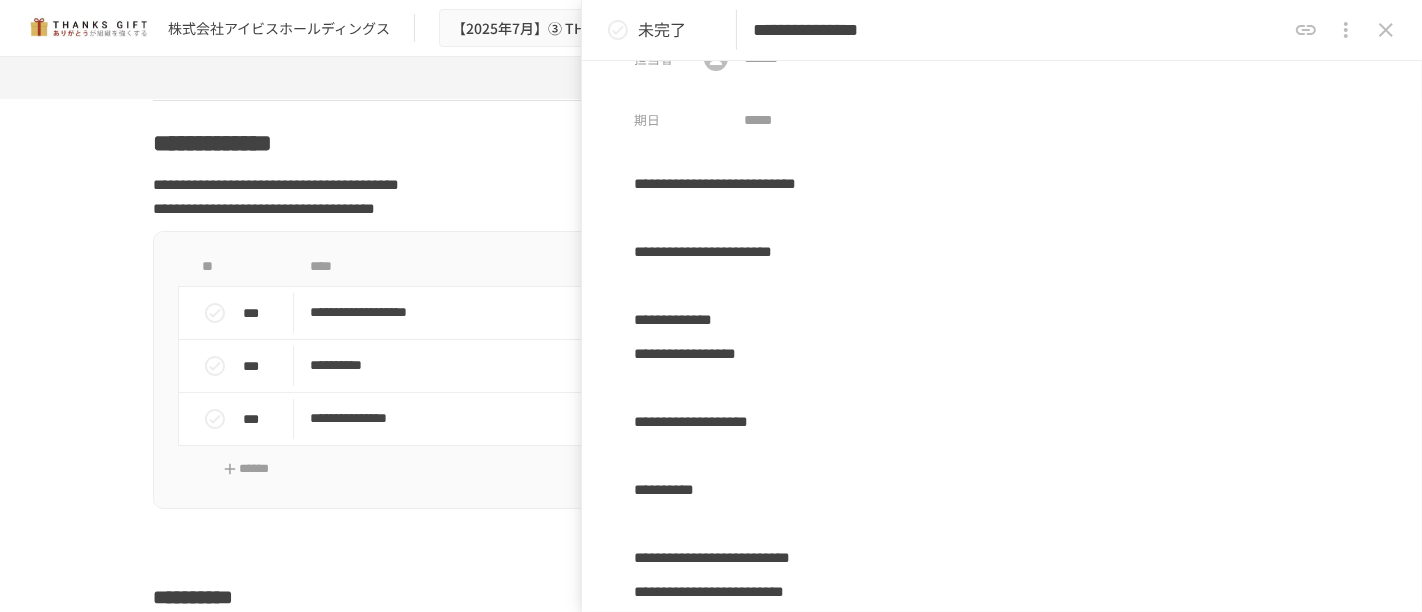 scroll, scrollTop: 0, scrollLeft: 0, axis: both 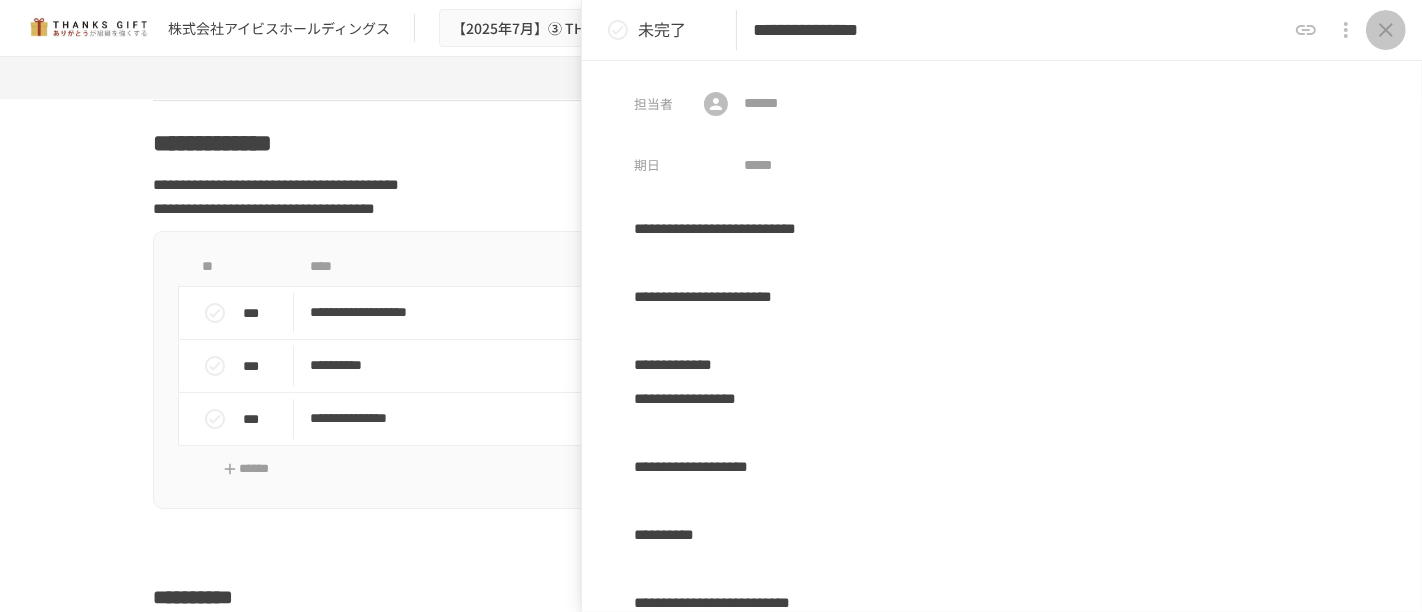 click at bounding box center (1386, 30) 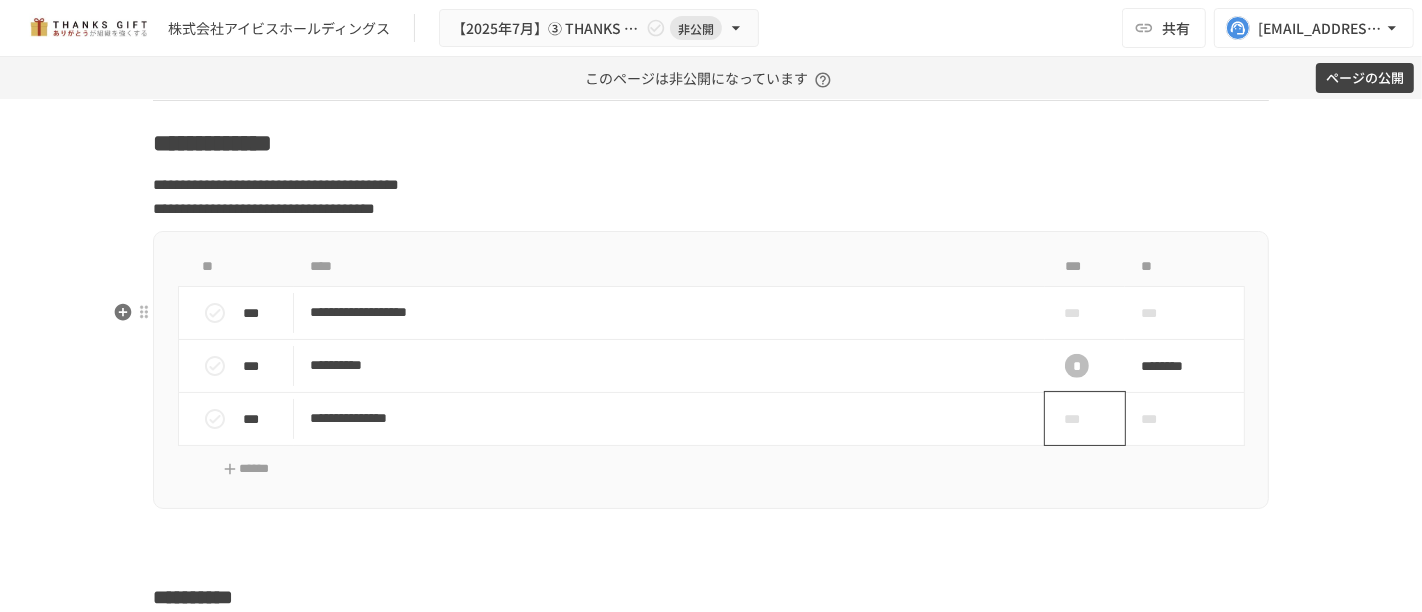 click on "***" at bounding box center [1077, 419] 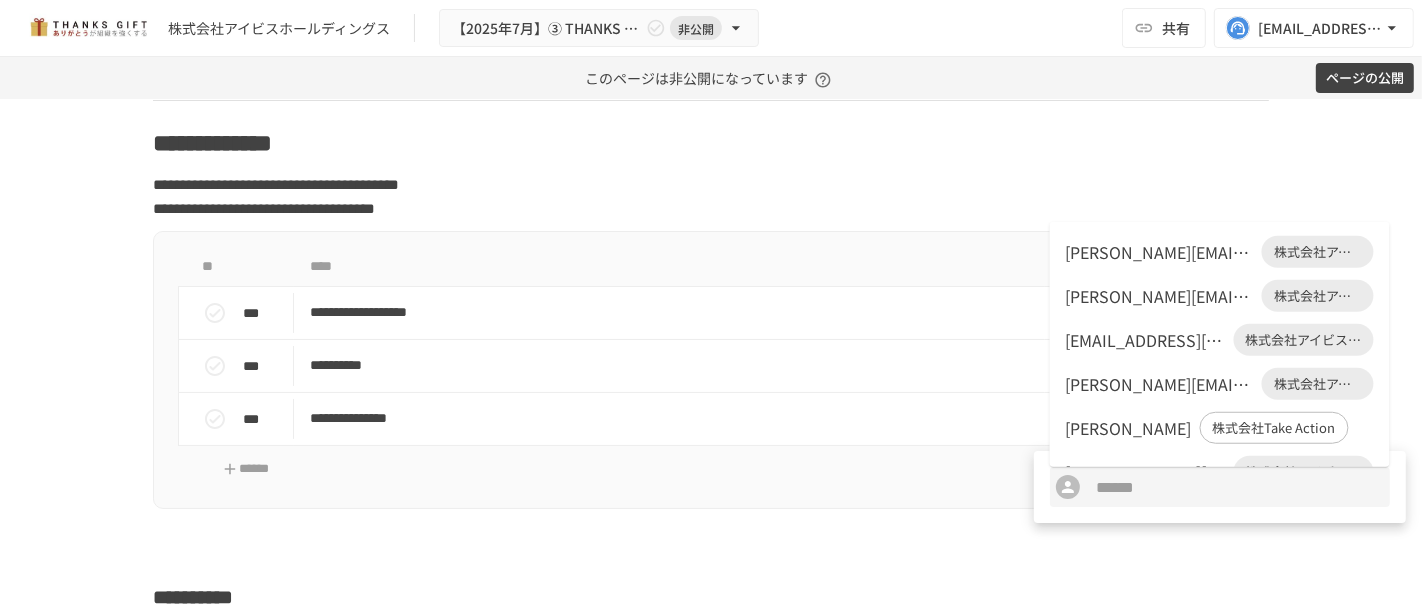 click on "[PERSON_NAME][EMAIL_ADDRESS][DOMAIN_NAME]" at bounding box center (1160, 252) 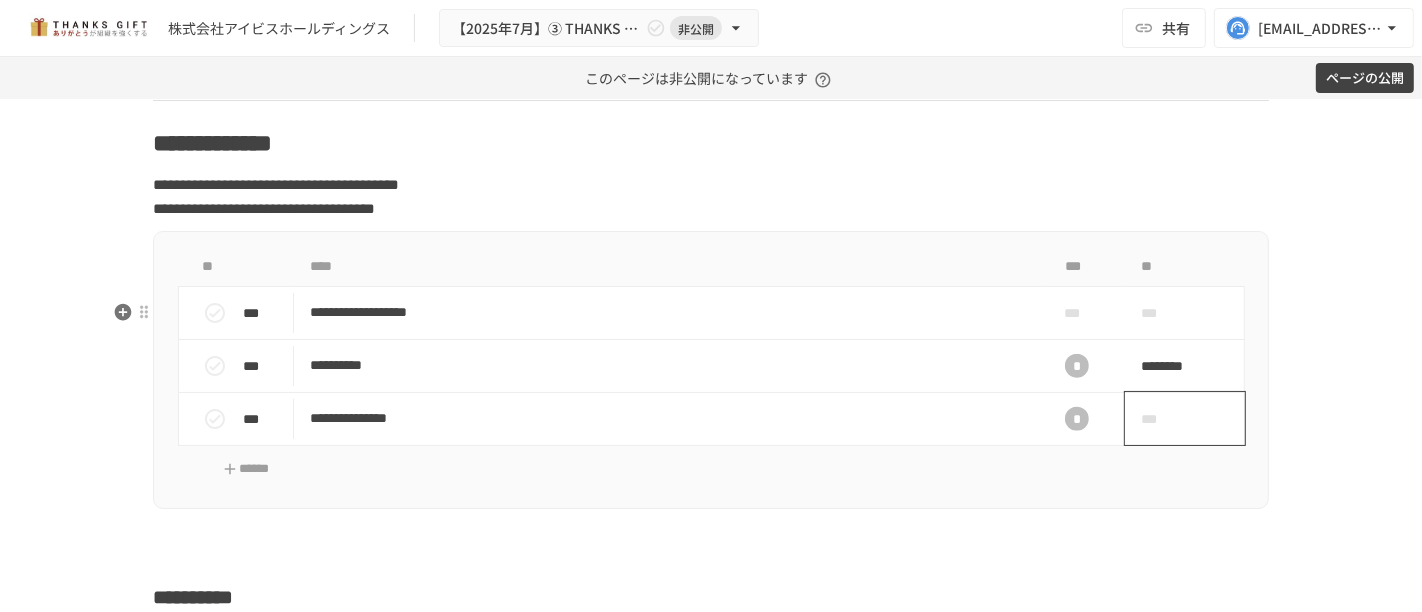 click on "***" at bounding box center [1162, 419] 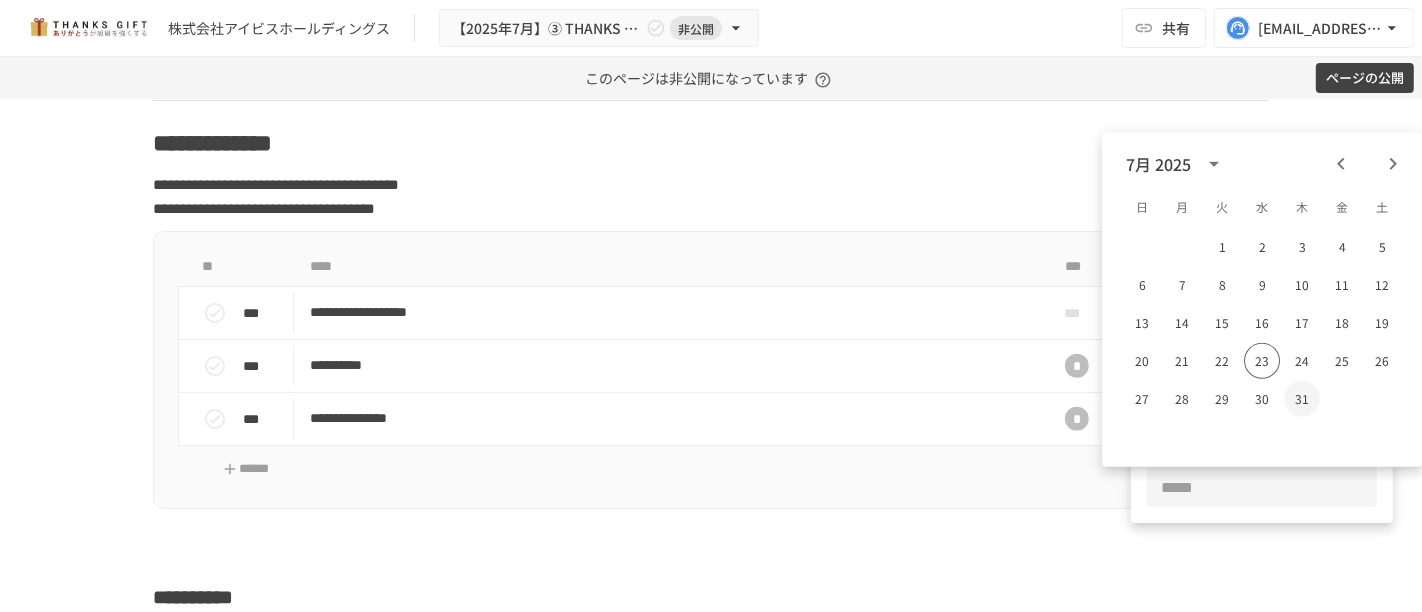 click on "31" at bounding box center (1302, 399) 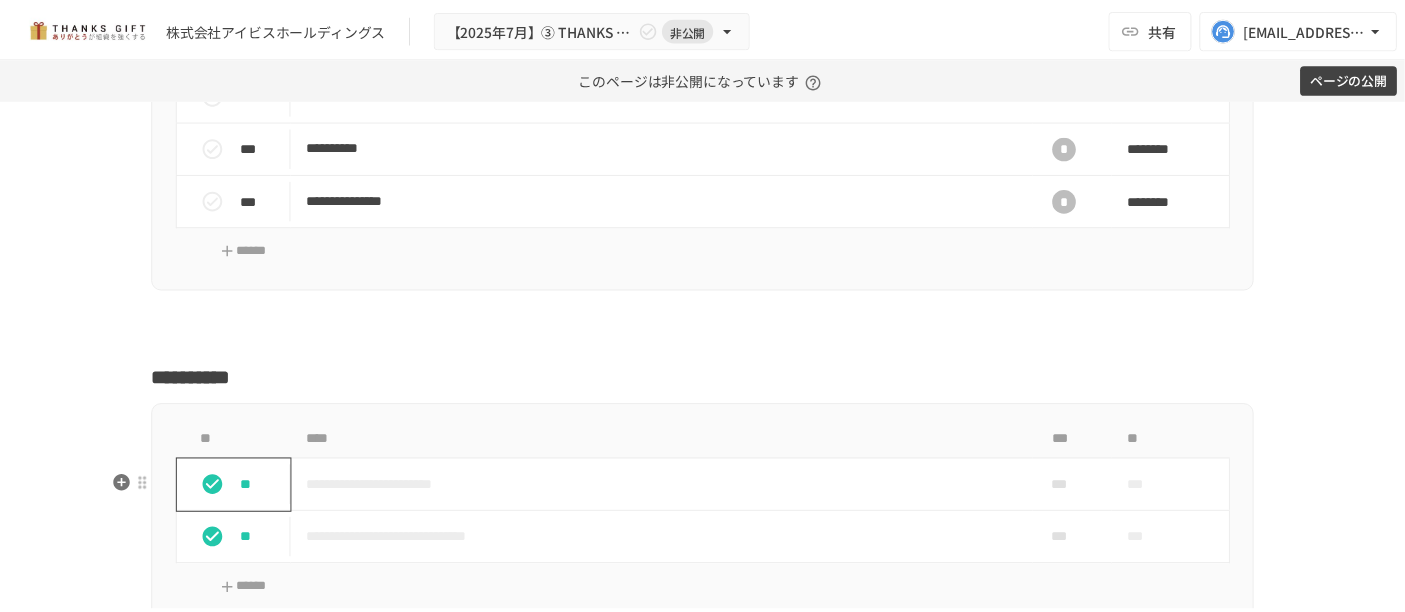 scroll, scrollTop: 20888, scrollLeft: 0, axis: vertical 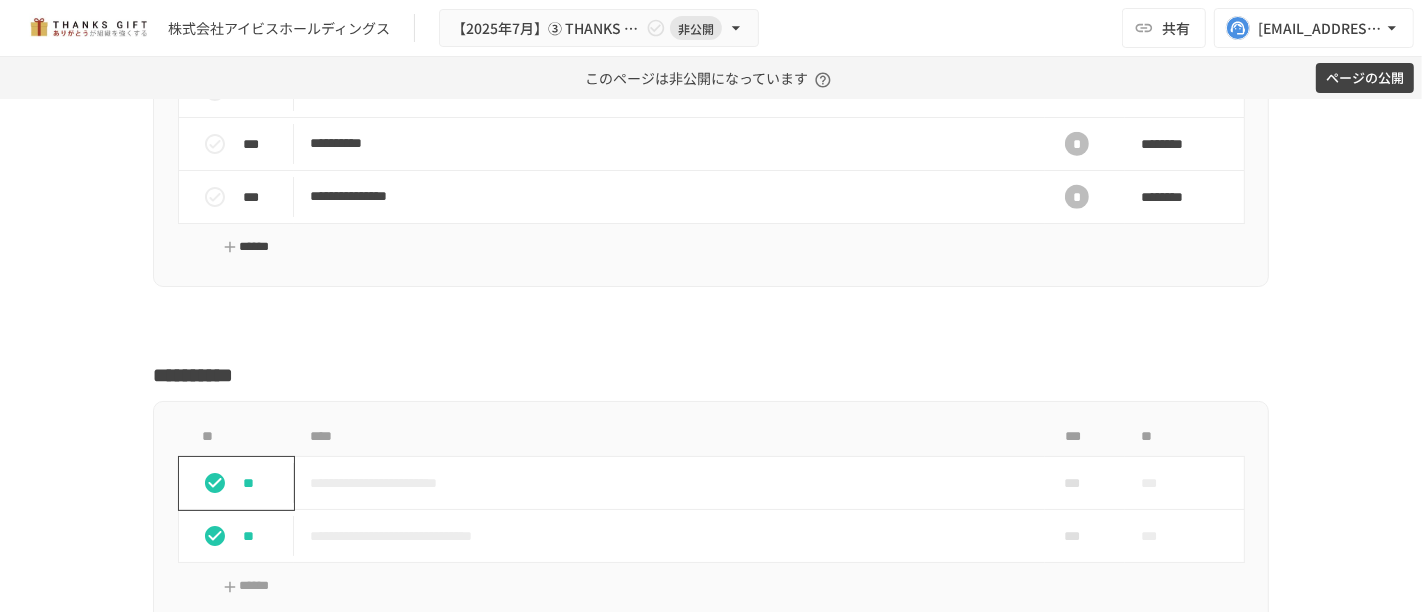 click on "******" at bounding box center (246, 247) 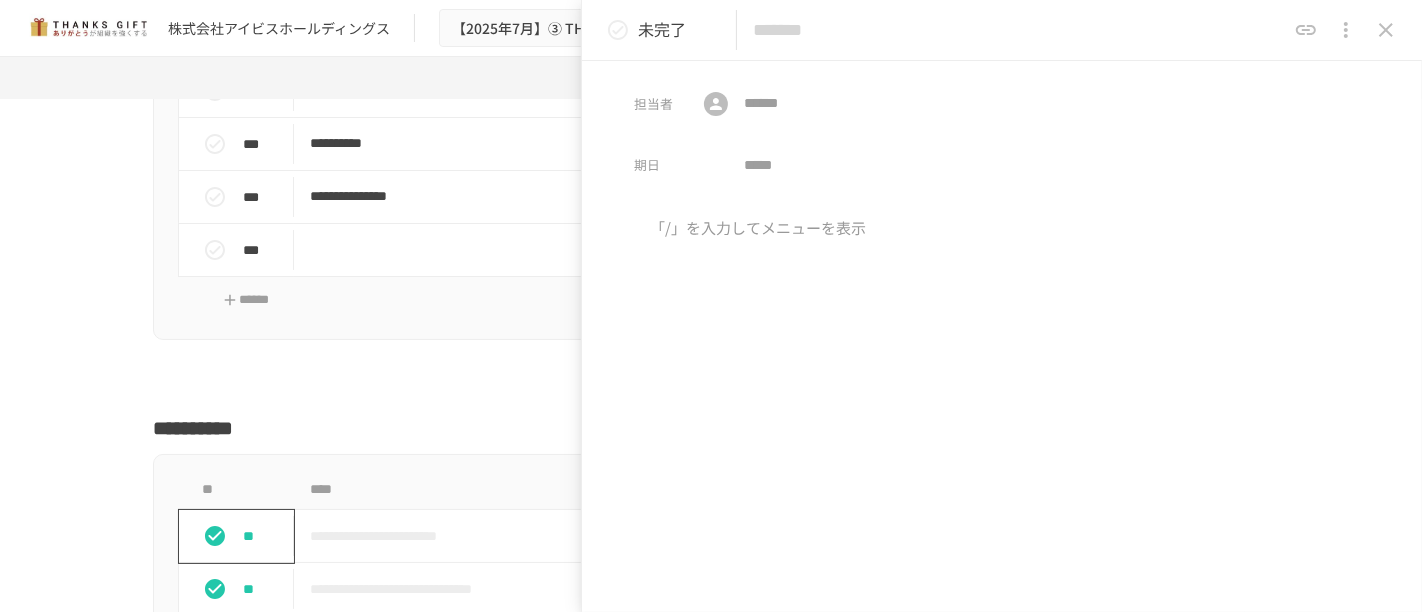 click at bounding box center [1019, 30] 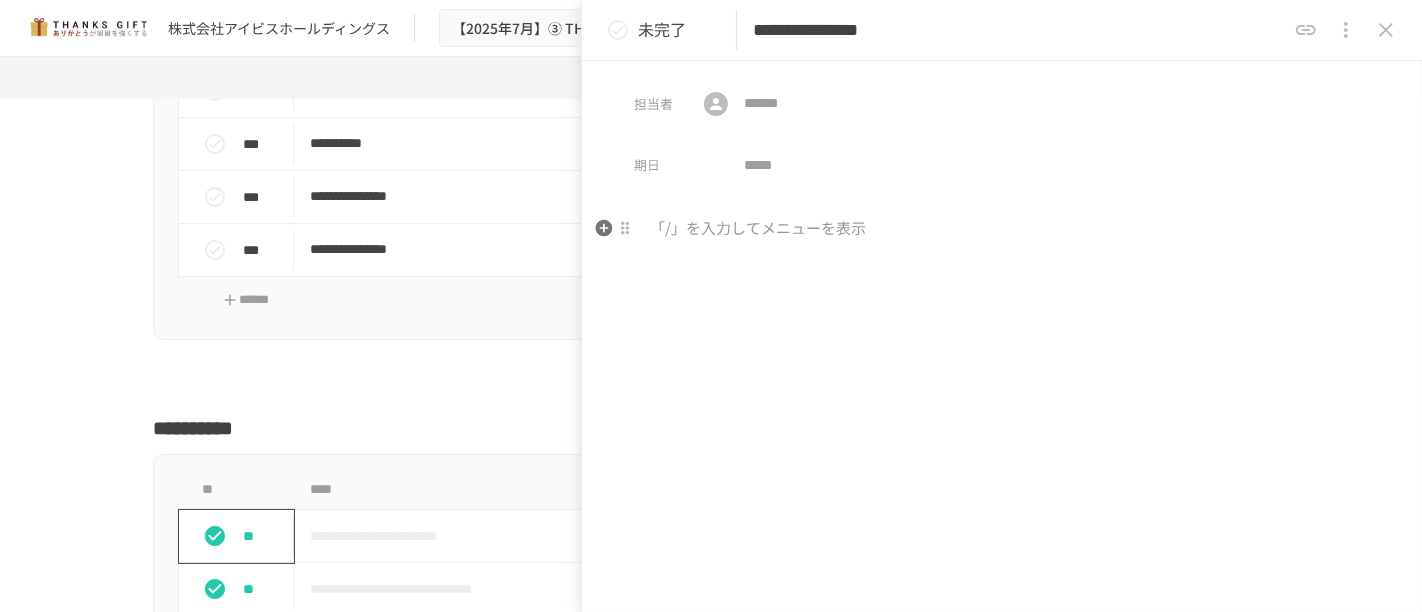 type on "**********" 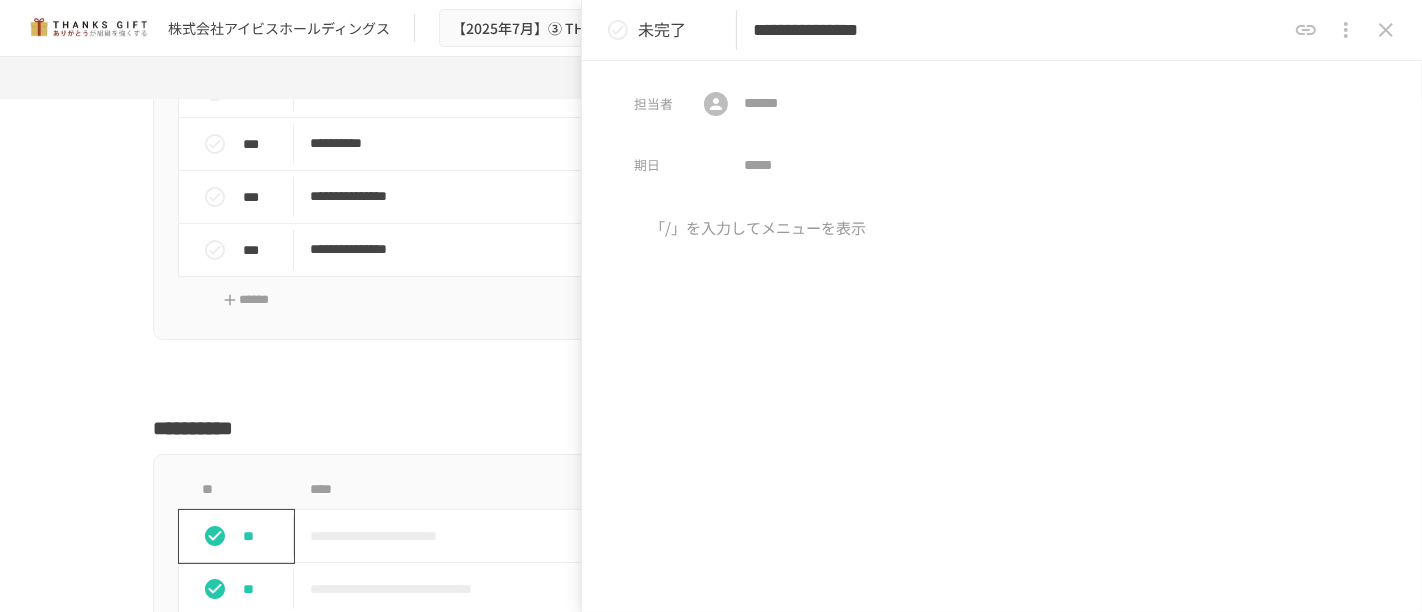 drag, startPoint x: 790, startPoint y: 258, endPoint x: 902, endPoint y: 222, distance: 117.64353 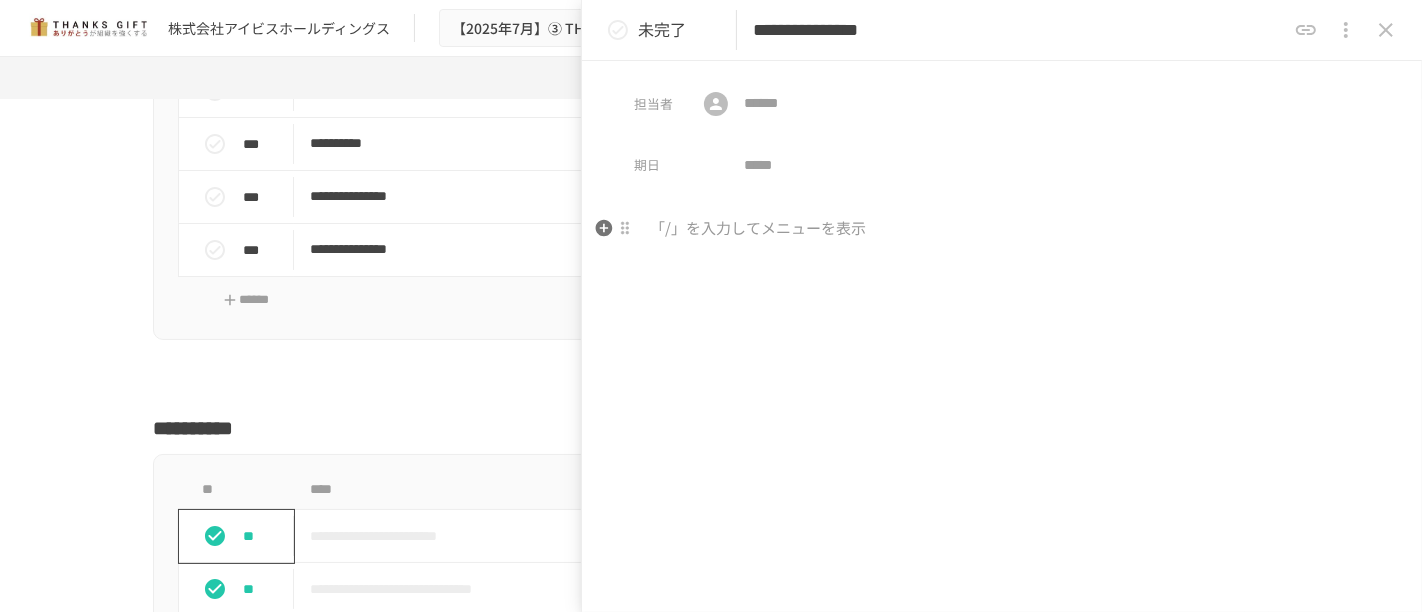 click at bounding box center (1002, 229) 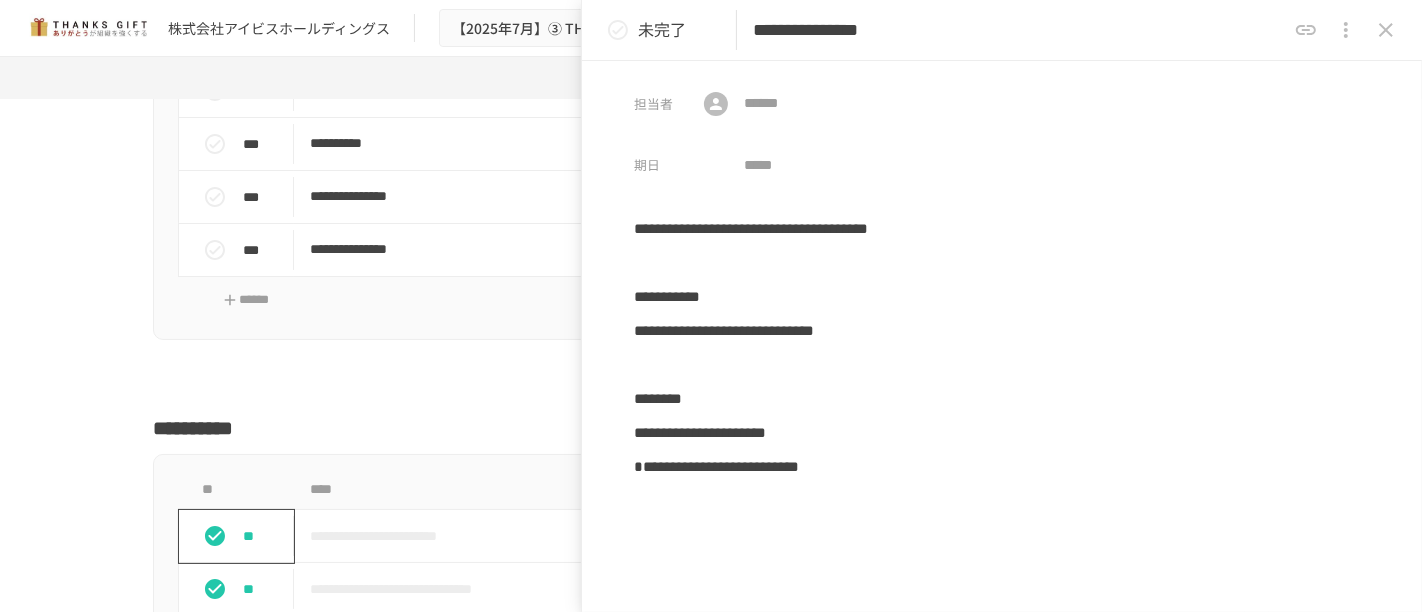 drag, startPoint x: 778, startPoint y: 519, endPoint x: 771, endPoint y: 510, distance: 11.401754 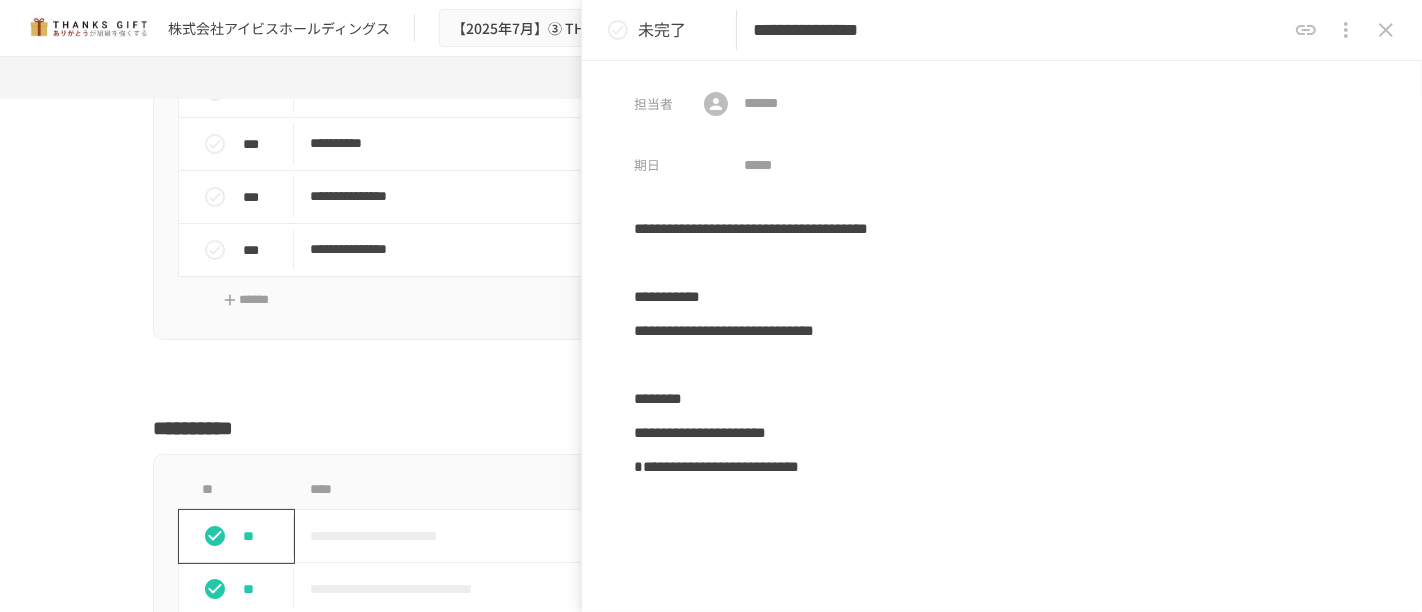 click on "**********" at bounding box center [1002, 502] 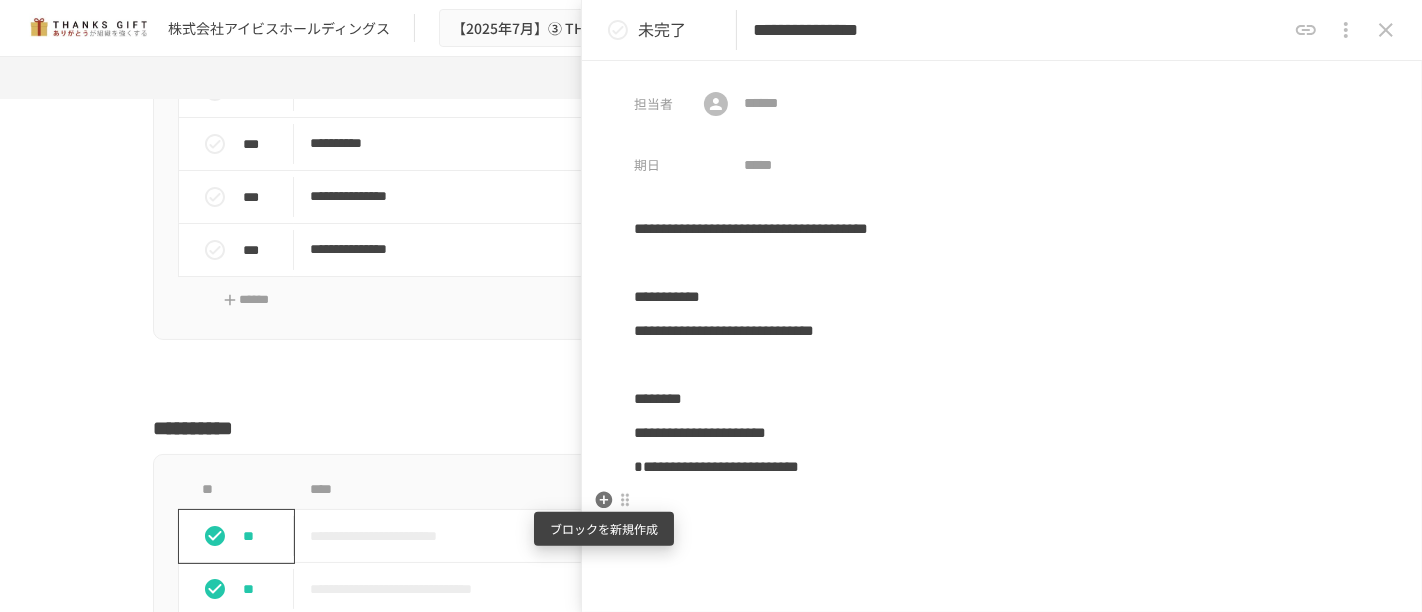 click 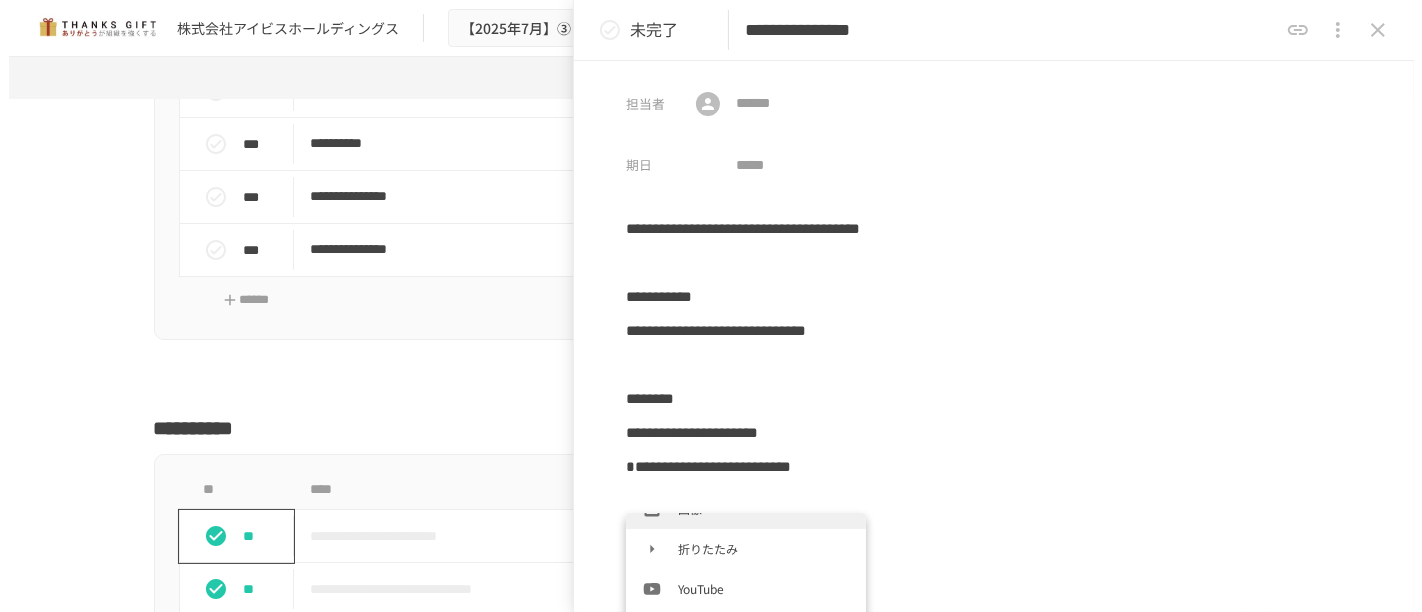 scroll, scrollTop: 444, scrollLeft: 0, axis: vertical 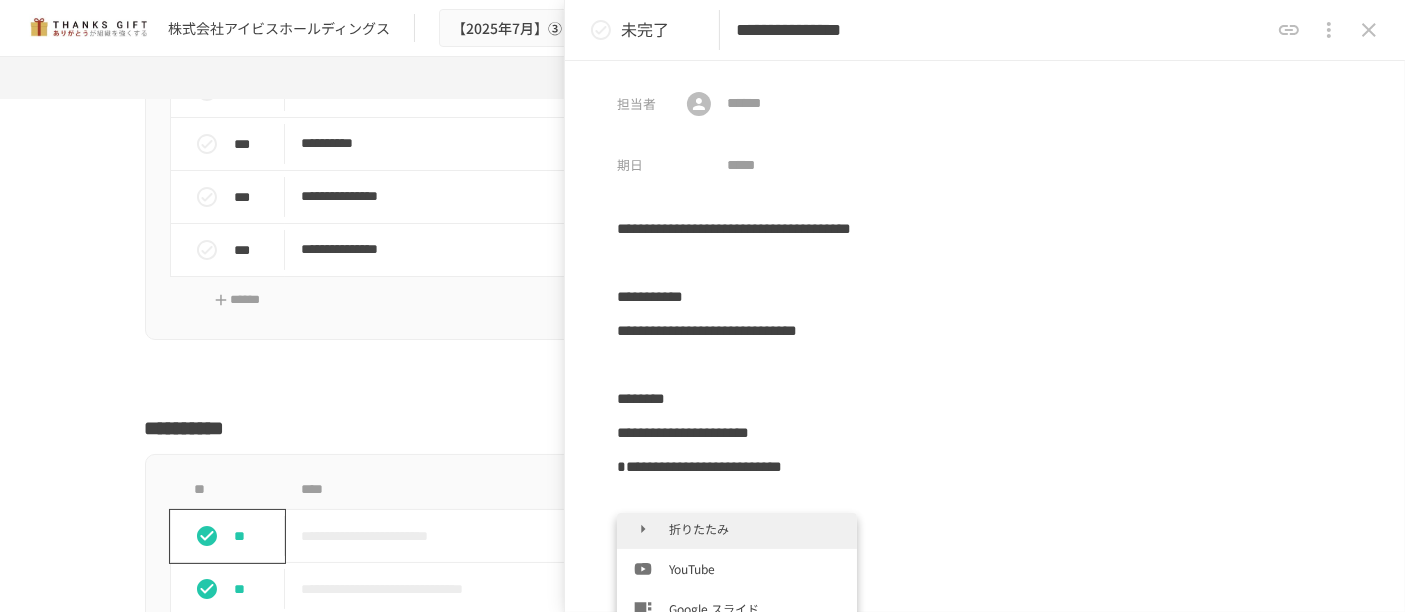 click on "折りたたみ" at bounding box center (737, 529) 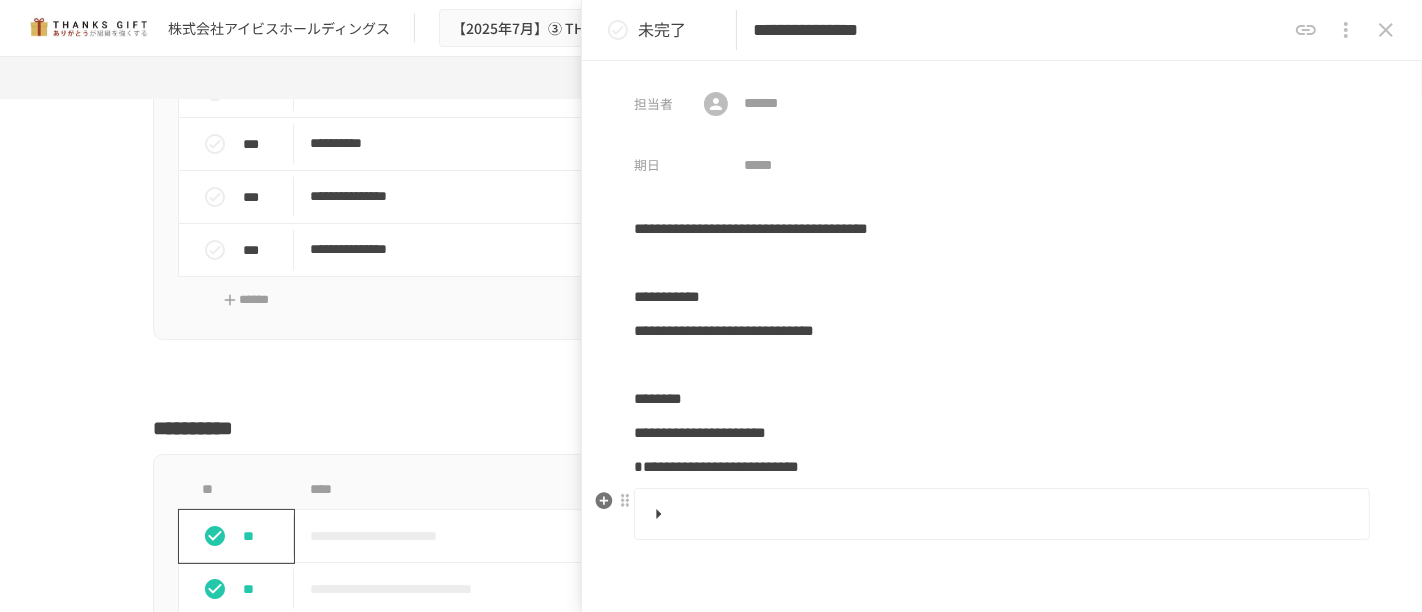 click at bounding box center [1000, 514] 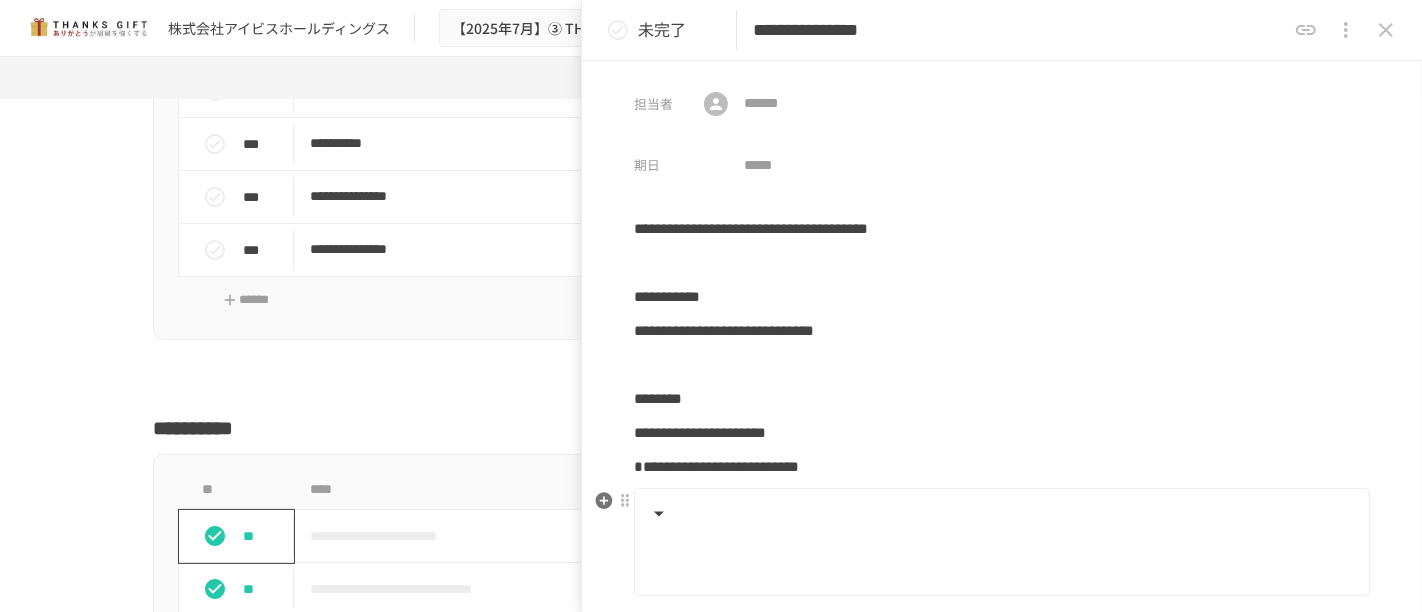 type 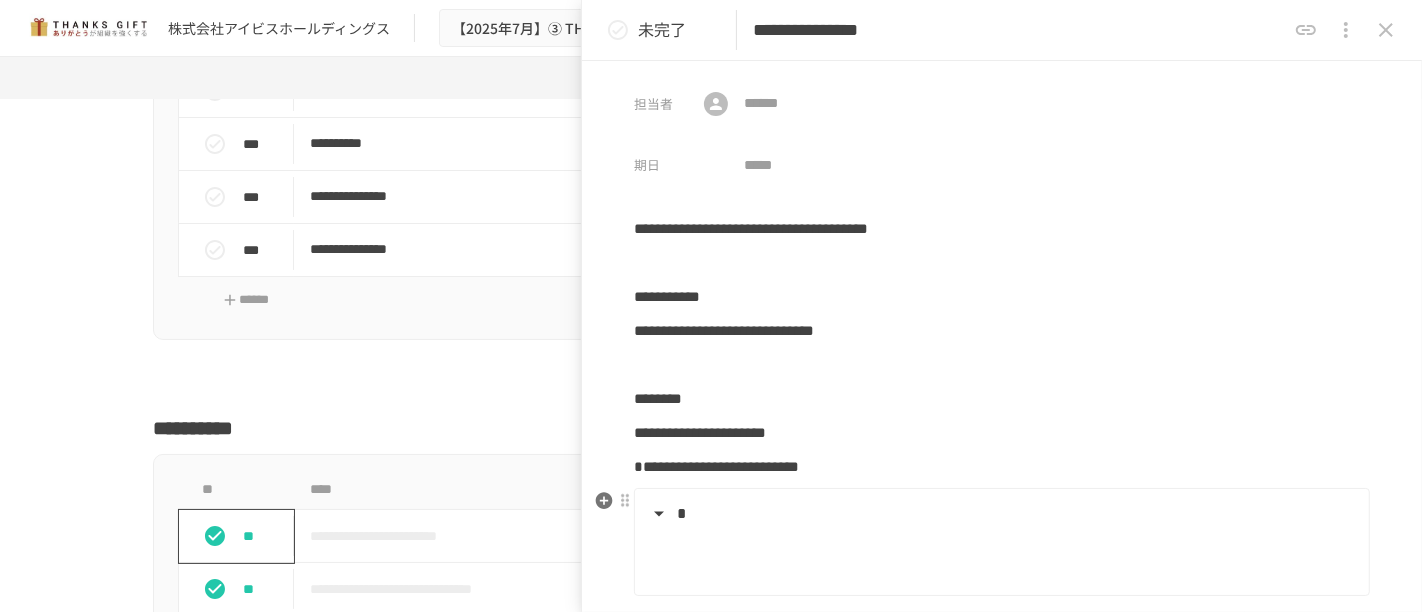 click at bounding box center (1000, 551) 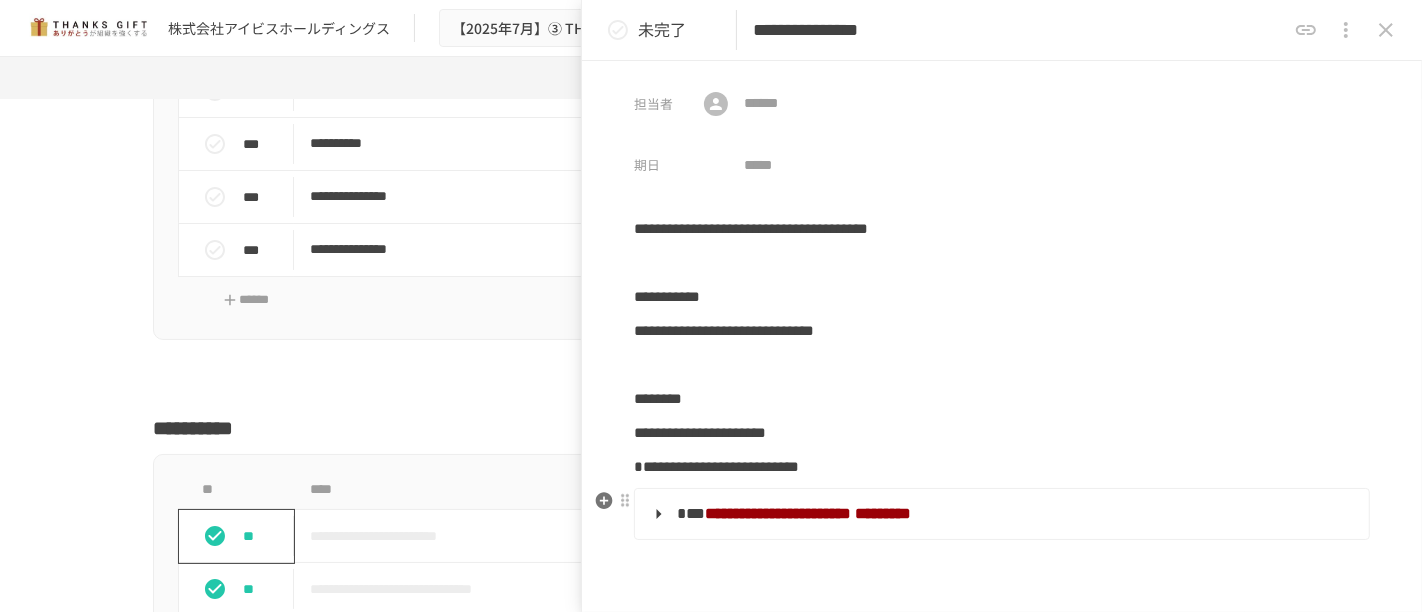 click on "**********" at bounding box center (1000, 514) 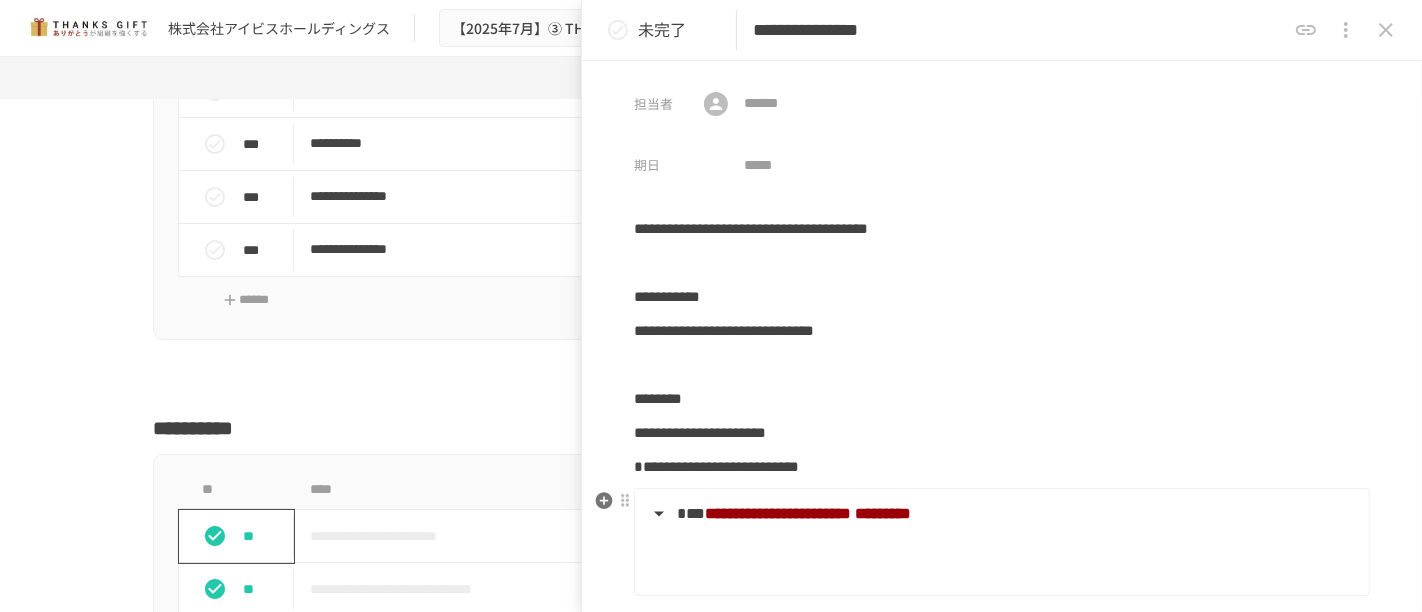 click at bounding box center [1015, 561] 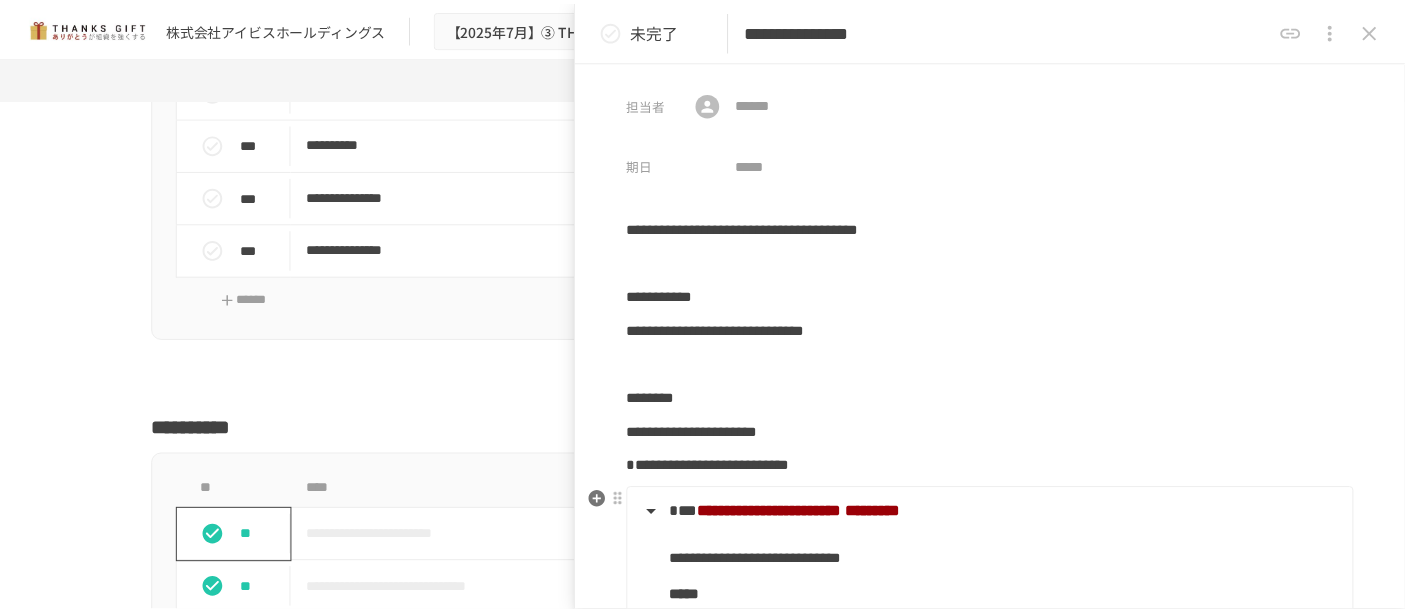 scroll, scrollTop: 105, scrollLeft: 0, axis: vertical 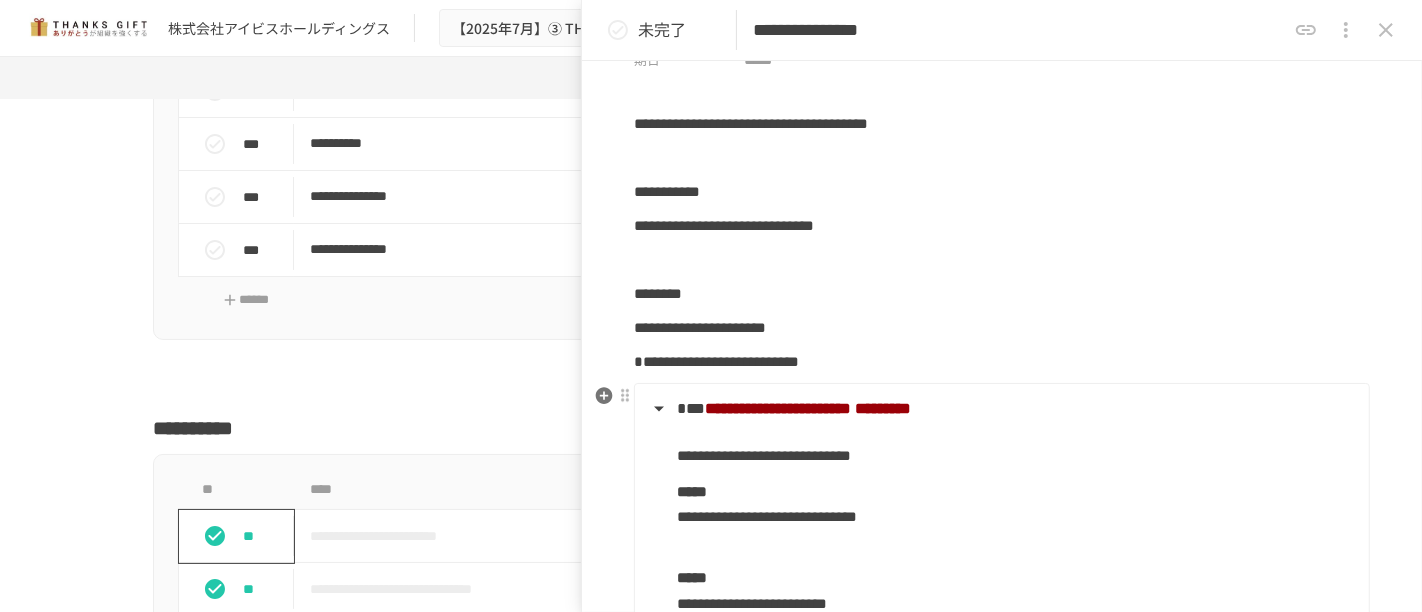 click on "**********" at bounding box center [1000, 409] 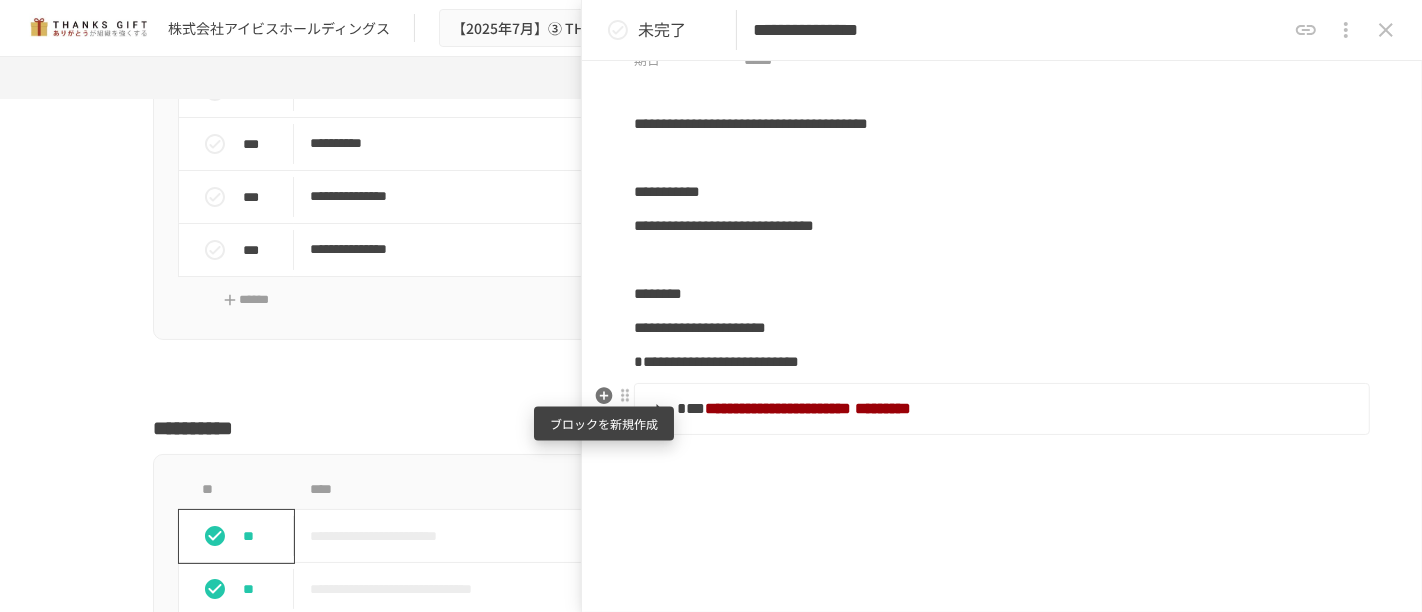 click 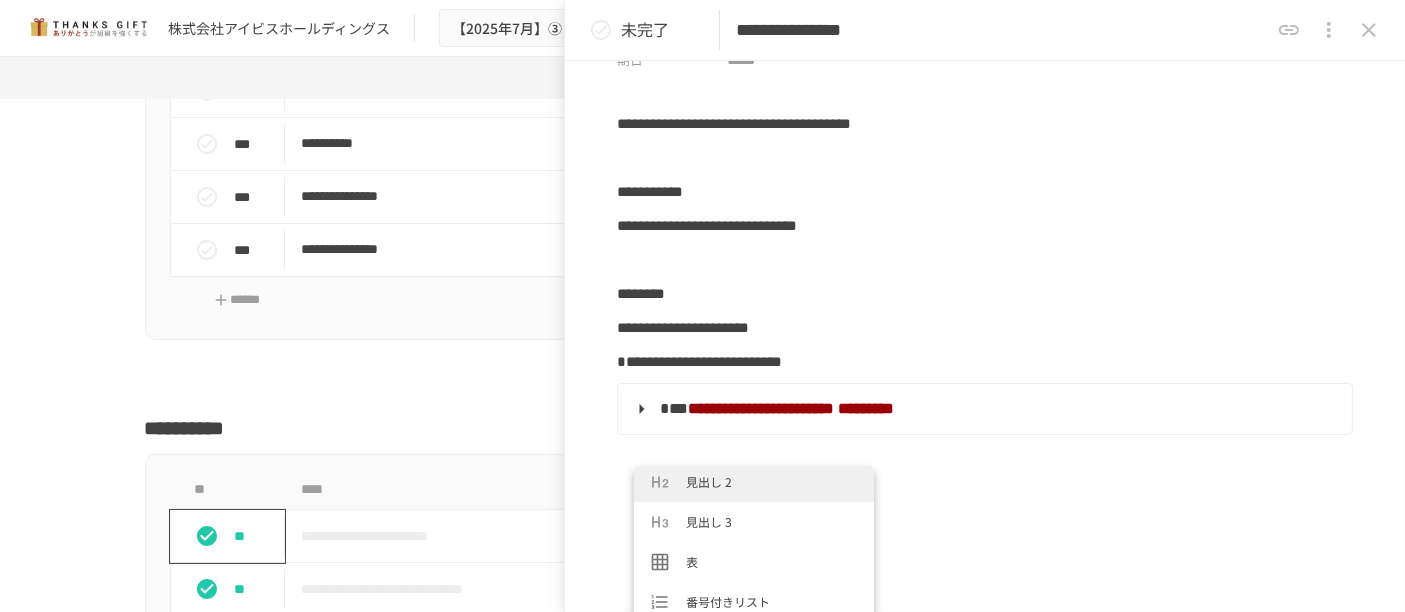 scroll, scrollTop: 333, scrollLeft: 0, axis: vertical 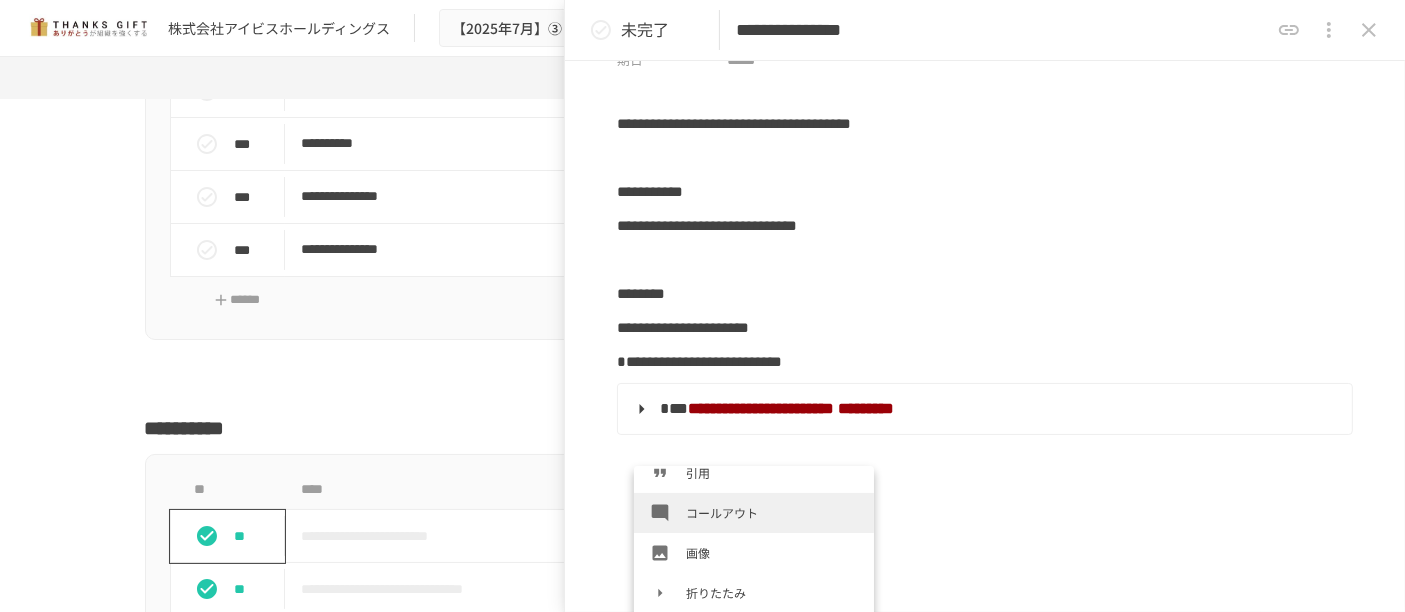 click on "コールアウト" at bounding box center (772, 512) 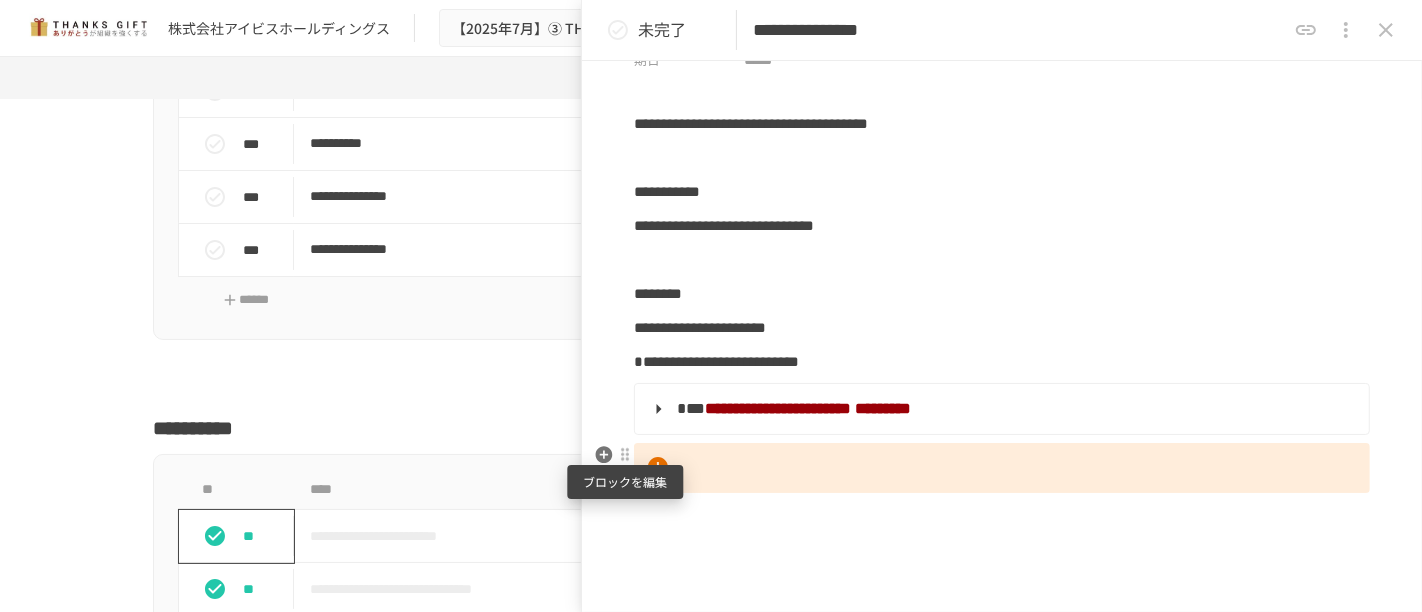 click at bounding box center (625, 455) 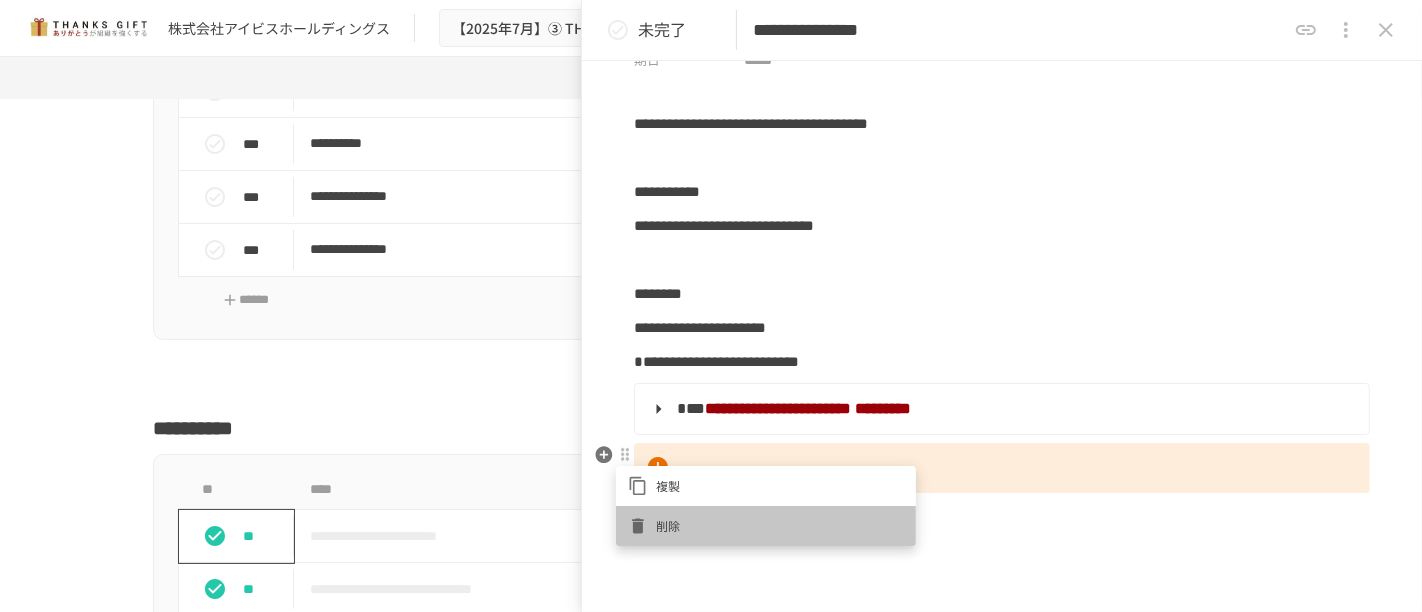 drag, startPoint x: 660, startPoint y: 514, endPoint x: 640, endPoint y: 478, distance: 41.18252 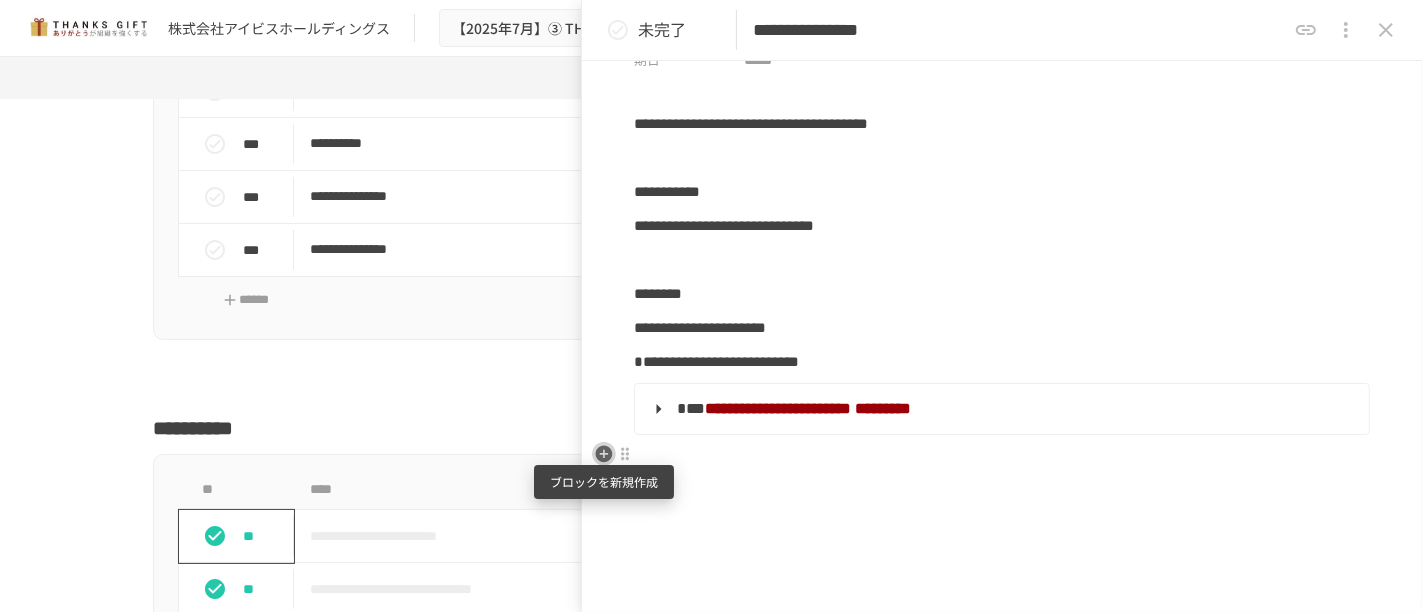 click 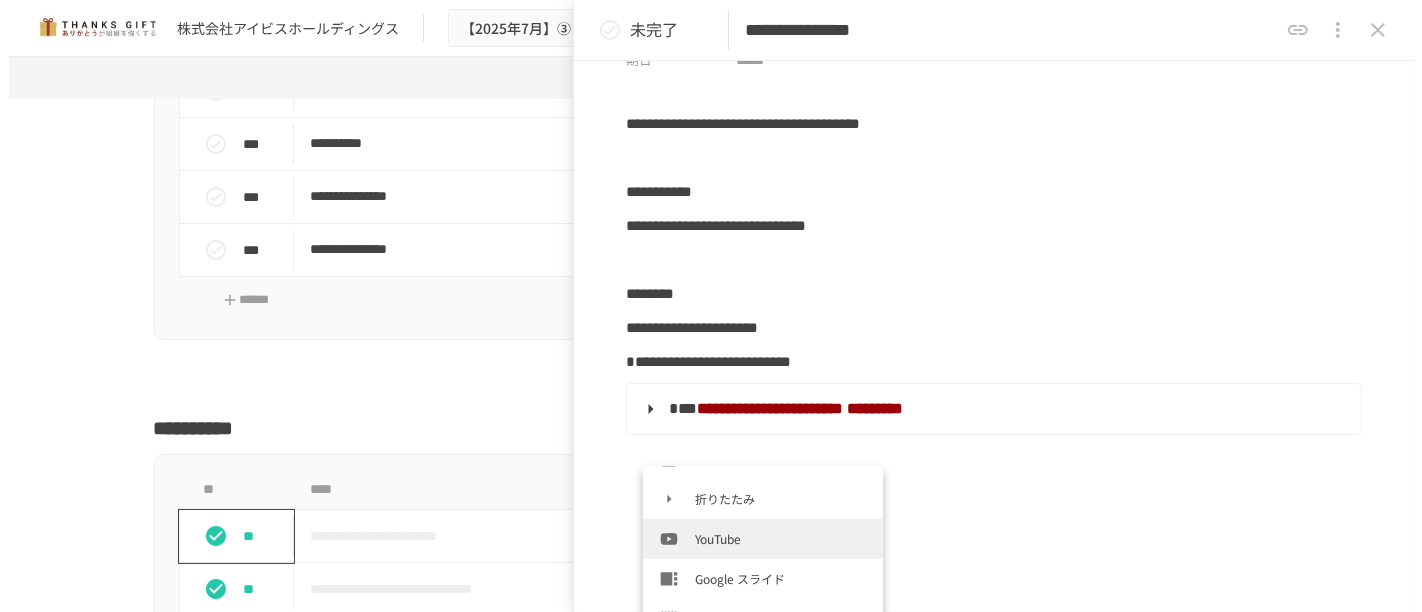scroll, scrollTop: 417, scrollLeft: 0, axis: vertical 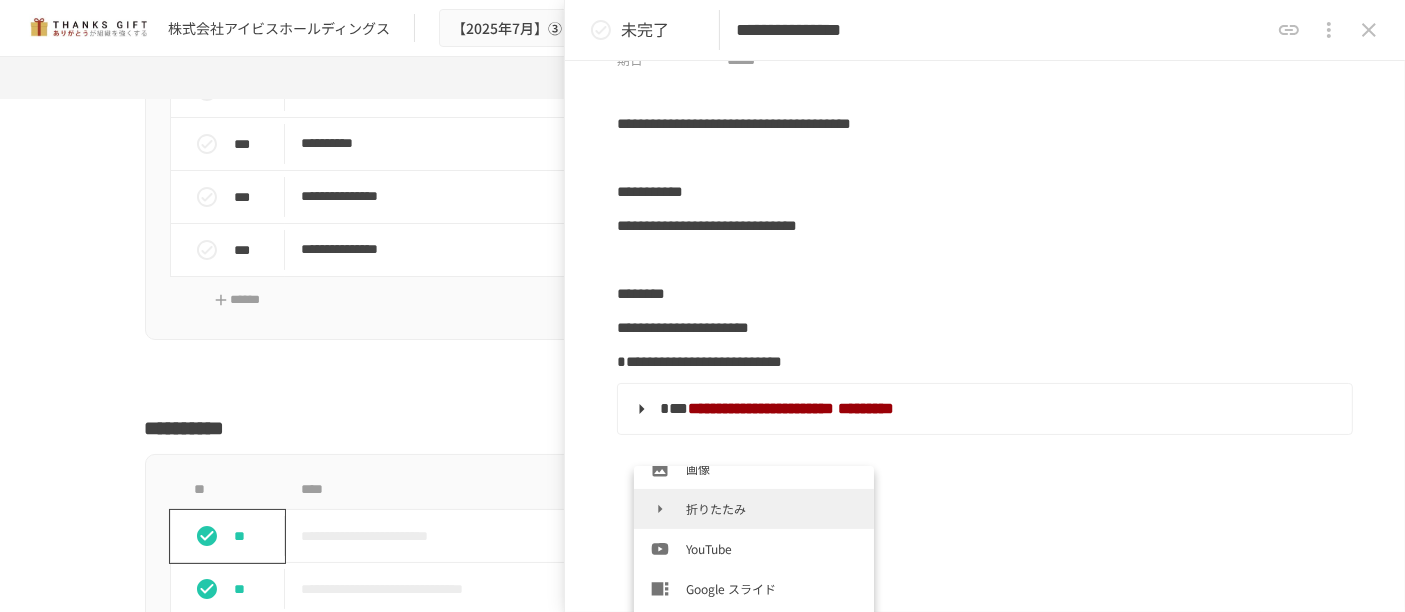 click on "折りたたみ" at bounding box center (772, 508) 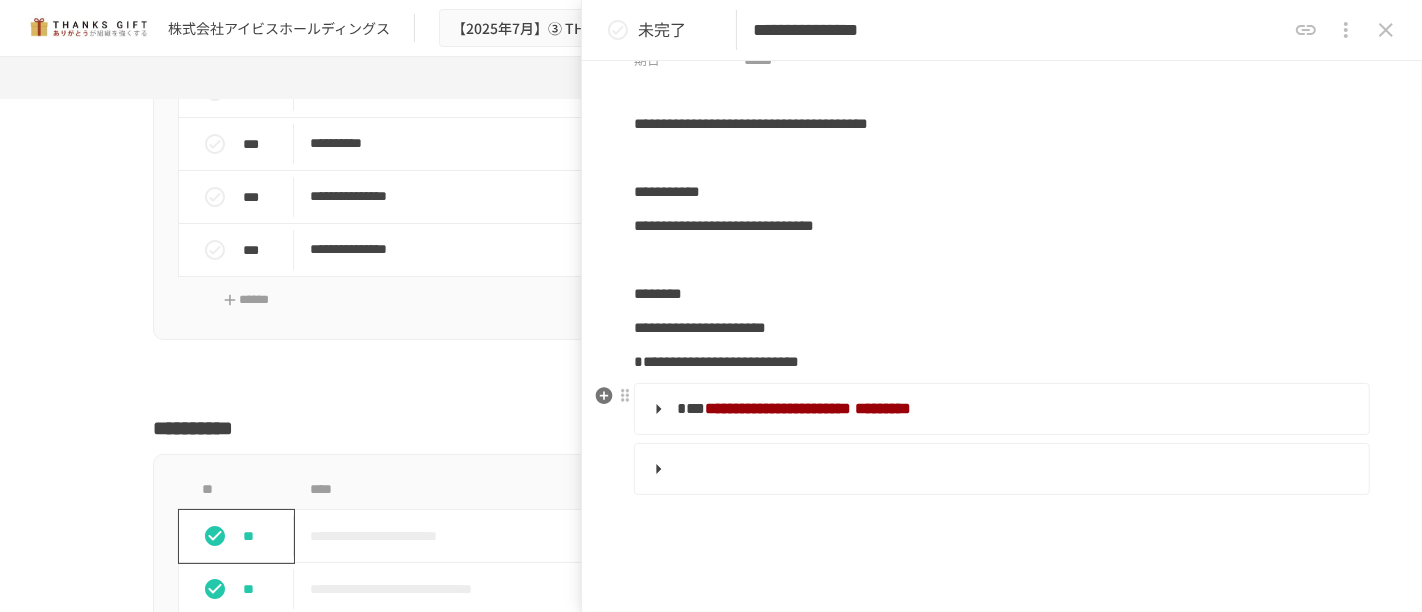 click on "**********" at bounding box center [1000, 409] 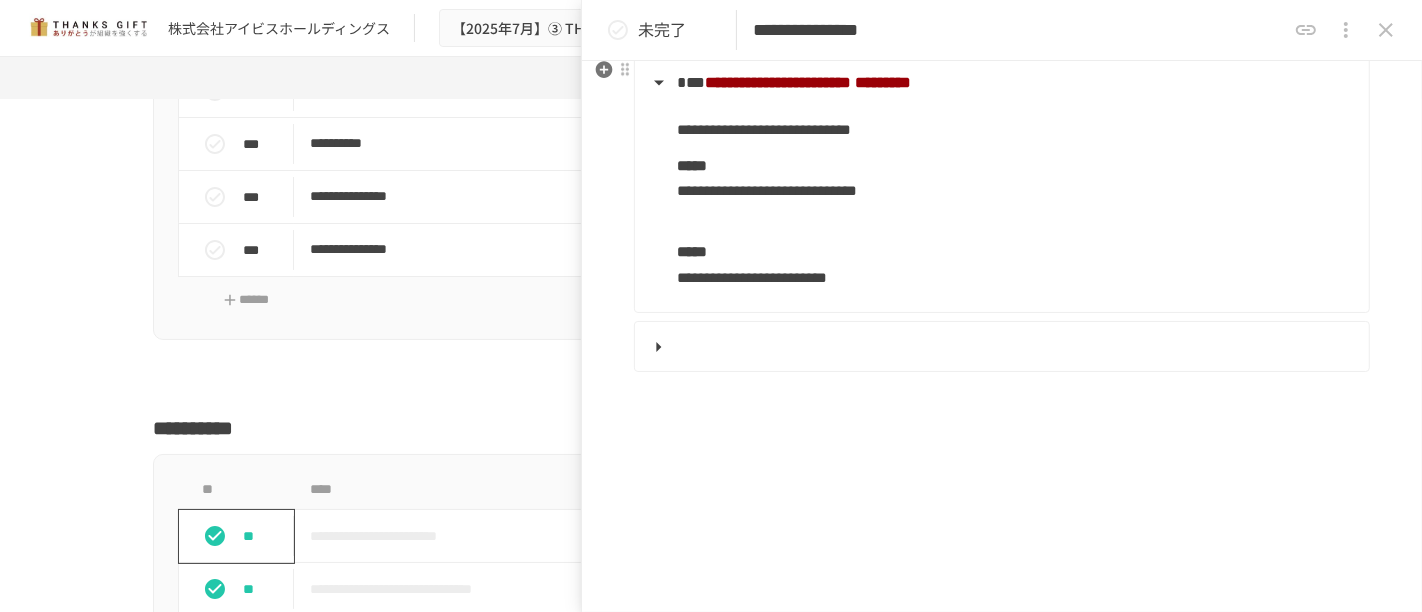 scroll, scrollTop: 439, scrollLeft: 0, axis: vertical 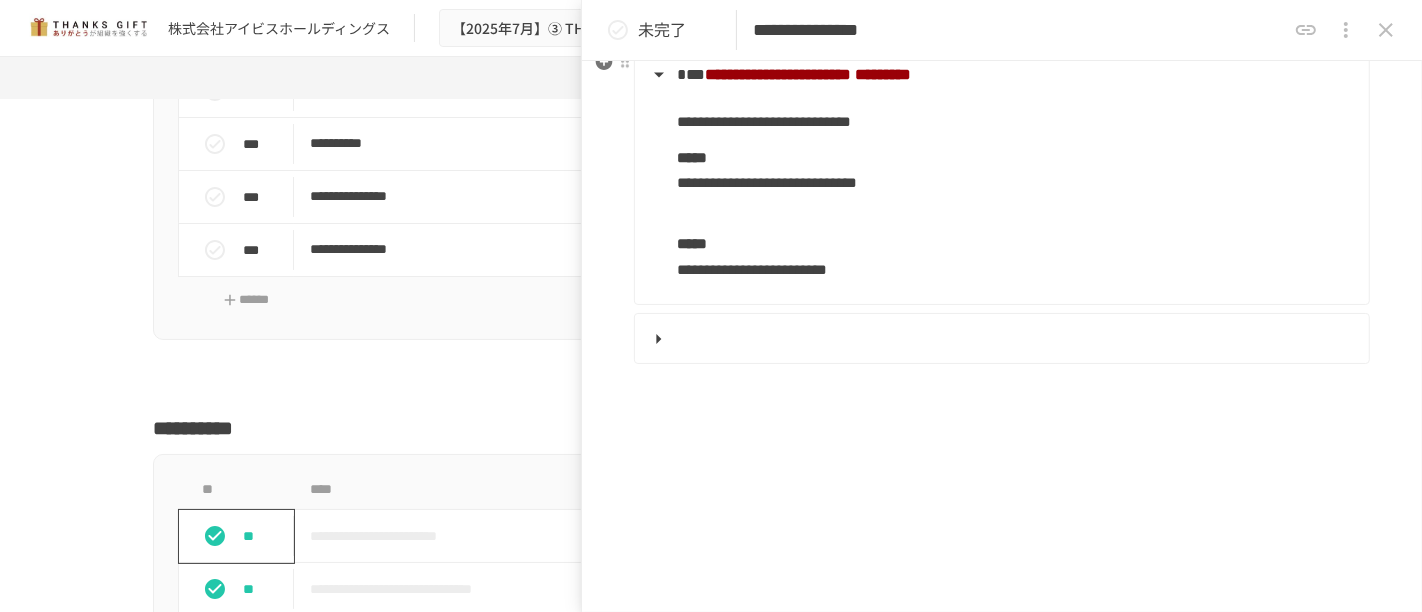 click on "**********" at bounding box center [1015, 244] 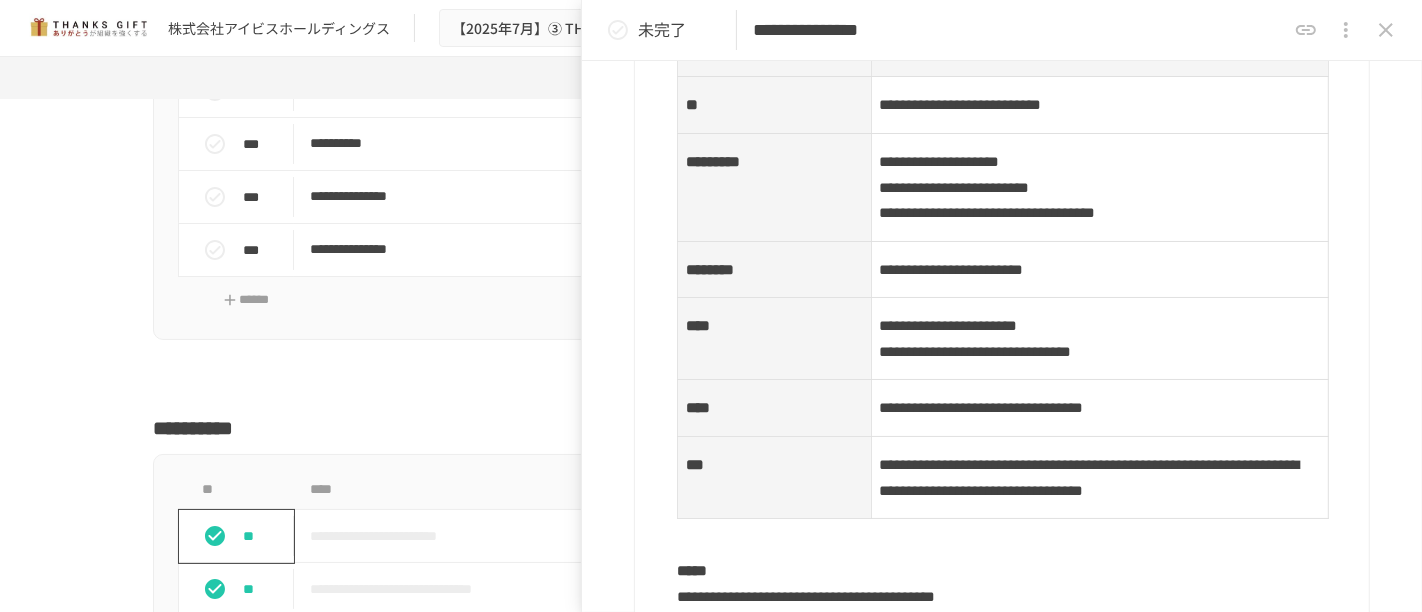 scroll, scrollTop: 1217, scrollLeft: 0, axis: vertical 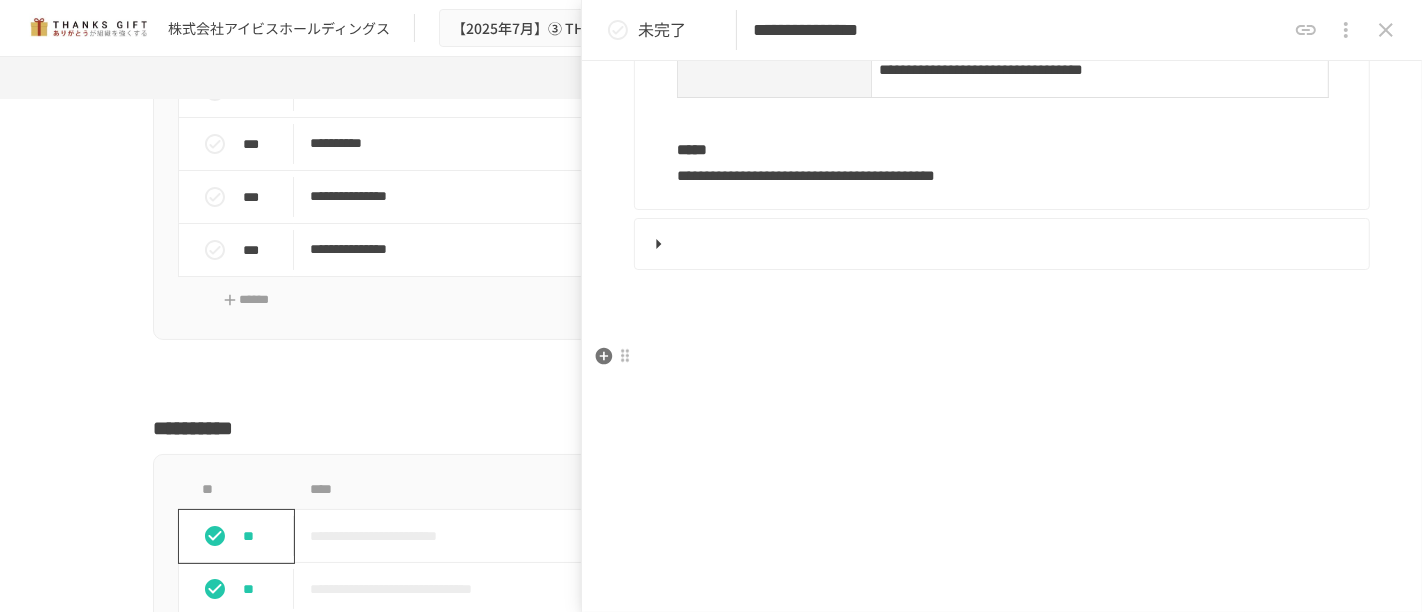 click at bounding box center [1000, 244] 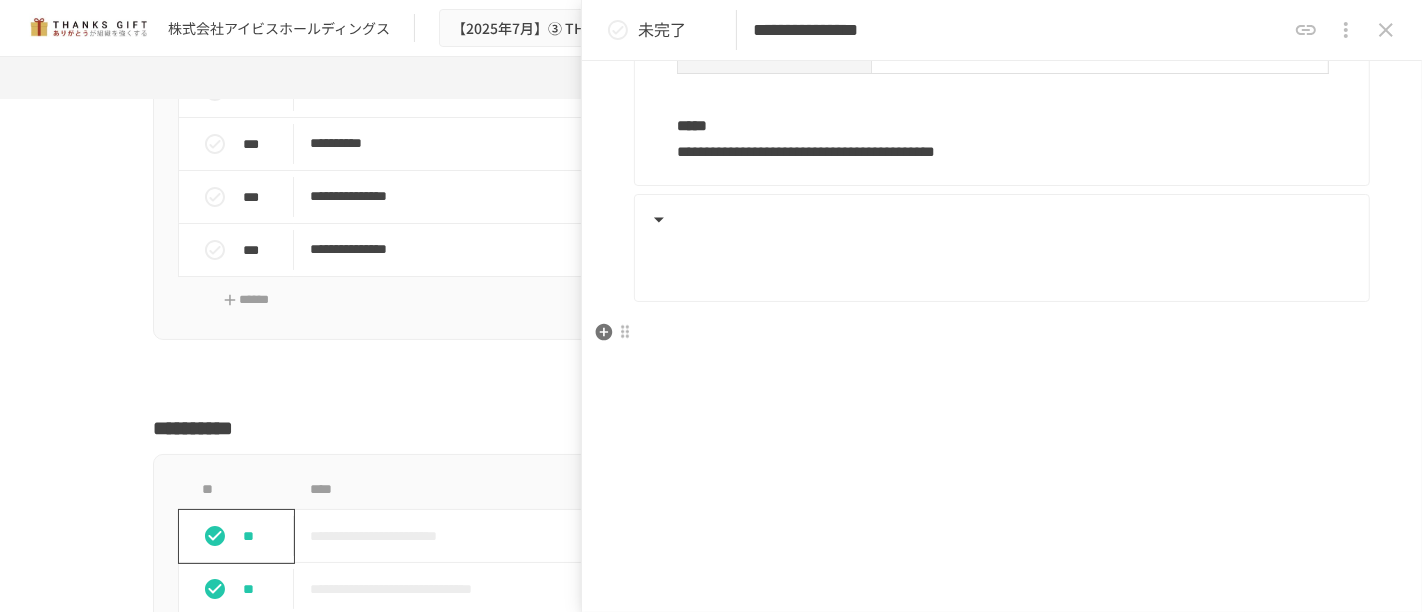 click at bounding box center (1000, 257) 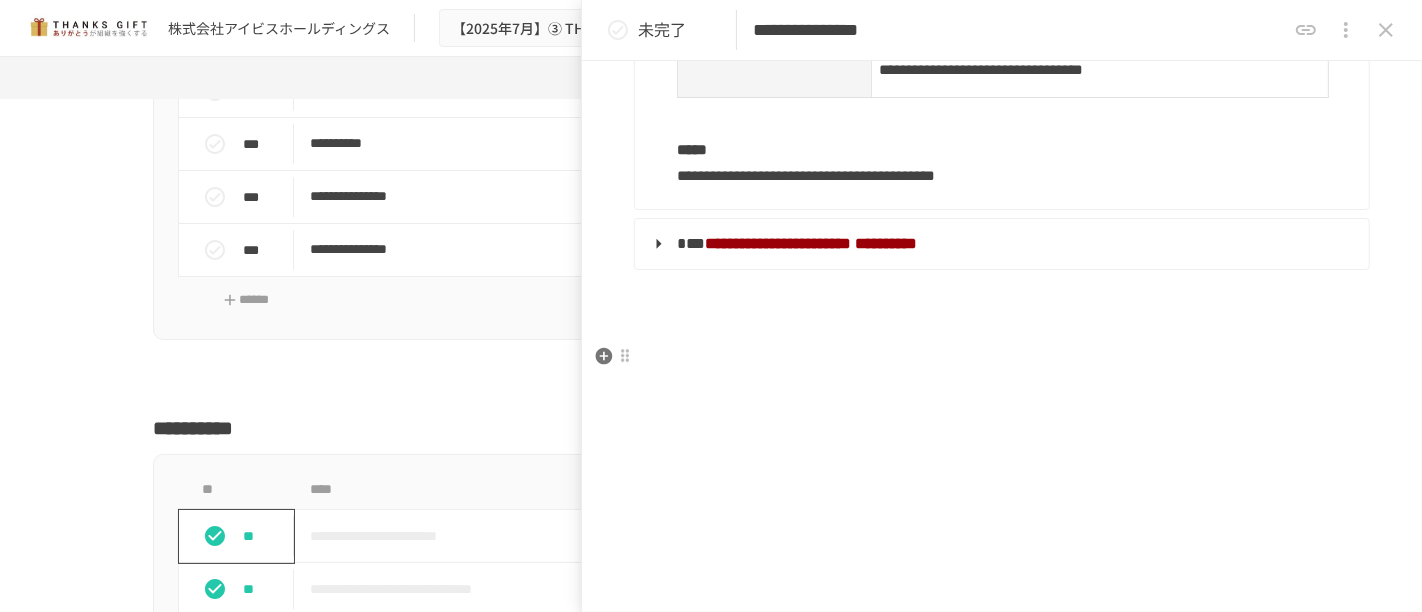 click on "**********" at bounding box center [1000, 244] 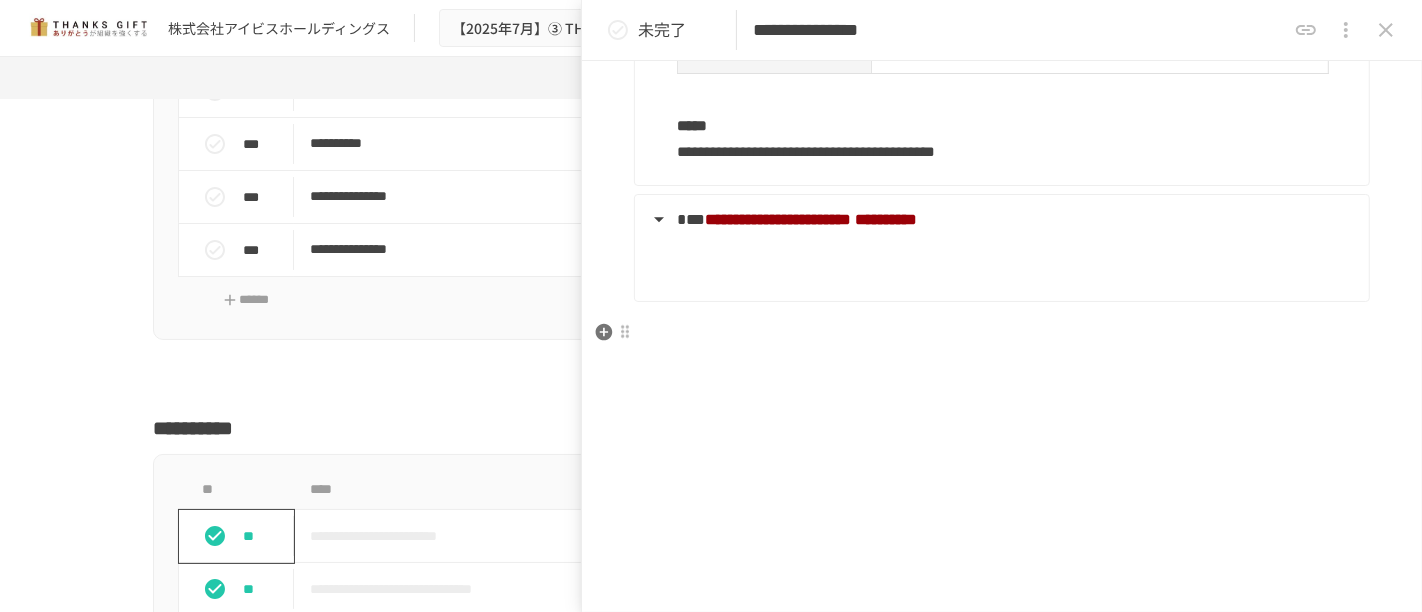click at bounding box center [1015, 267] 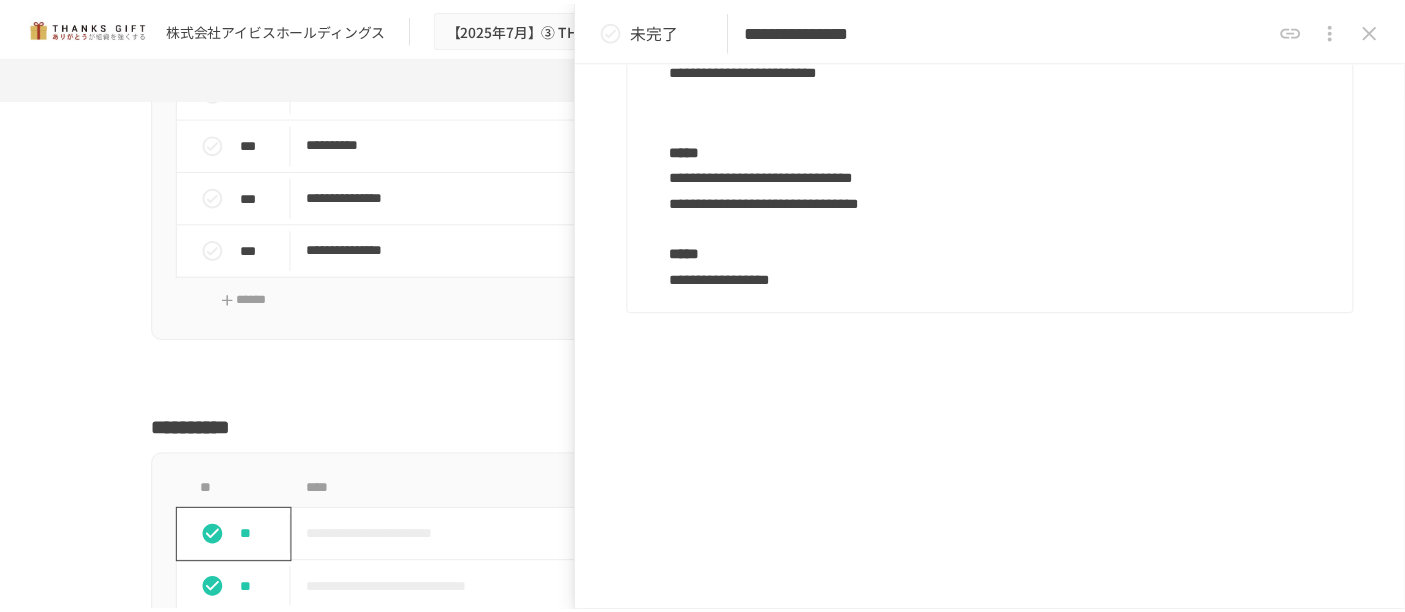 scroll, scrollTop: 1626, scrollLeft: 0, axis: vertical 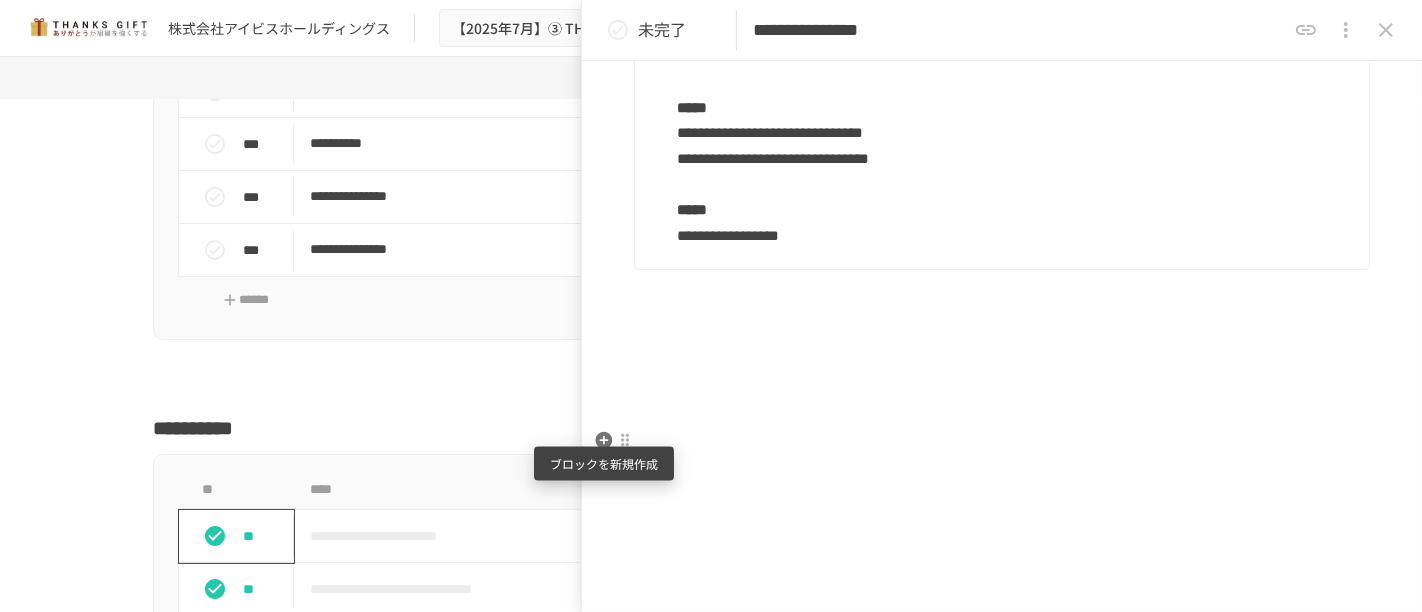 click 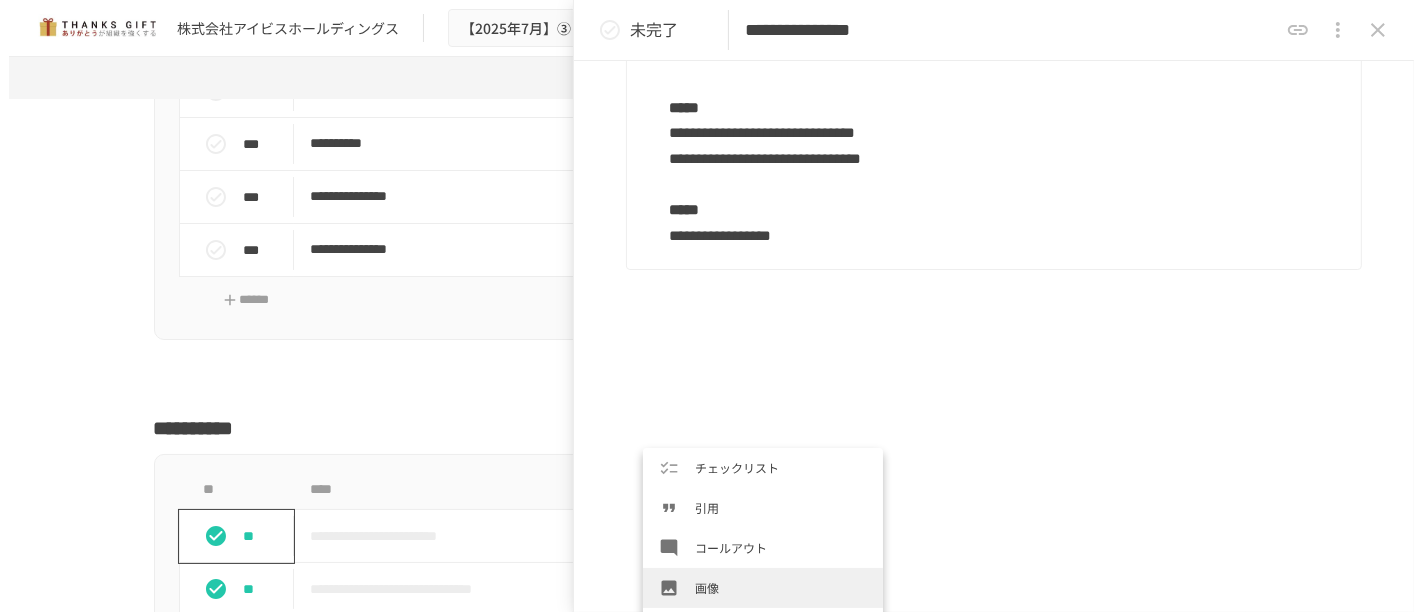 scroll, scrollTop: 333, scrollLeft: 0, axis: vertical 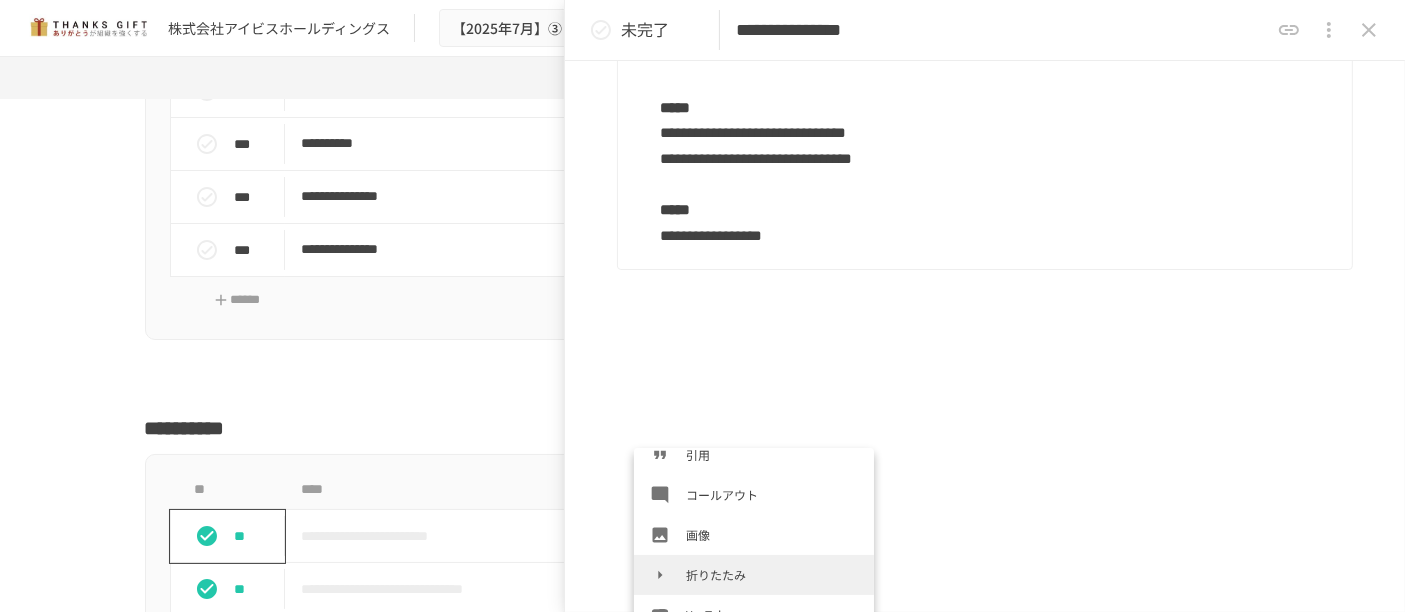 click on "折りたたみ" at bounding box center [772, 574] 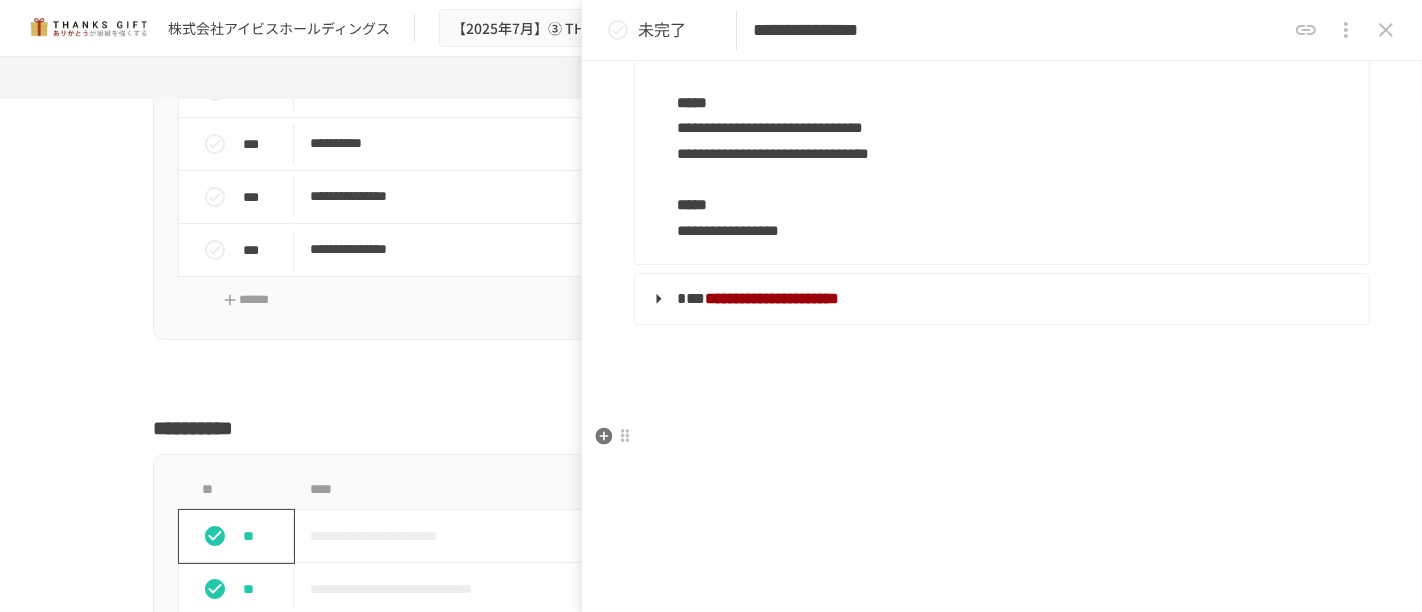 drag, startPoint x: 662, startPoint y: 448, endPoint x: 677, endPoint y: 449, distance: 15.033297 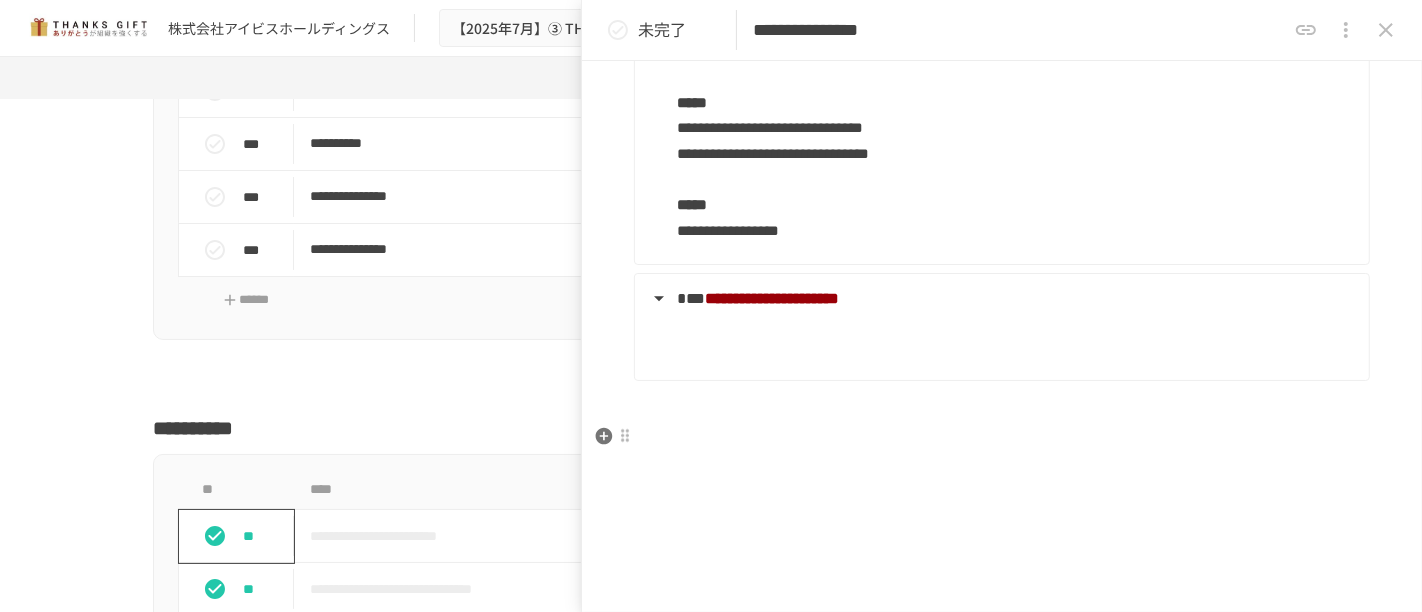click at bounding box center [1000, 336] 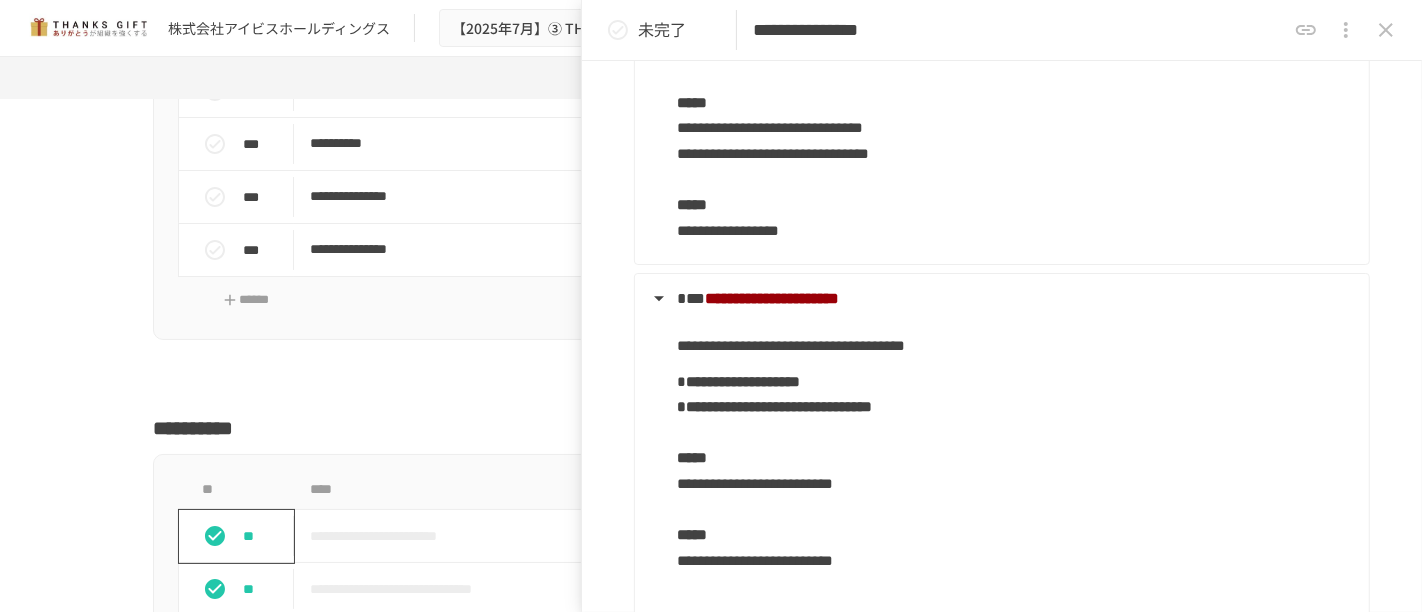 scroll, scrollTop: 1978, scrollLeft: 0, axis: vertical 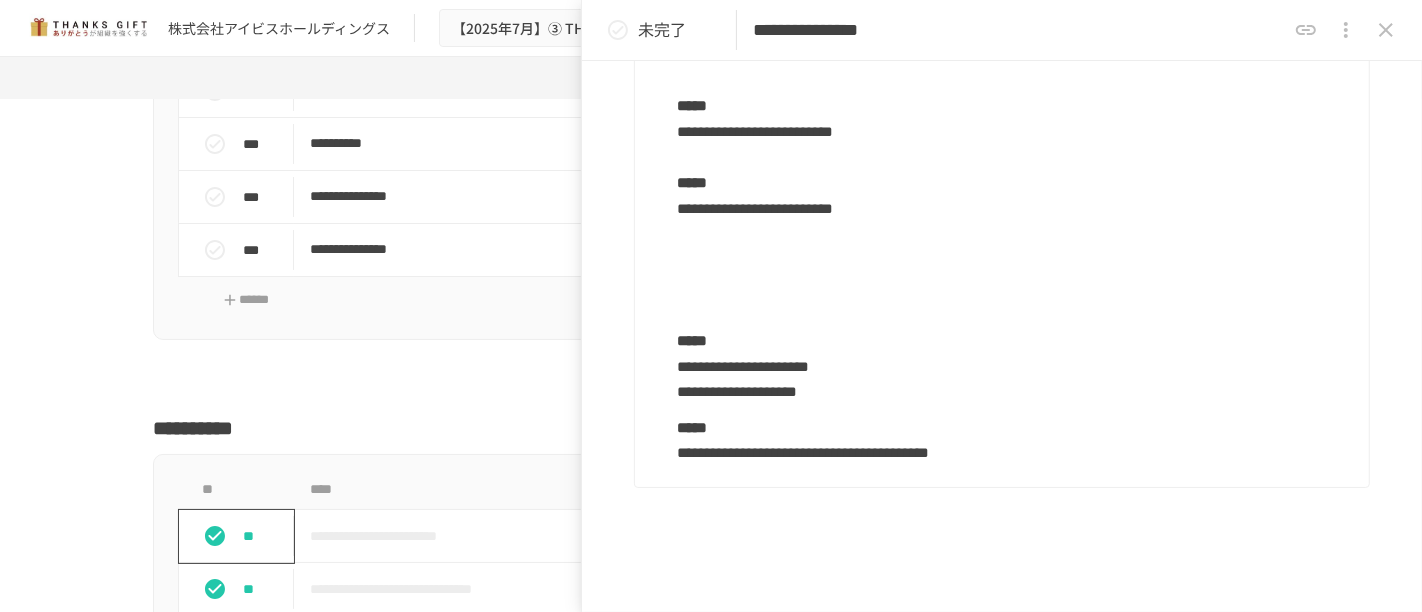 click on "**********" at bounding box center [1015, 353] 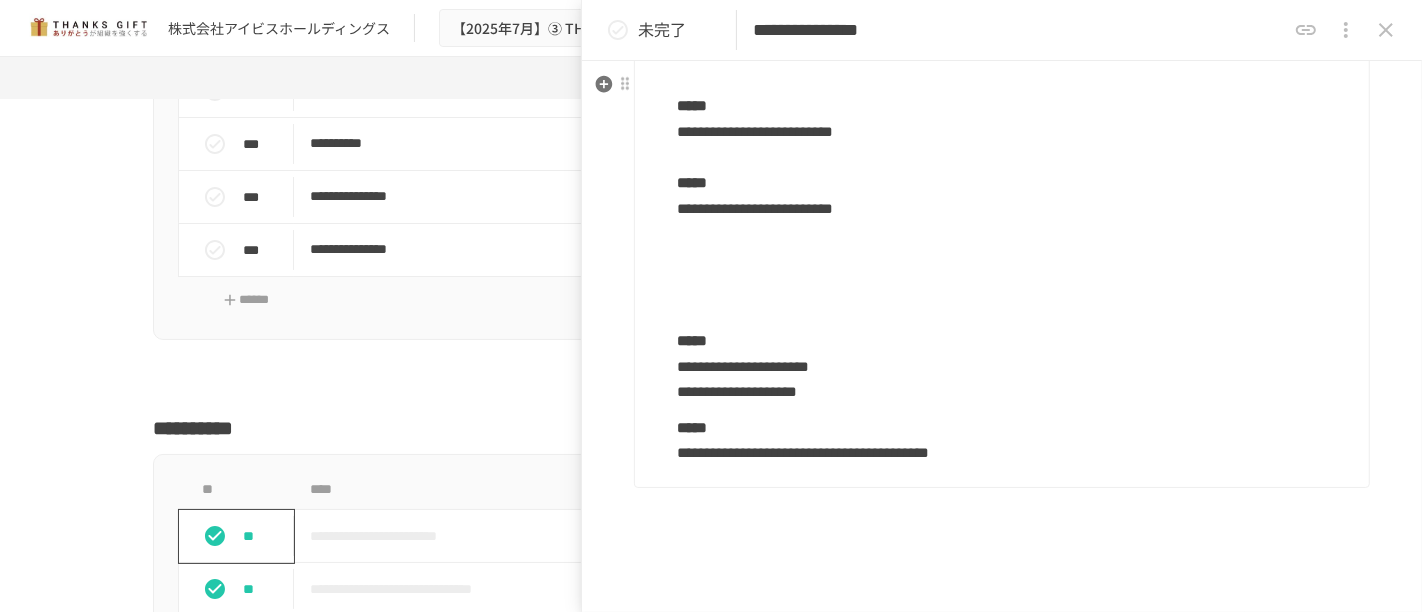 click at bounding box center [1015, 280] 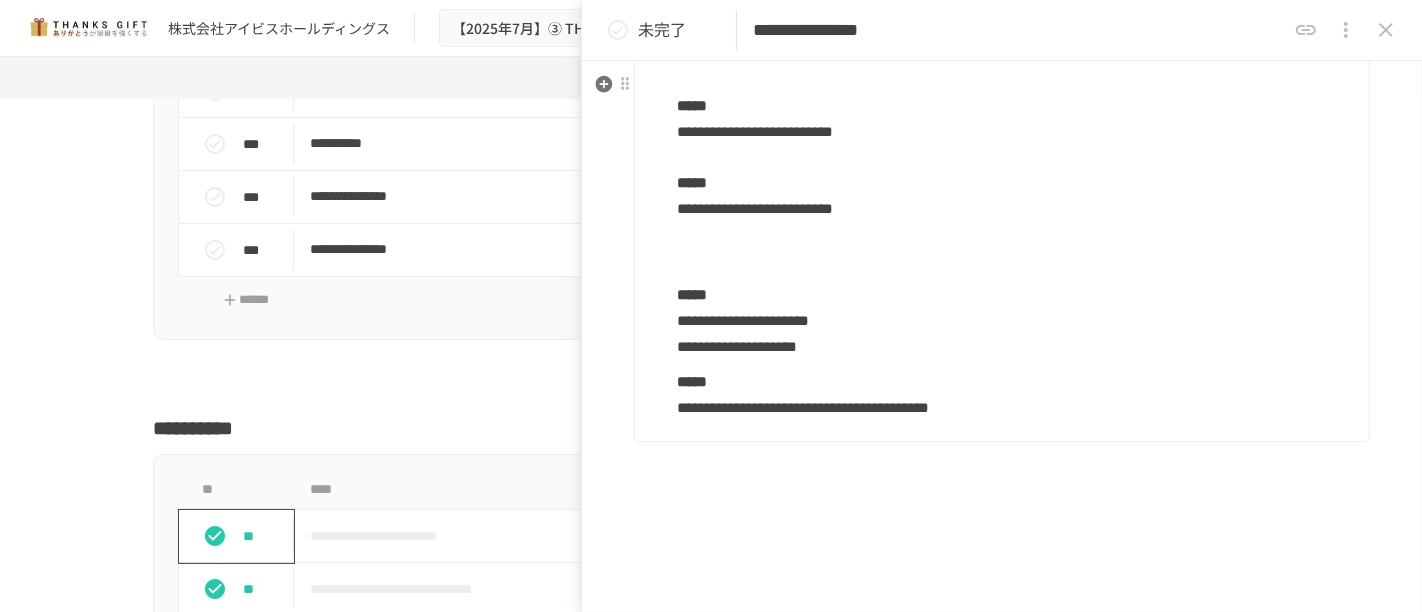 click on "**********" at bounding box center [1015, 308] 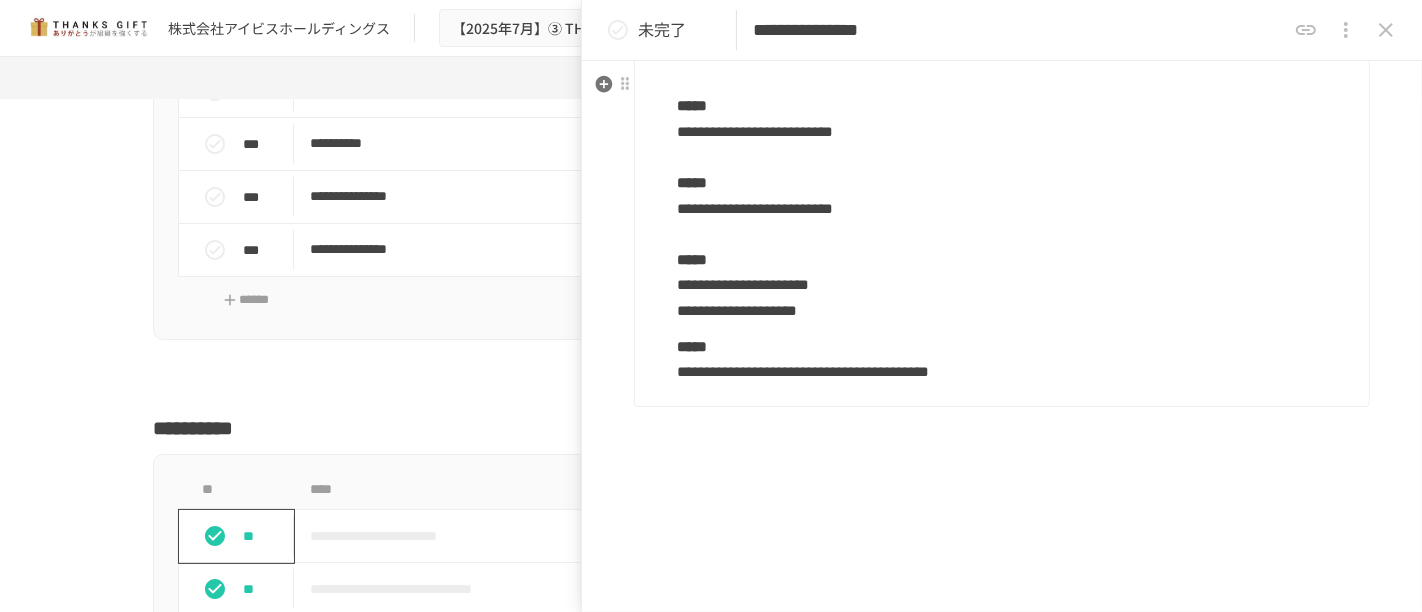 click on "**********" at bounding box center (1000, -53) 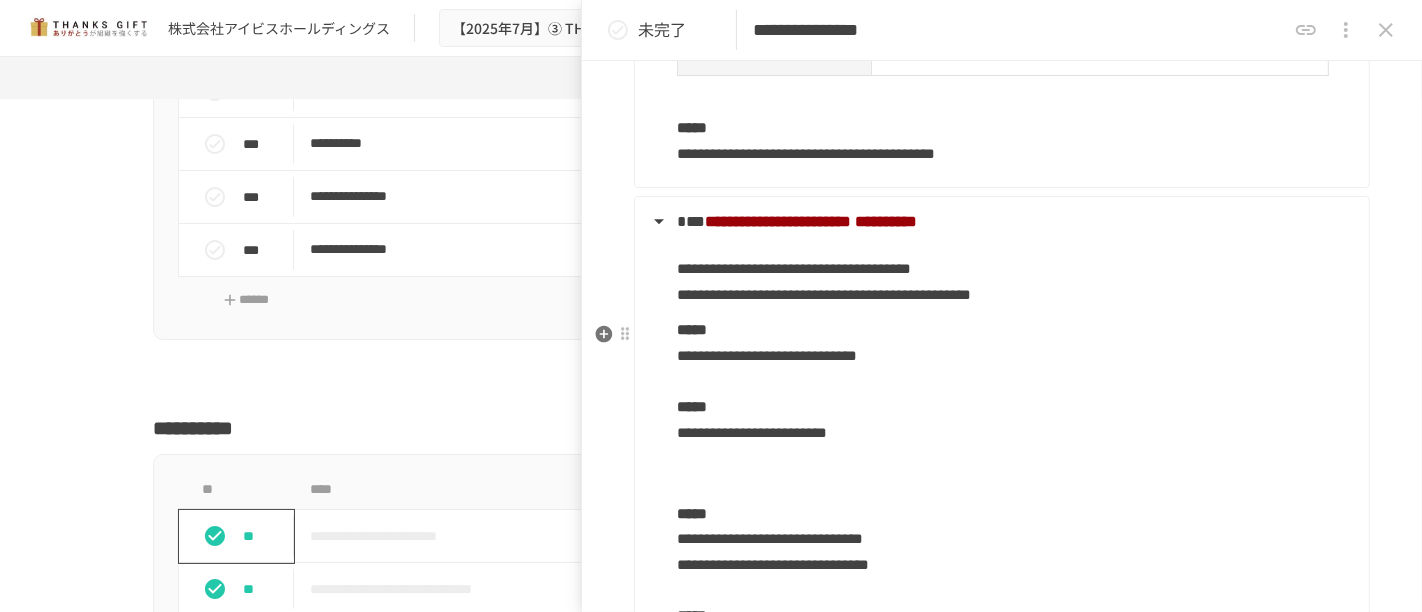 scroll, scrollTop: 1162, scrollLeft: 0, axis: vertical 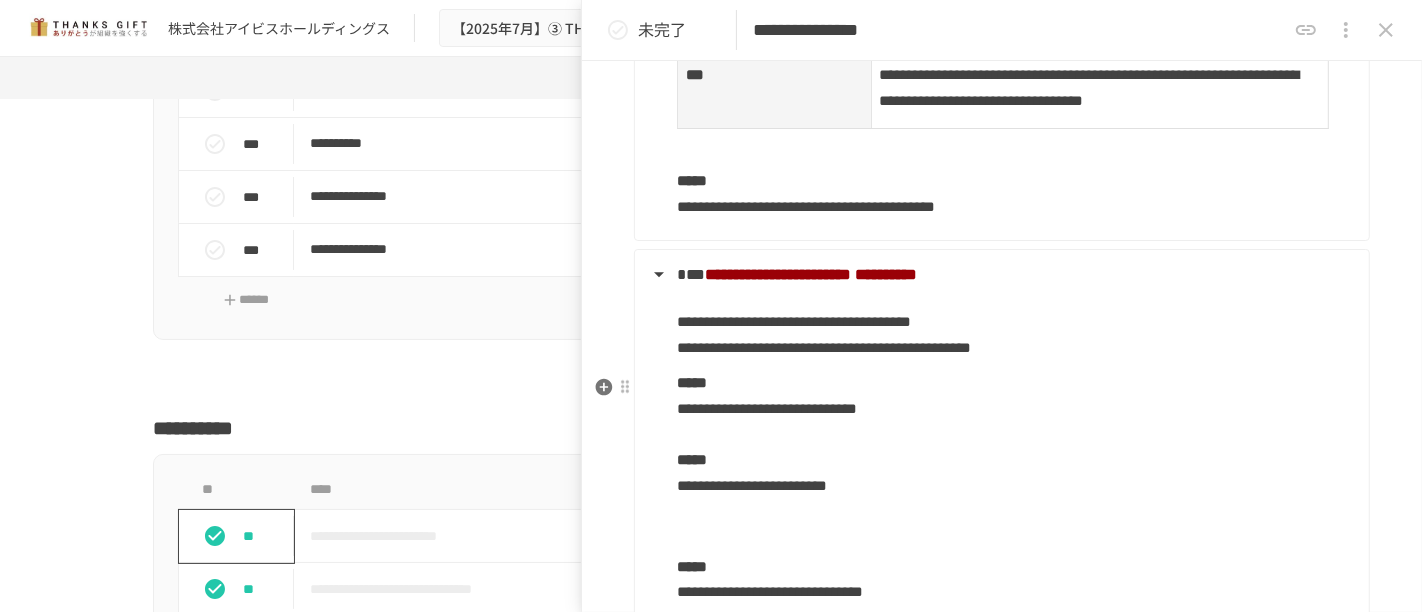 click on "**********" at bounding box center (1000, 275) 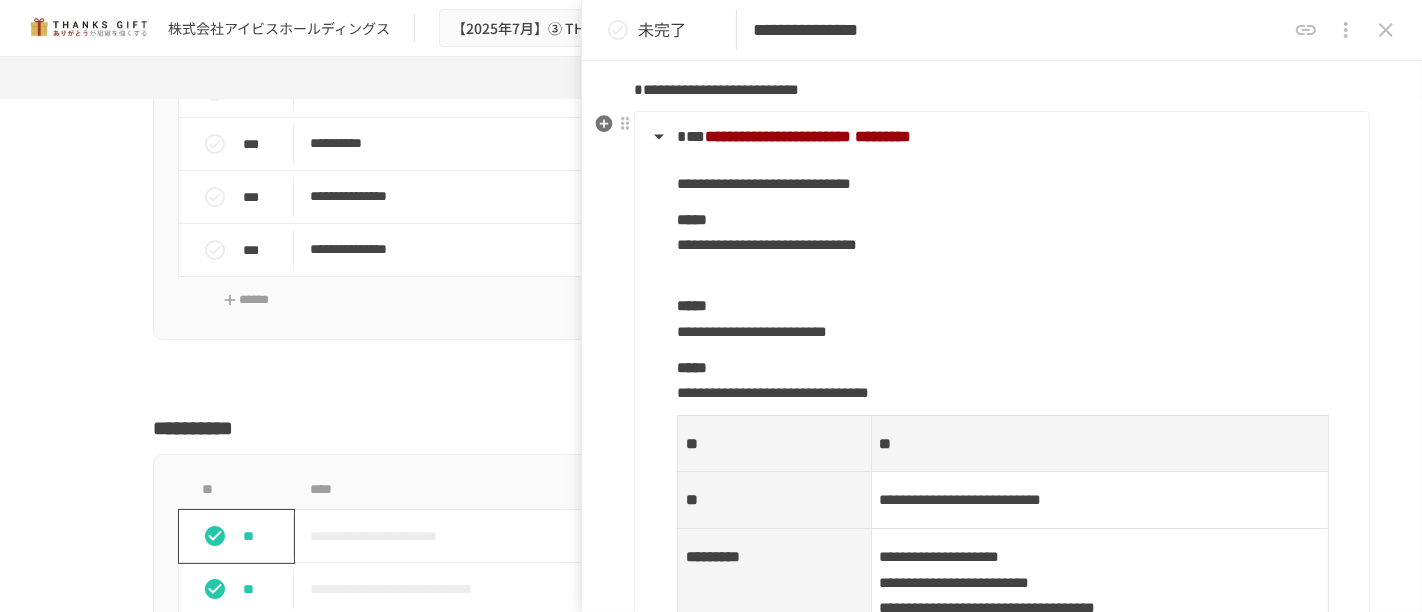 scroll, scrollTop: 162, scrollLeft: 0, axis: vertical 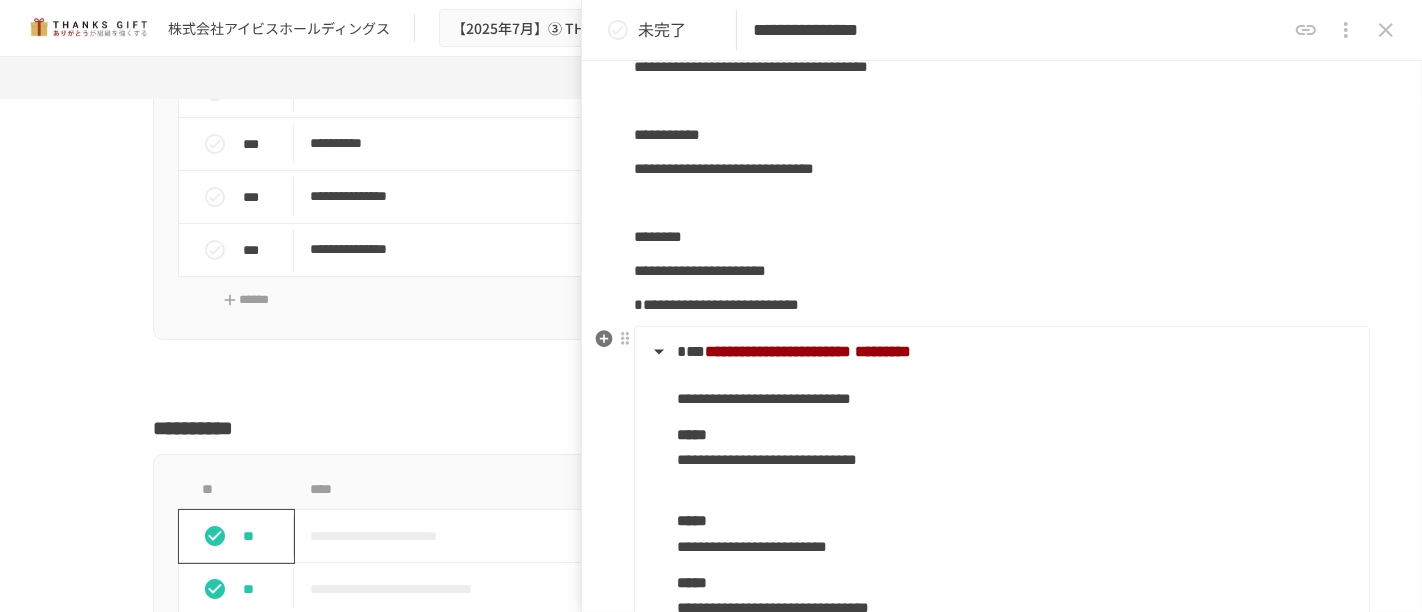 click on "**********" at bounding box center [1000, 352] 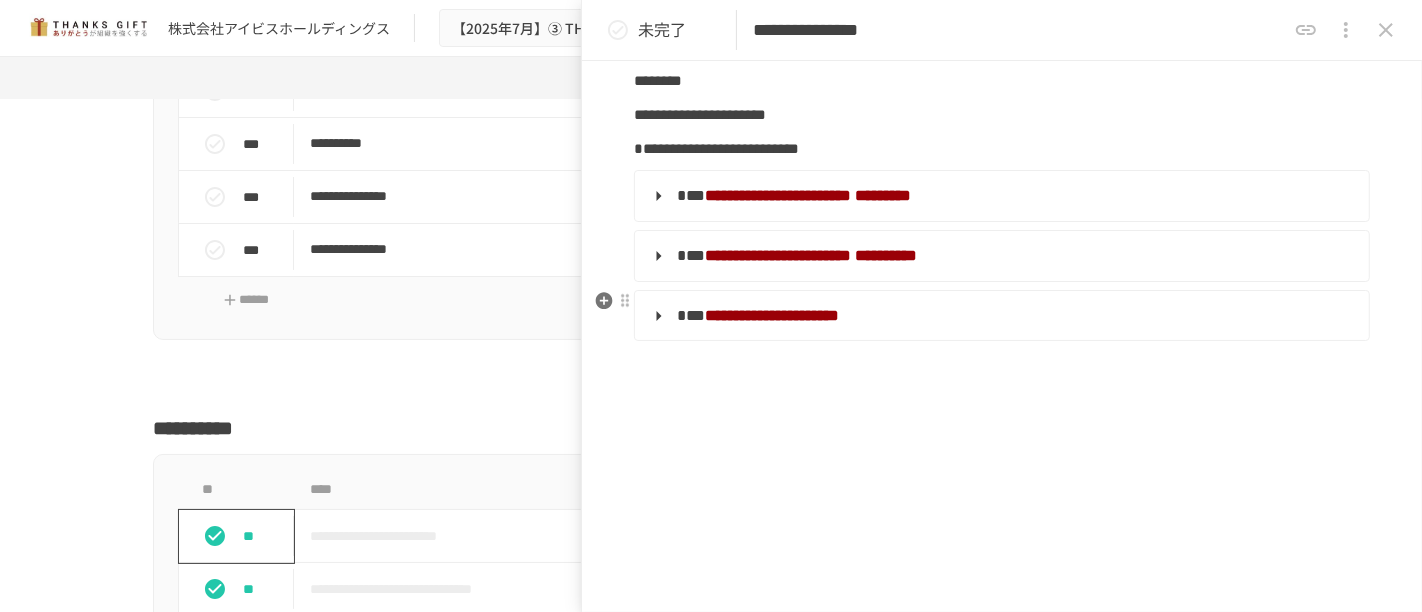 scroll, scrollTop: 274, scrollLeft: 0, axis: vertical 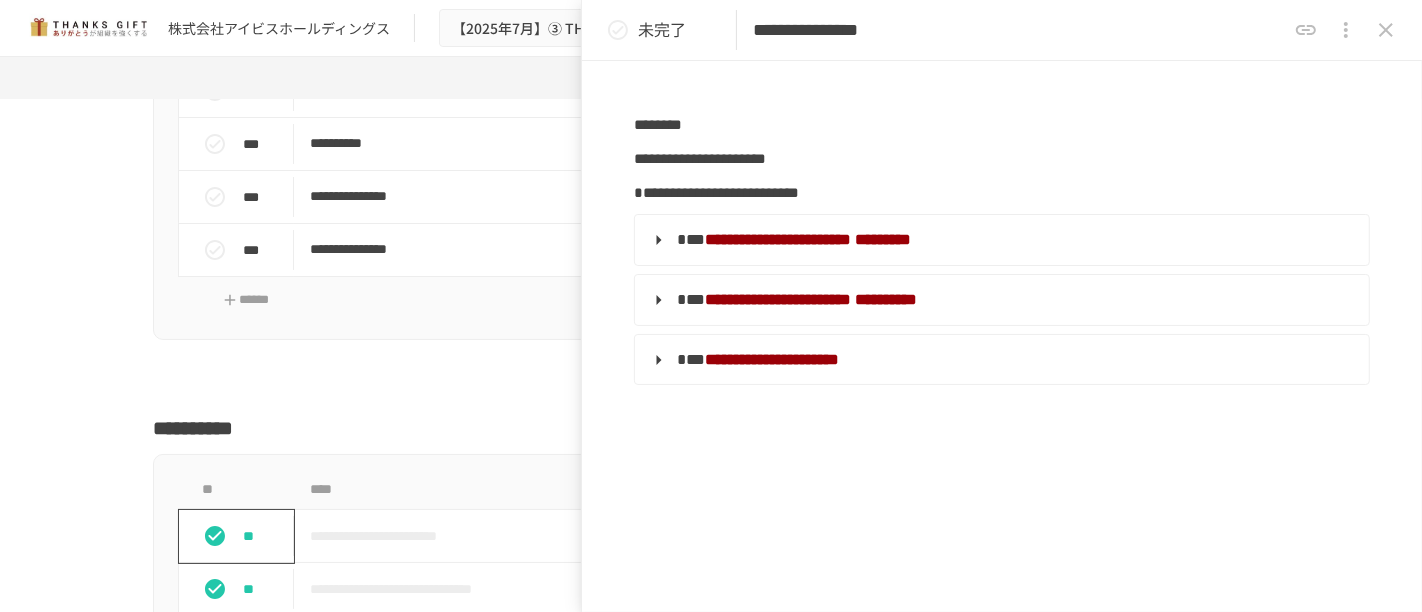 click at bounding box center [1386, 30] 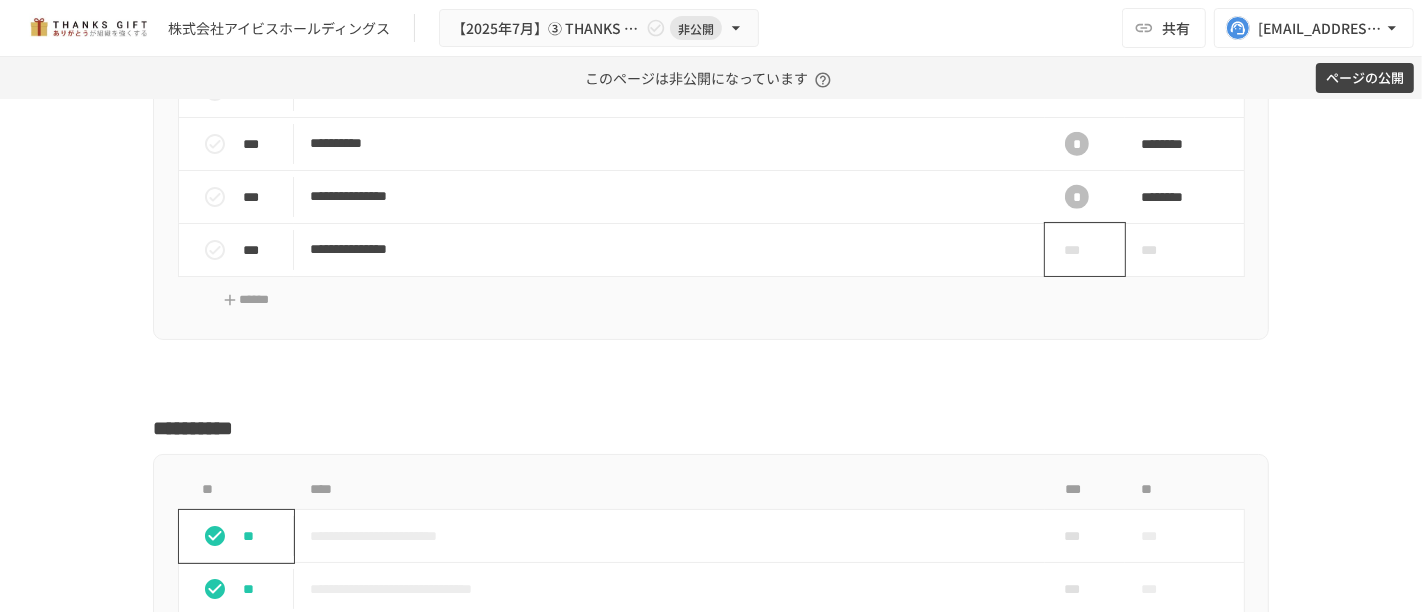 click on "***" at bounding box center [1077, 250] 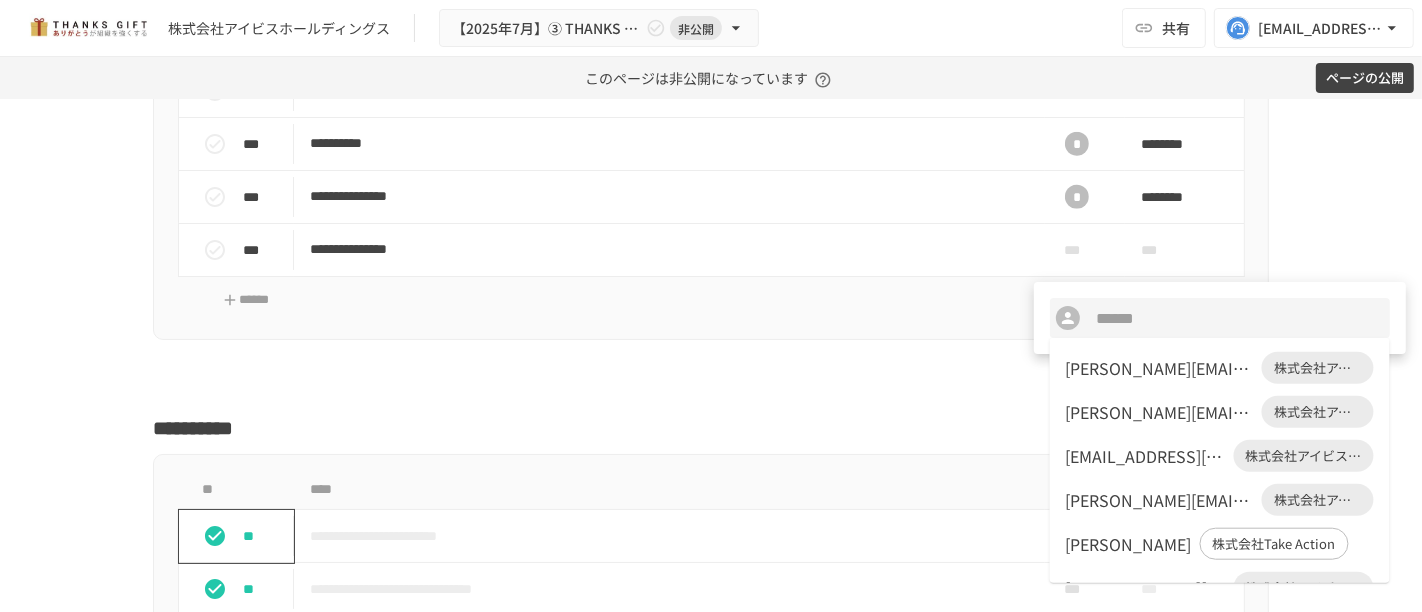 click on "[PERSON_NAME][EMAIL_ADDRESS][DOMAIN_NAME]" at bounding box center [1160, 368] 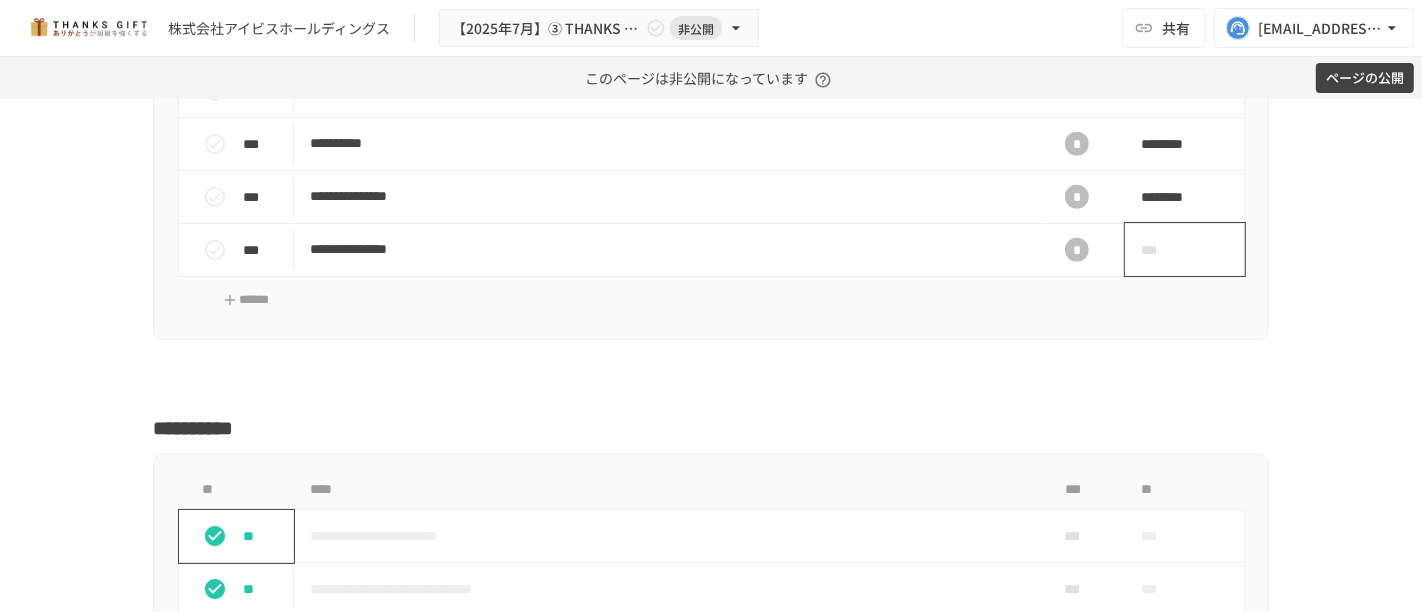 click on "***" at bounding box center [1162, 250] 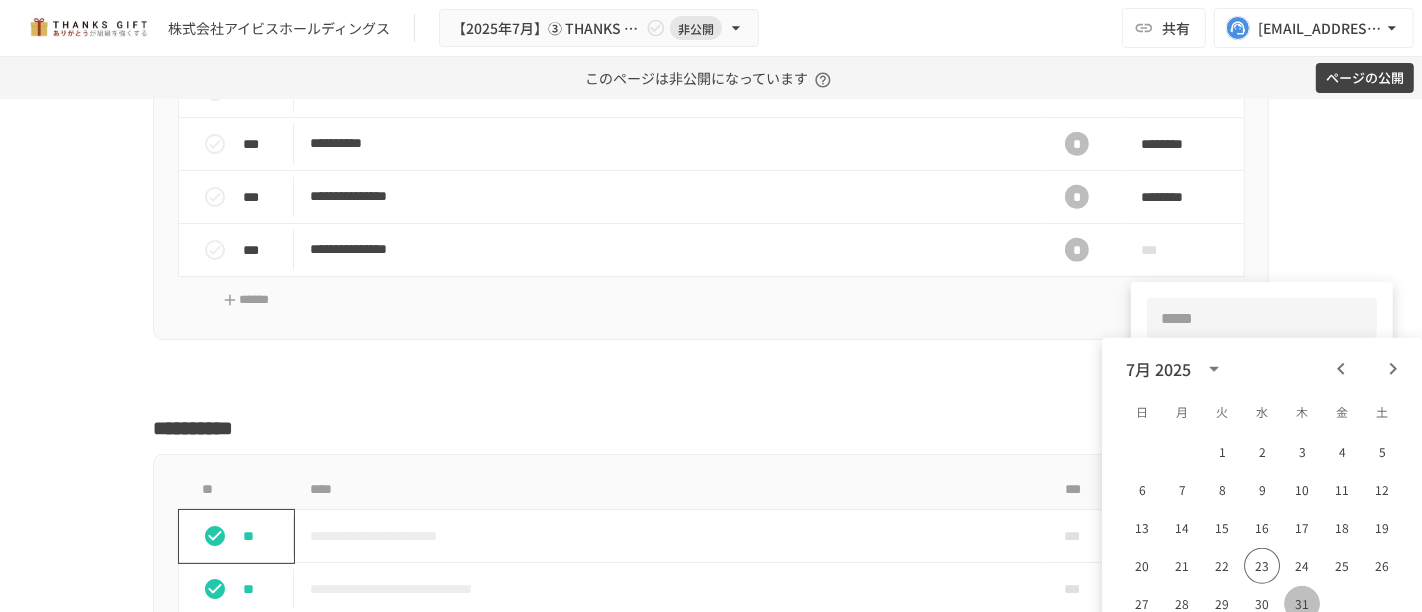 click on "31" at bounding box center (1302, 604) 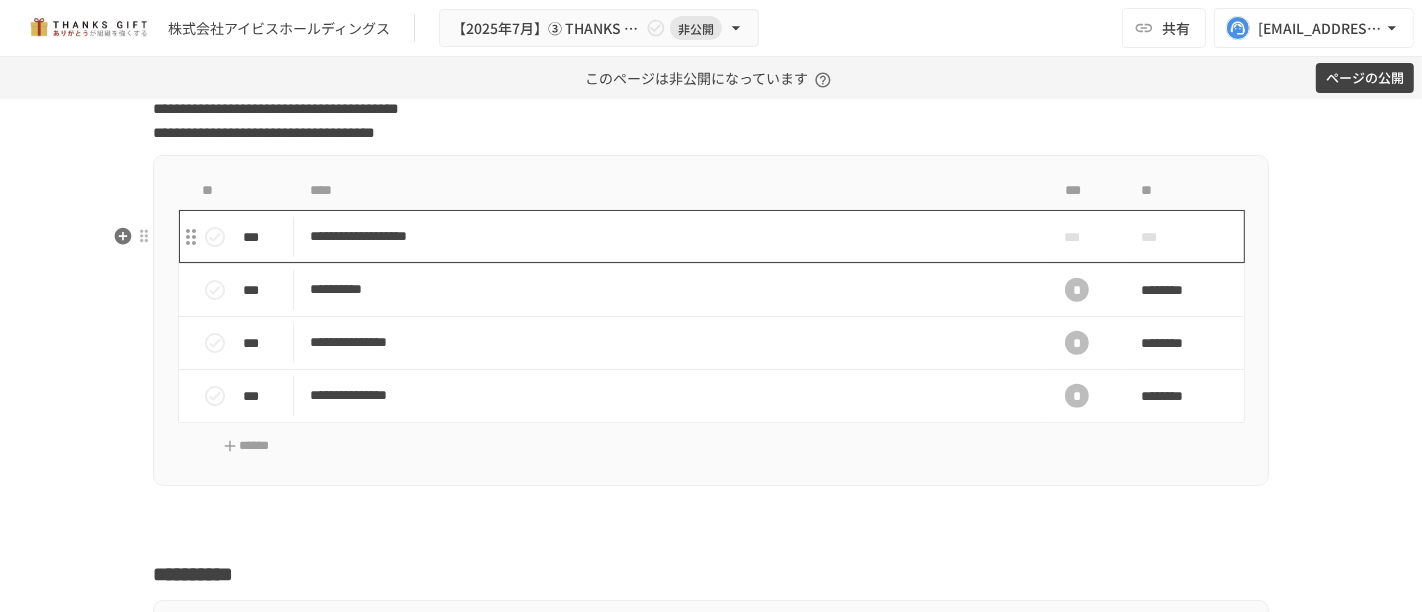 scroll, scrollTop: 20777, scrollLeft: 0, axis: vertical 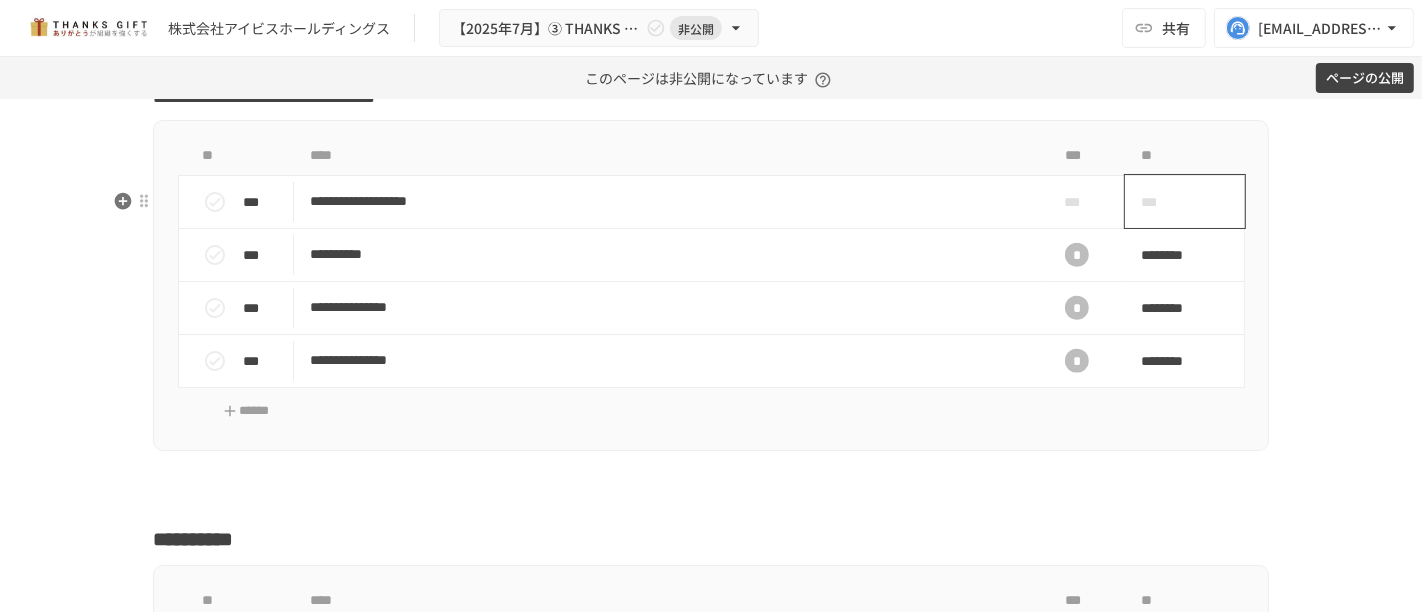 click on "***" at bounding box center [1162, 202] 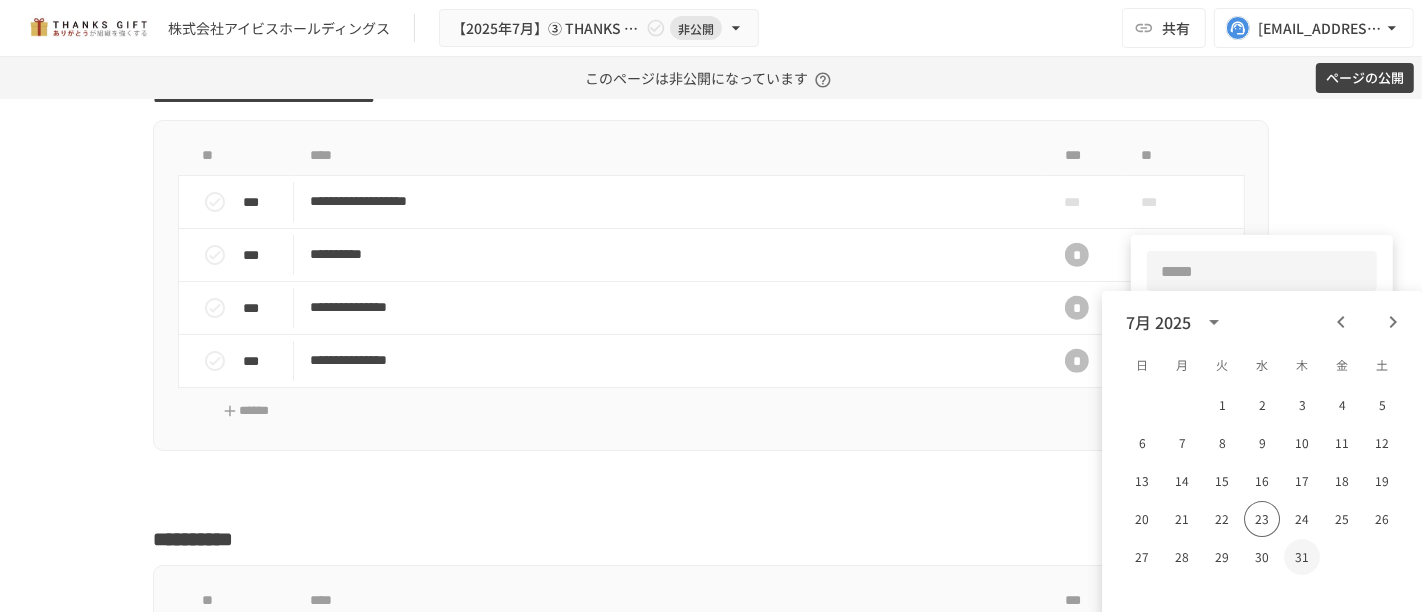 click on "31" at bounding box center [1302, 557] 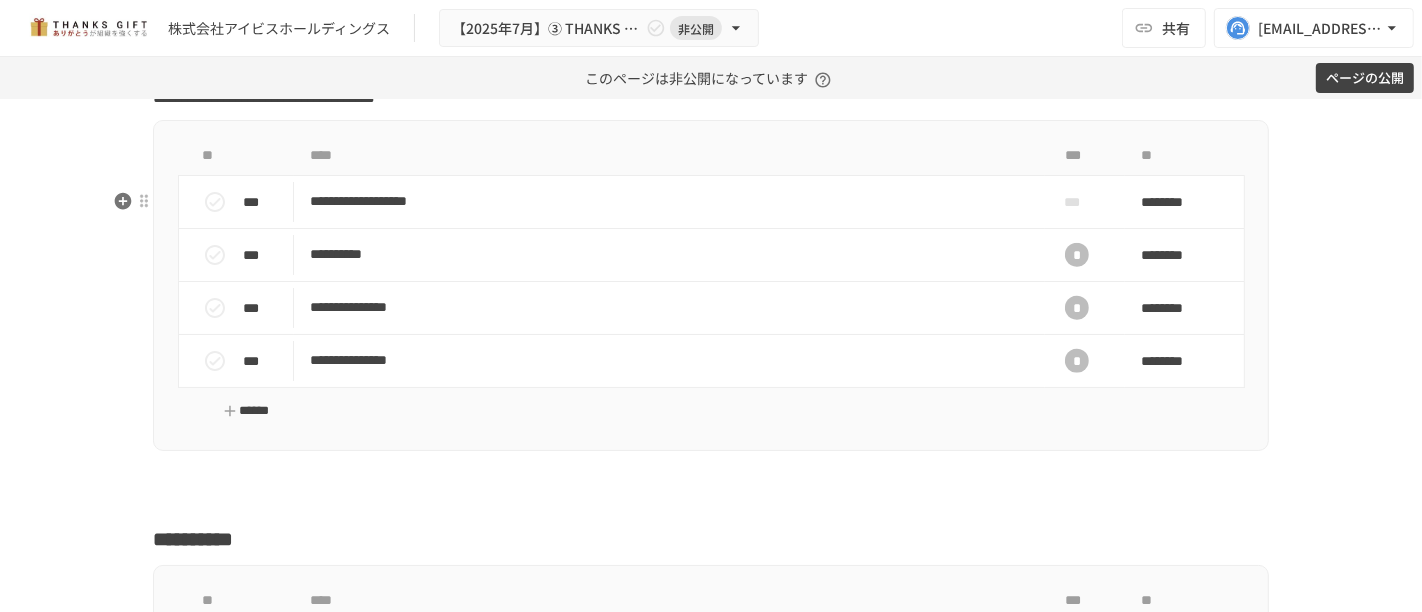 click on "******" at bounding box center [246, 411] 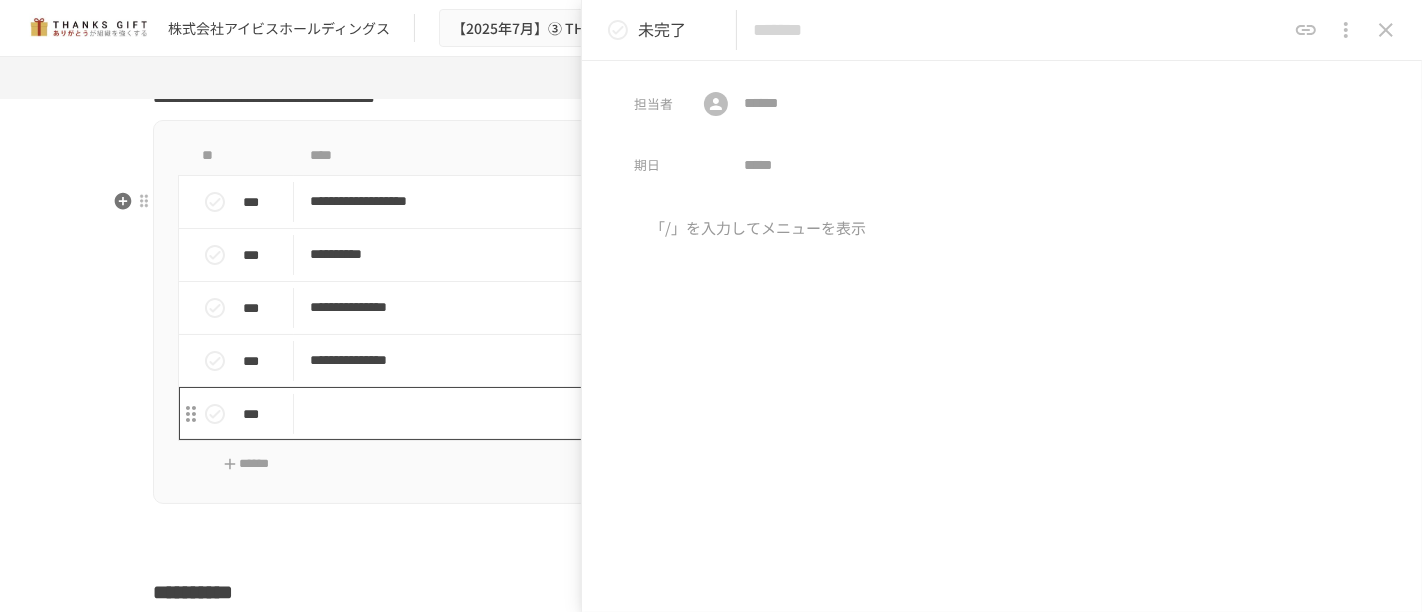 click at bounding box center (669, 413) 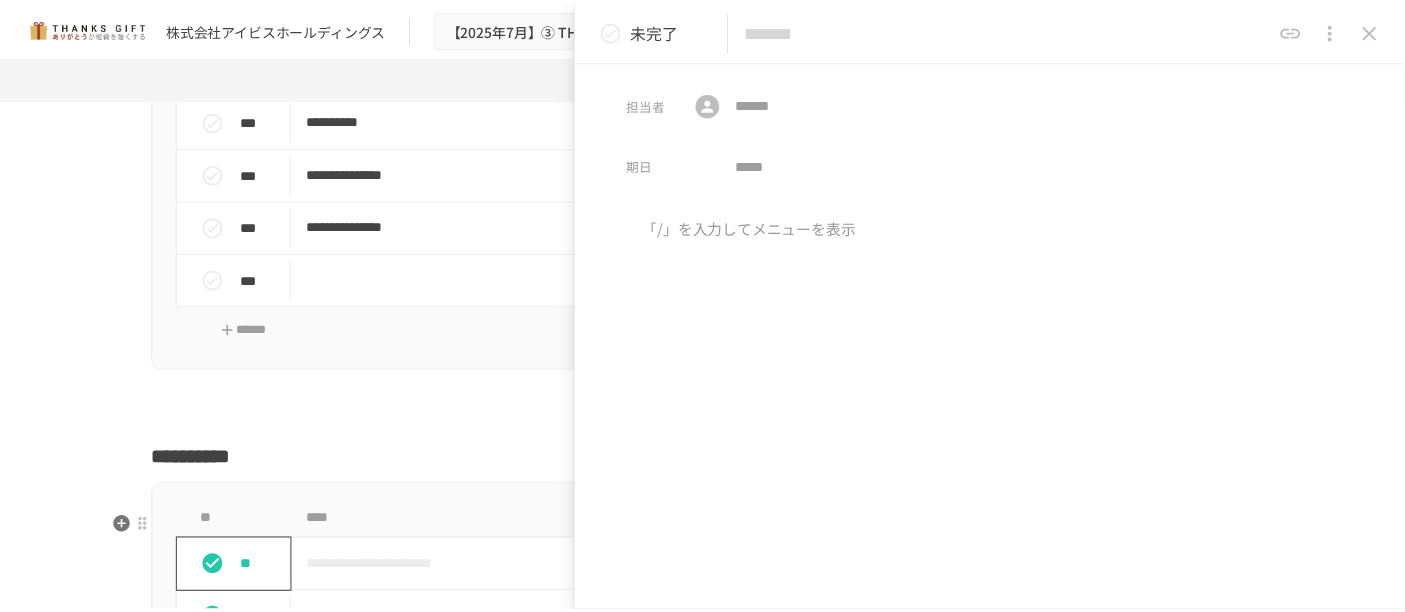 scroll, scrollTop: 20777, scrollLeft: 0, axis: vertical 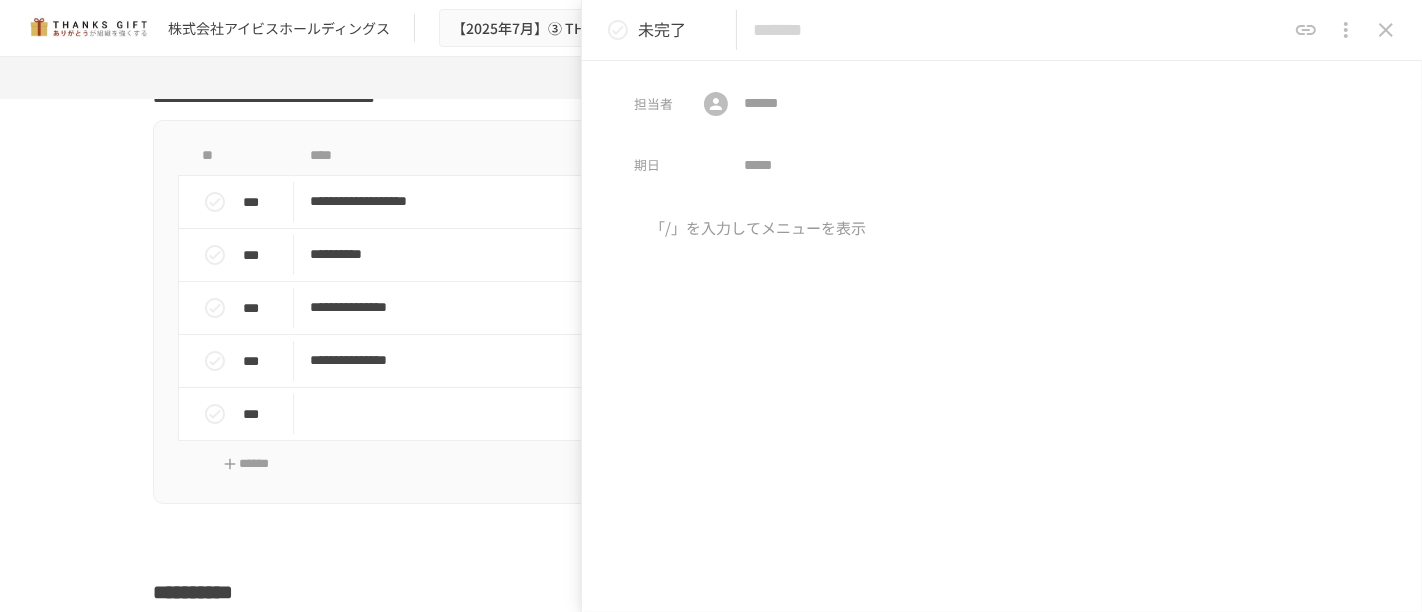 click at bounding box center [1019, 30] 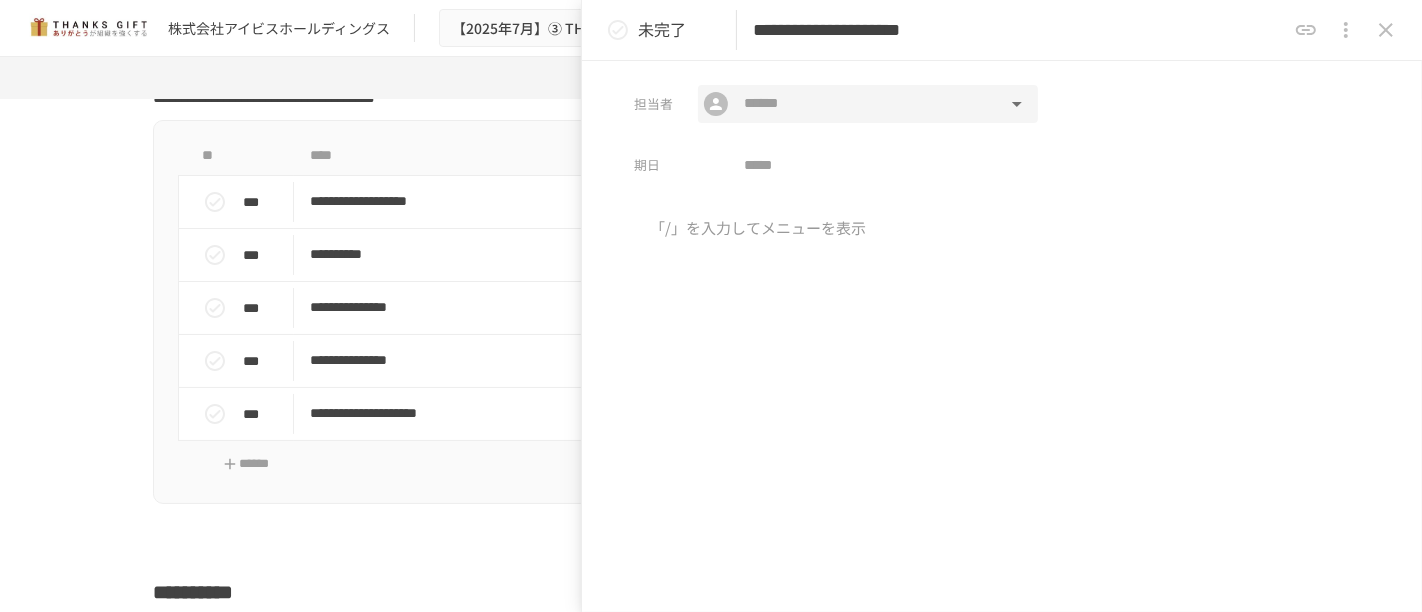 type on "**********" 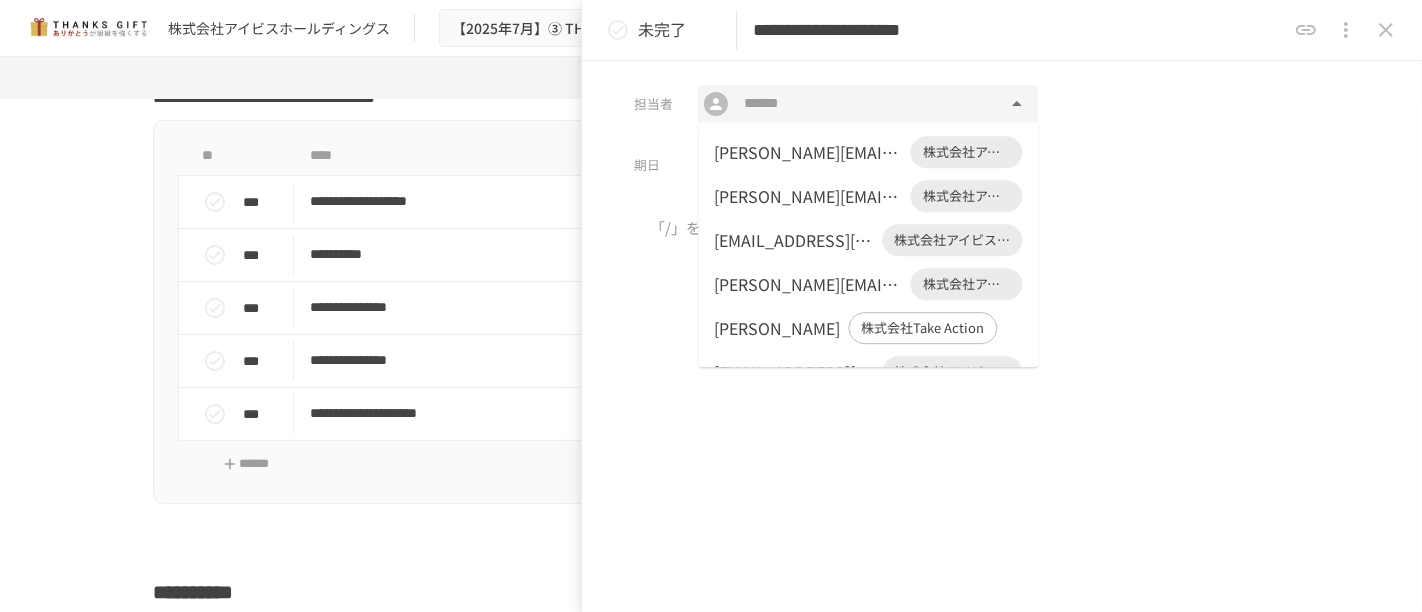 click at bounding box center (867, 104) 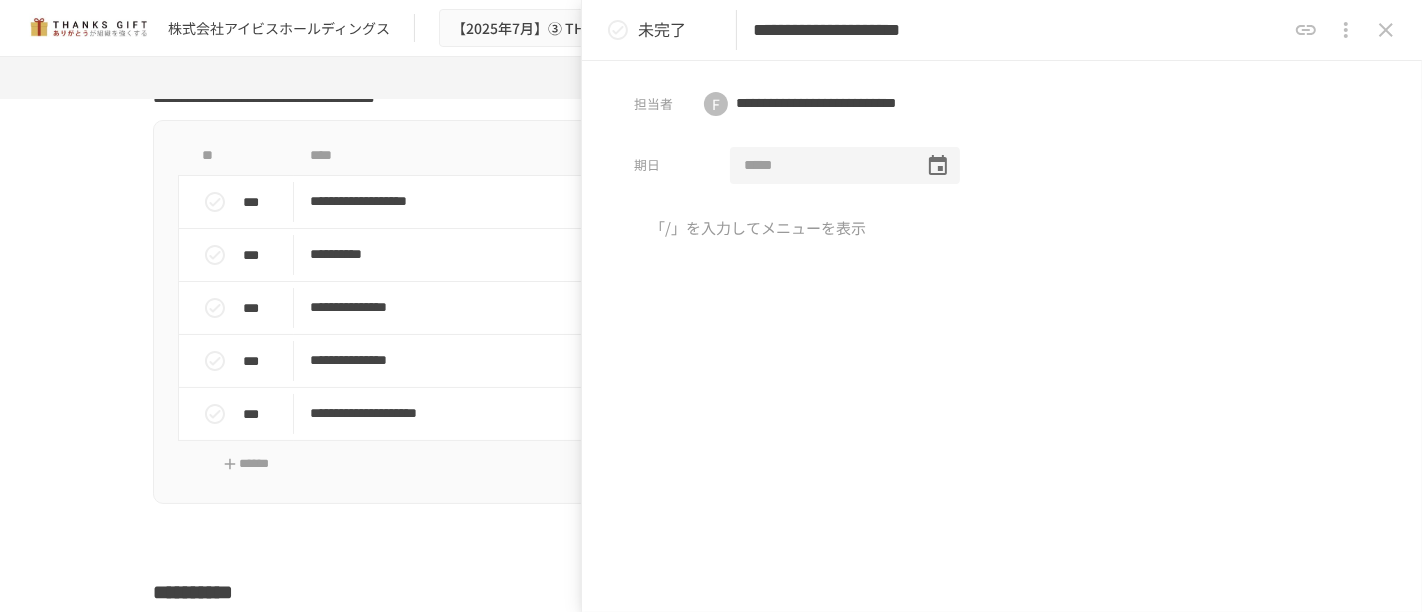 drag, startPoint x: 843, startPoint y: 154, endPoint x: 845, endPoint y: 166, distance: 12.165525 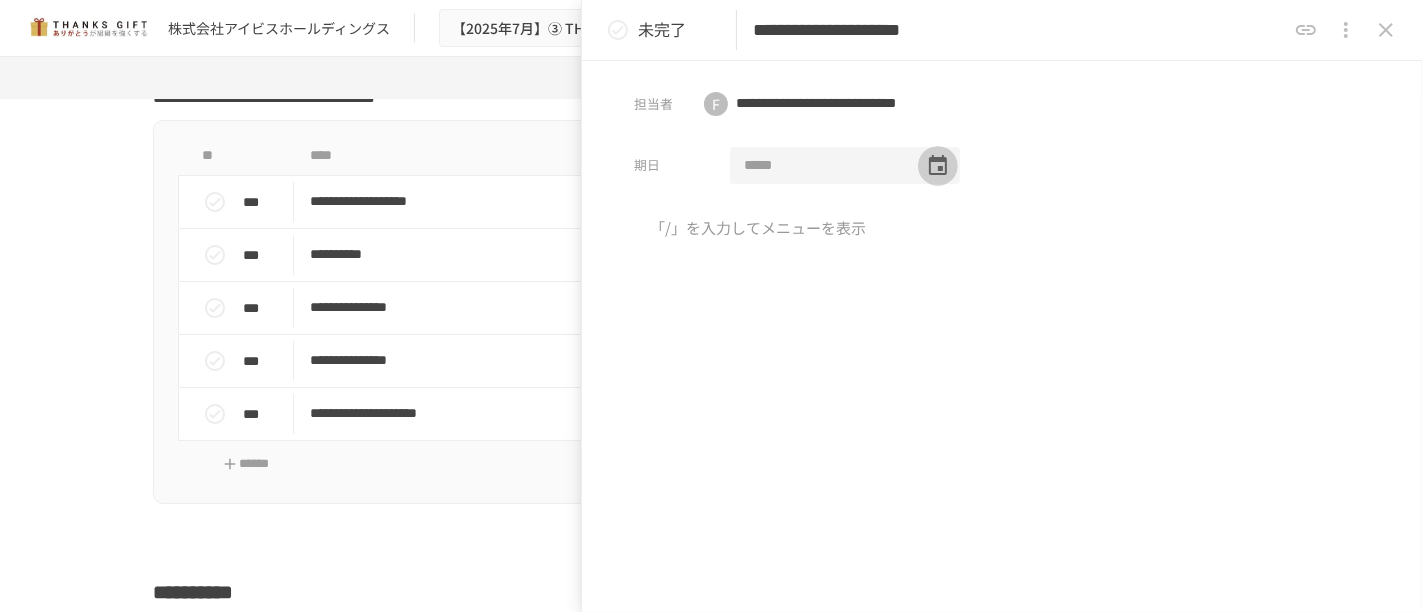 click 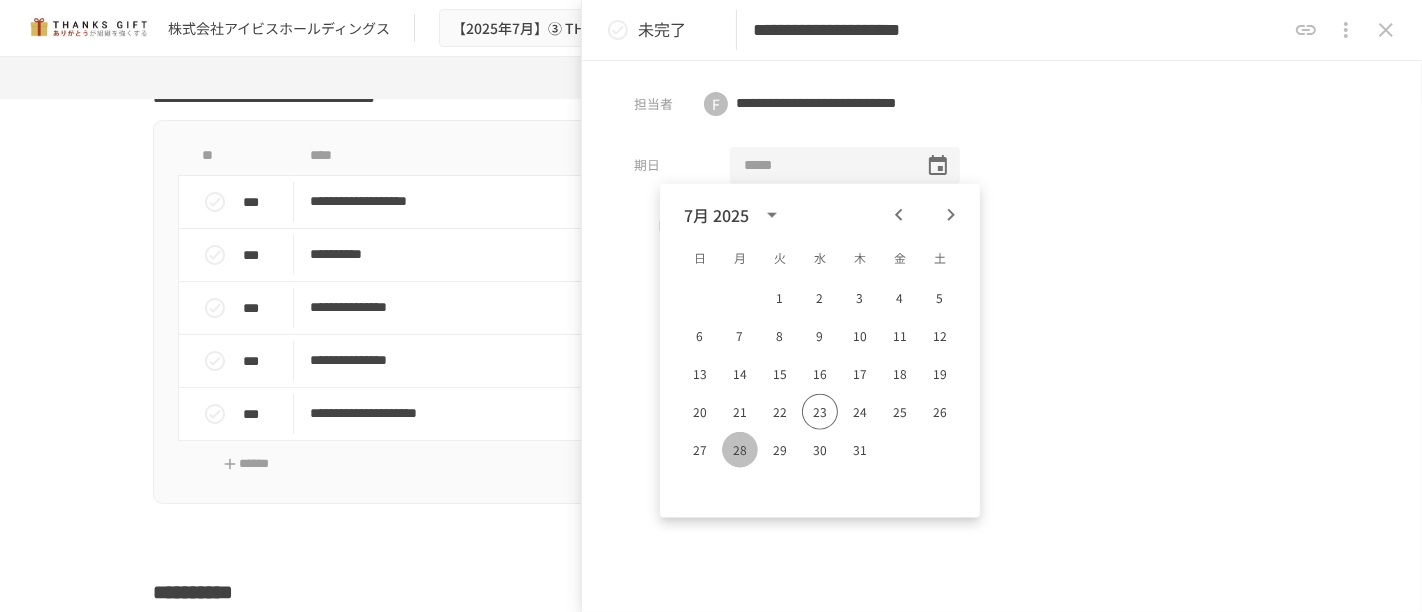 click on "28" at bounding box center (740, 450) 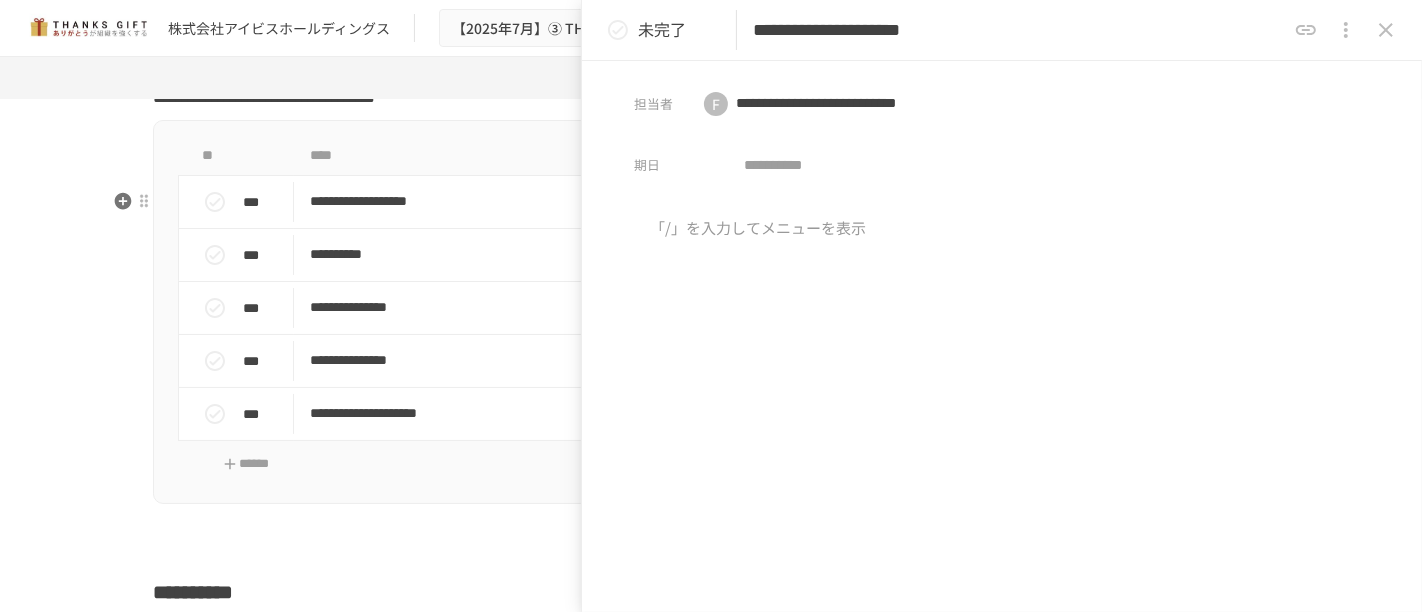 click on "**********" at bounding box center (711, 312) 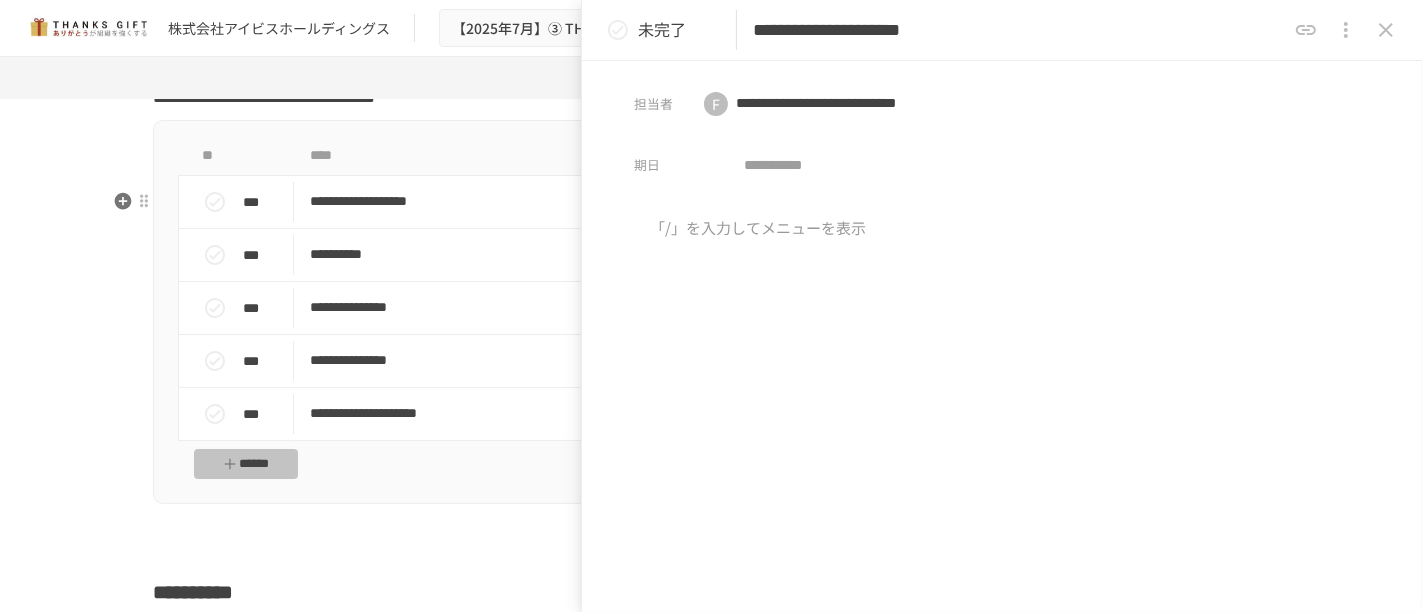 click on "******" at bounding box center (246, 464) 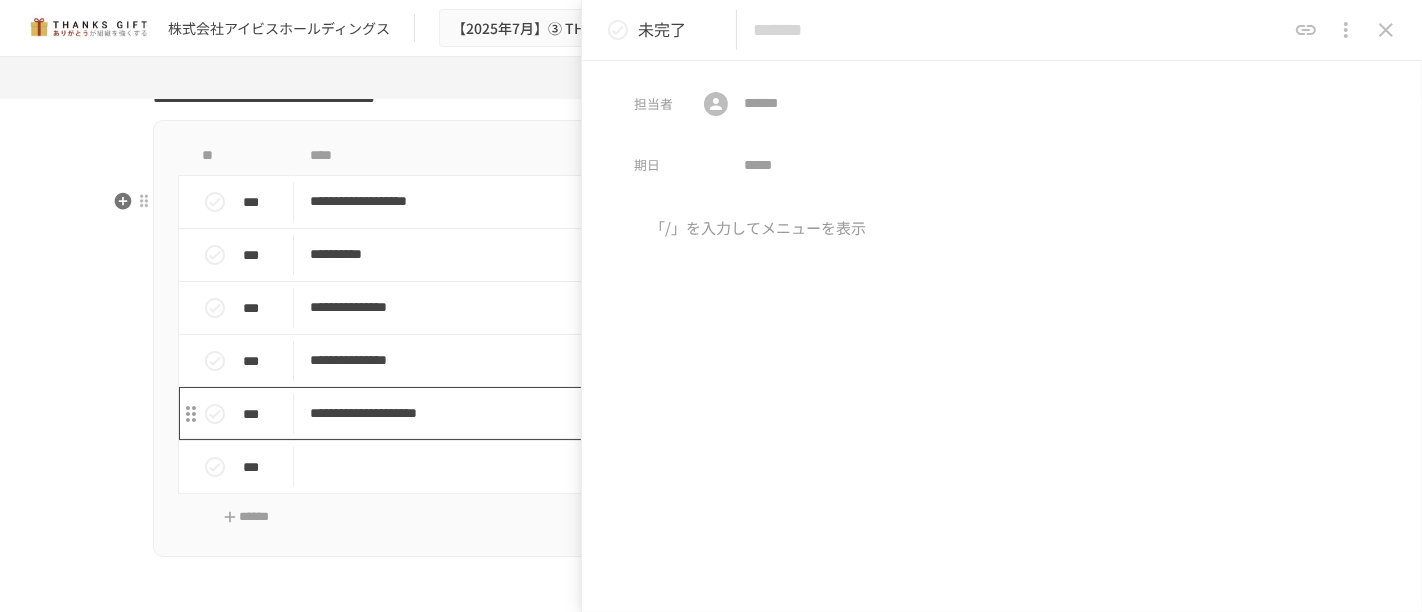 click on "**********" at bounding box center [669, 413] 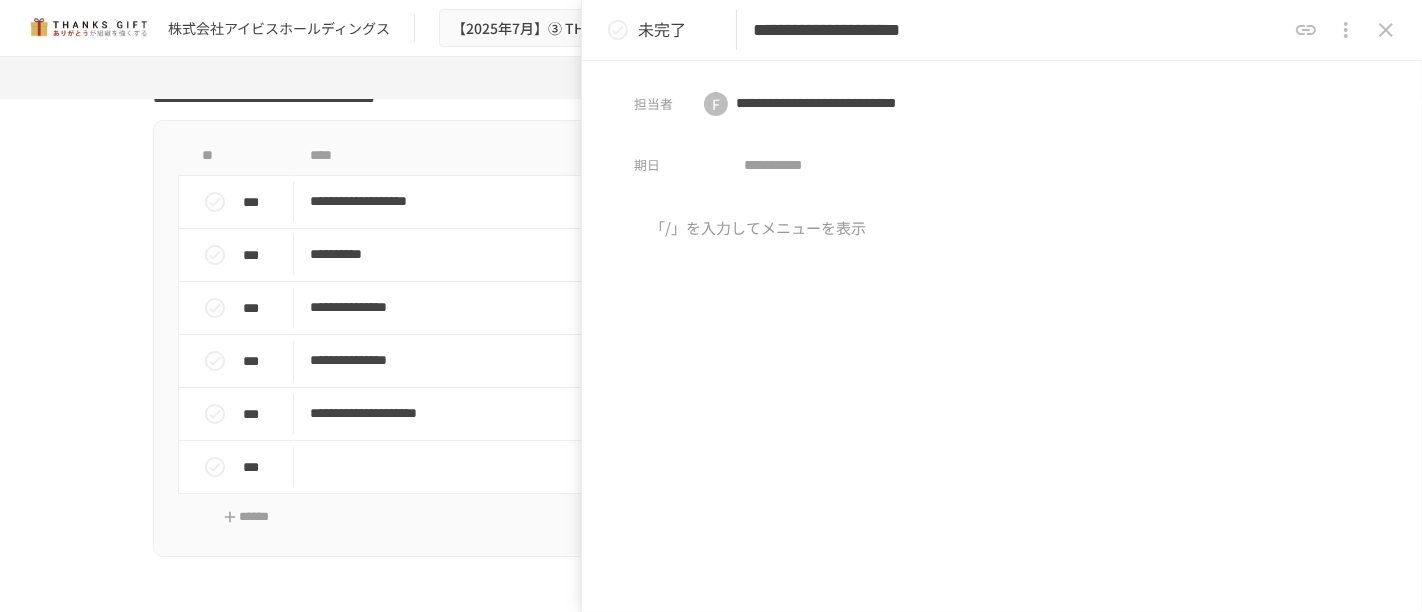 drag, startPoint x: 1132, startPoint y: 24, endPoint x: 731, endPoint y: 70, distance: 403.6298 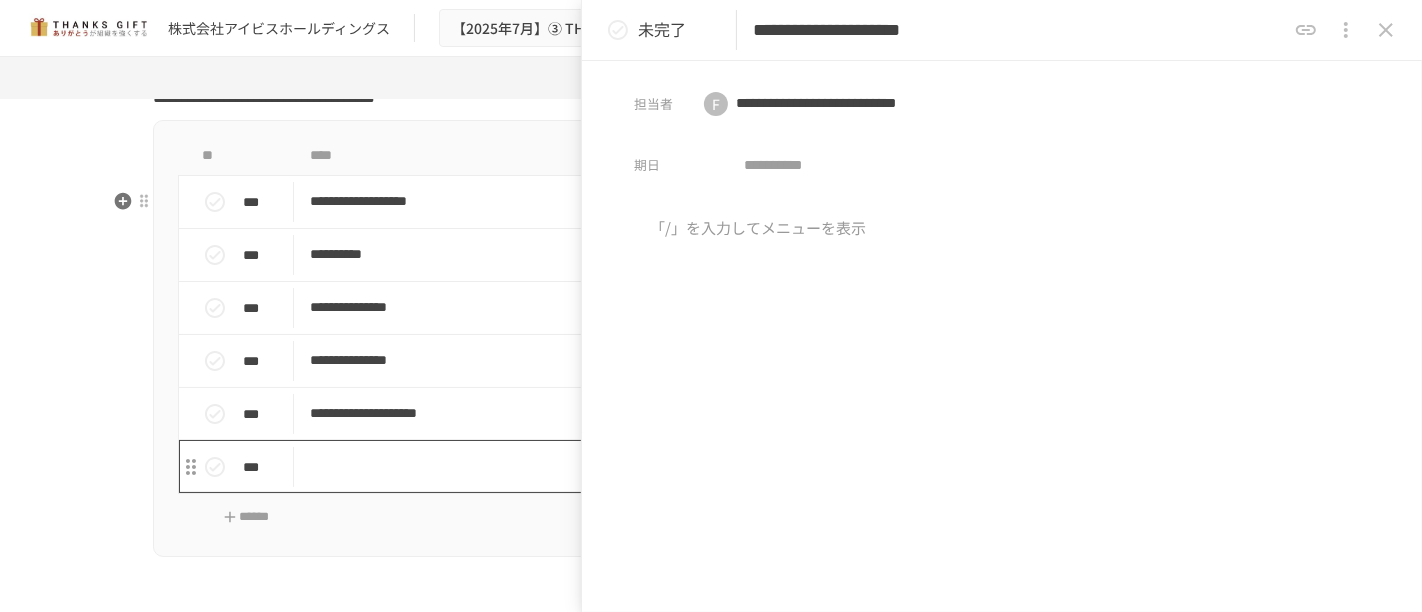 drag, startPoint x: 416, startPoint y: 538, endPoint x: 427, endPoint y: 521, distance: 20.248457 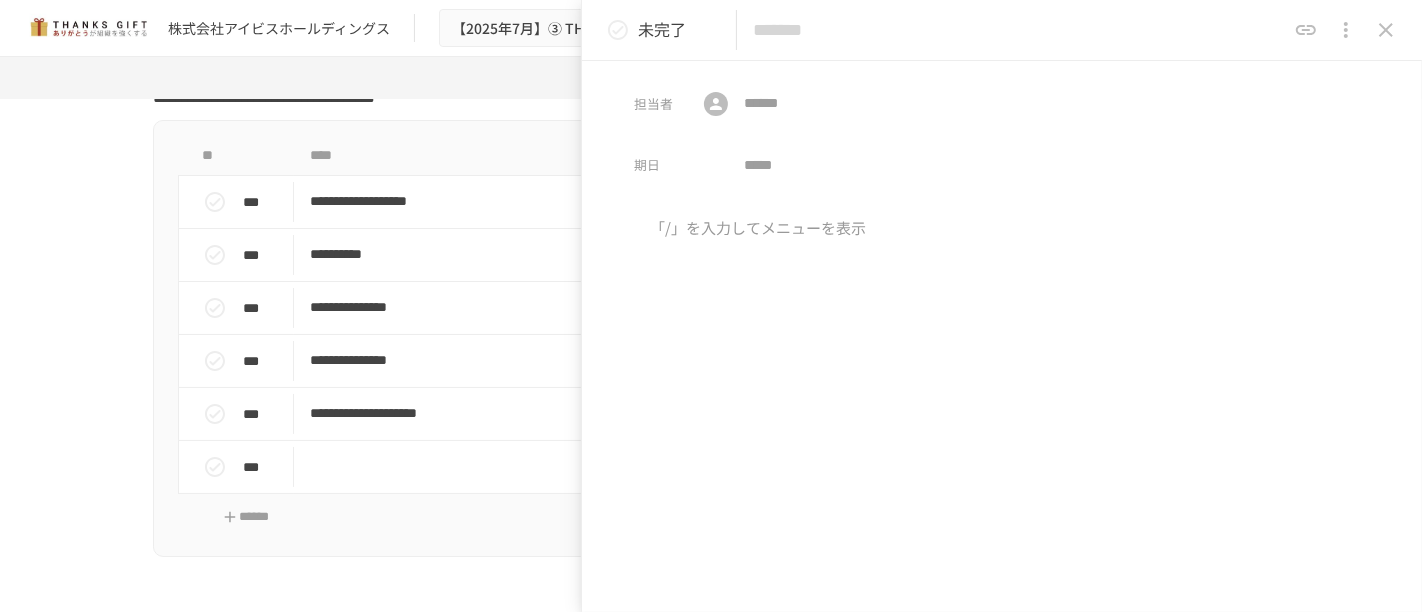 paste on "**********" 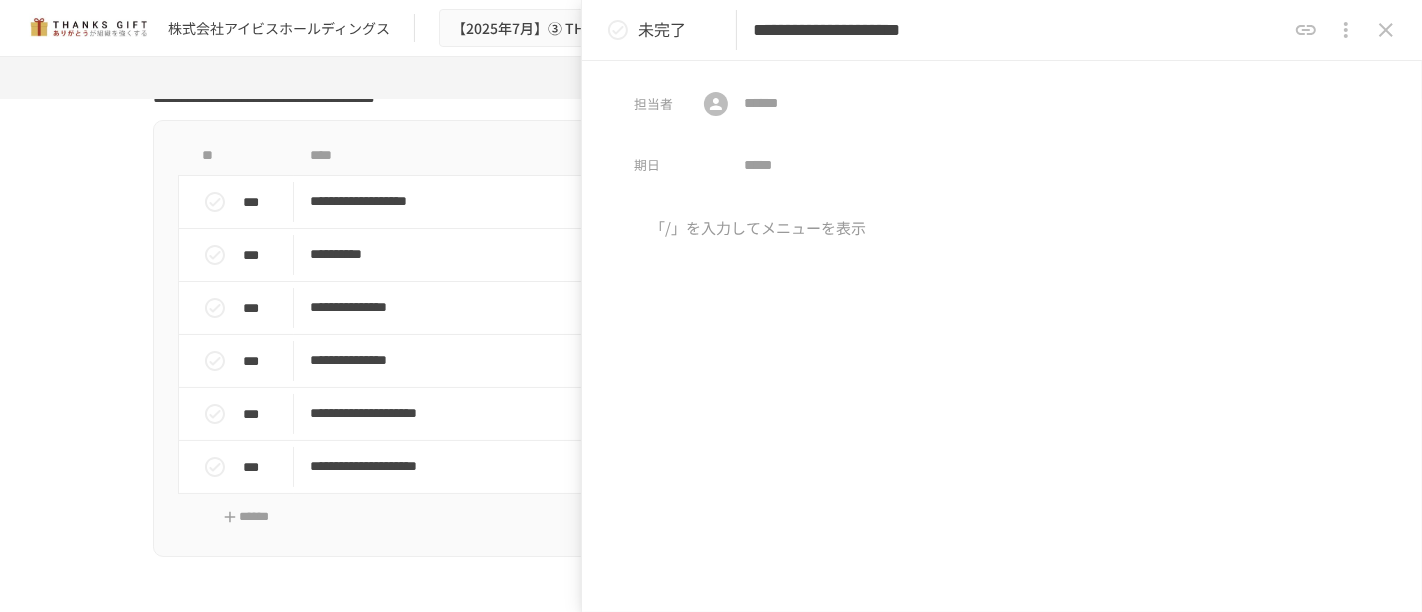 type on "**********" 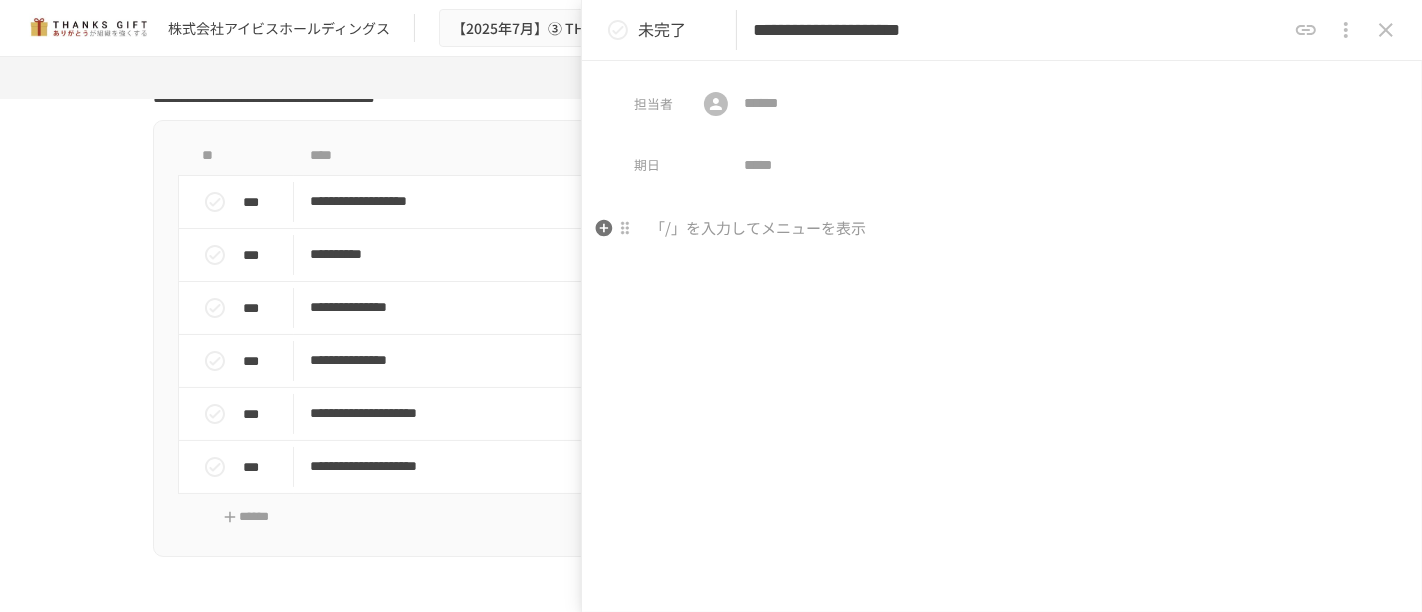 click at bounding box center [1002, 229] 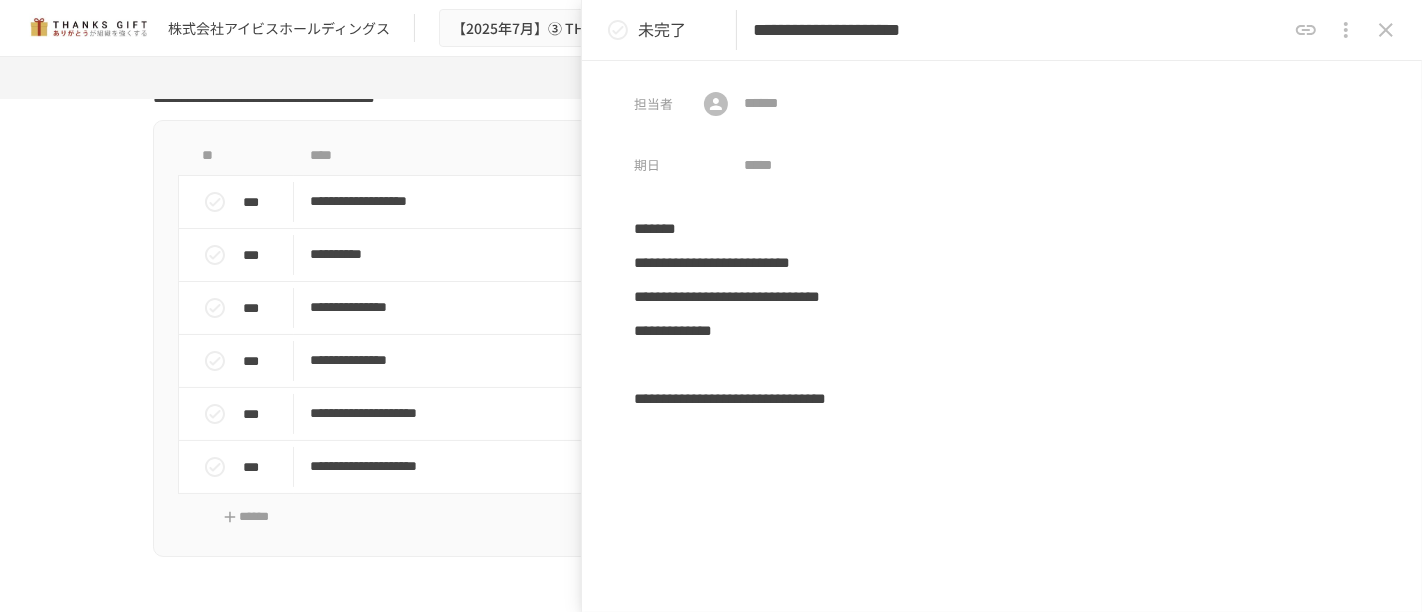 click on "**********" at bounding box center (1002, 468) 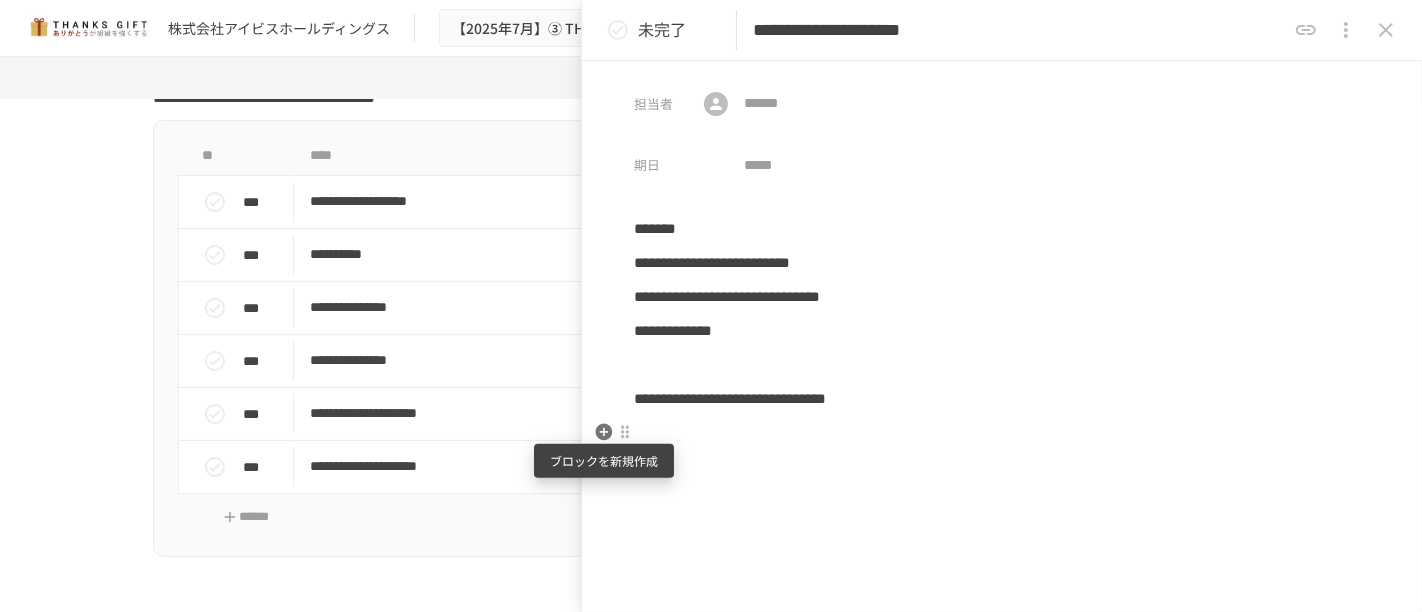 click 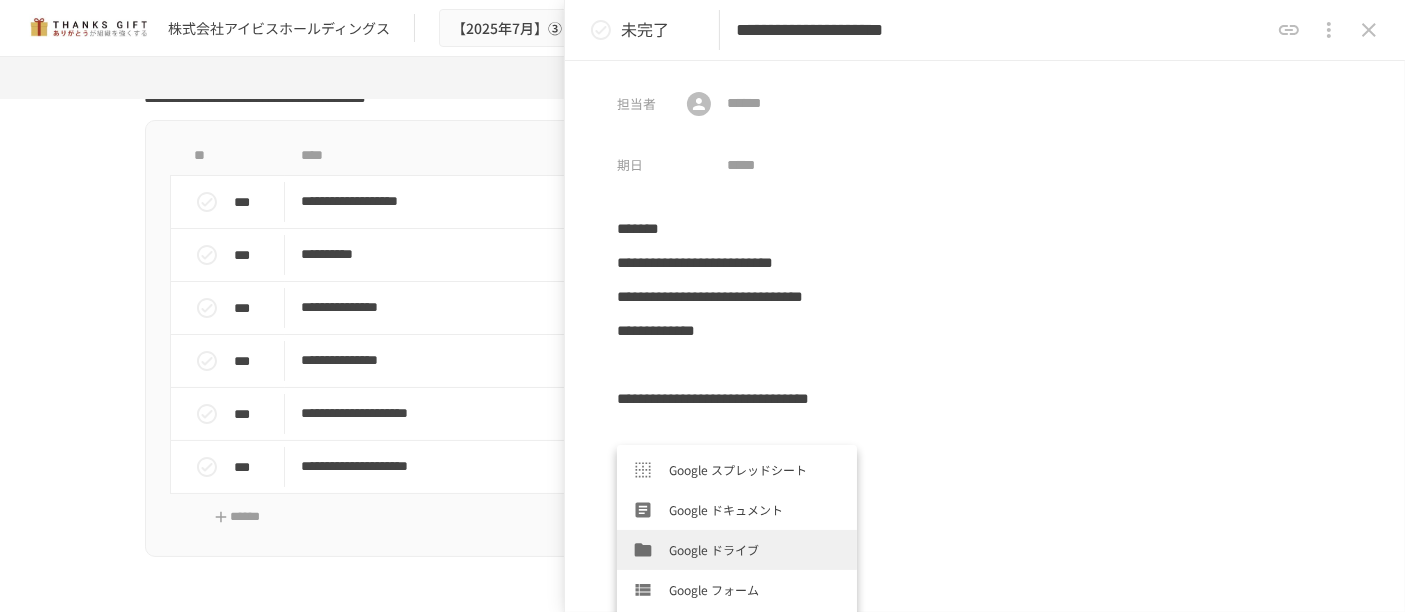 scroll, scrollTop: 639, scrollLeft: 0, axis: vertical 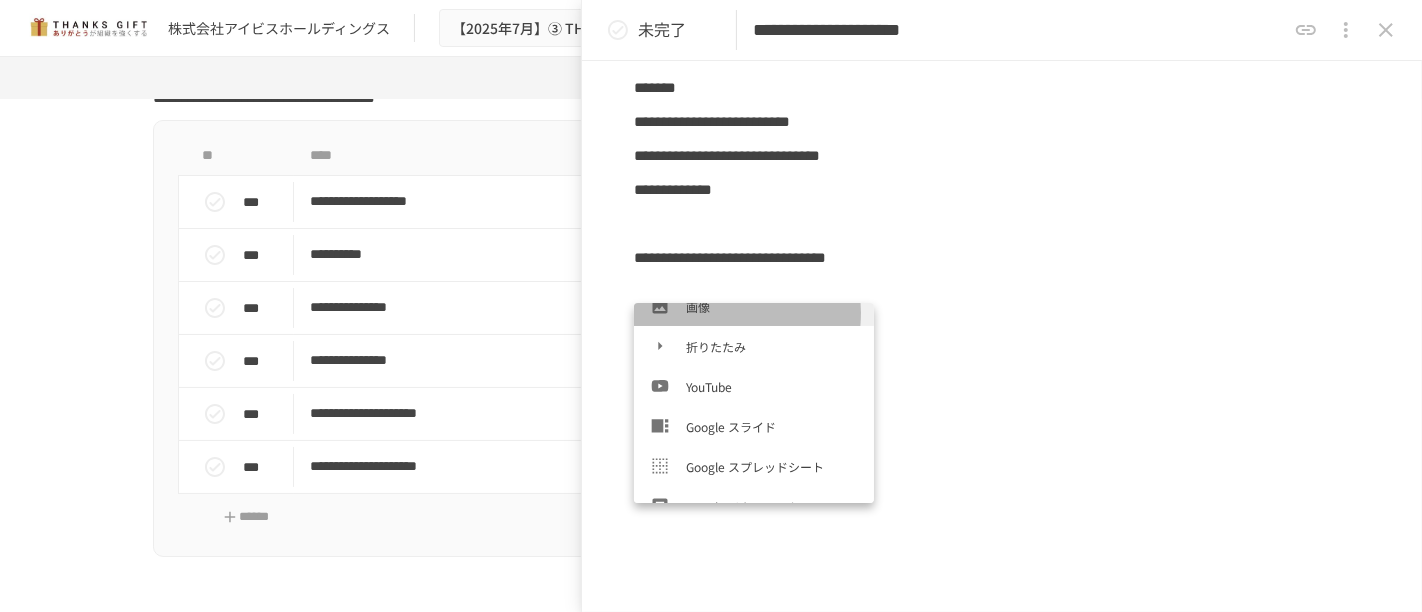 click on "画像" at bounding box center (772, 306) 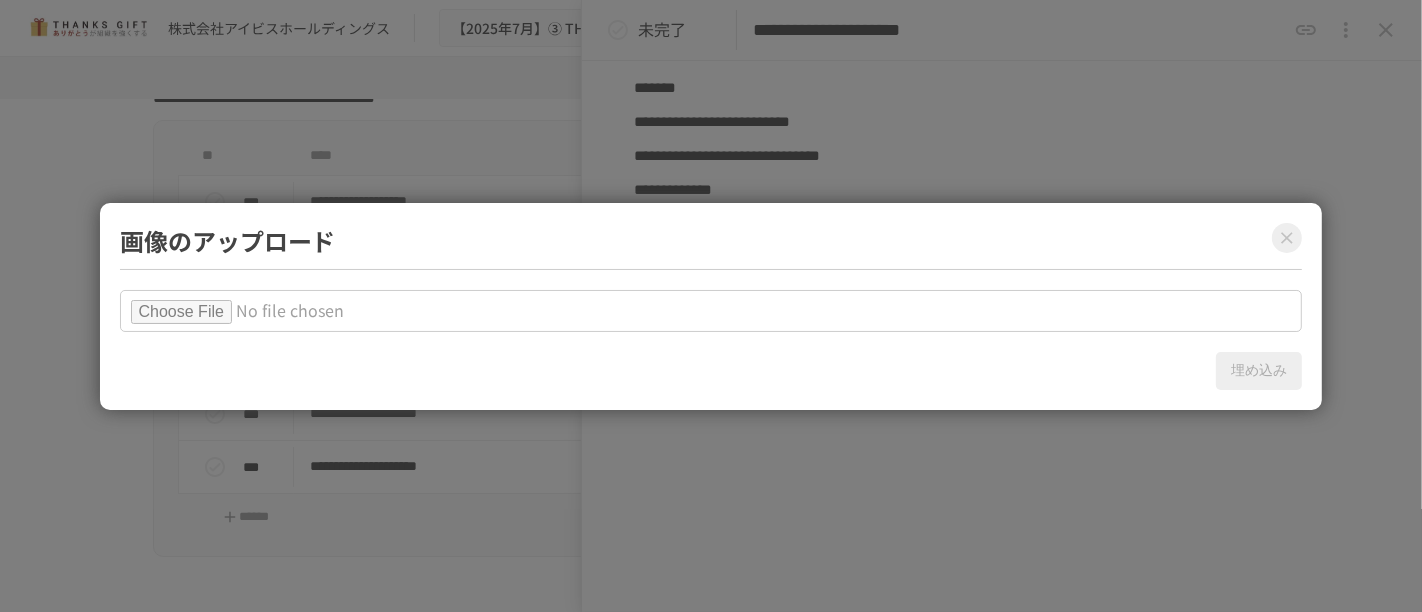 click at bounding box center (711, 311) 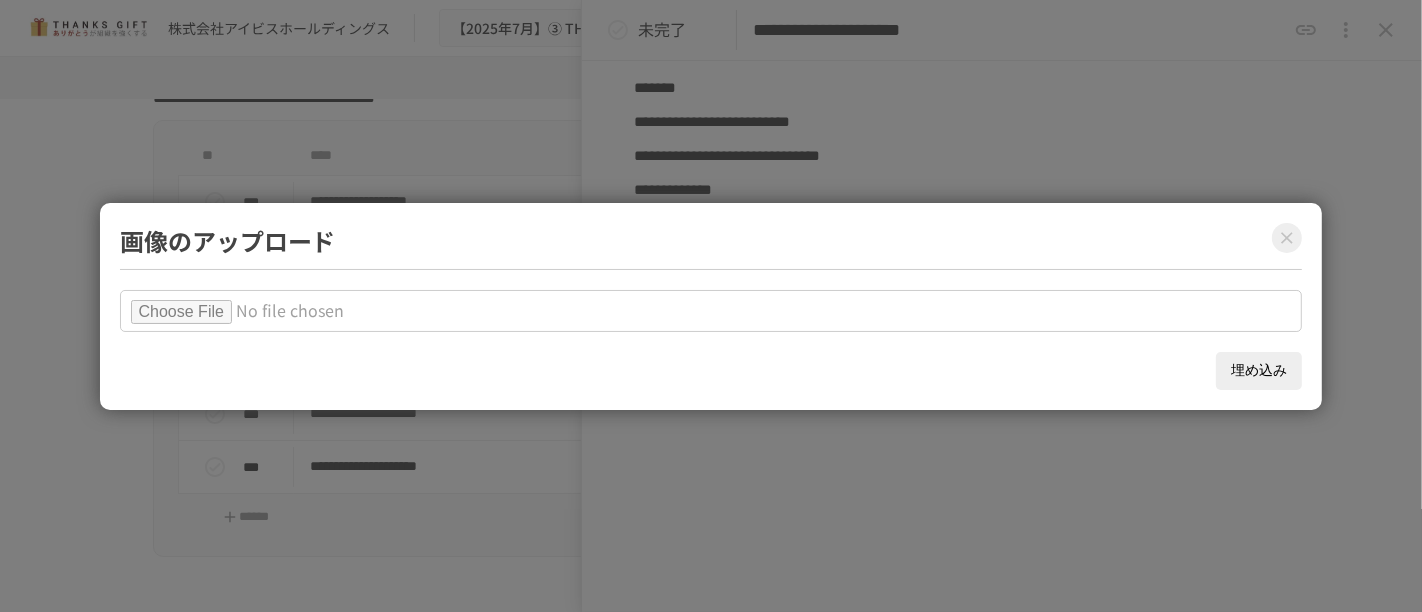 click on "埋め込み" at bounding box center [1259, 371] 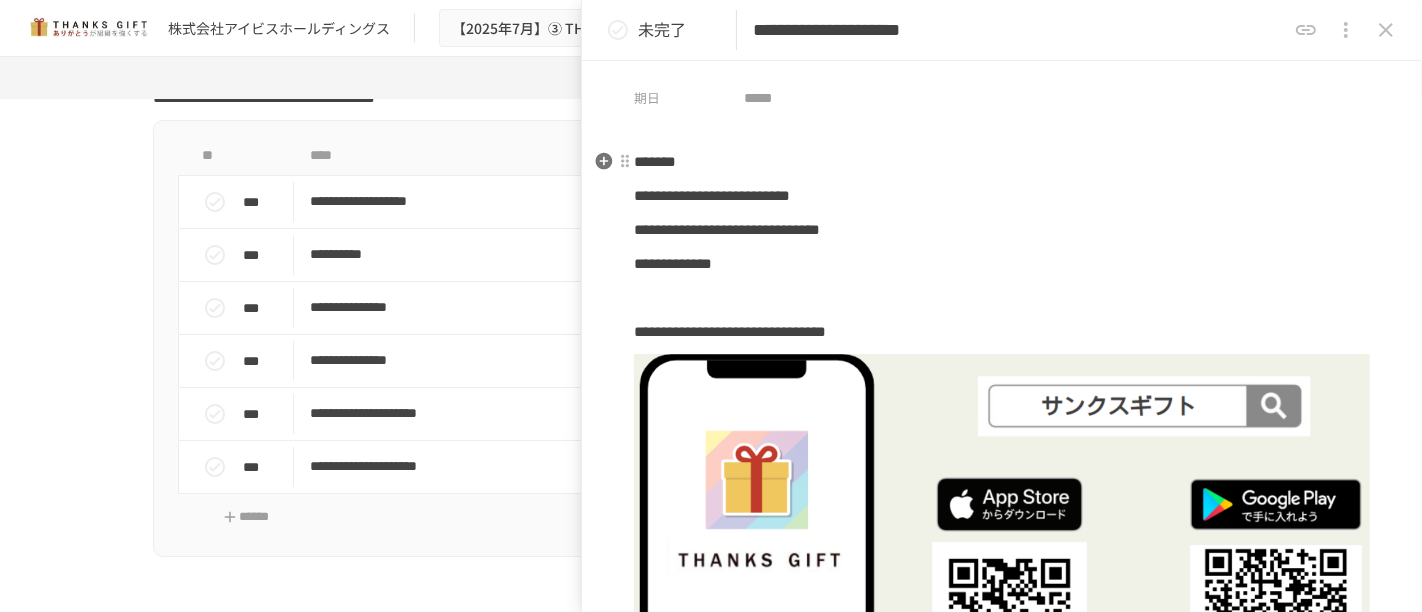 scroll, scrollTop: 0, scrollLeft: 0, axis: both 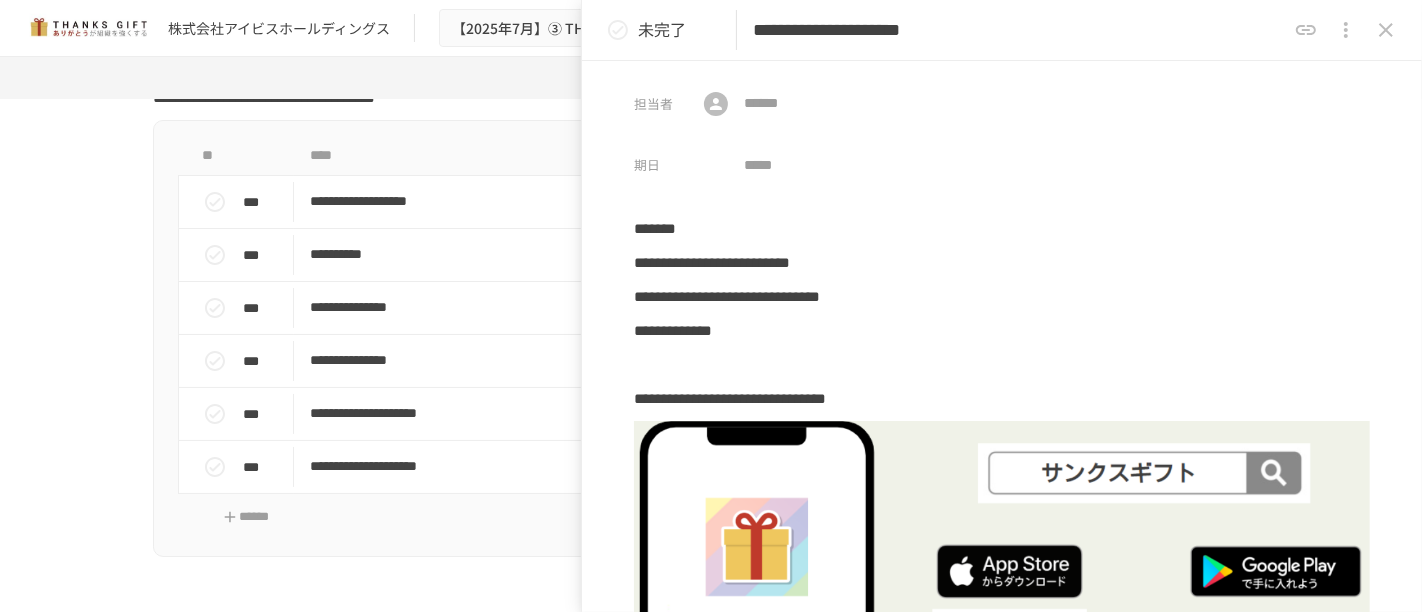 drag, startPoint x: 1126, startPoint y: 27, endPoint x: 883, endPoint y: 56, distance: 244.72433 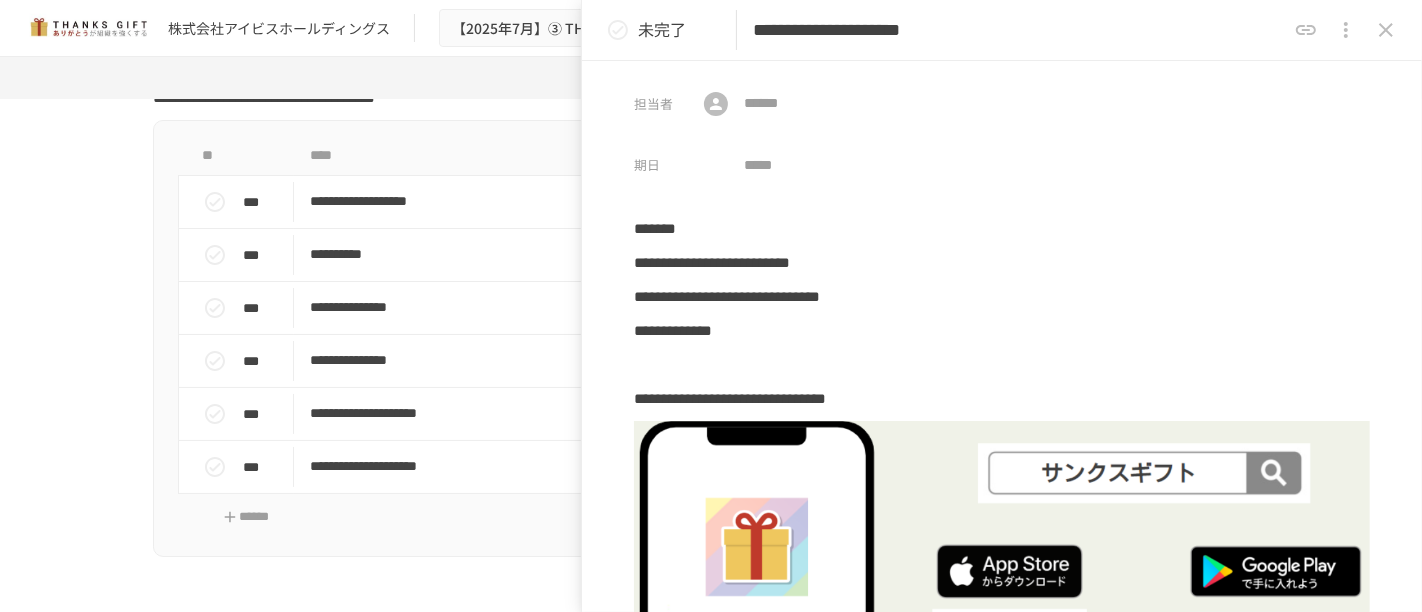 click on "**********" at bounding box center (1002, 30) 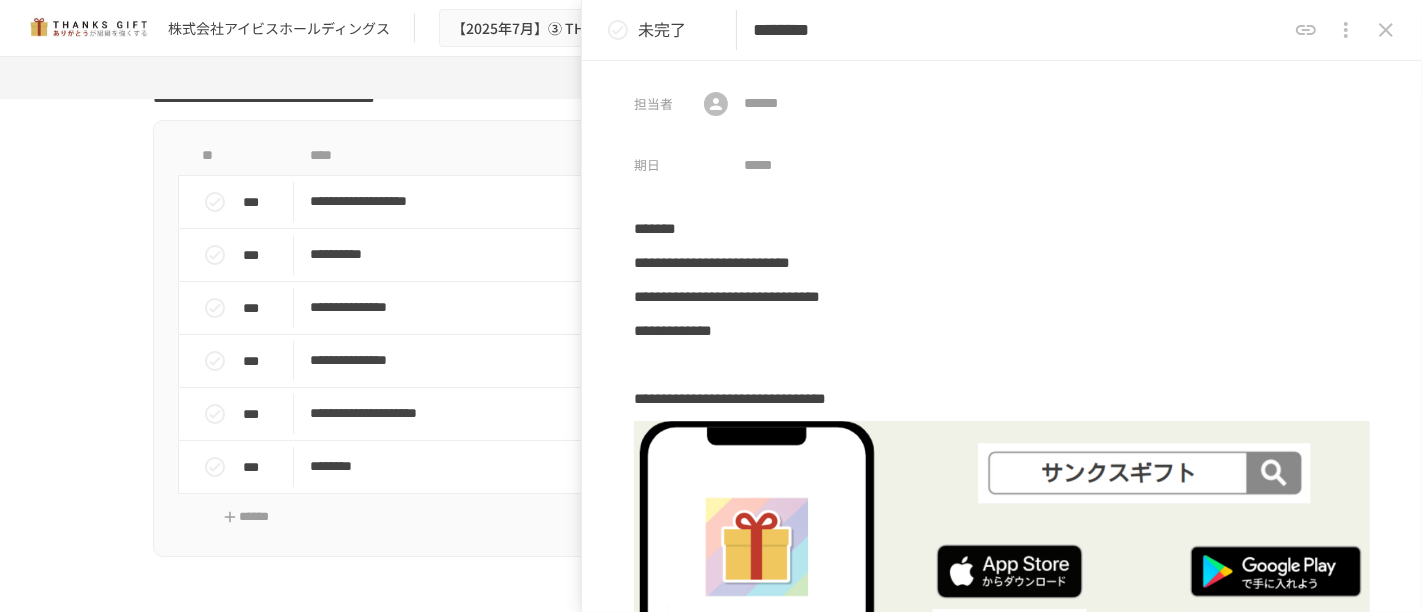 click on "********" at bounding box center [1019, 30] 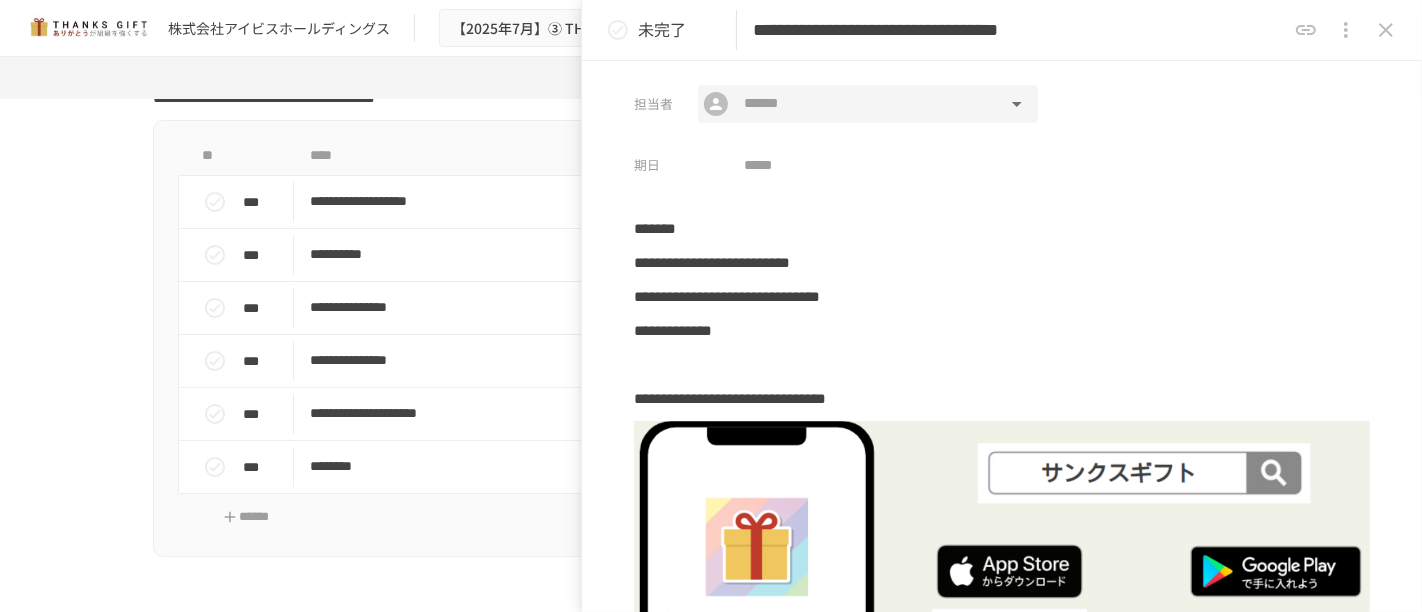 scroll, scrollTop: 0, scrollLeft: 82, axis: horizontal 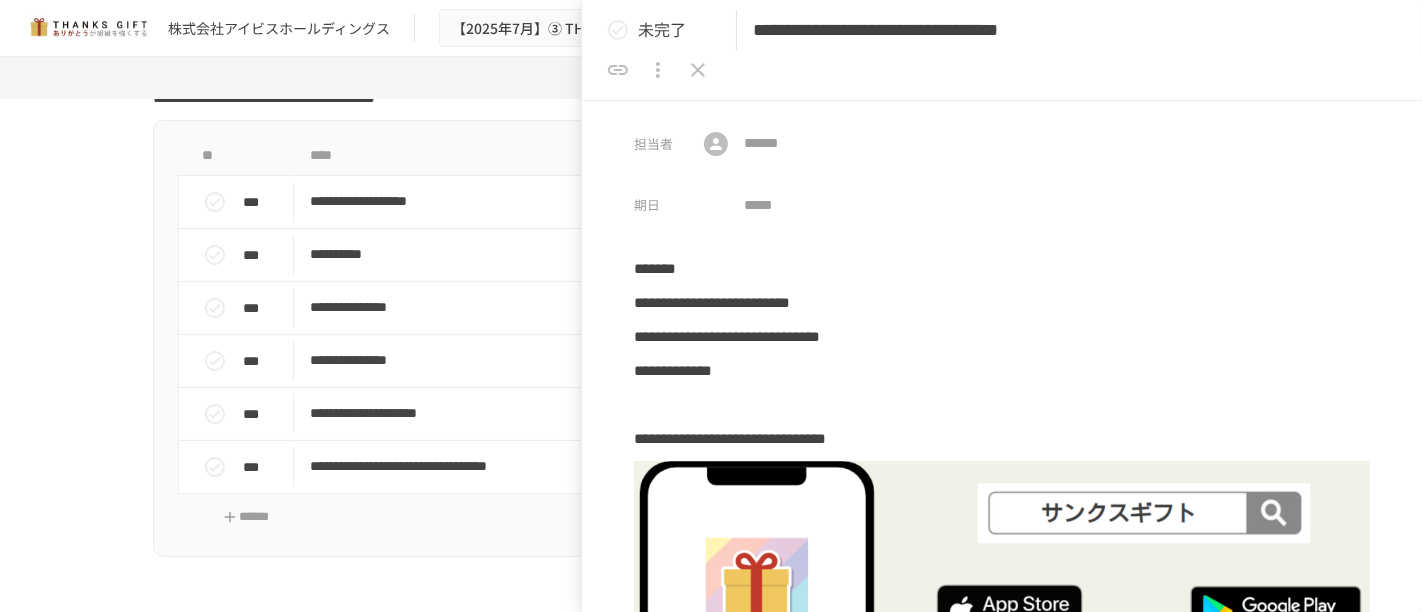 drag, startPoint x: 1089, startPoint y: 25, endPoint x: 800, endPoint y: 26, distance: 289.00174 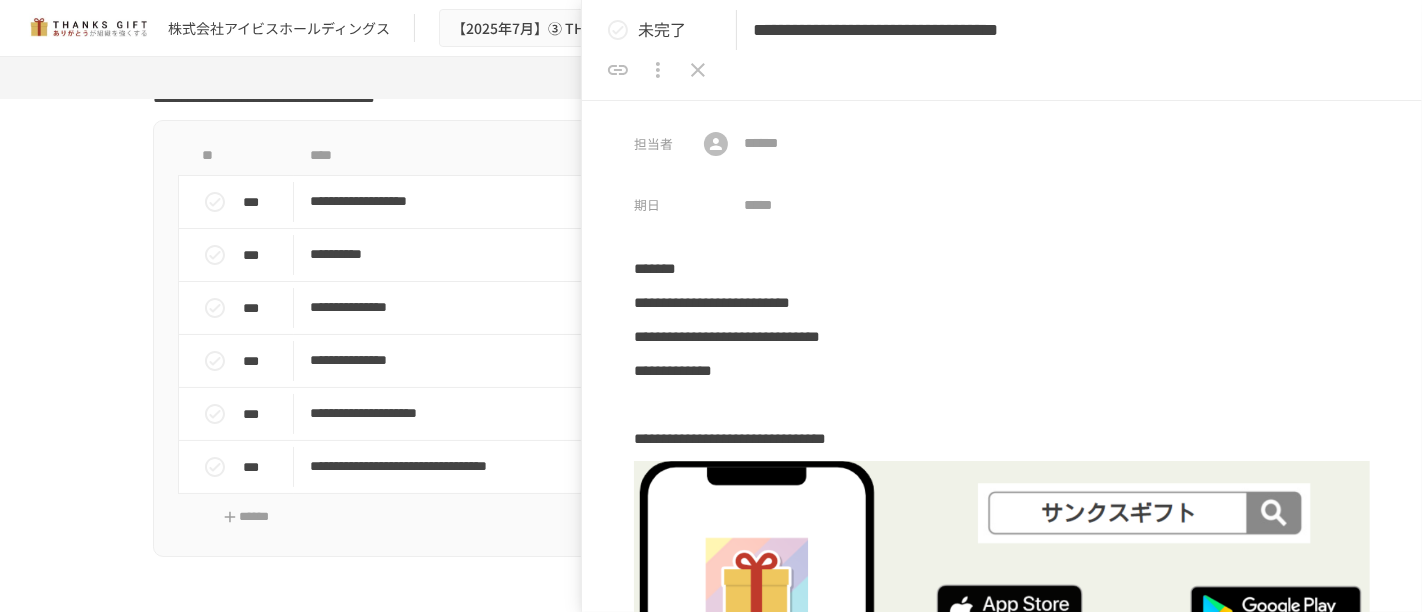 click on "**********" at bounding box center (1019, 30) 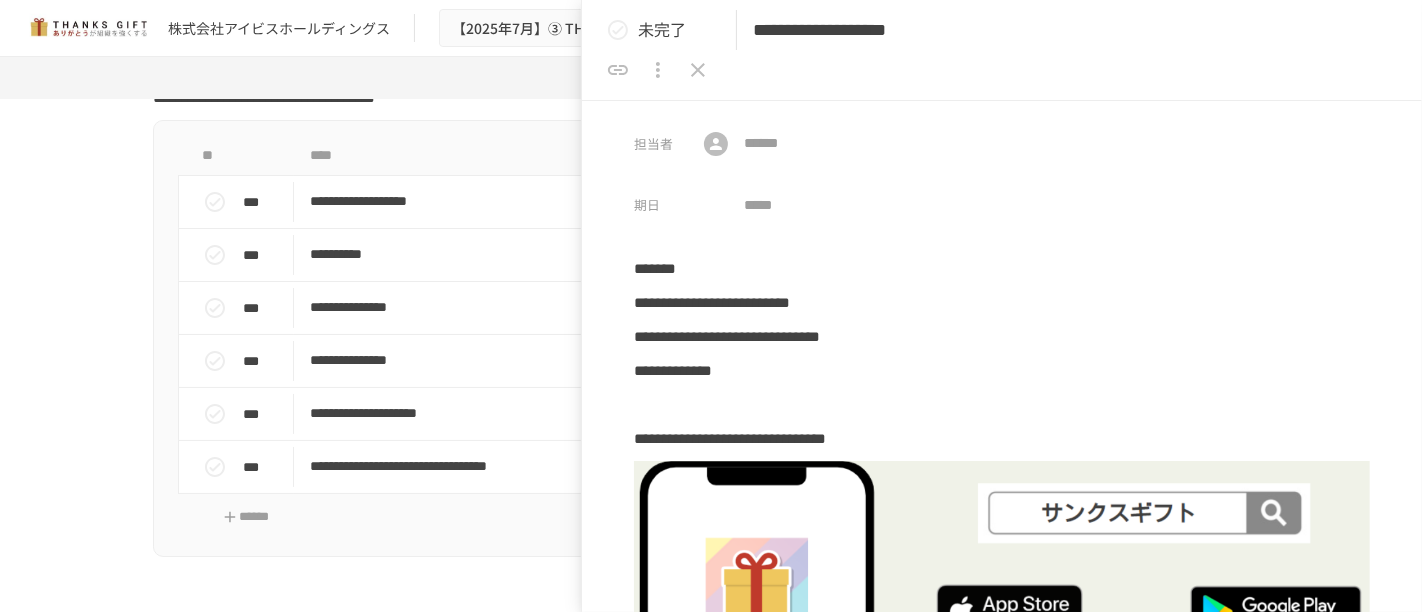 scroll, scrollTop: 0, scrollLeft: 0, axis: both 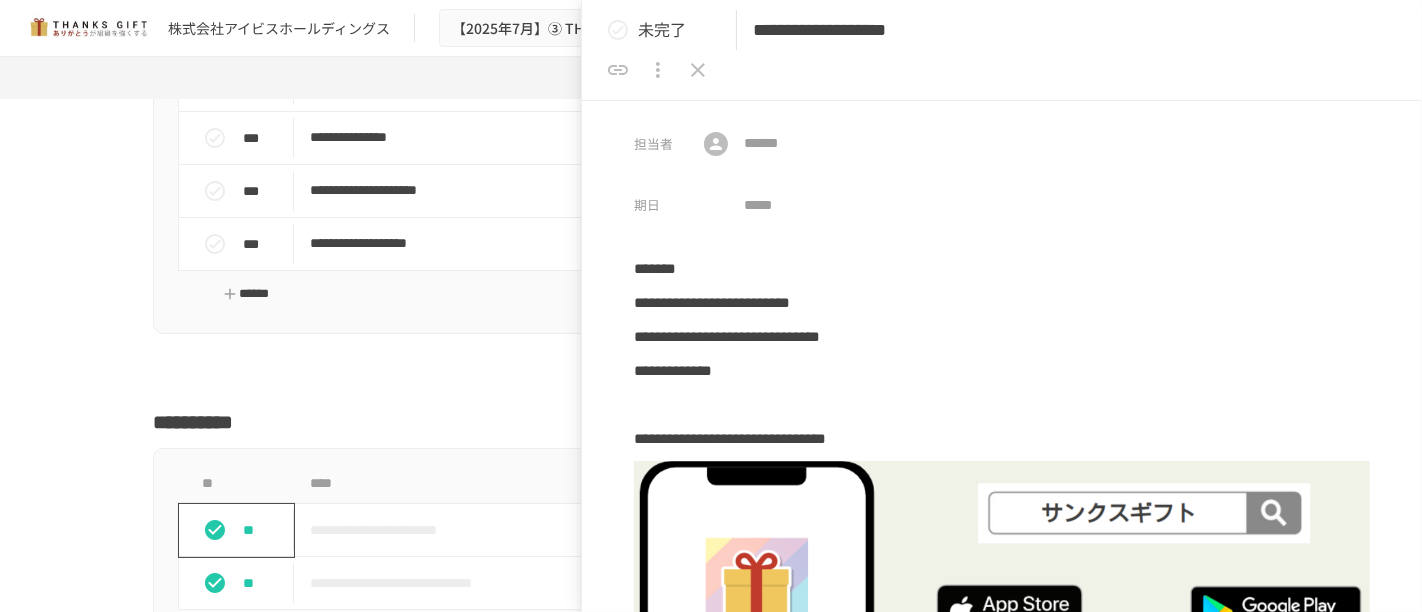 type on "**********" 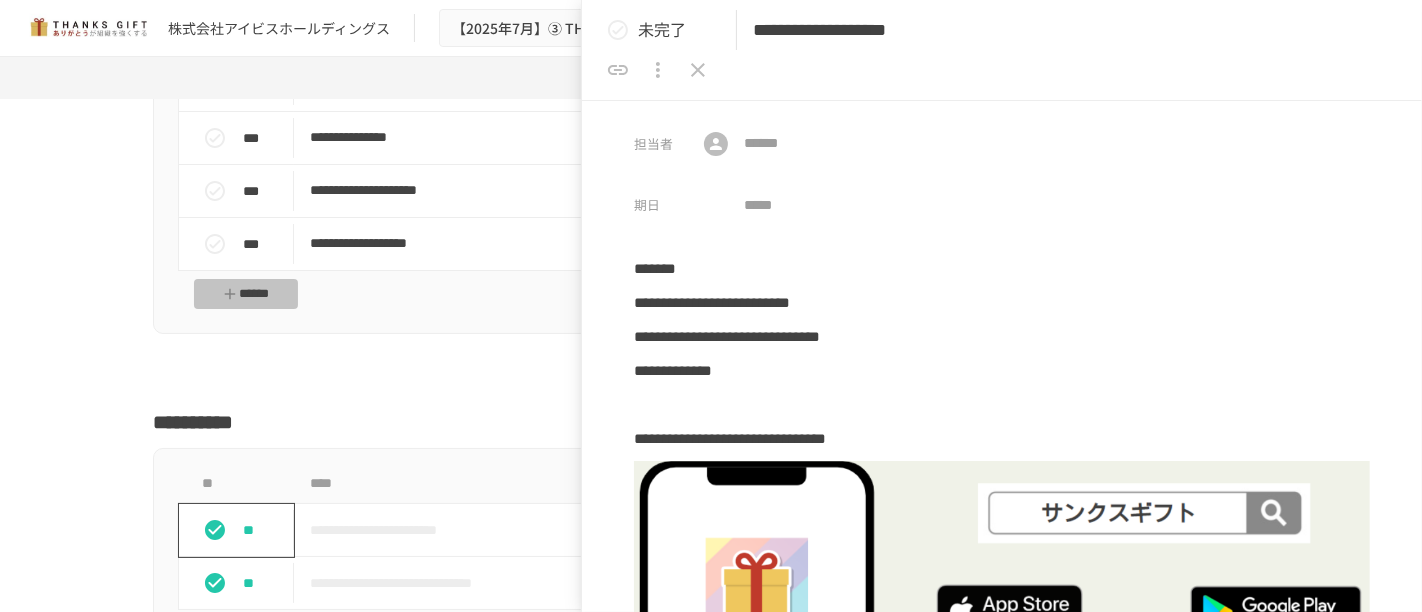 click on "******" at bounding box center (246, 294) 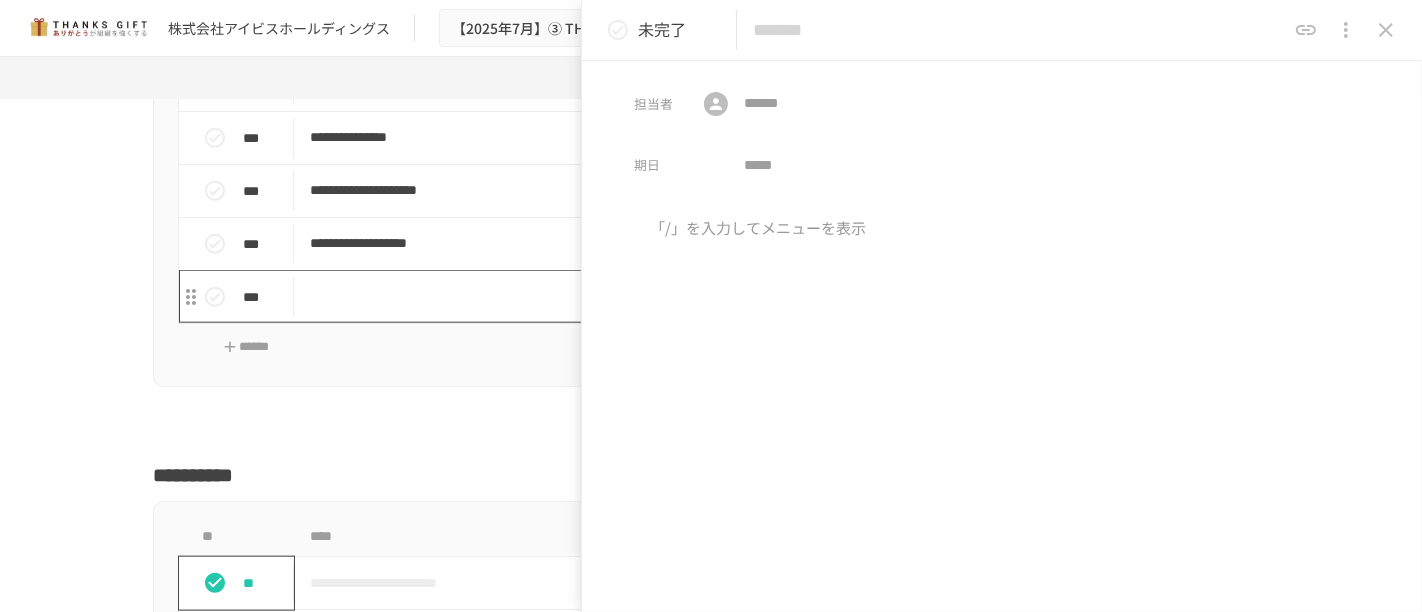click at bounding box center [669, 296] 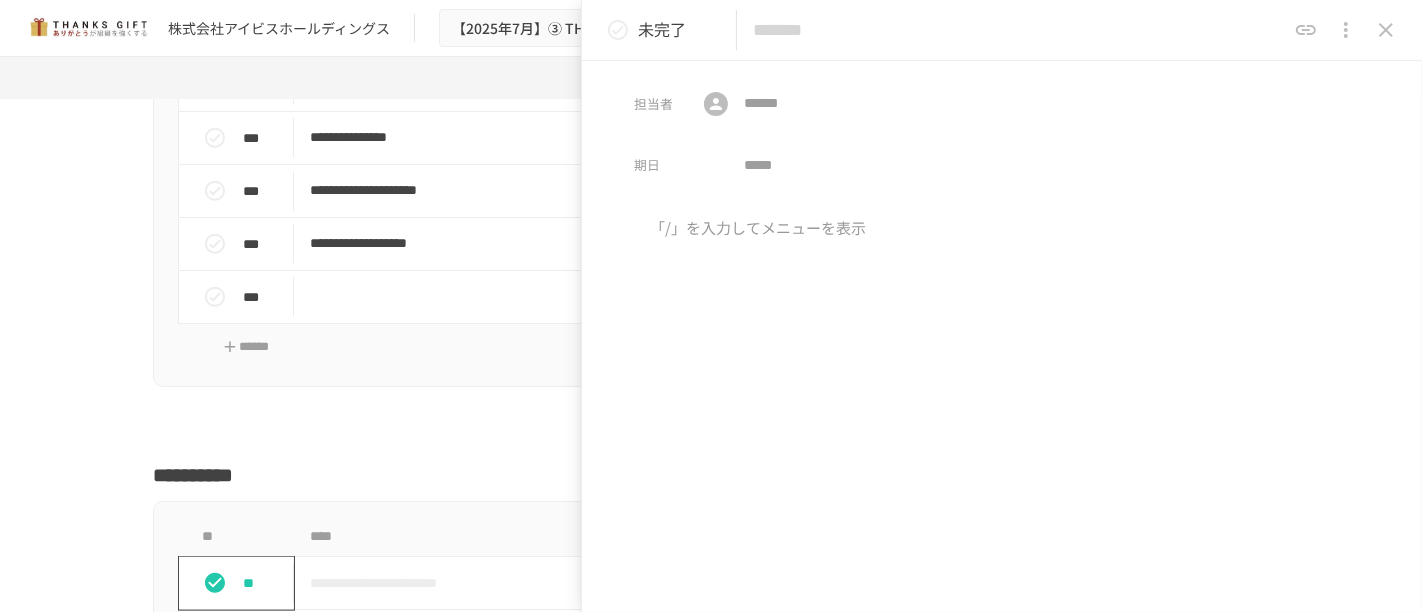 click at bounding box center (1019, 30) 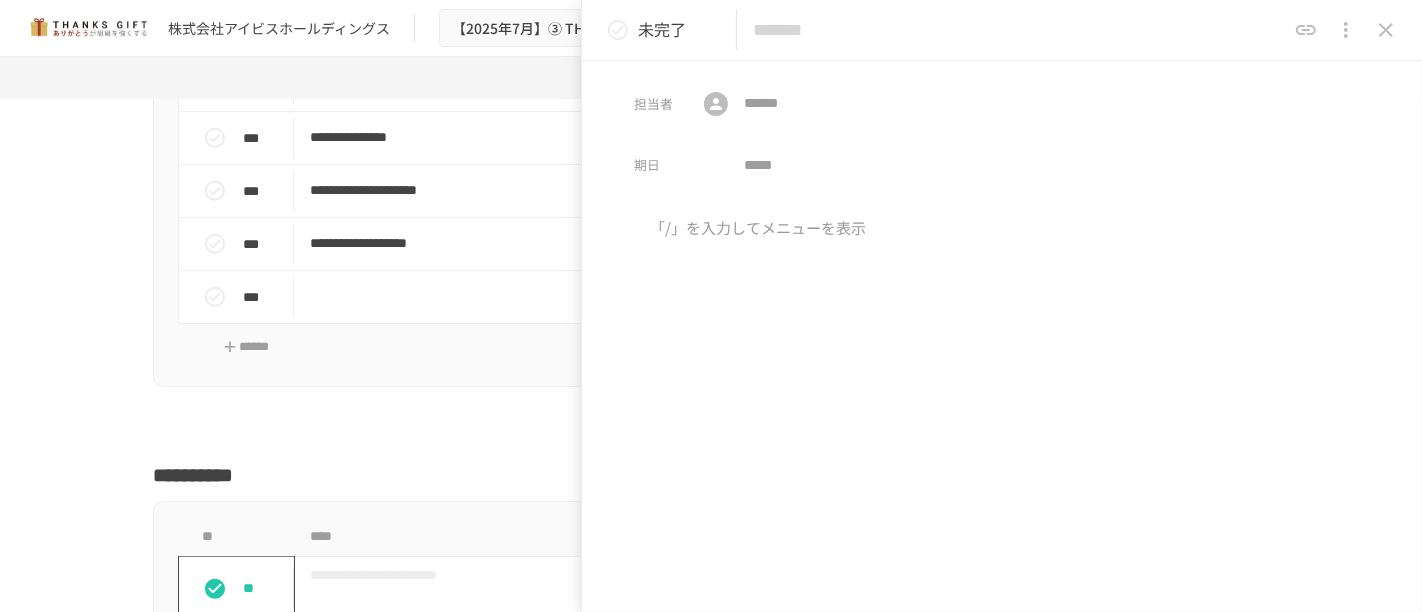 scroll, scrollTop: 18522, scrollLeft: 0, axis: vertical 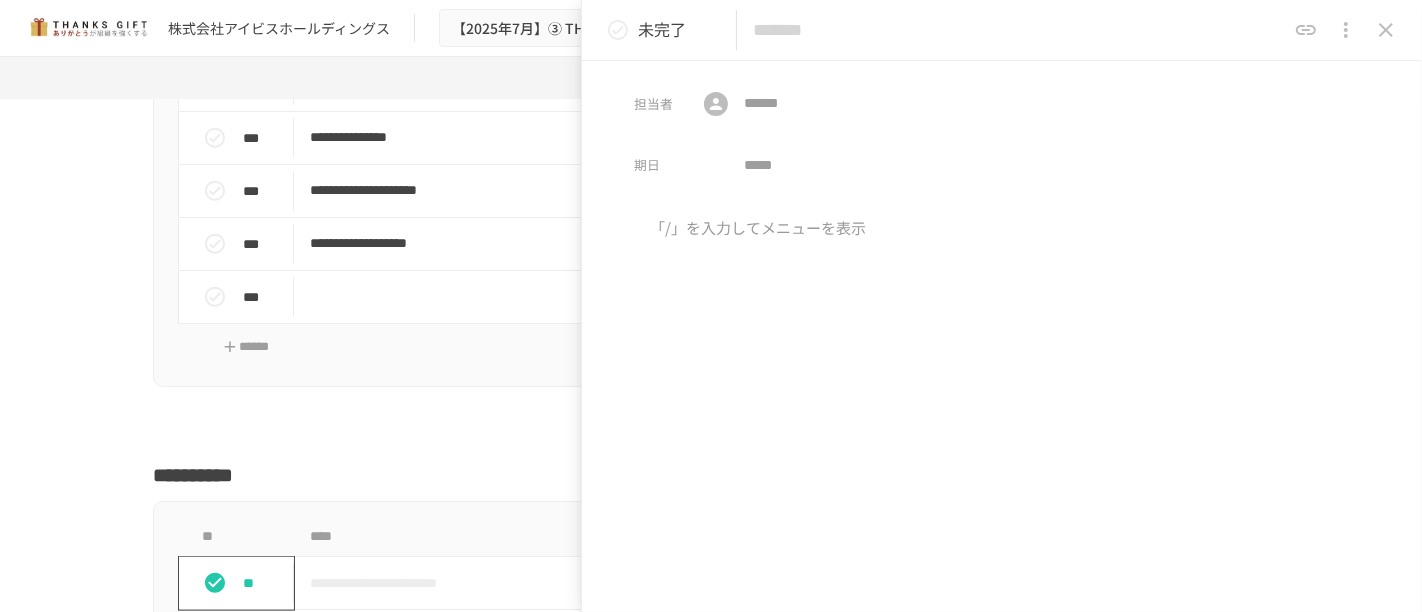 paste on "**********" 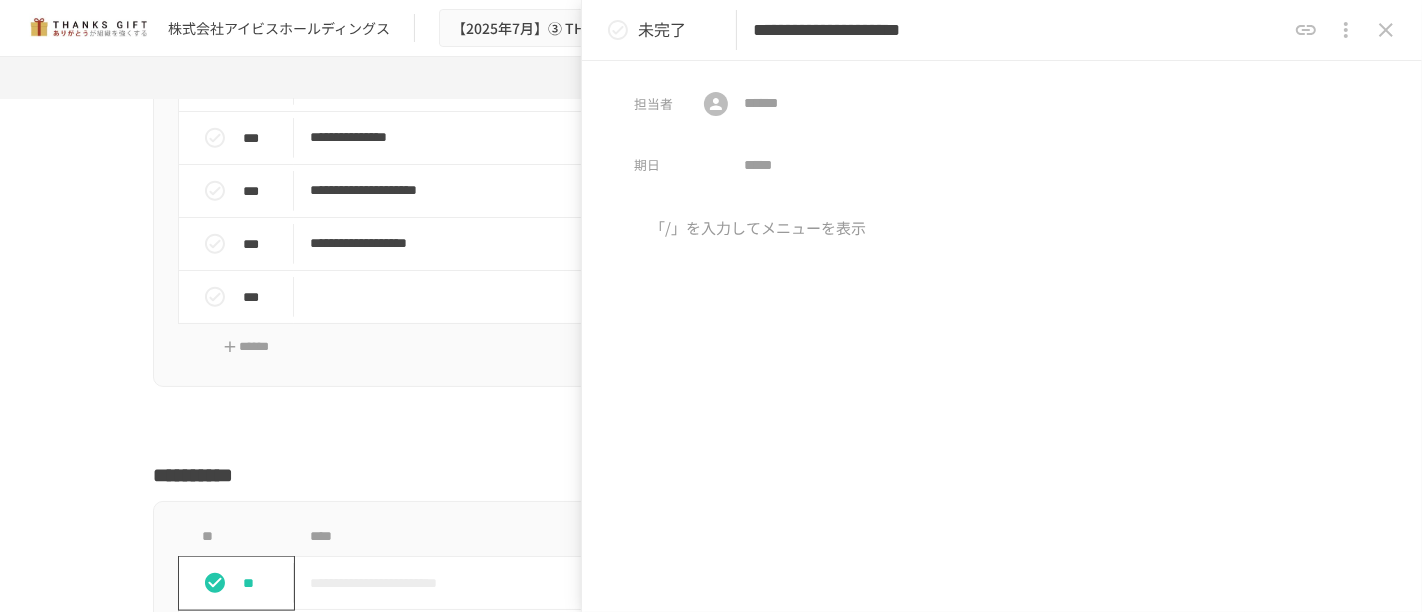 click on "**********" at bounding box center [1002, 30] 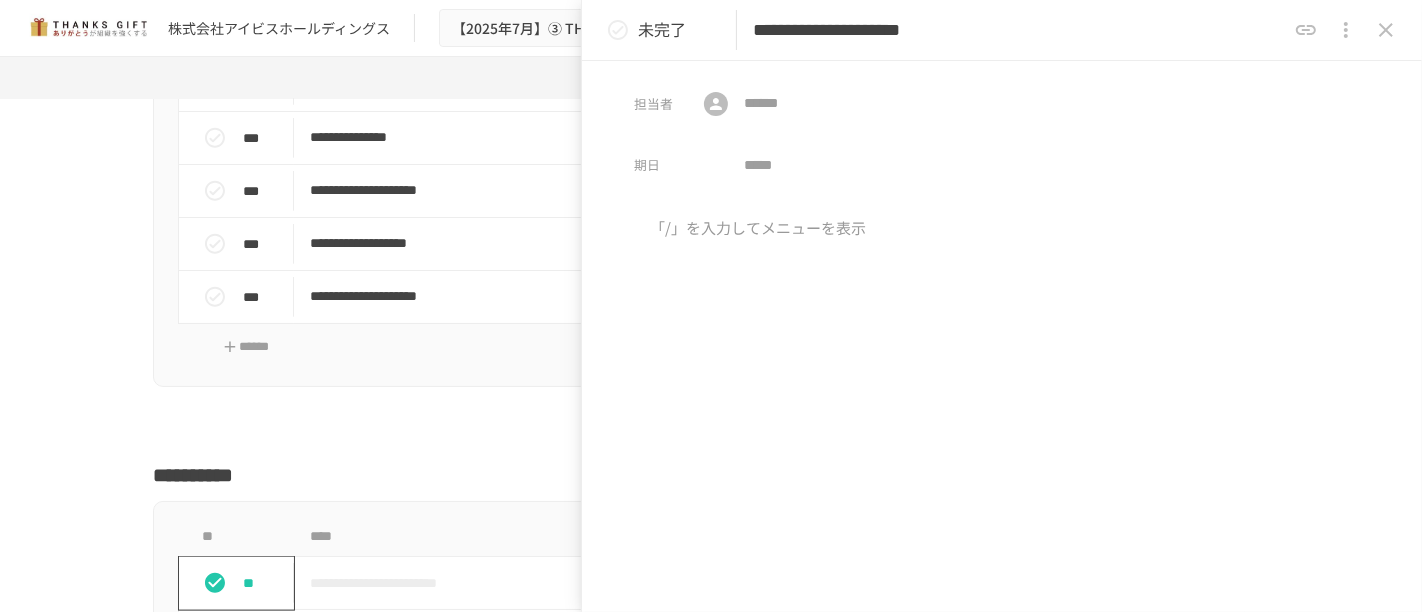drag, startPoint x: 937, startPoint y: 30, endPoint x: 1074, endPoint y: 30, distance: 137 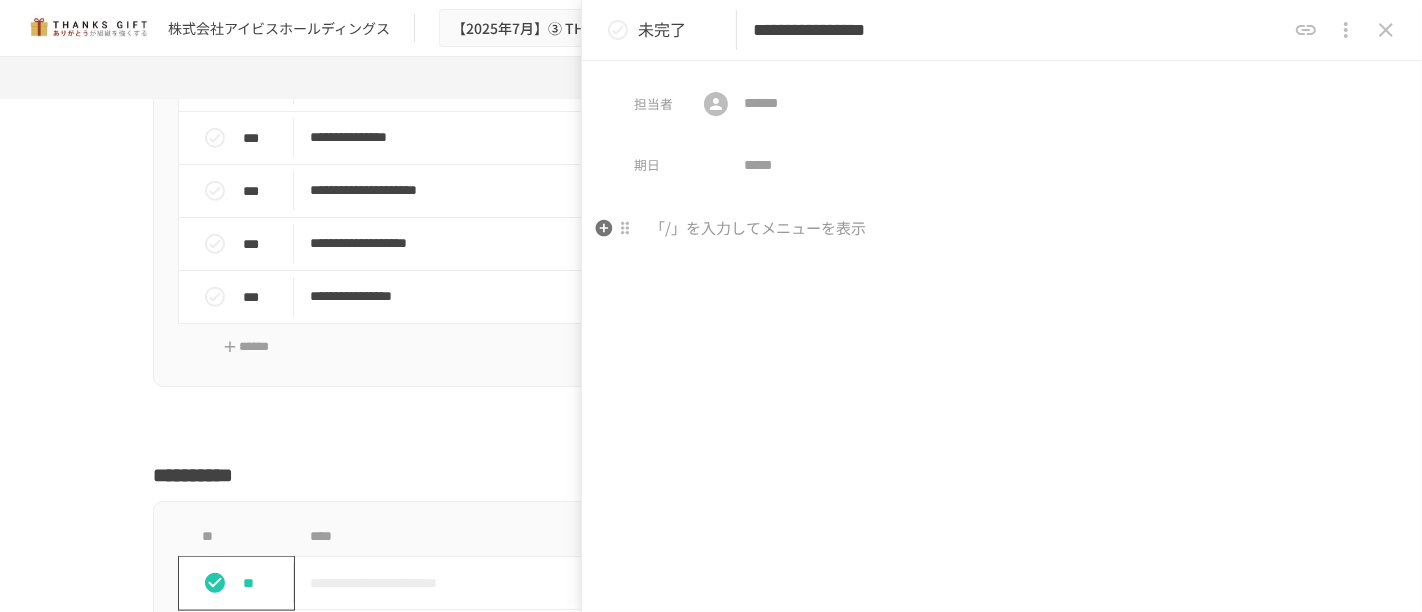 type on "**********" 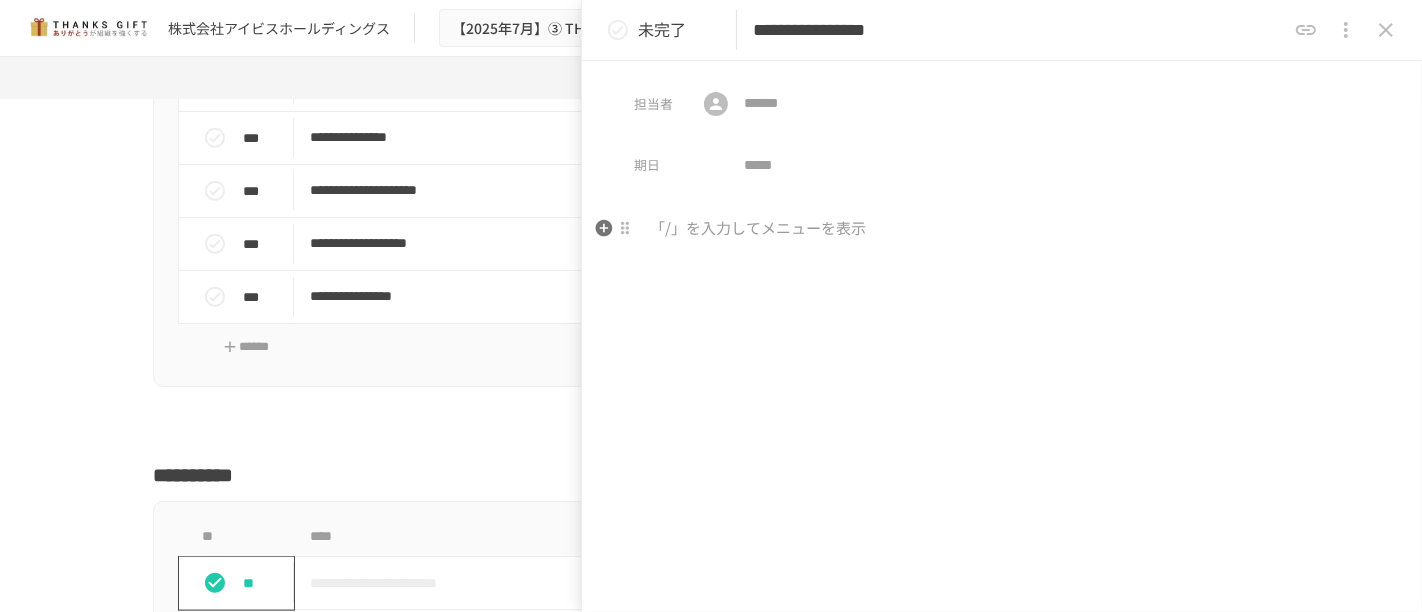 click at bounding box center (1002, 229) 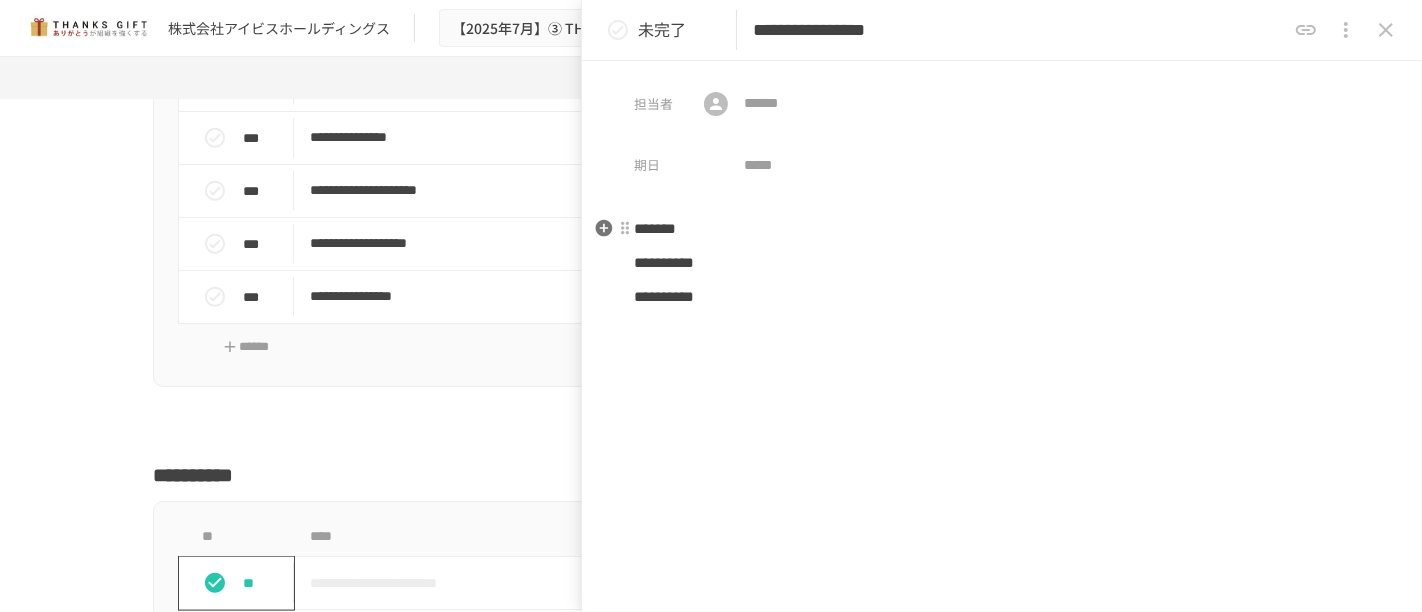 click on "*******" at bounding box center (1002, 229) 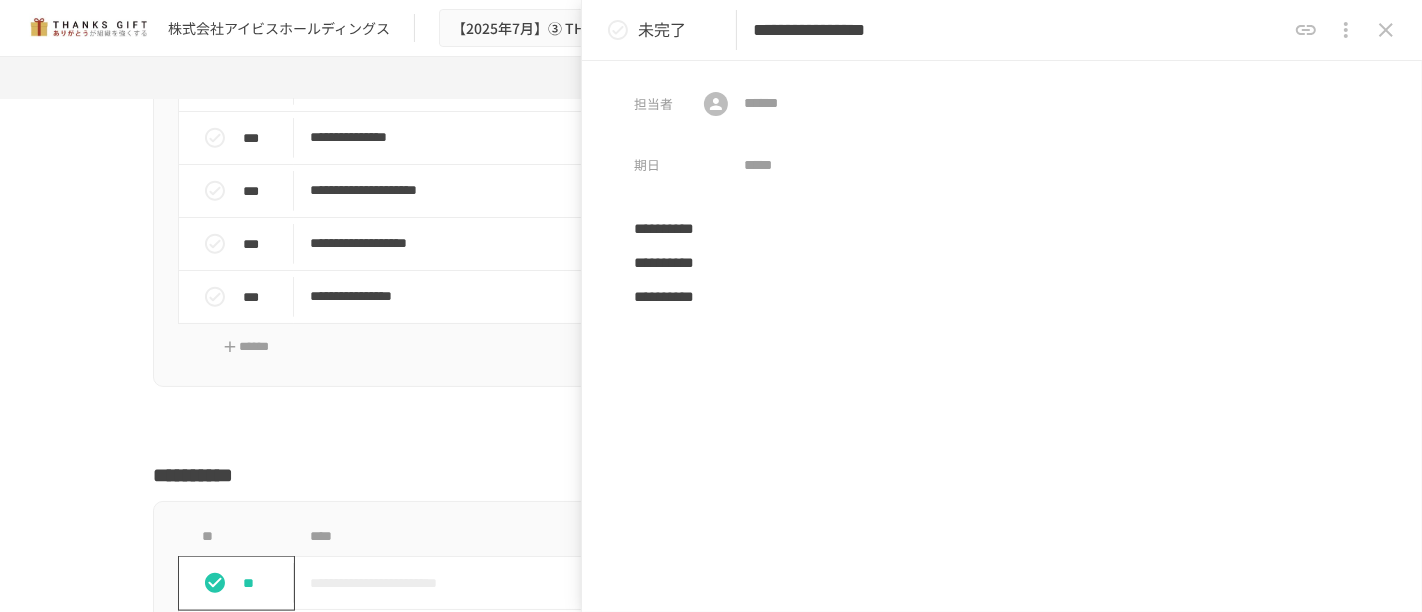 drag, startPoint x: 1395, startPoint y: 20, endPoint x: 1394, endPoint y: 35, distance: 15.033297 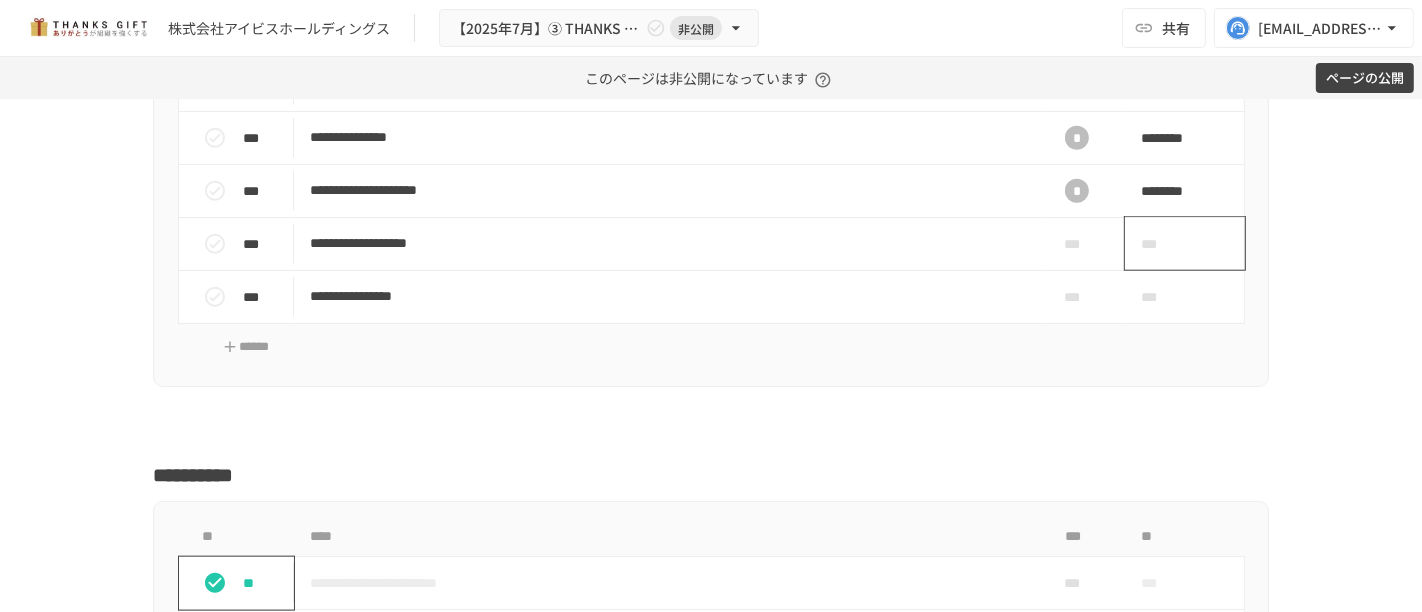 click on "***" at bounding box center [1185, 243] 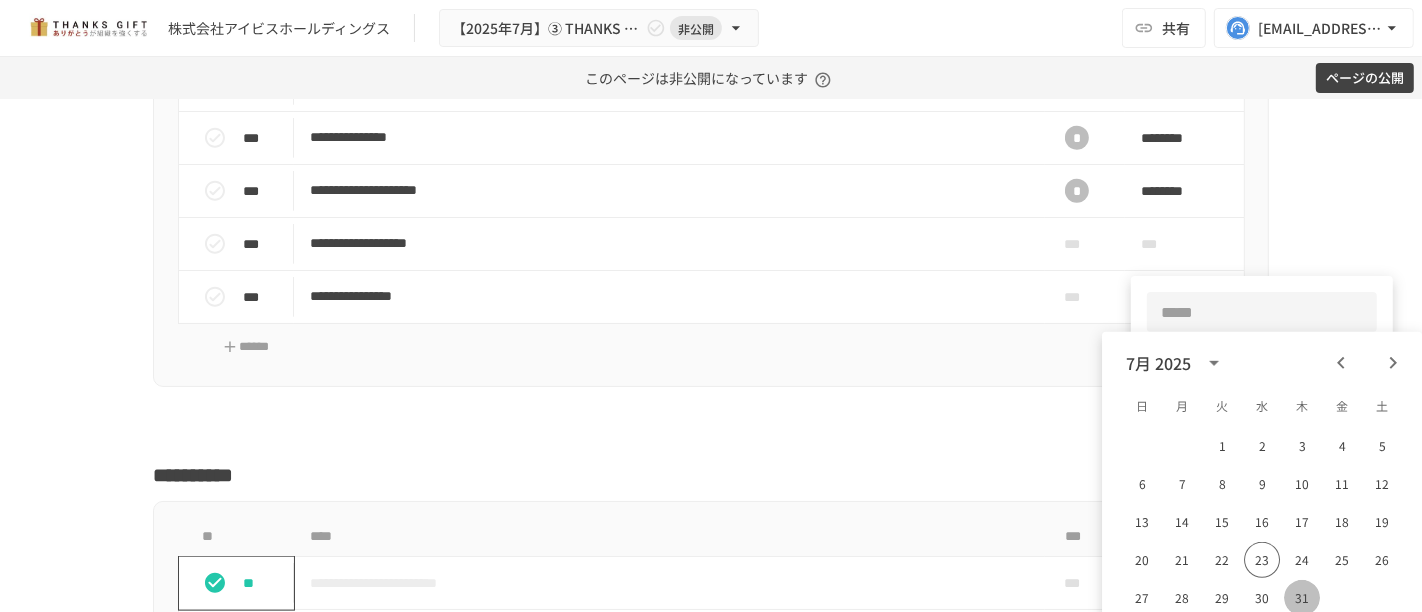 click on "31" at bounding box center [1302, 598] 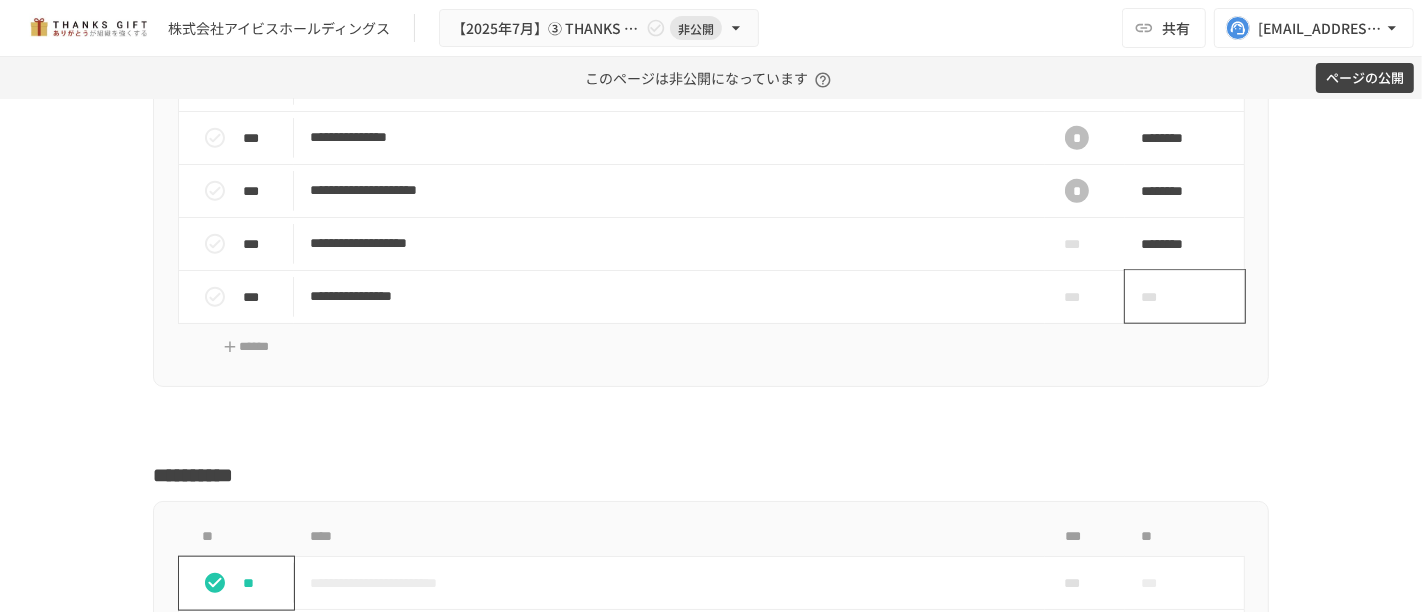 click on "***" at bounding box center (1162, 297) 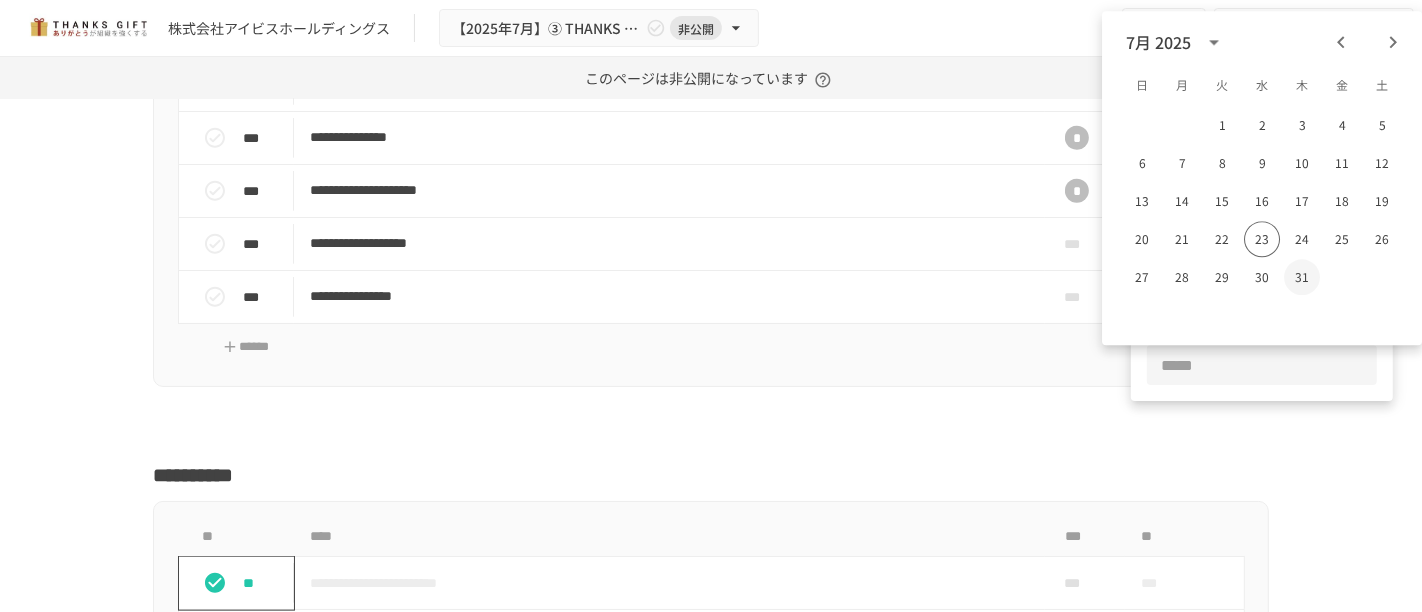 click on "31" at bounding box center [1302, 277] 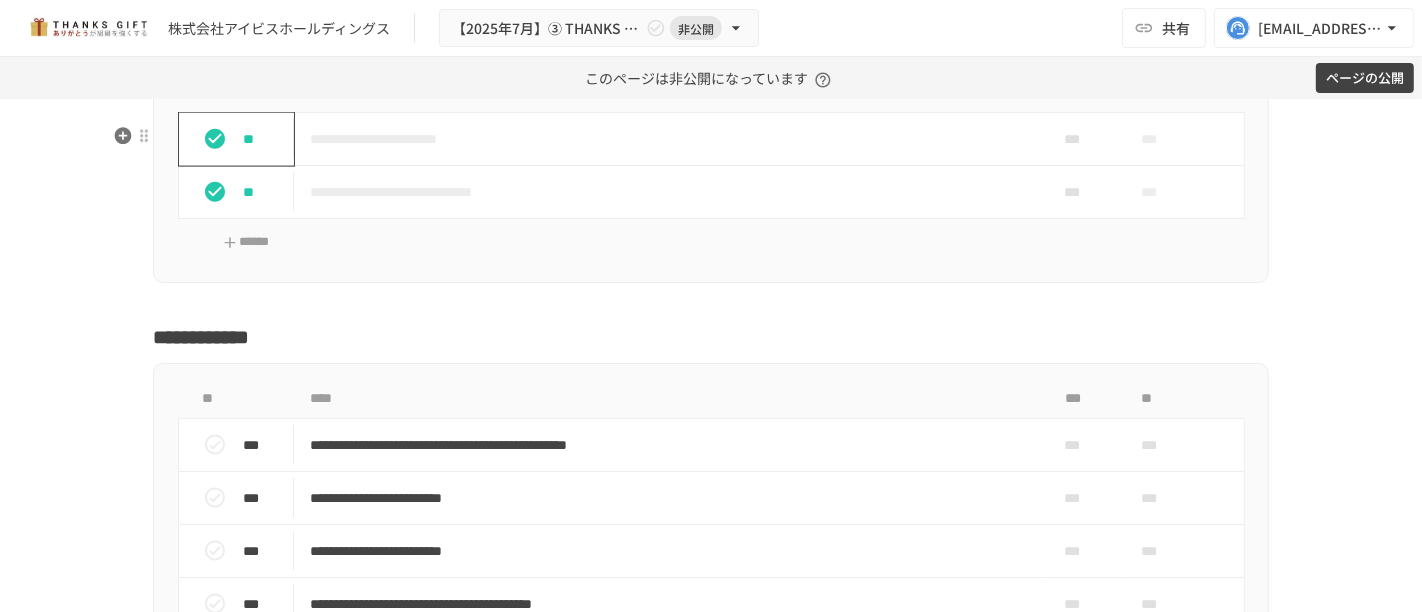 scroll, scrollTop: 21222, scrollLeft: 0, axis: vertical 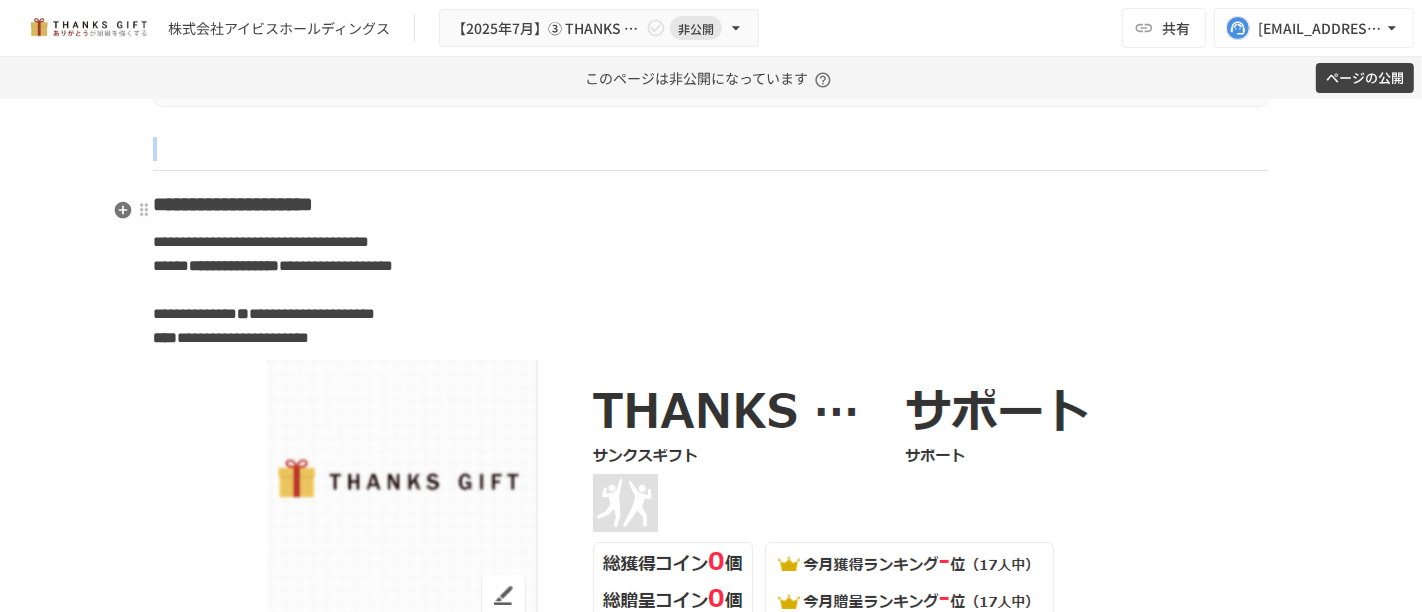 drag, startPoint x: 165, startPoint y: 272, endPoint x: 200, endPoint y: 194, distance: 85.49269 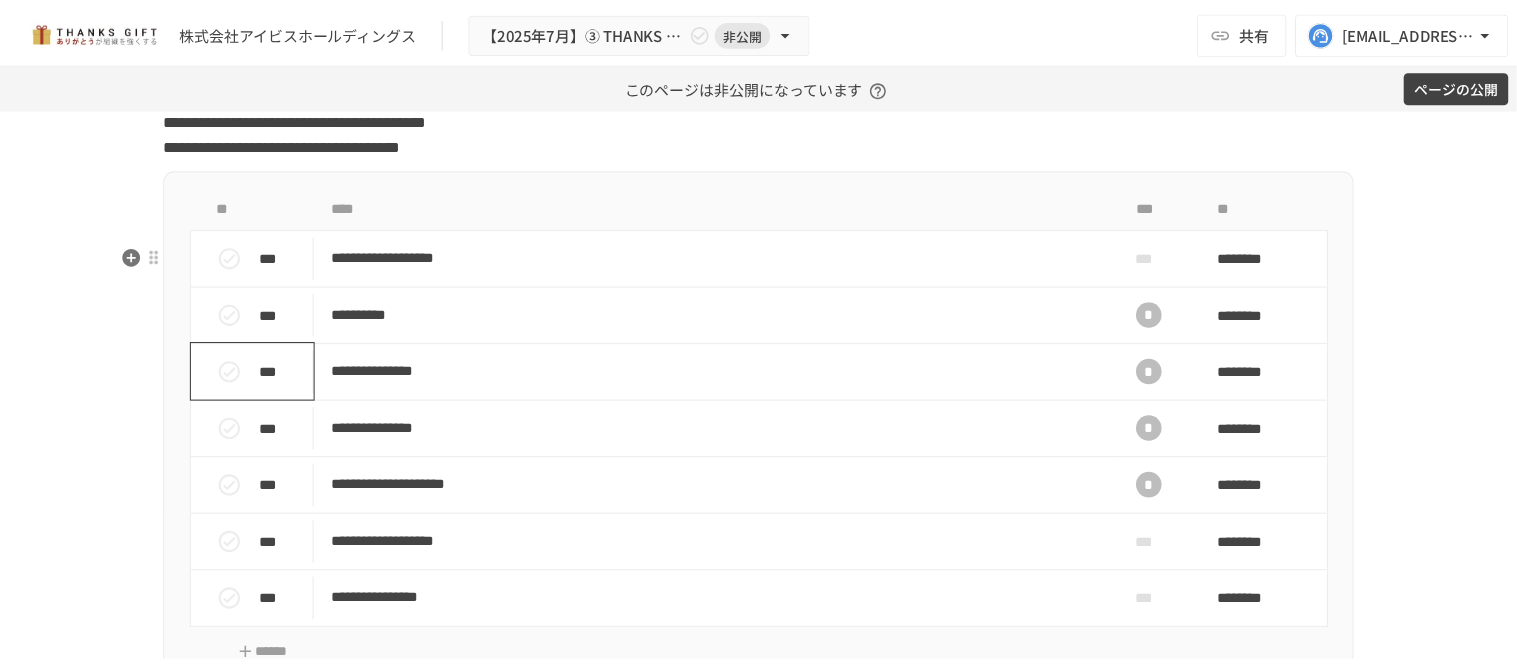 scroll, scrollTop: 20878, scrollLeft: 0, axis: vertical 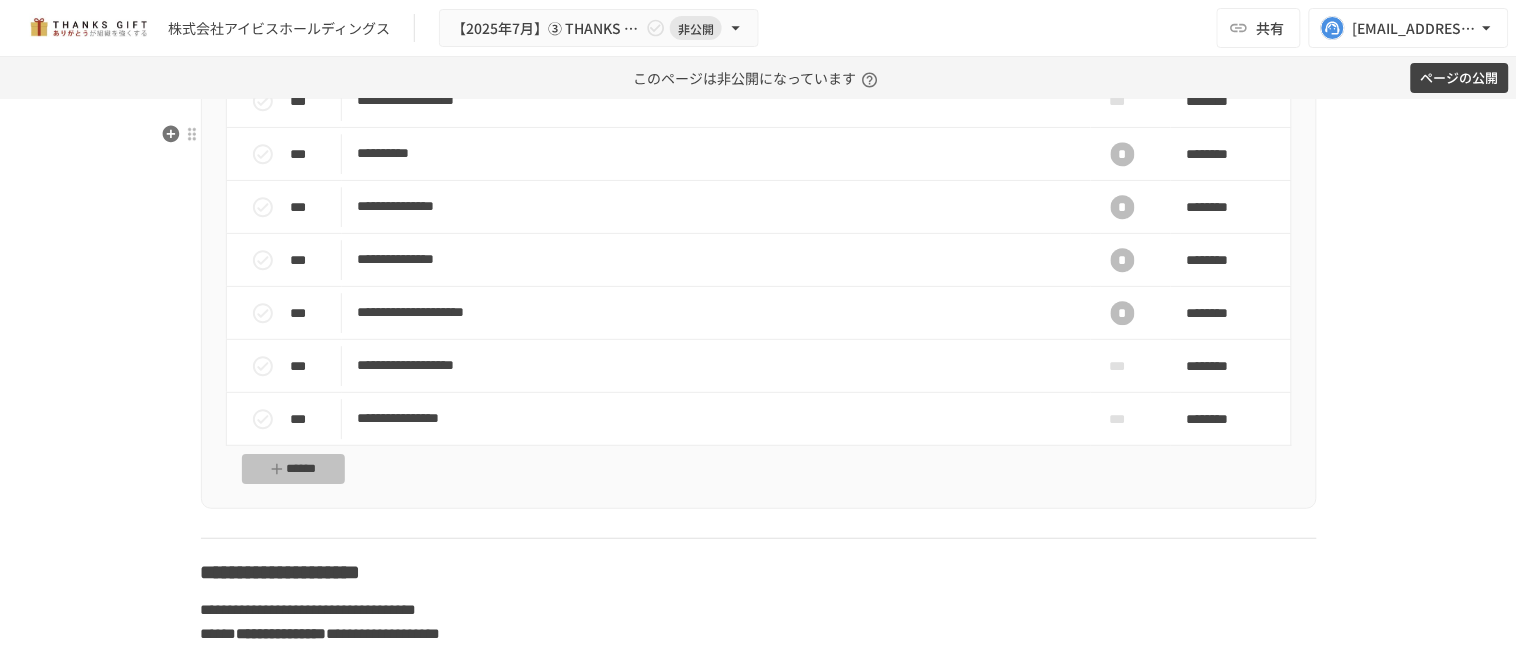 click on "******" at bounding box center [294, 469] 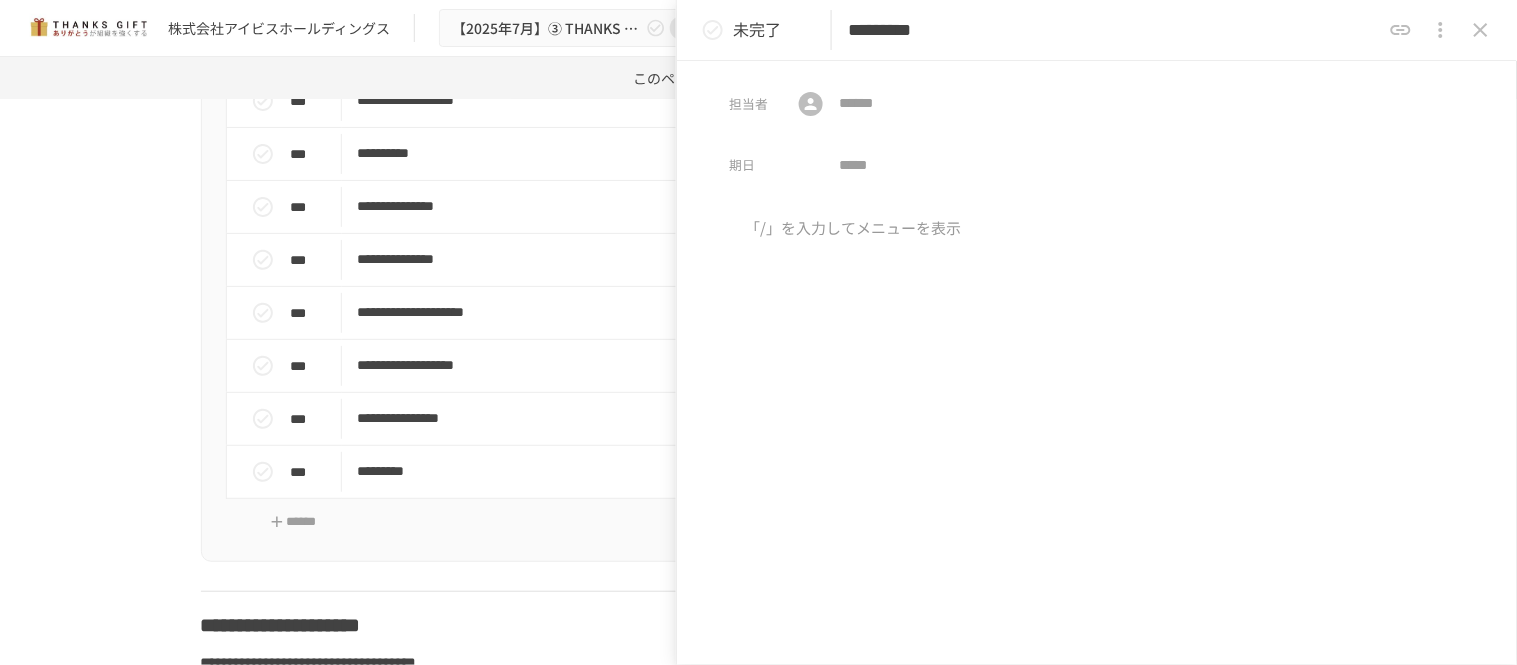 click on "*********" at bounding box center [1114, 30] 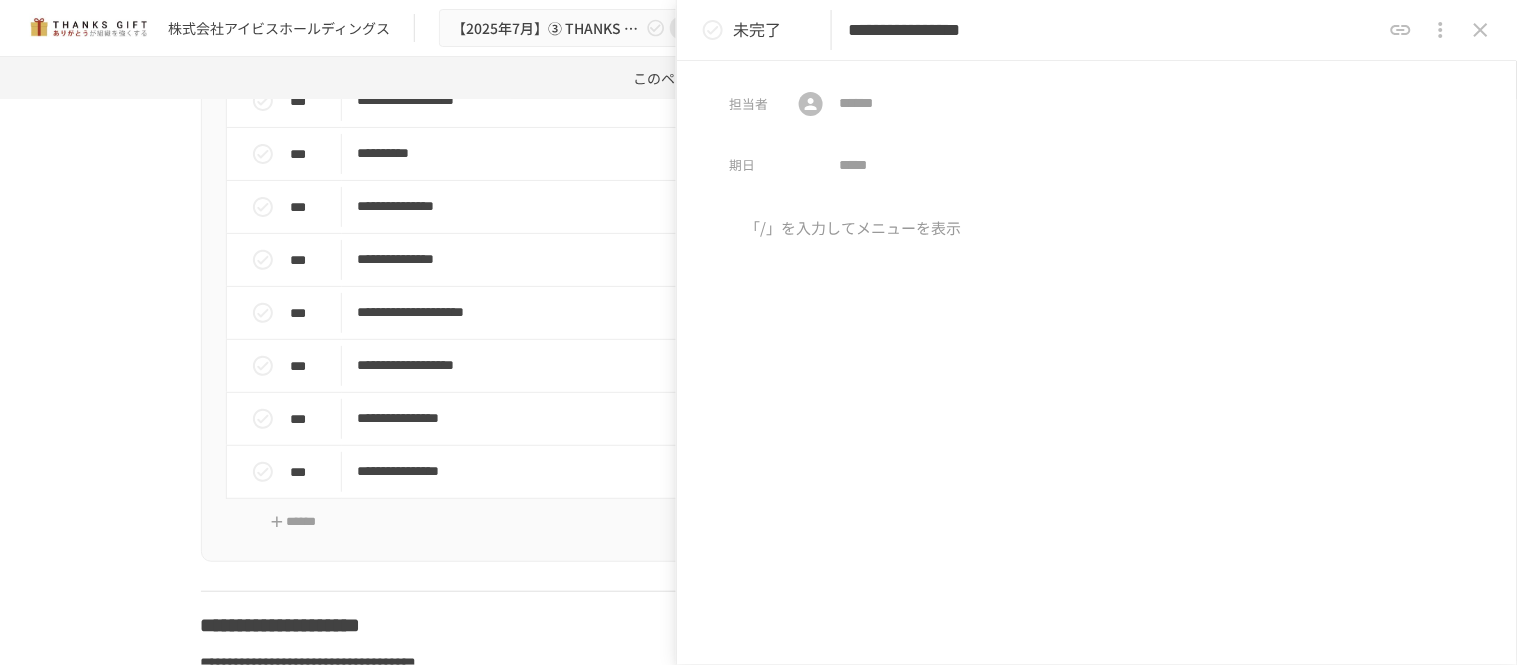 click on "**********" at bounding box center (1114, 30) 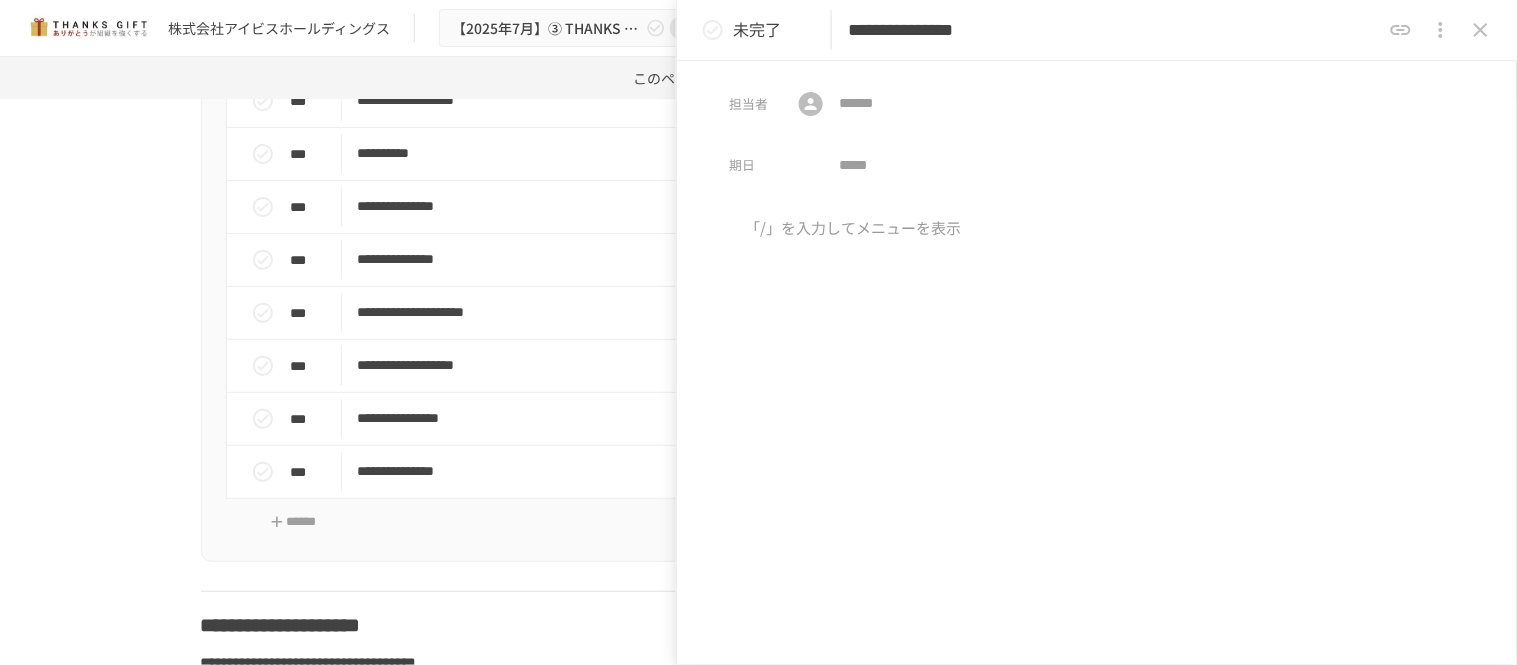 click on "**********" at bounding box center (1114, 30) 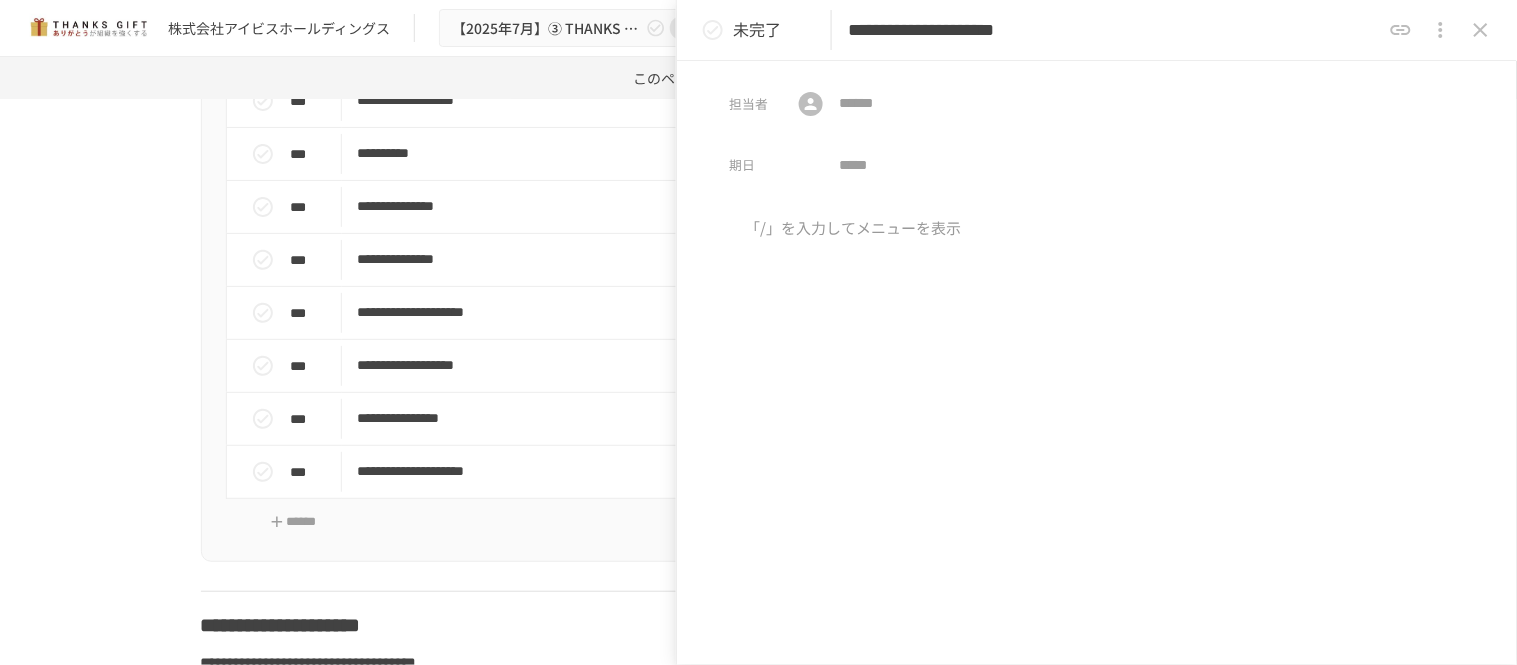 type on "**********" 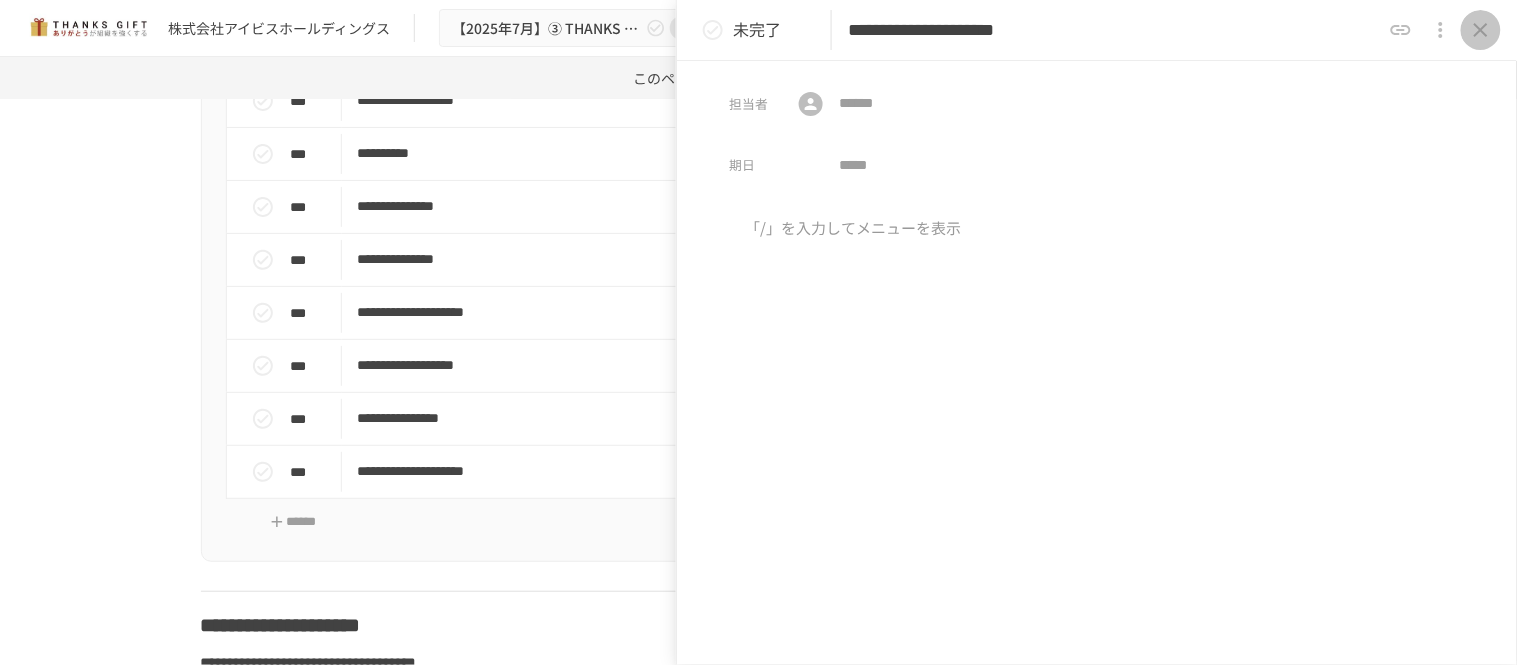 drag, startPoint x: 1481, startPoint y: 32, endPoint x: 1467, endPoint y: 55, distance: 26.925823 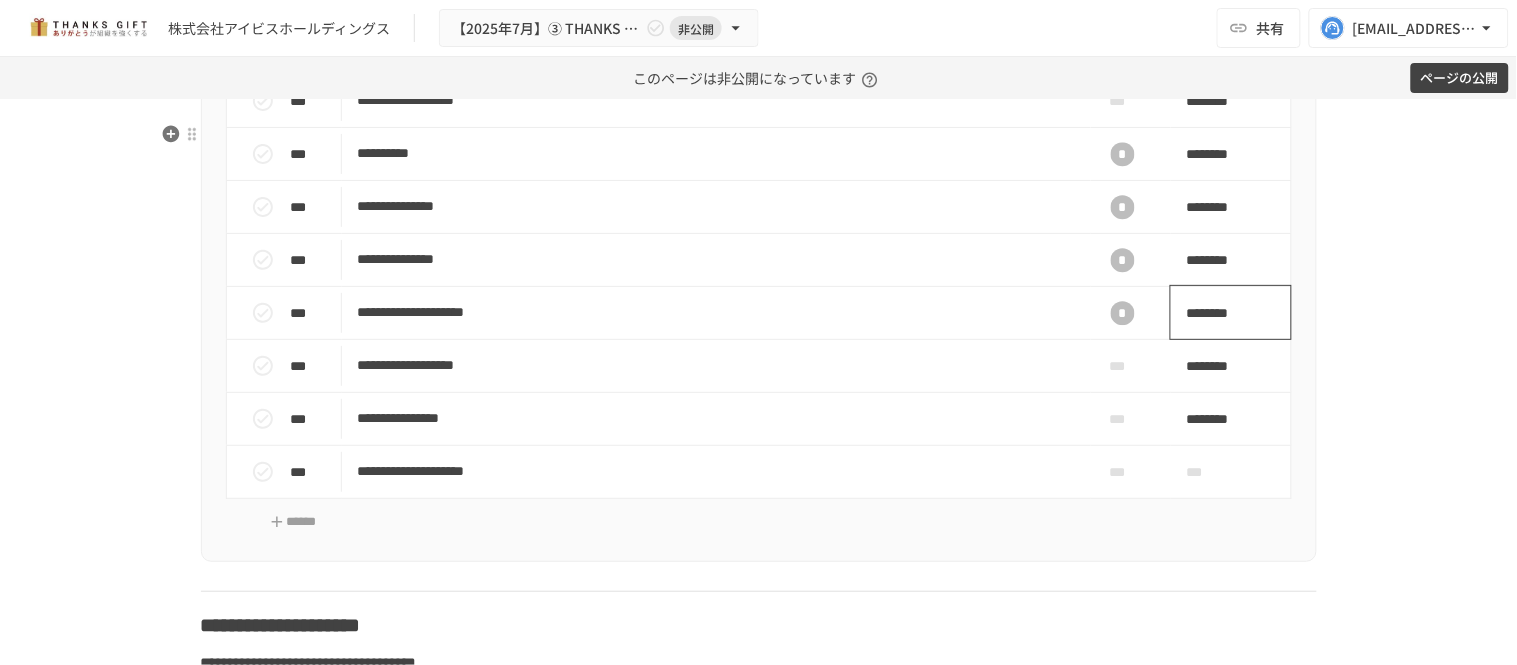 scroll, scrollTop: 20990, scrollLeft: 0, axis: vertical 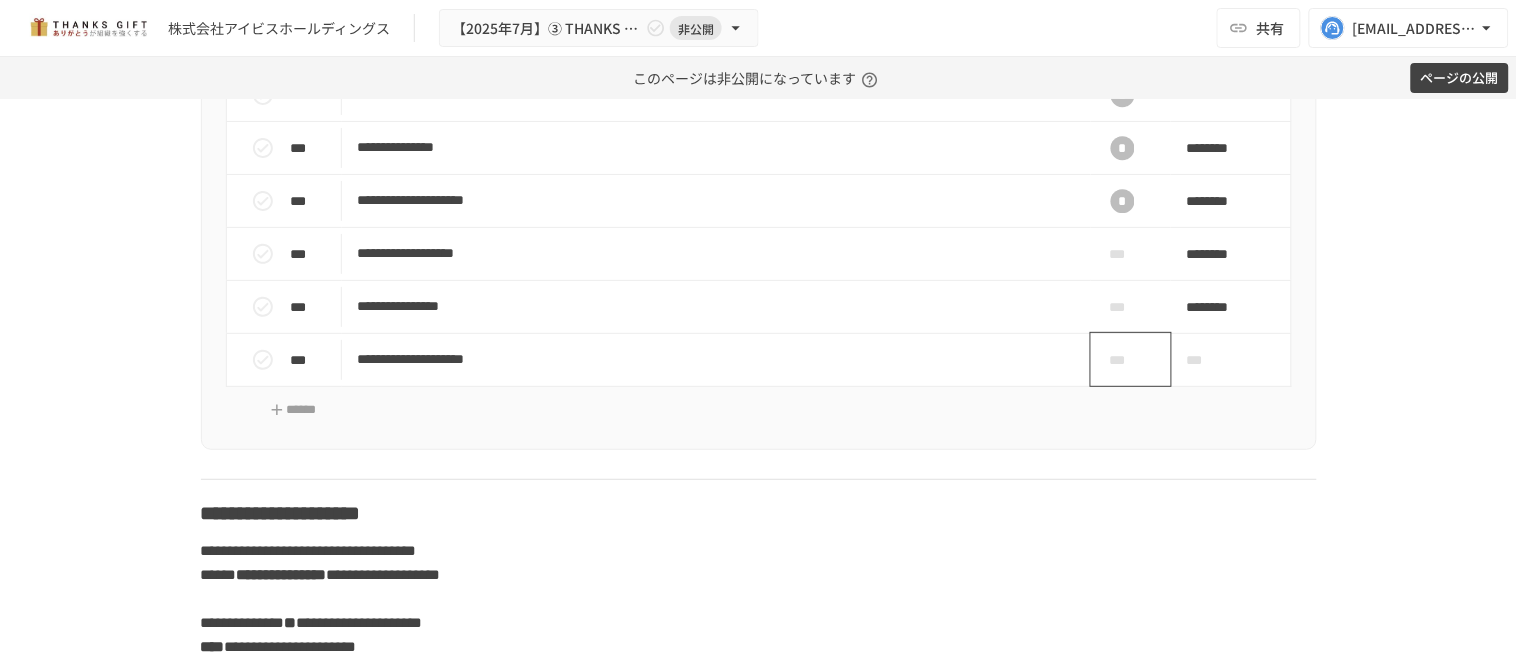 click on "***" at bounding box center (1123, 360) 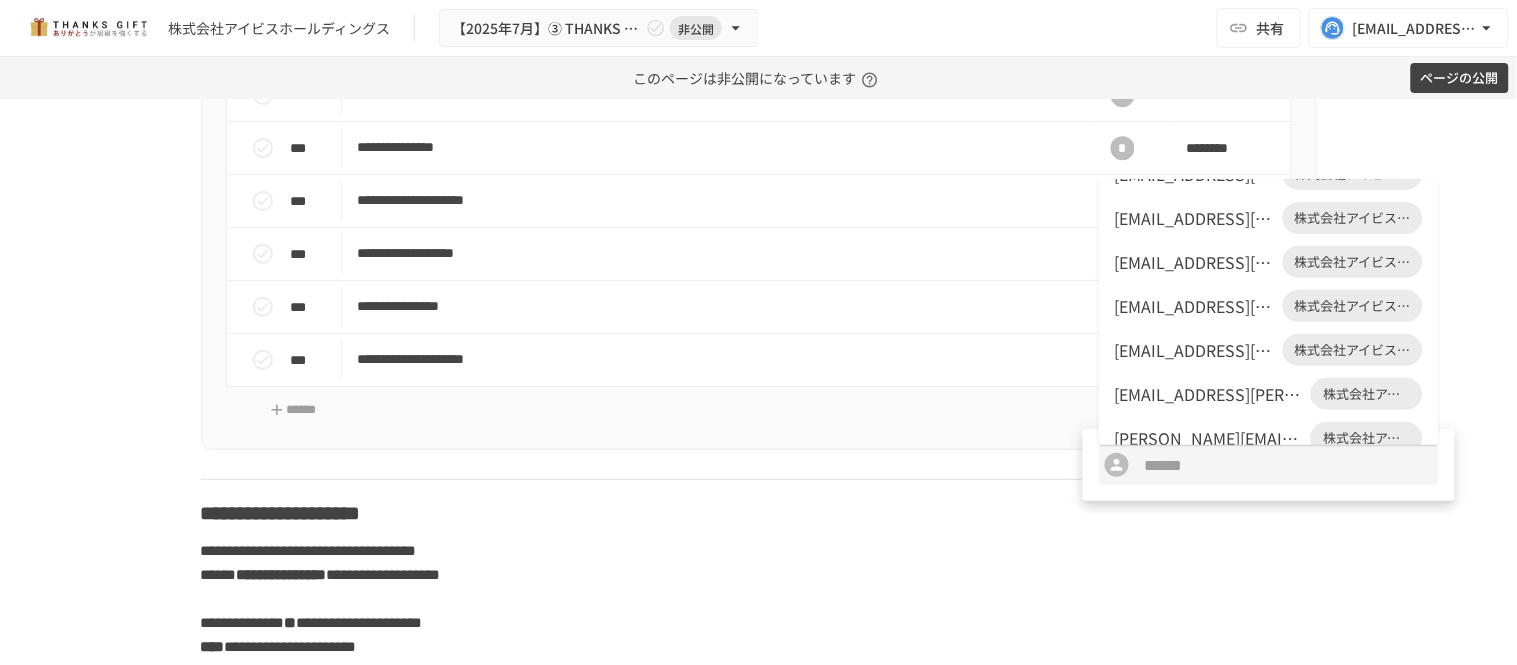 scroll, scrollTop: 408, scrollLeft: 0, axis: vertical 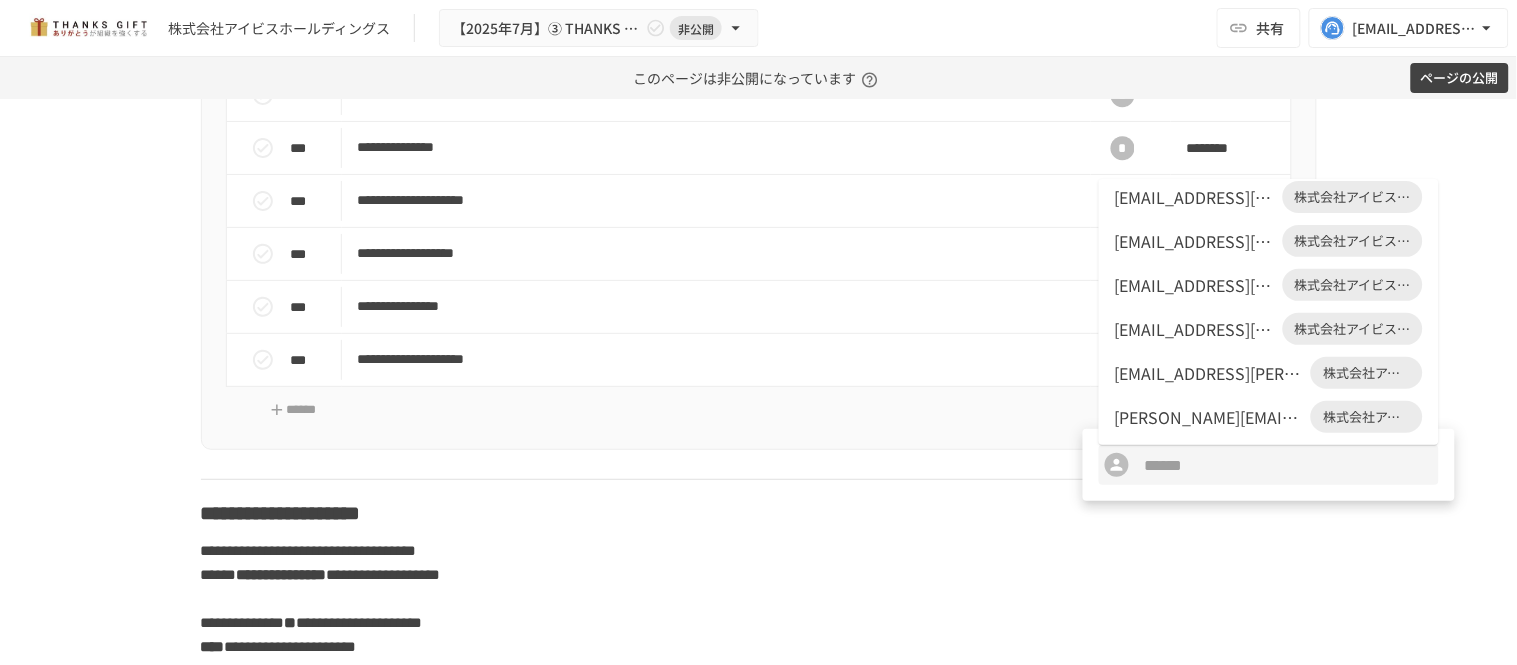 click on "[PERSON_NAME][EMAIL_ADDRESS][DOMAIN_NAME]" at bounding box center [1209, 417] 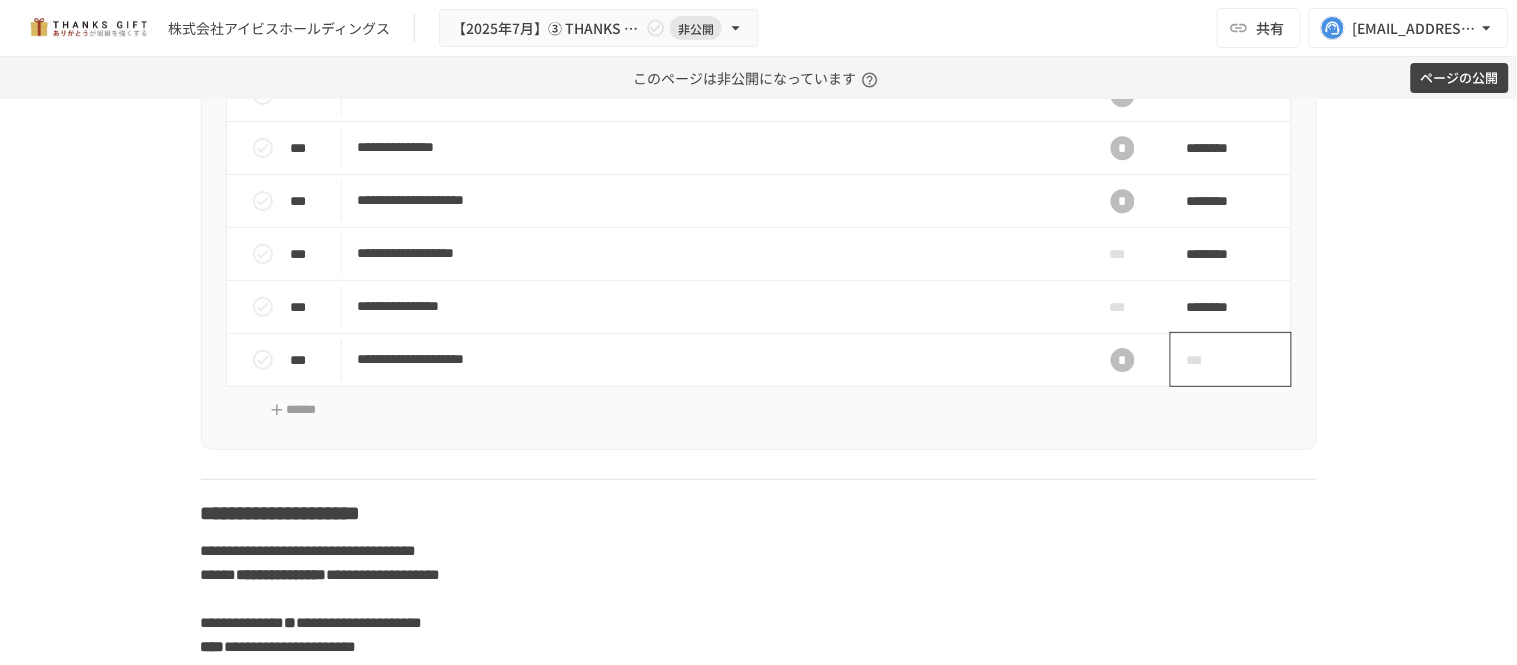 click on "***" at bounding box center [1208, 360] 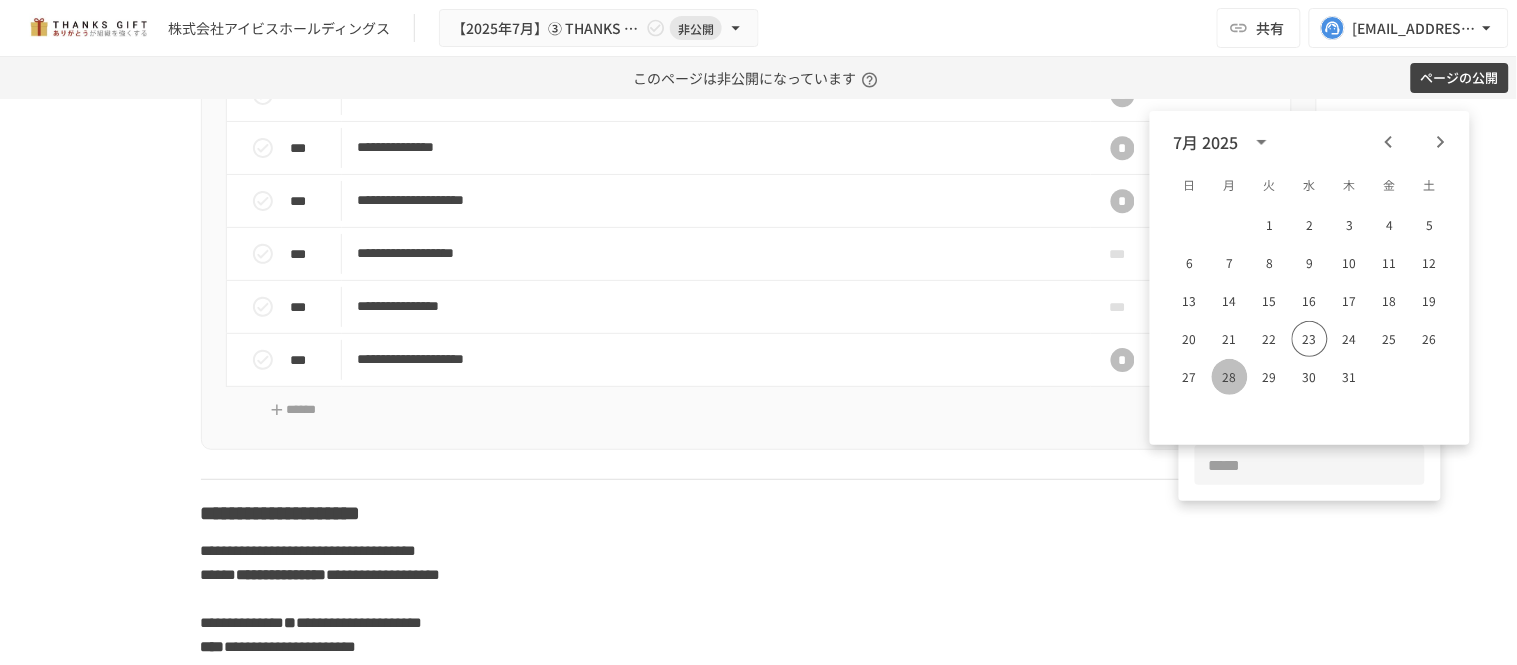 drag, startPoint x: 1240, startPoint y: 378, endPoint x: 1237, endPoint y: 395, distance: 17.262676 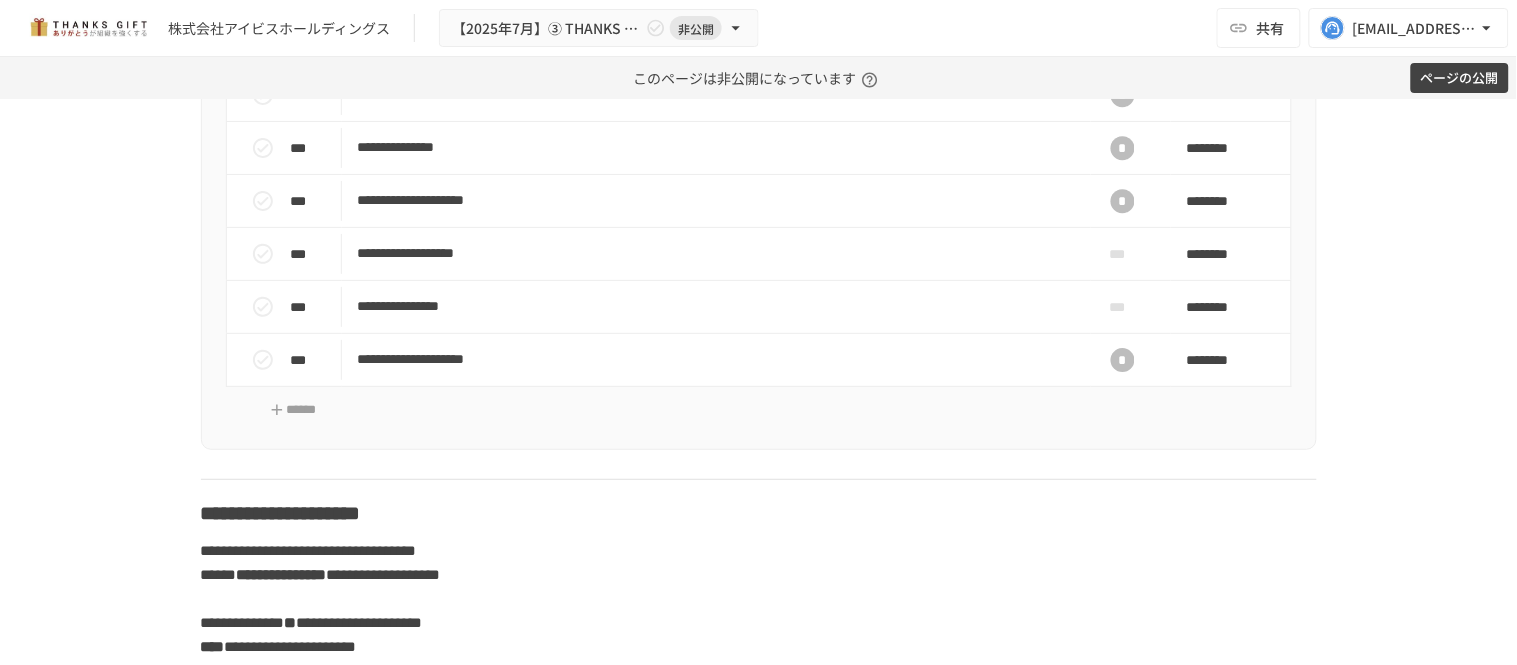 click on "**********" at bounding box center [759, 189] 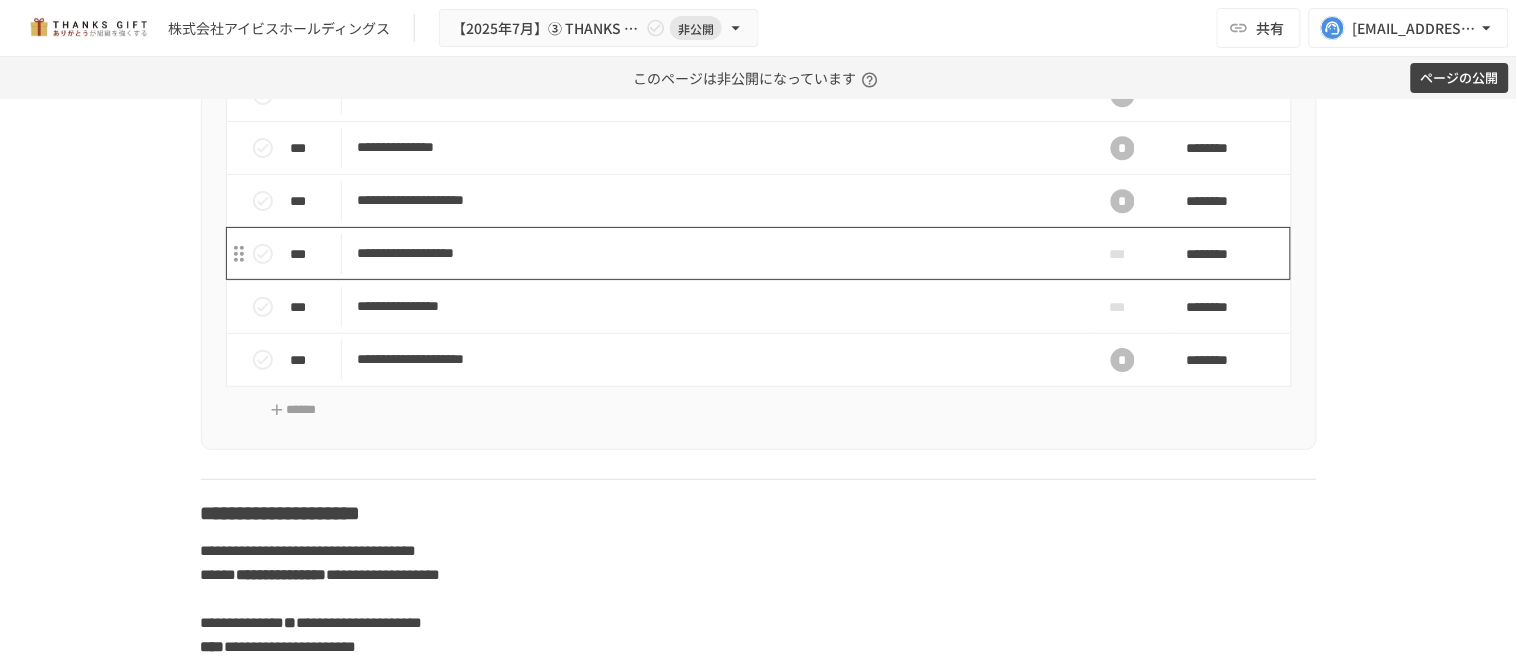 scroll, scrollTop: 20878, scrollLeft: 0, axis: vertical 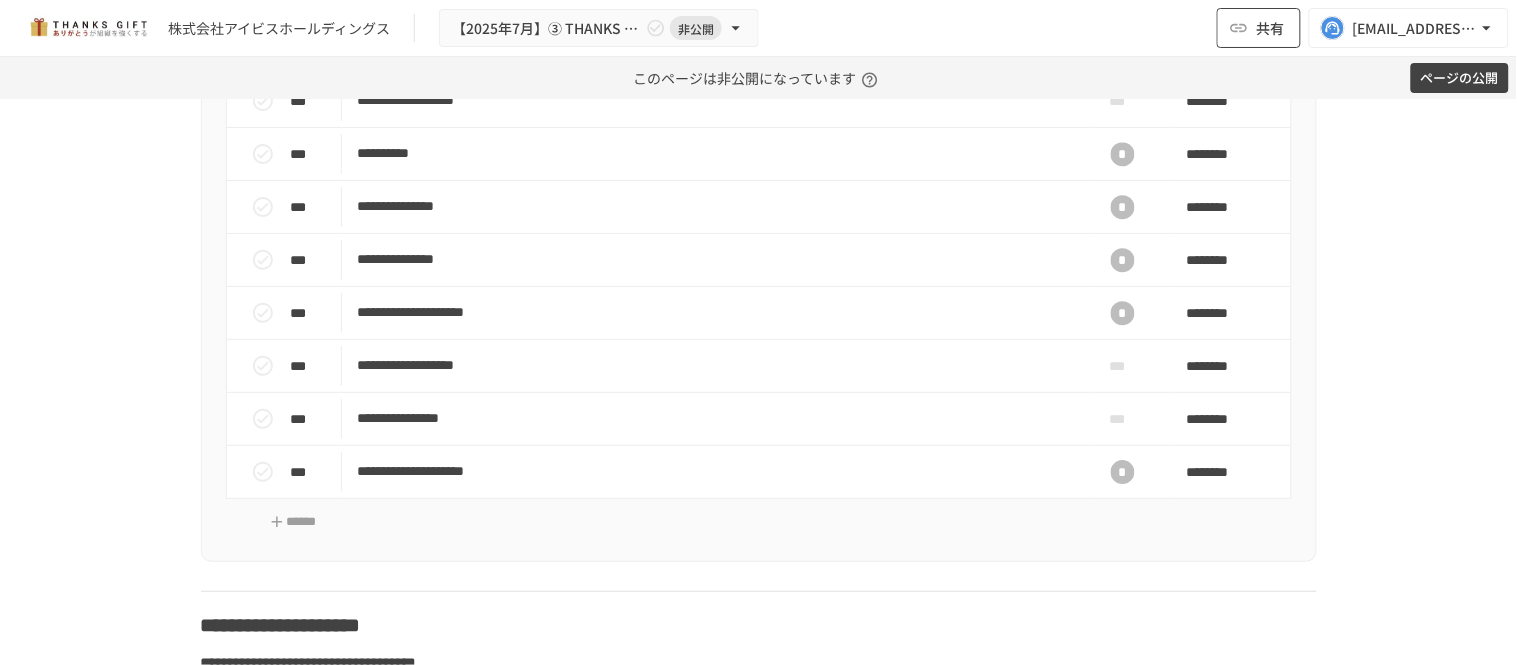 click on "共有" at bounding box center (1271, 28) 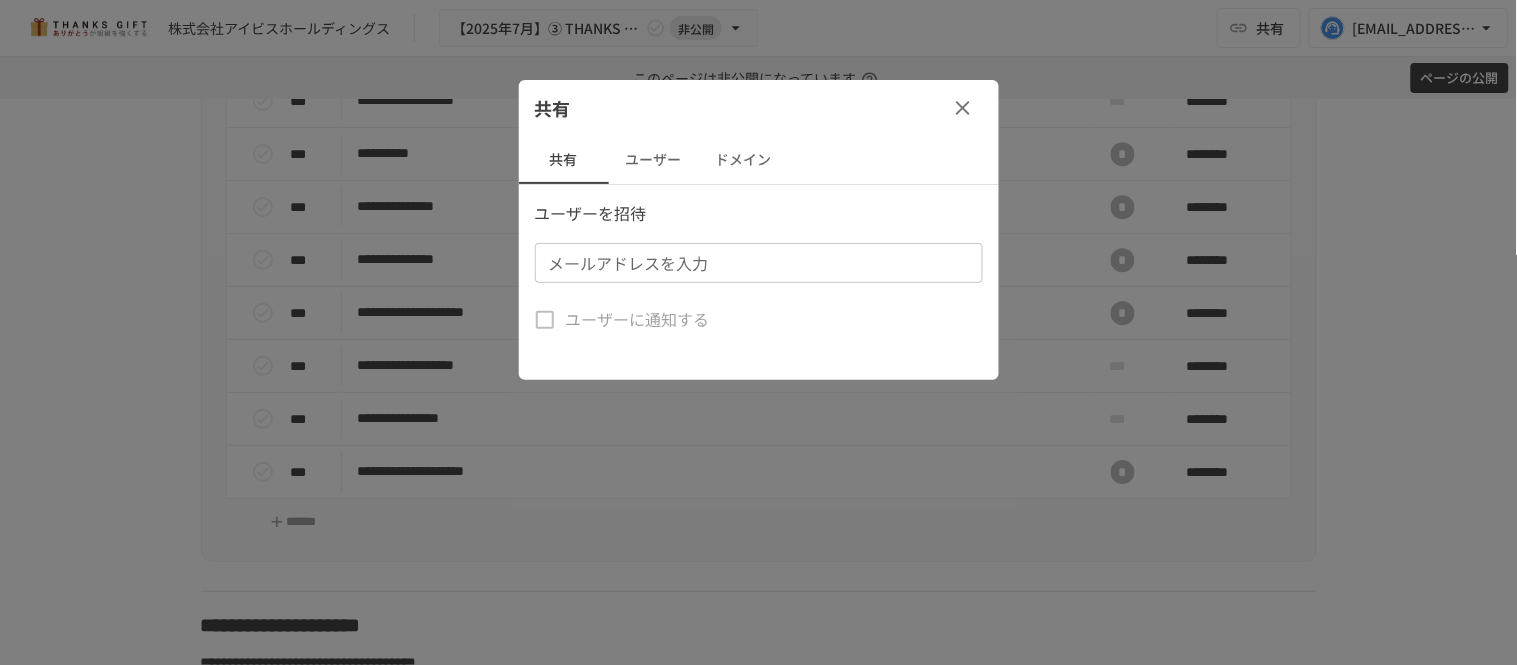 click on "ユーザー" at bounding box center (654, 160) 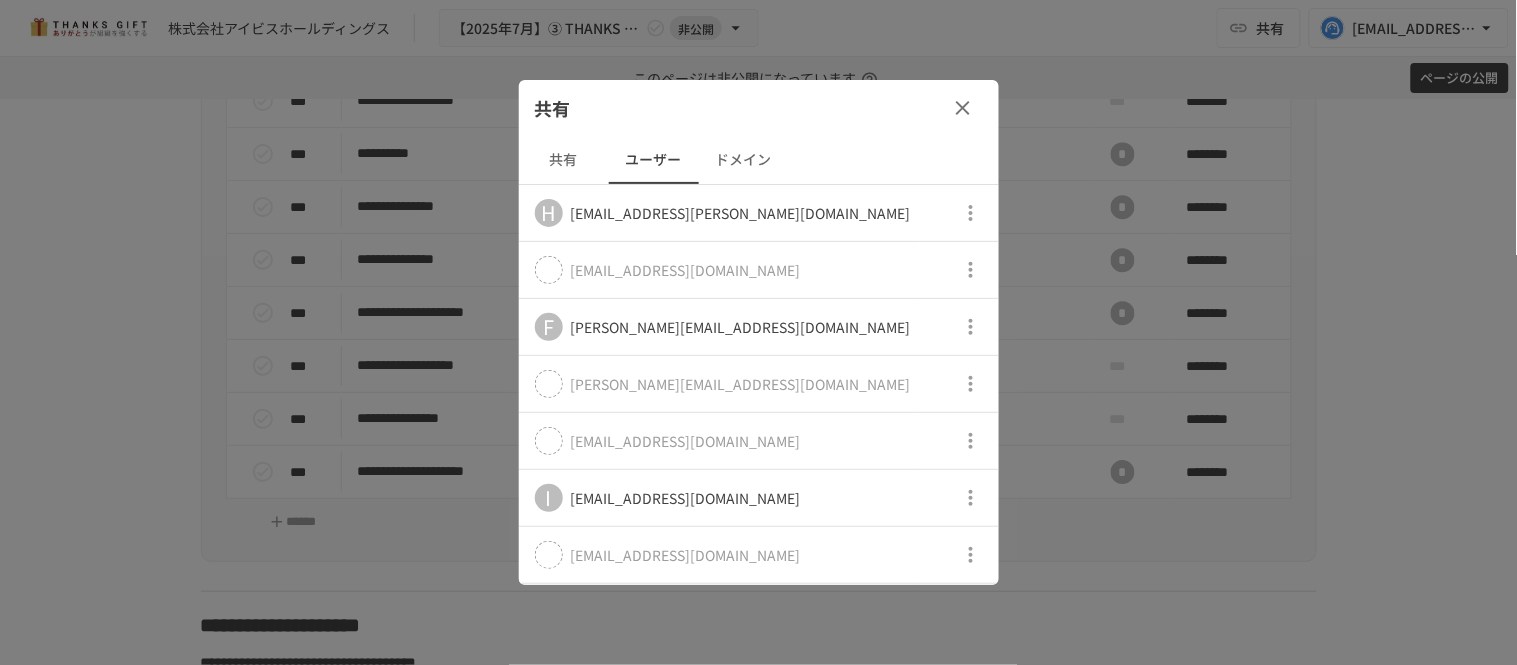 click at bounding box center (963, 108) 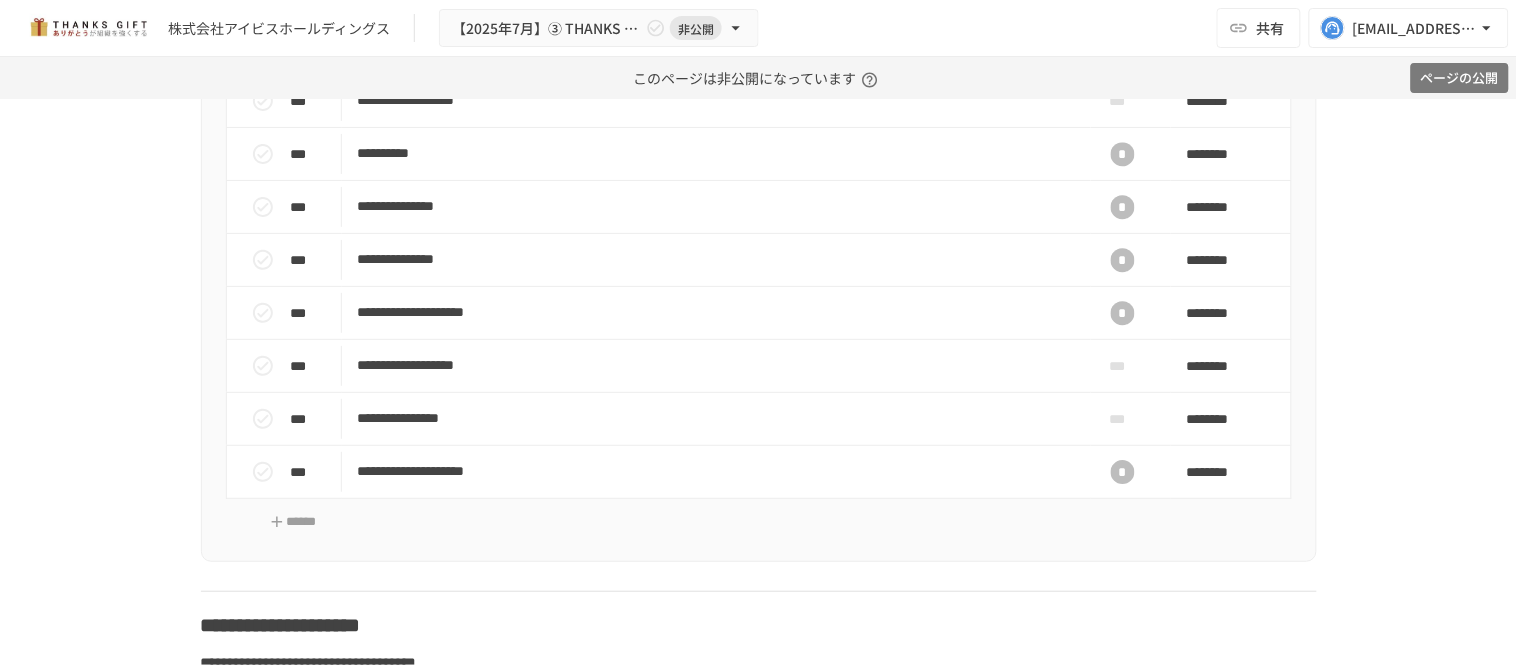 click on "ページの公開" at bounding box center (1460, 78) 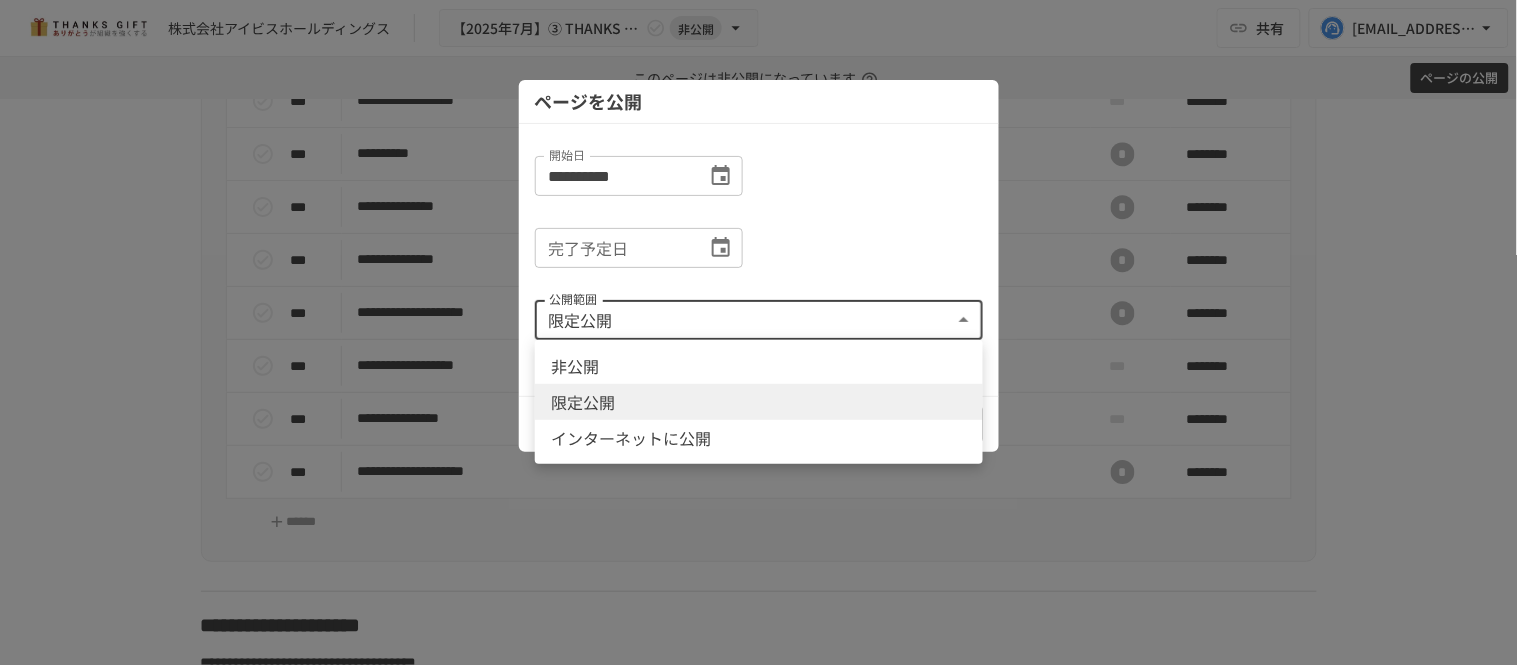 click on "**********" at bounding box center (758, 332) 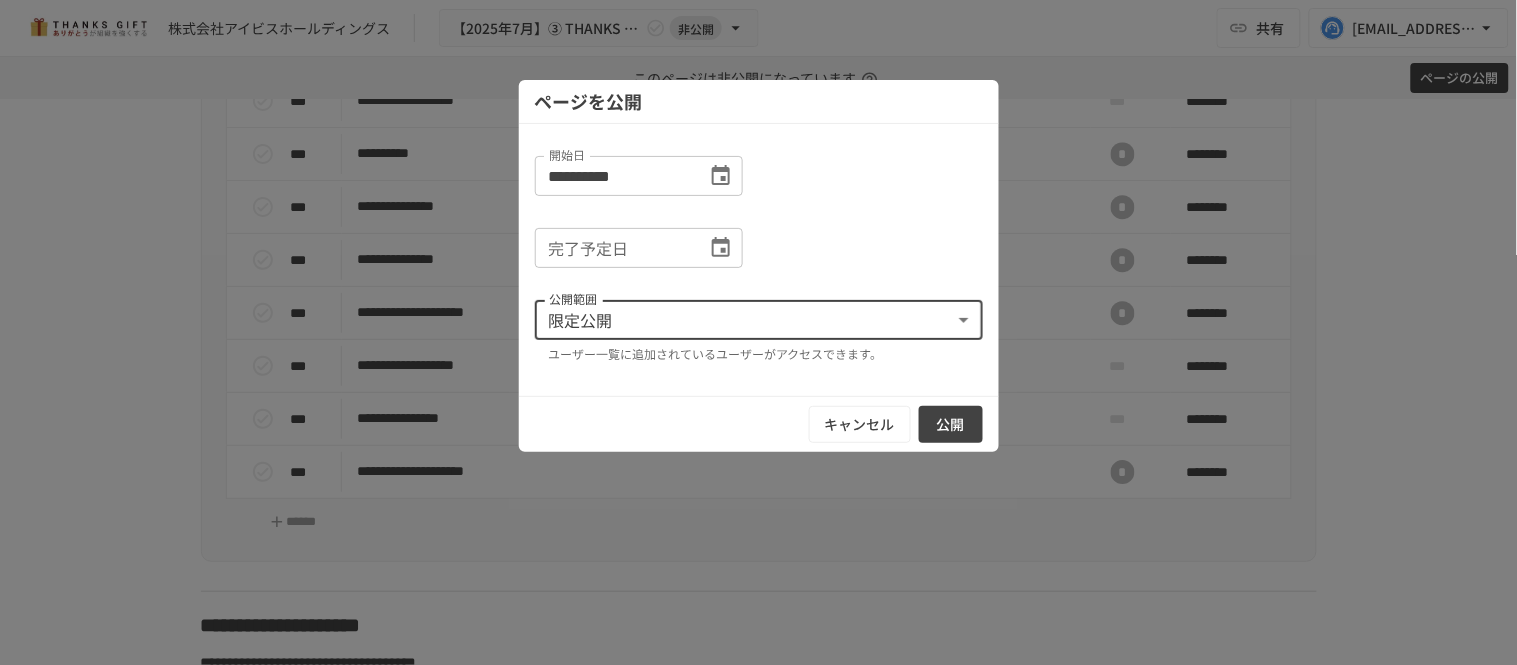 click on "公開" at bounding box center (951, 424) 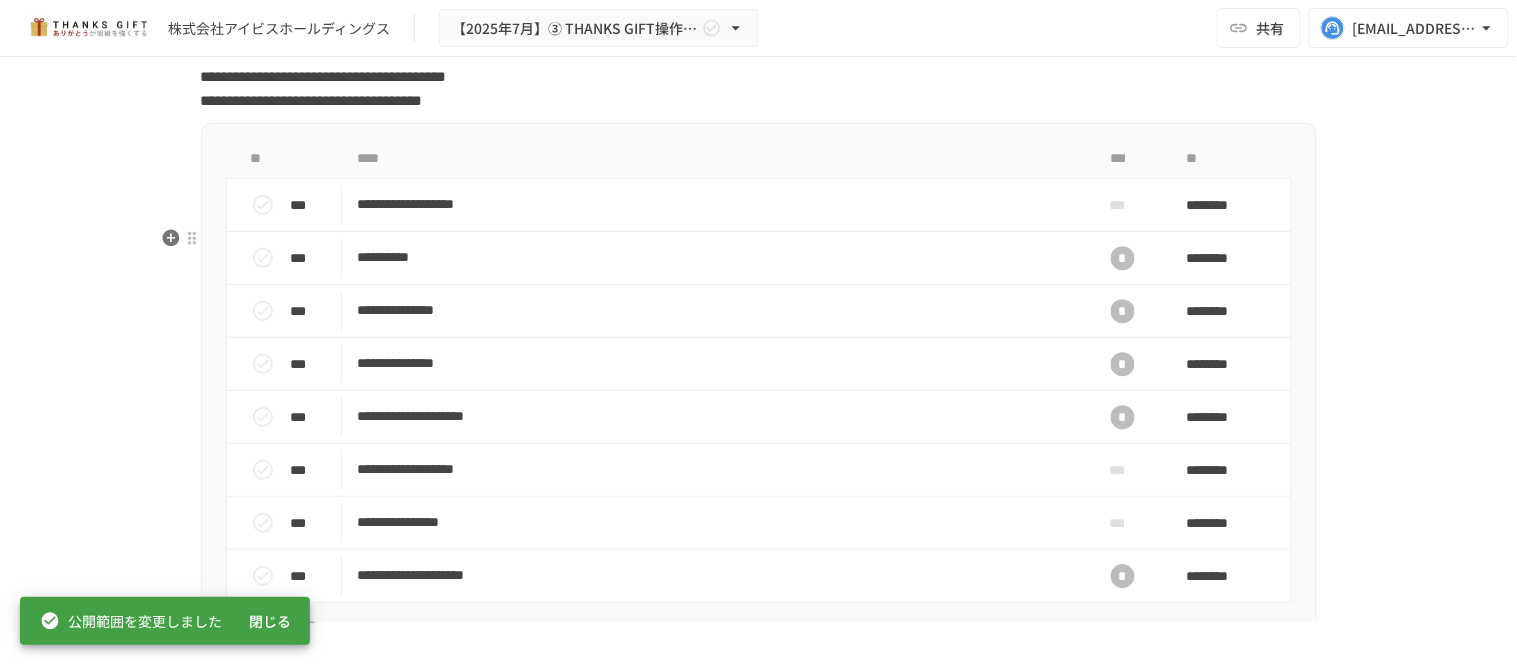 scroll, scrollTop: 20767, scrollLeft: 0, axis: vertical 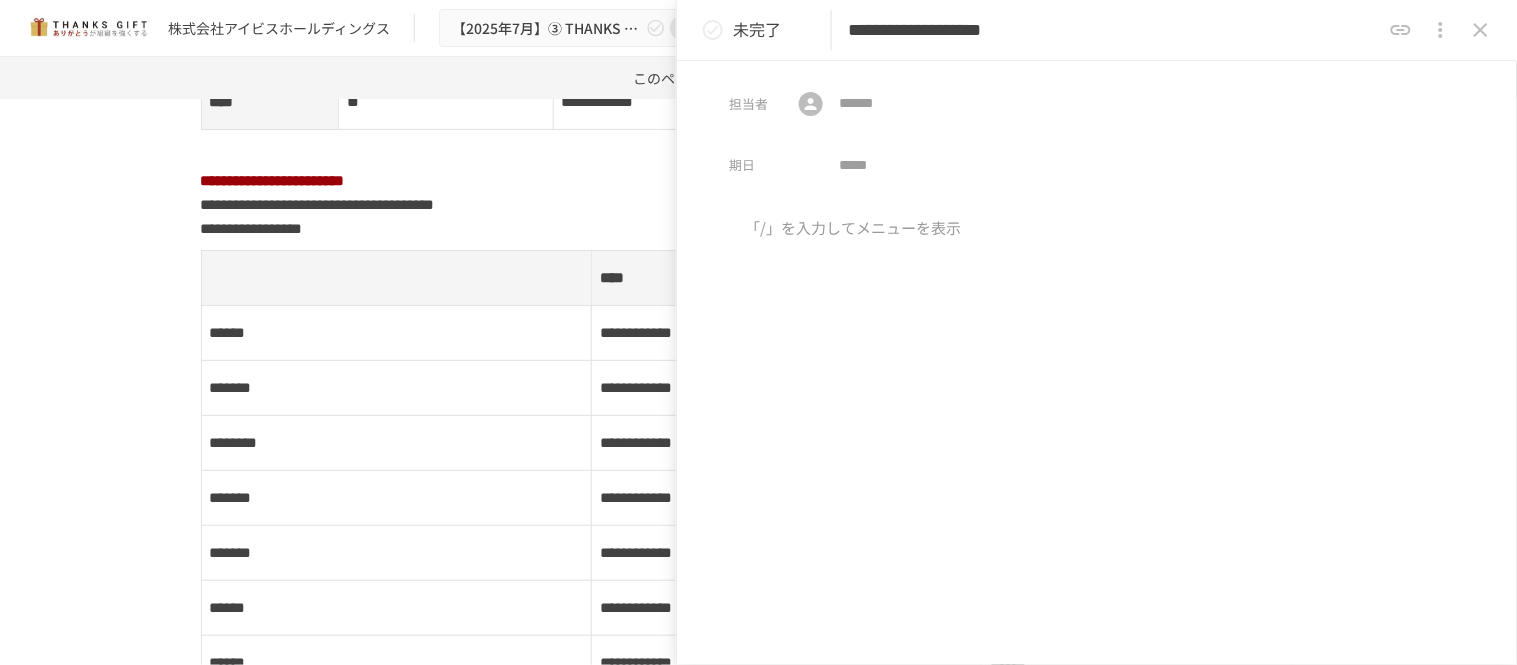 click 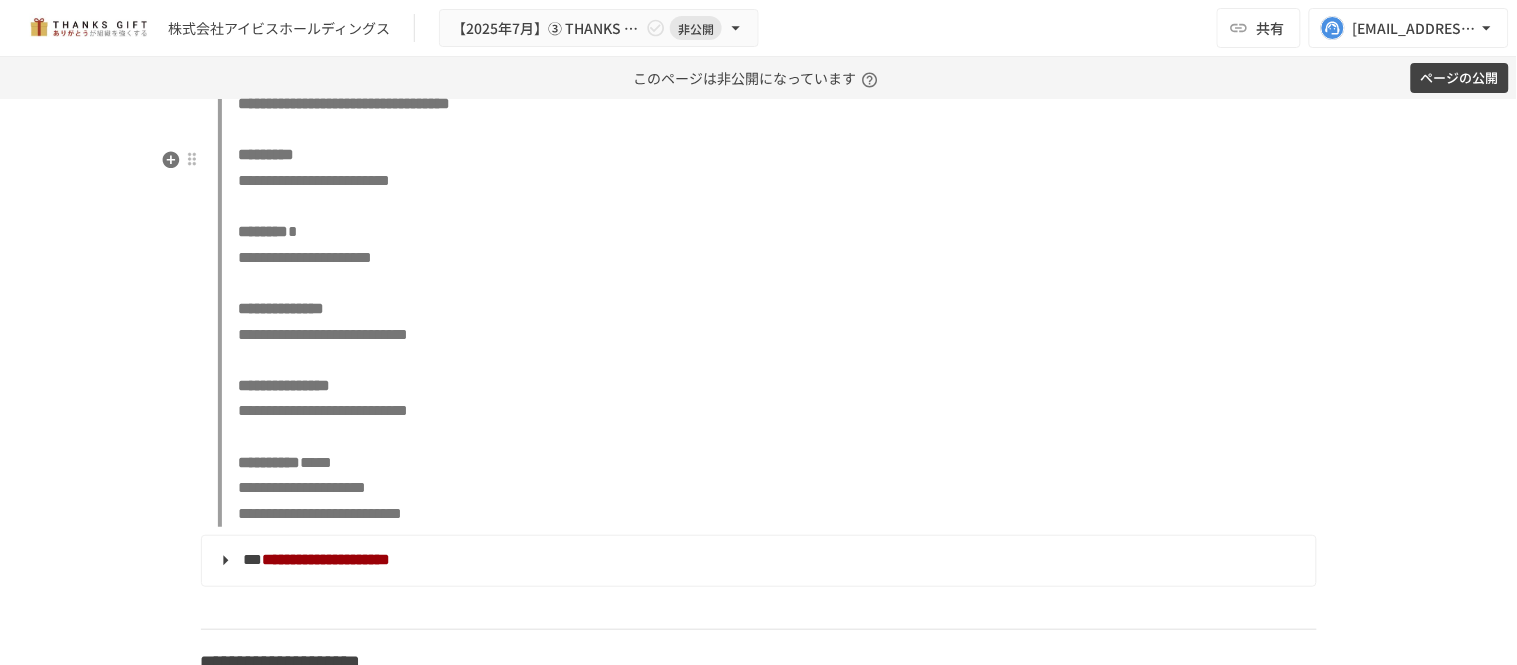 scroll, scrollTop: 10777, scrollLeft: 0, axis: vertical 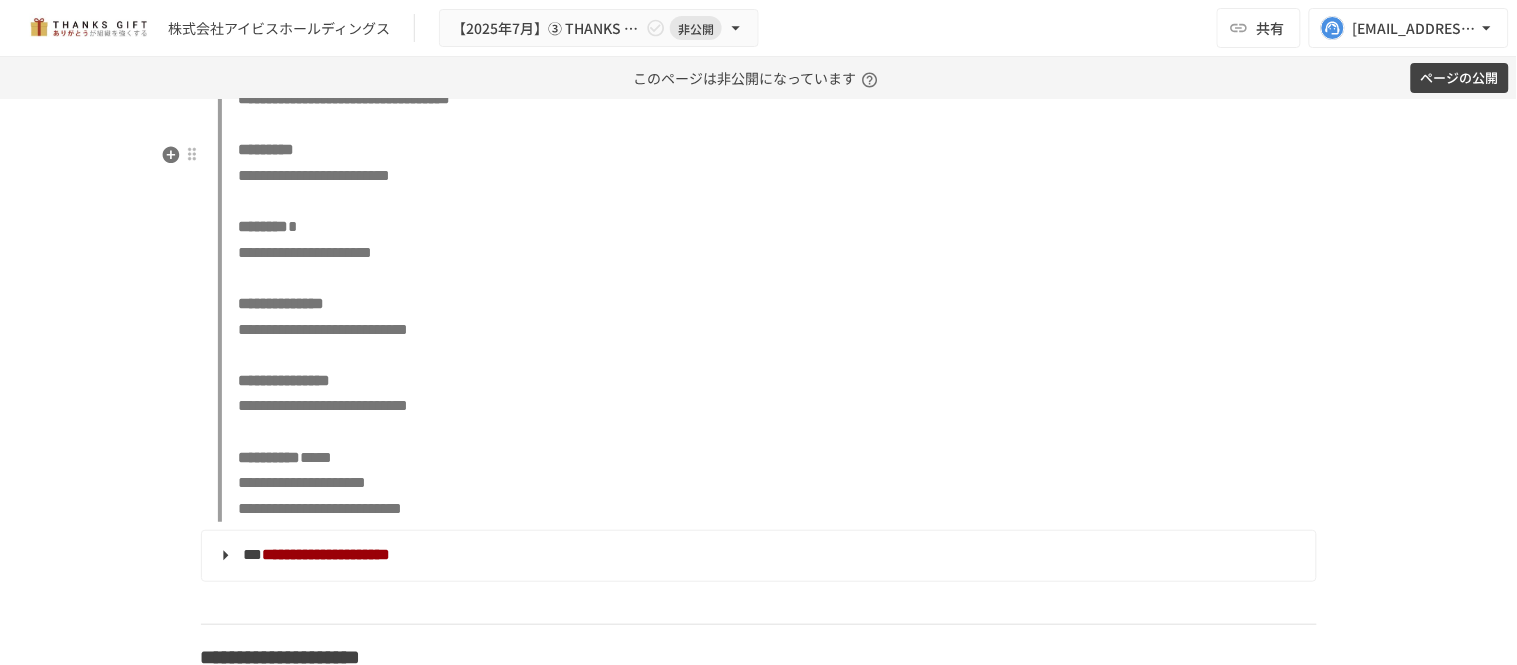 click on "**********" at bounding box center (767, 304) 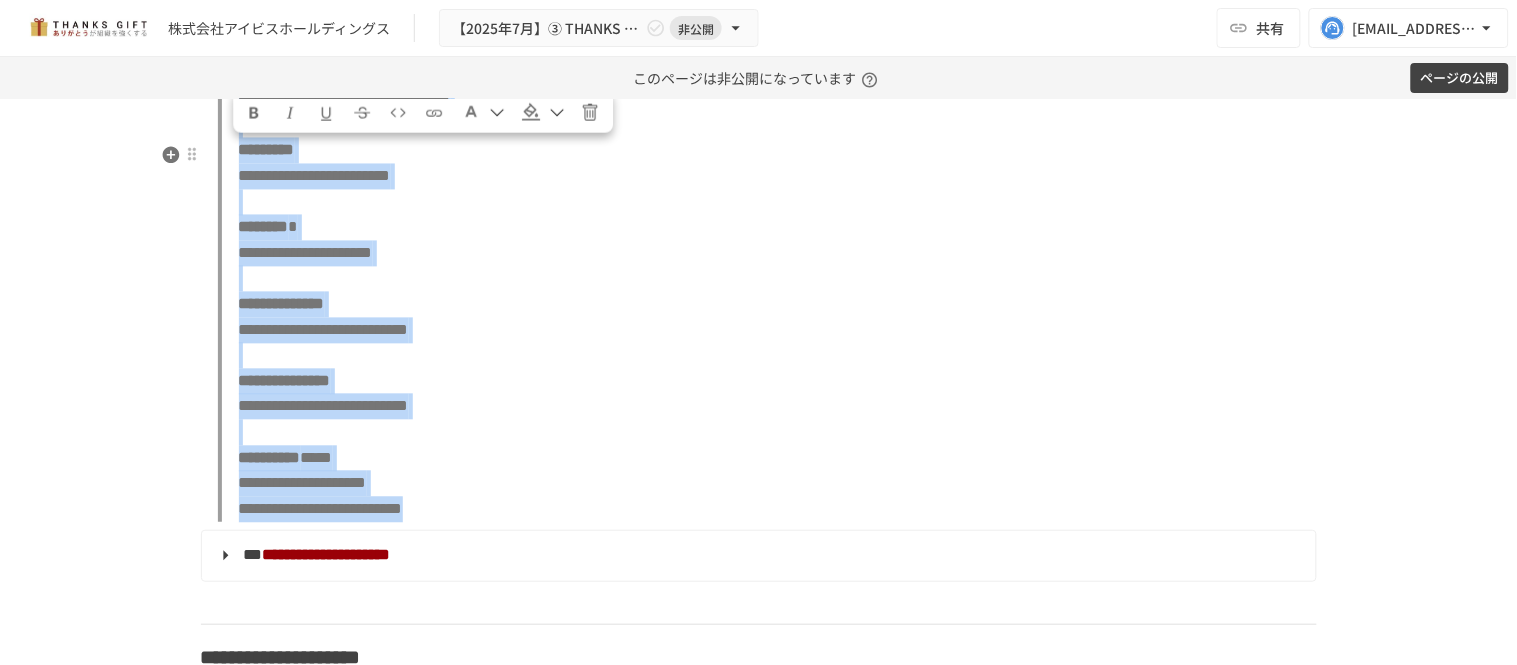 drag, startPoint x: 224, startPoint y: 152, endPoint x: 647, endPoint y: 567, distance: 592.58246 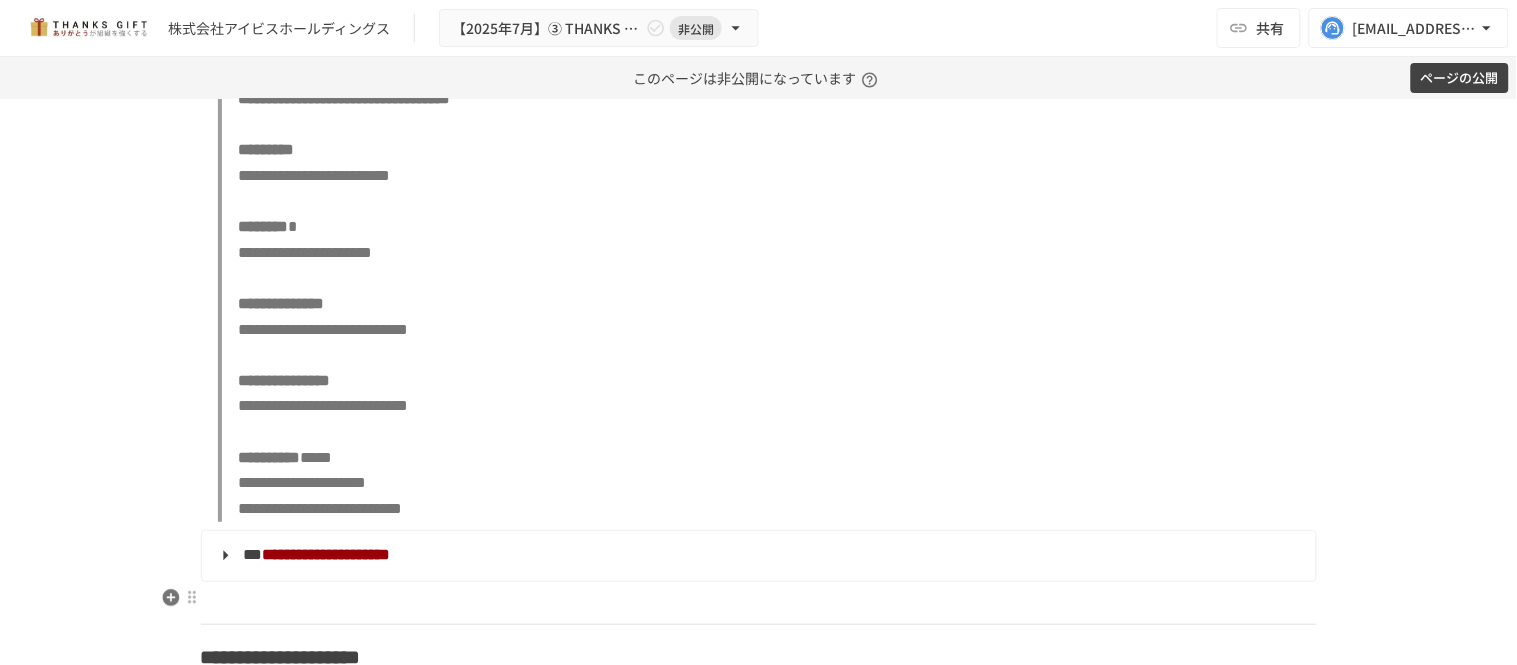 click on "**" at bounding box center [253, 555] 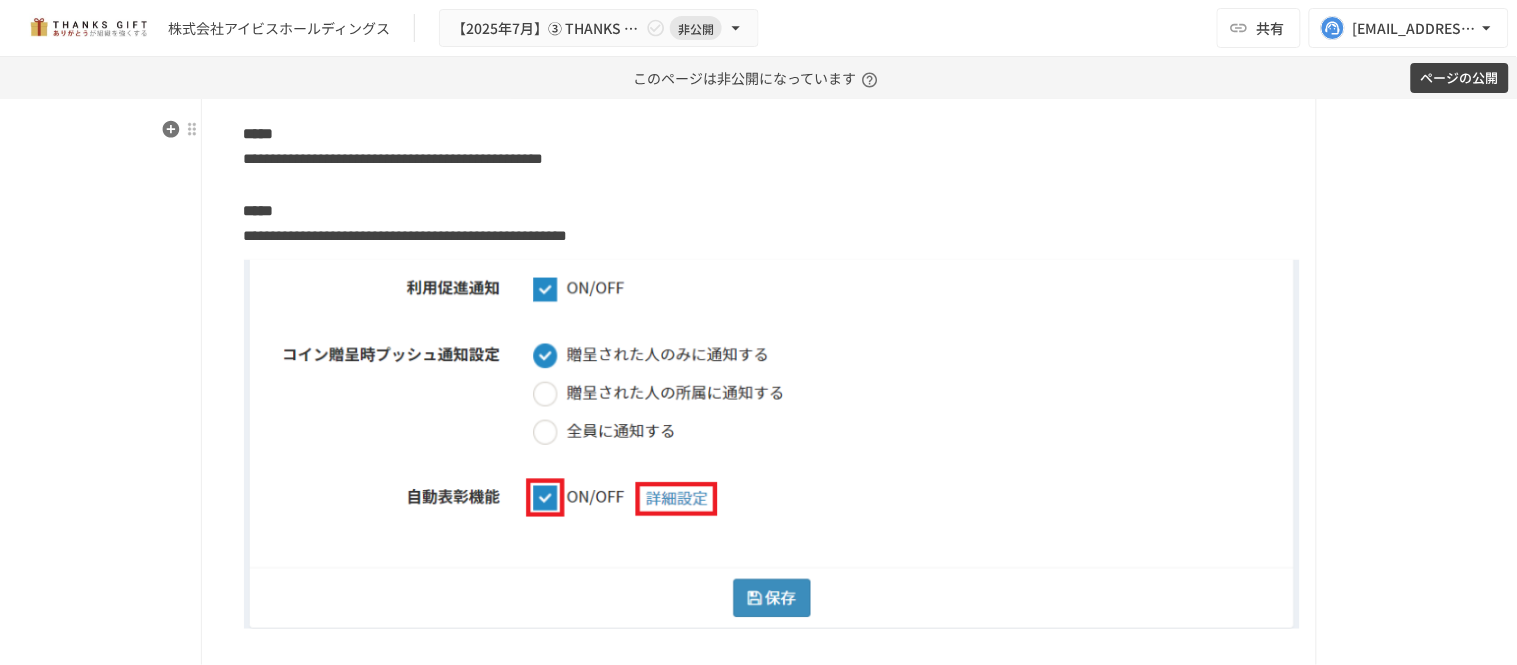 scroll, scrollTop: 11222, scrollLeft: 0, axis: vertical 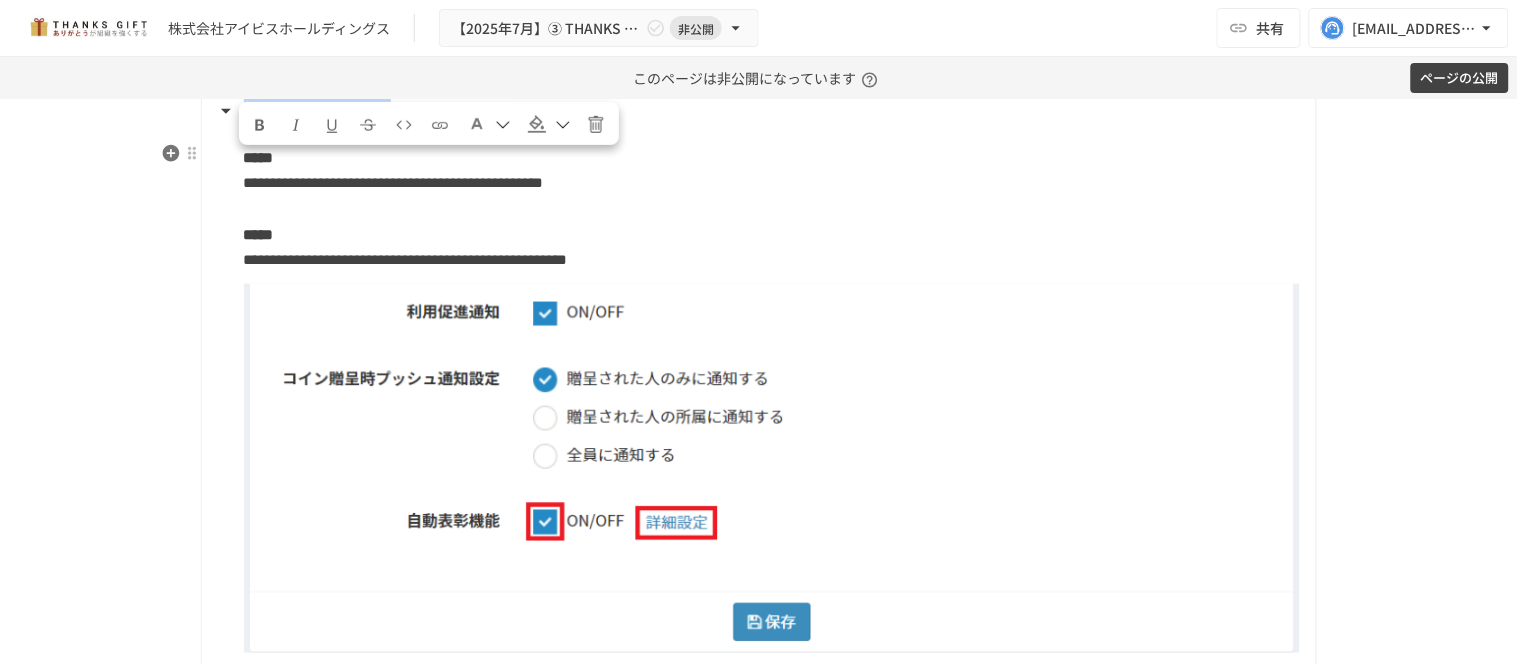 drag, startPoint x: 241, startPoint y: 155, endPoint x: 270, endPoint y: 276, distance: 124.42668 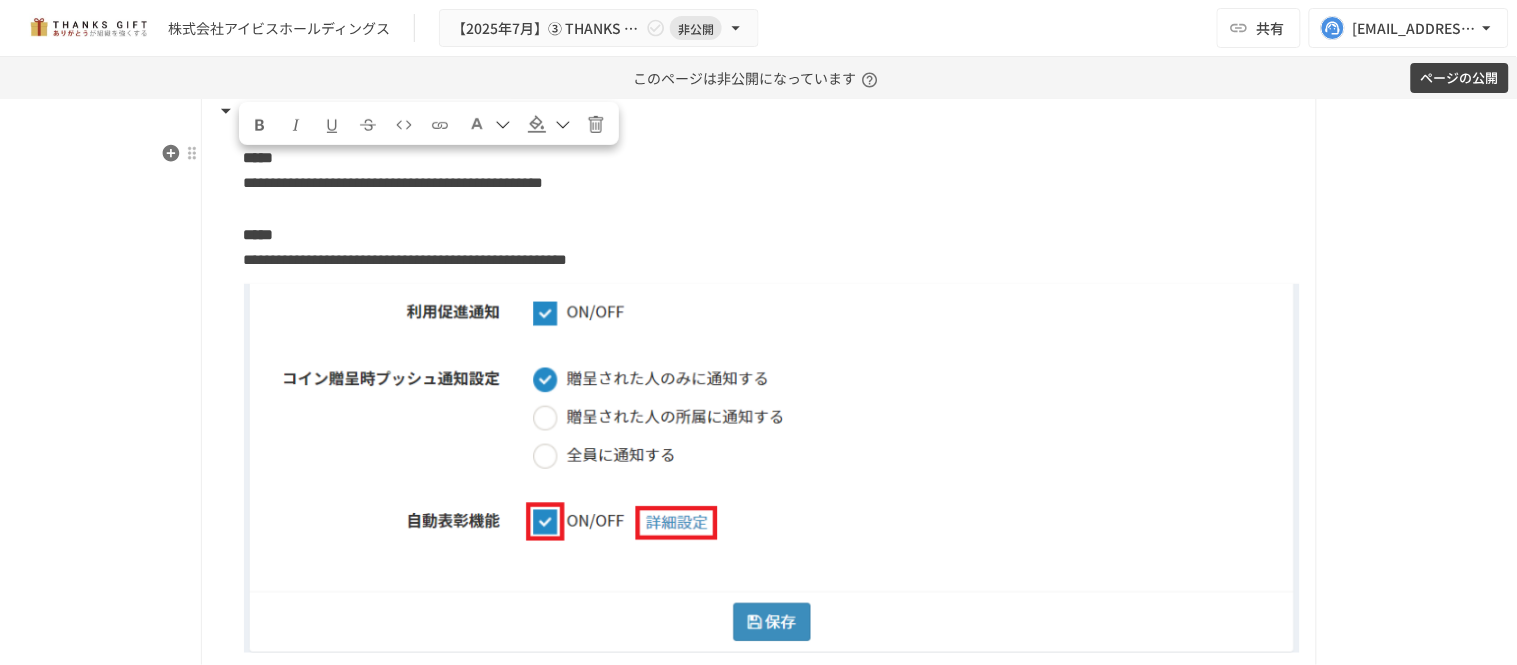 drag, startPoint x: 270, startPoint y: 268, endPoint x: 265, endPoint y: 258, distance: 11.18034 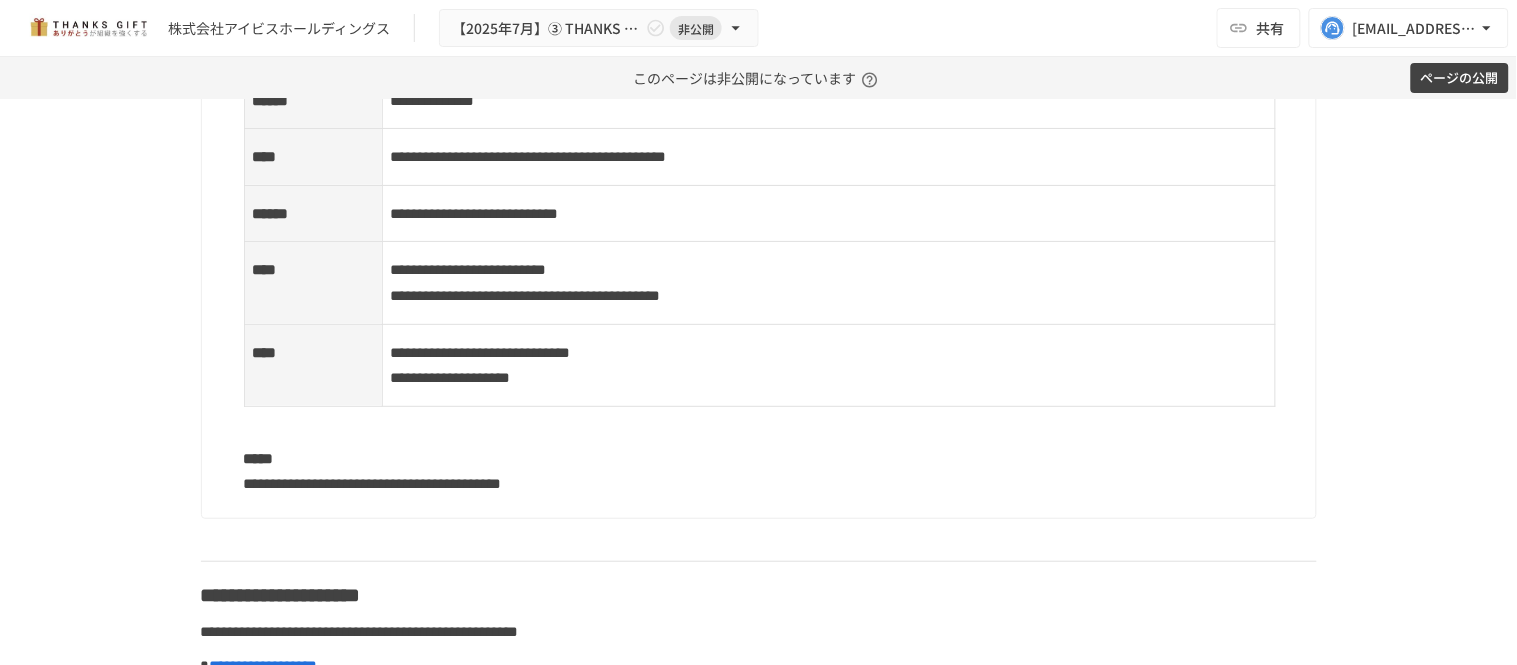 scroll, scrollTop: 12333, scrollLeft: 0, axis: vertical 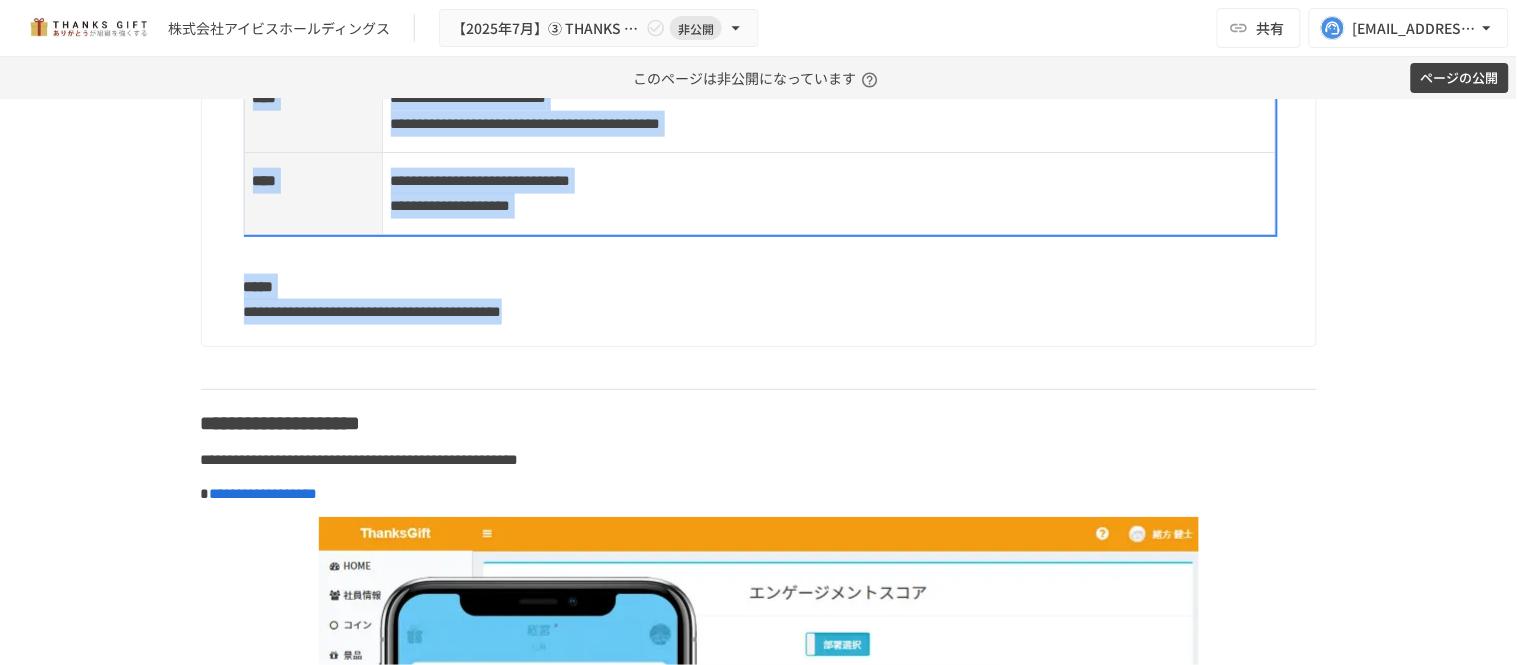 drag, startPoint x: 223, startPoint y: 216, endPoint x: 912, endPoint y: 385, distance: 709.4237 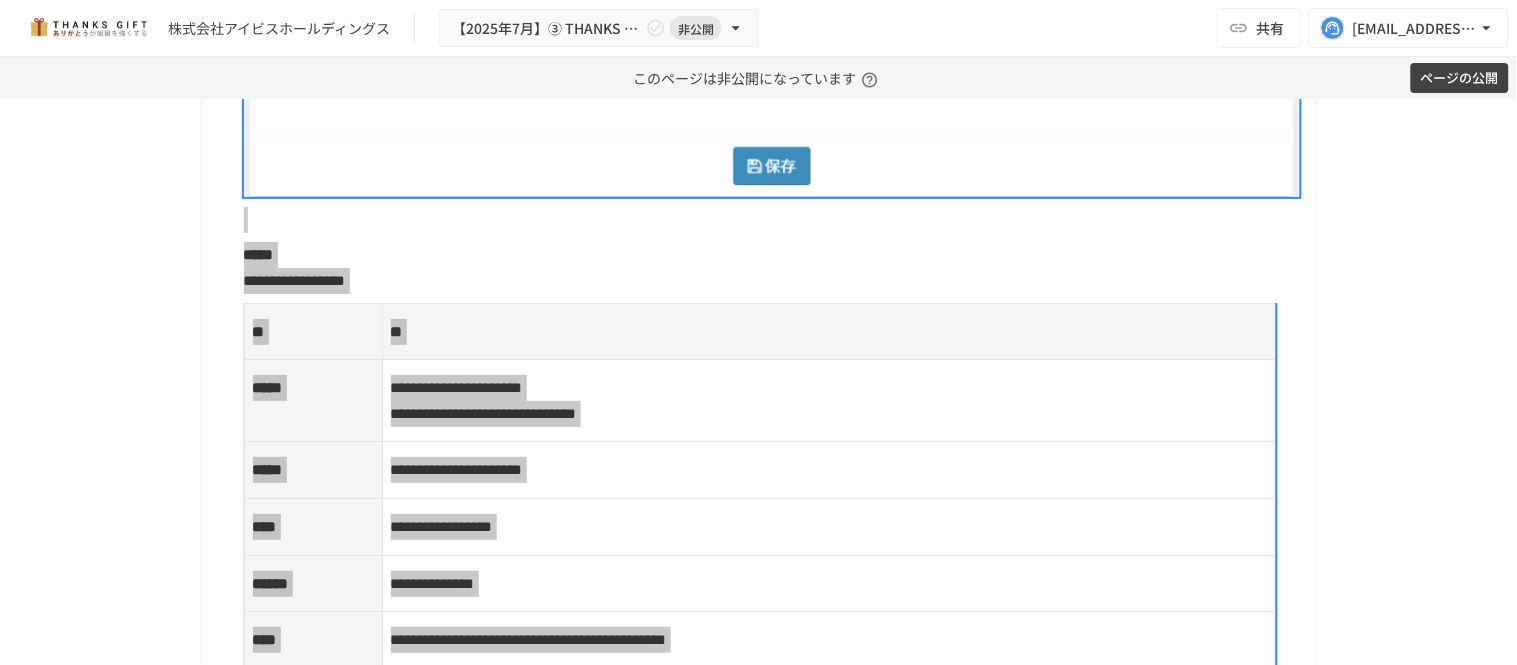 scroll, scrollTop: 11777, scrollLeft: 0, axis: vertical 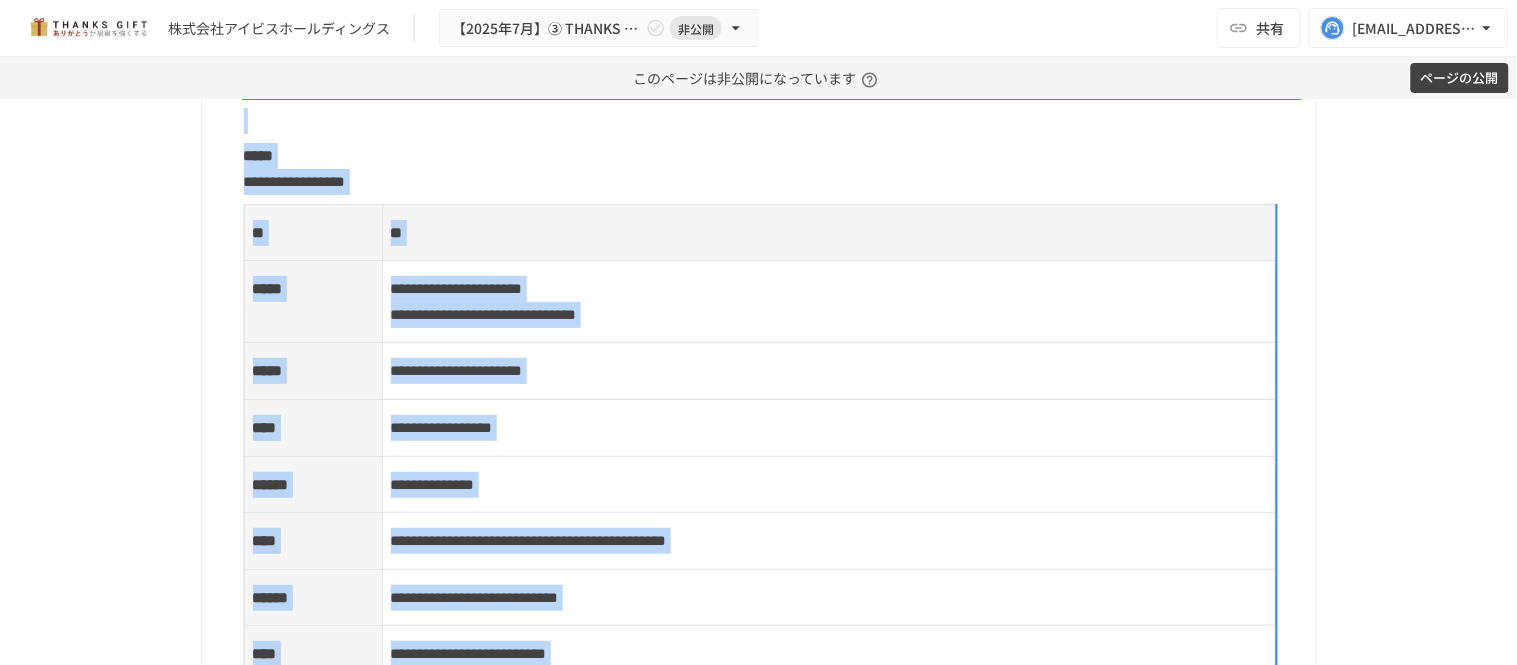 drag, startPoint x: 576, startPoint y: 221, endPoint x: 565, endPoint y: 231, distance: 14.866069 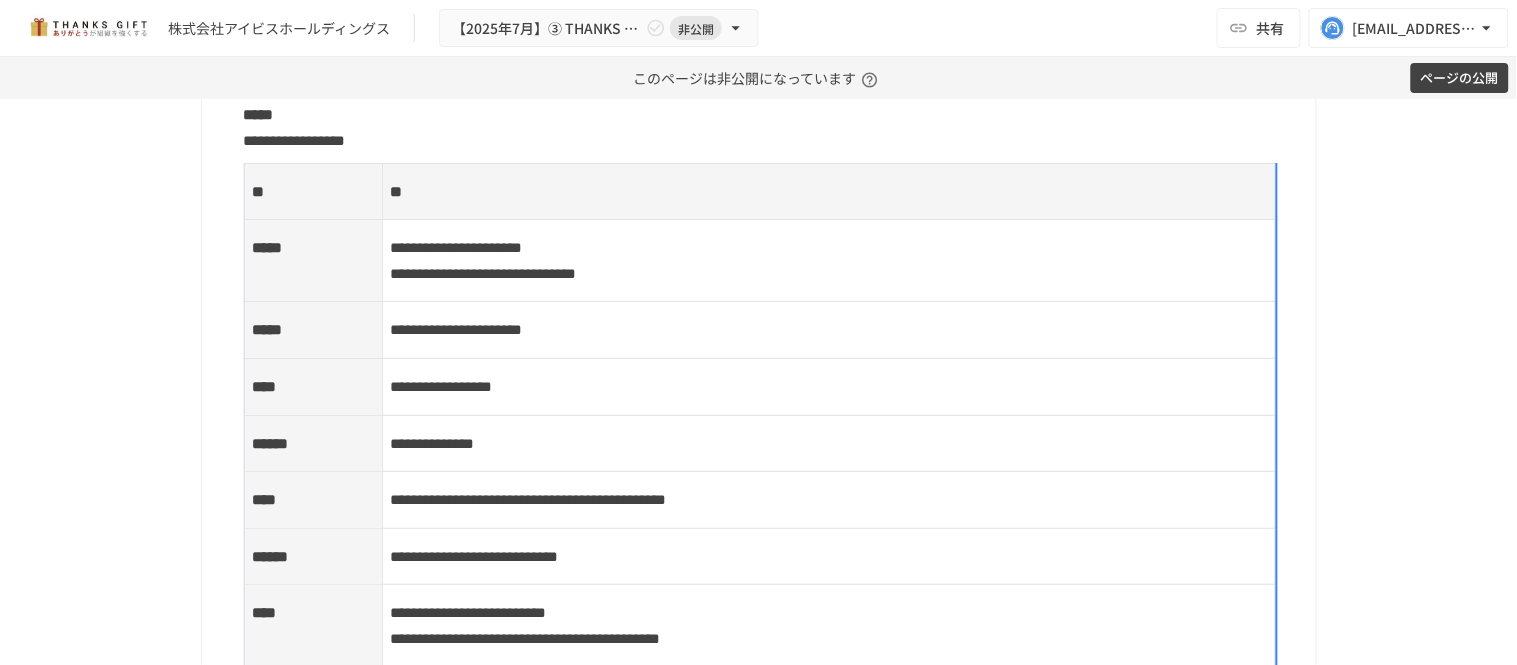 drag, startPoint x: 262, startPoint y: 282, endPoint x: 472, endPoint y: 261, distance: 211.0474 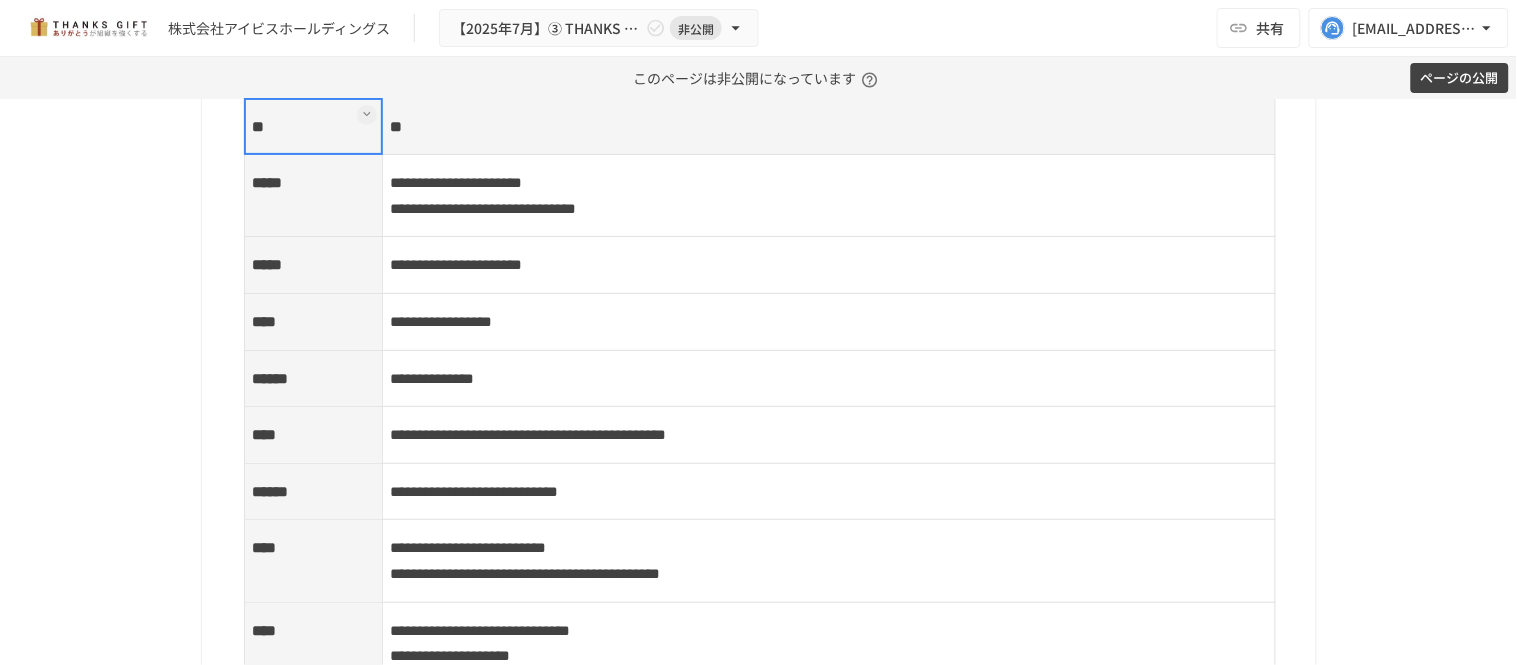 scroll, scrollTop: 11888, scrollLeft: 0, axis: vertical 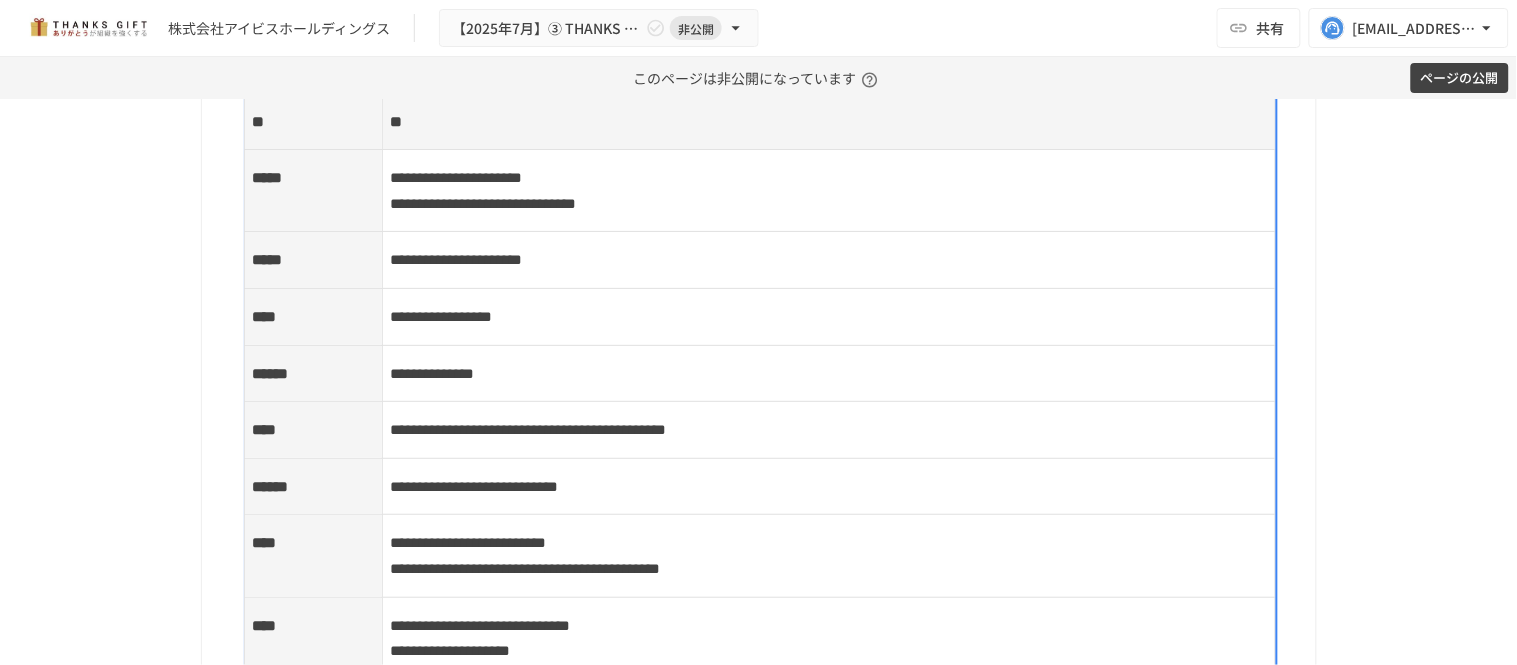 drag, startPoint x: 295, startPoint y: 184, endPoint x: 712, endPoint y: 393, distance: 466.444 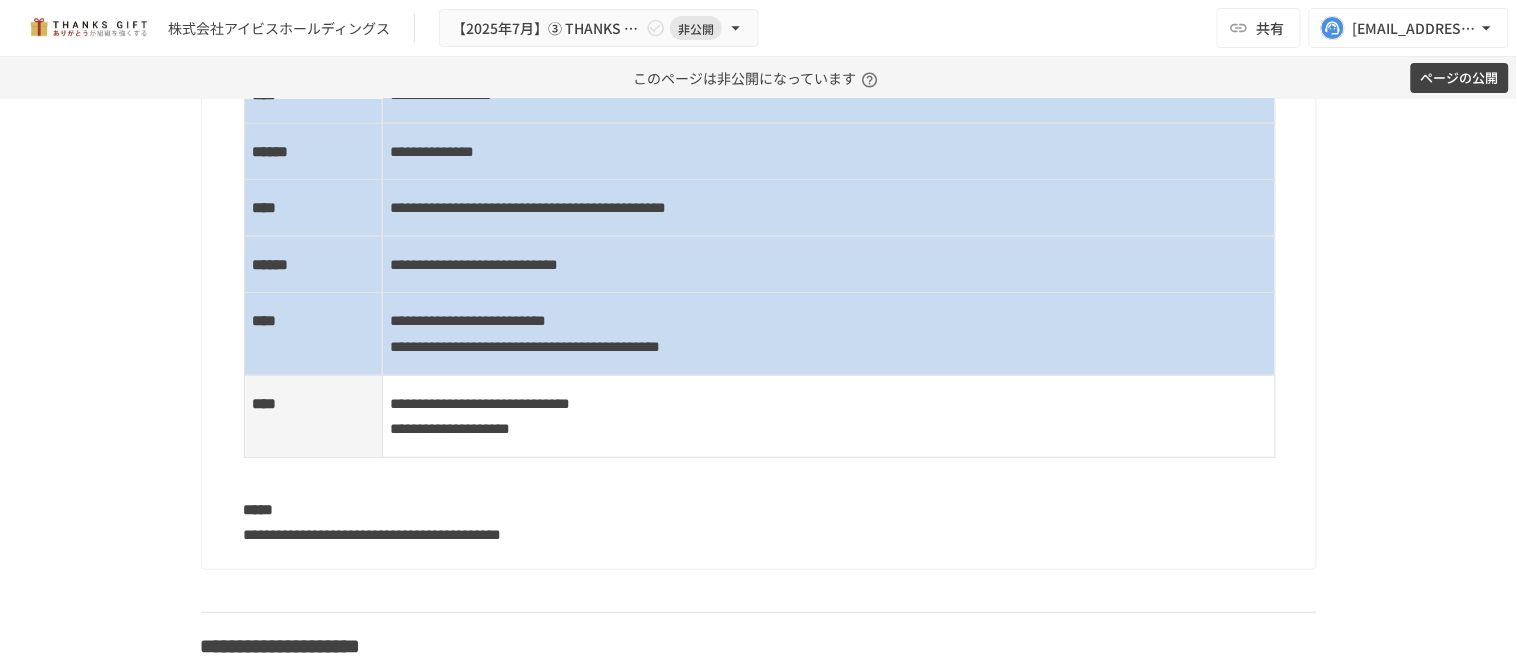 scroll, scrollTop: 12111, scrollLeft: 0, axis: vertical 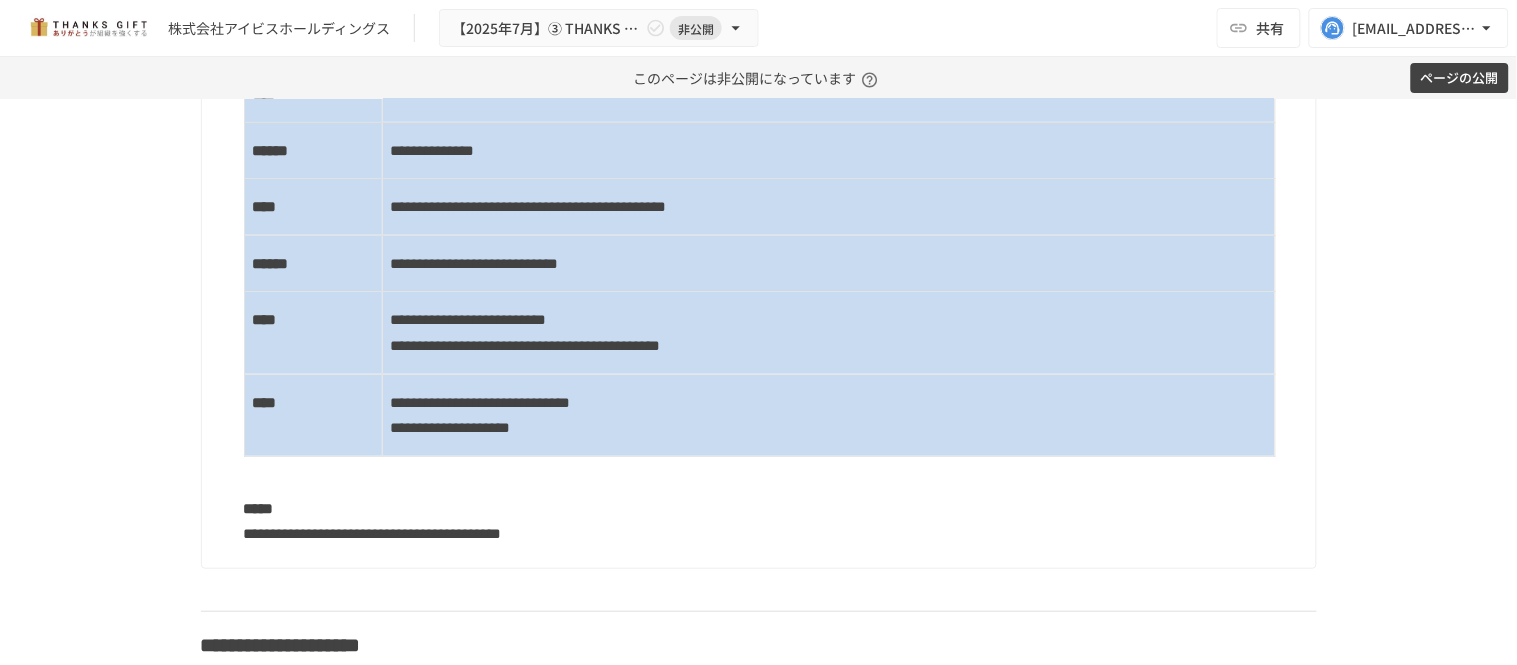 drag, startPoint x: 276, startPoint y: 182, endPoint x: 804, endPoint y: 490, distance: 611.2675 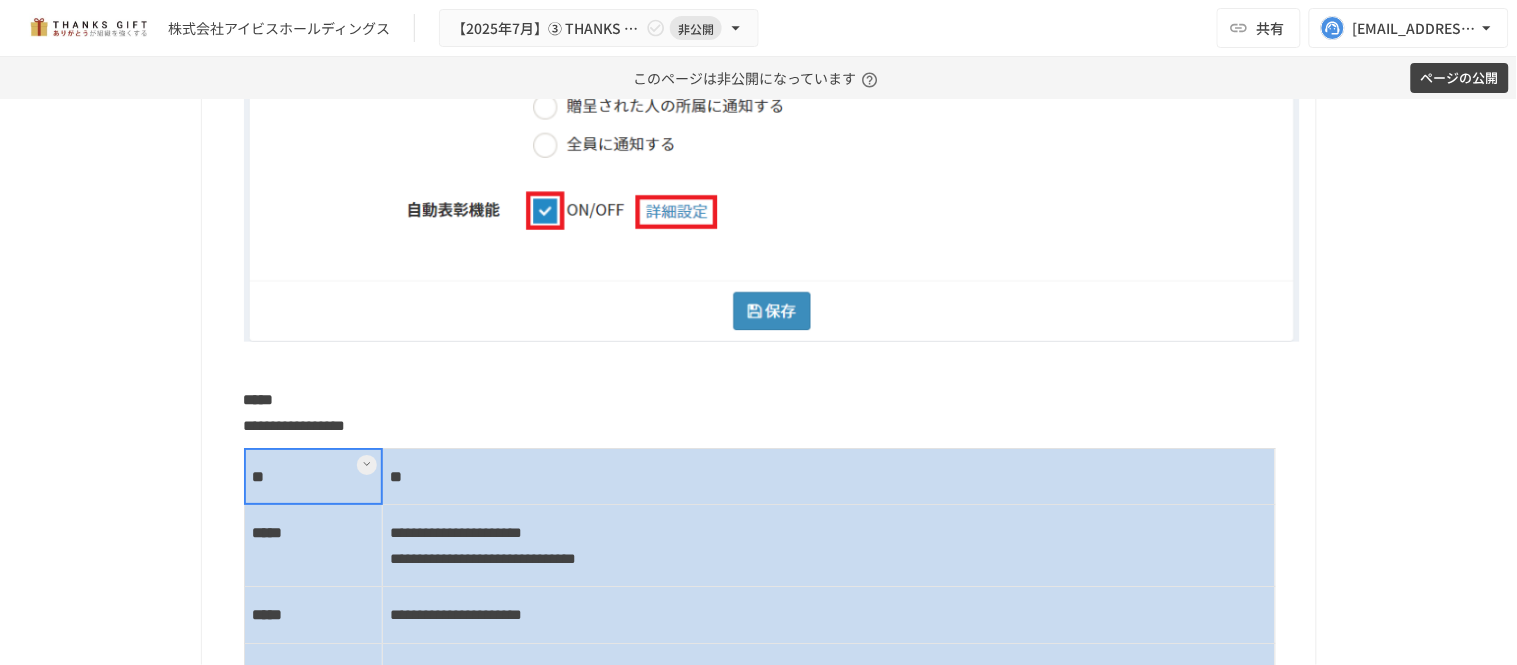 scroll, scrollTop: 11444, scrollLeft: 0, axis: vertical 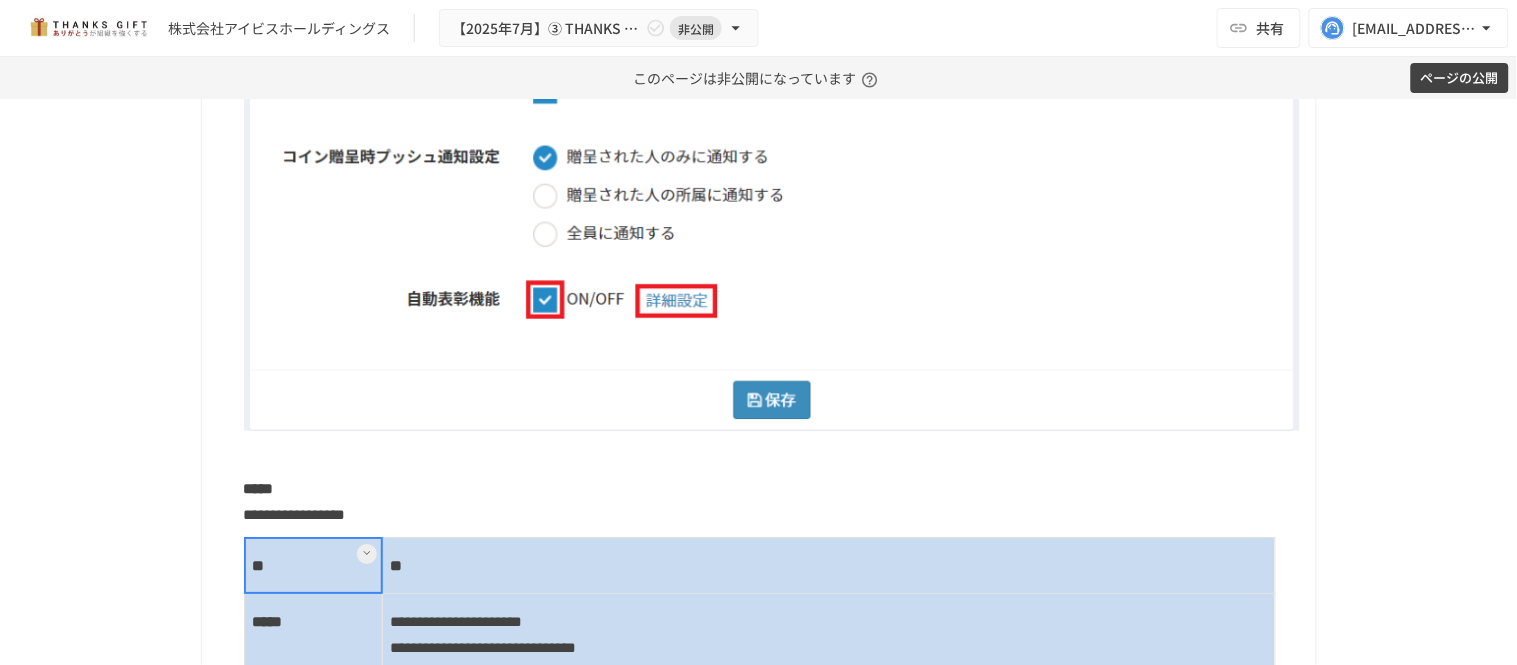 click at bounding box center (772, 246) 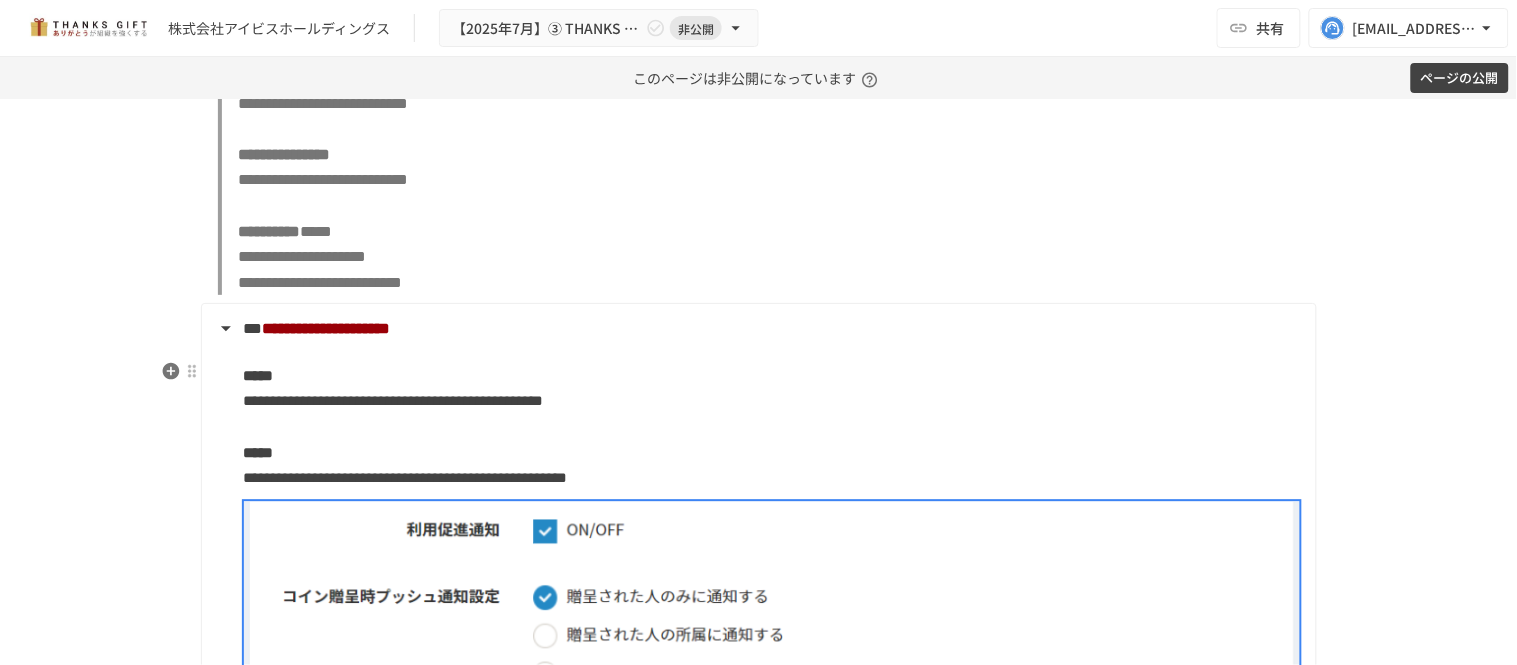 scroll, scrollTop: 11111, scrollLeft: 0, axis: vertical 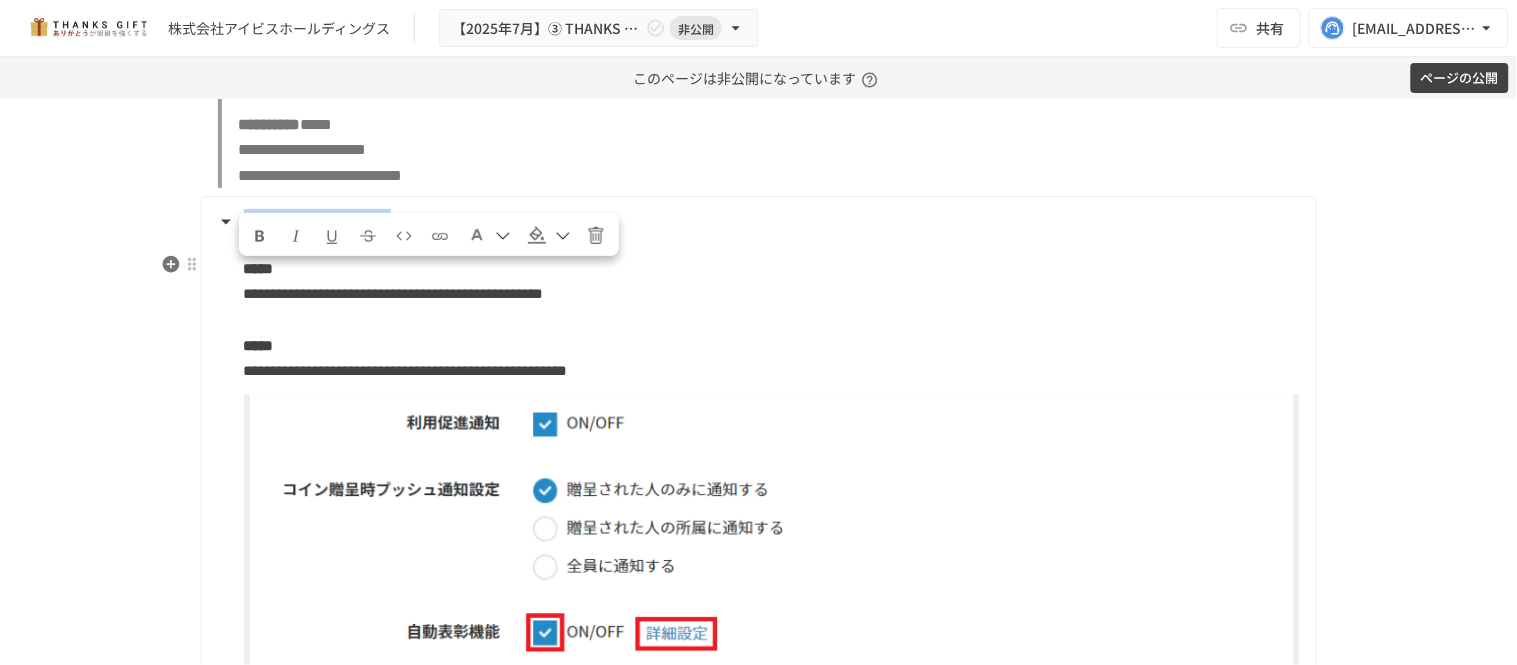 drag, startPoint x: 573, startPoint y: 272, endPoint x: 238, endPoint y: 274, distance: 335.00598 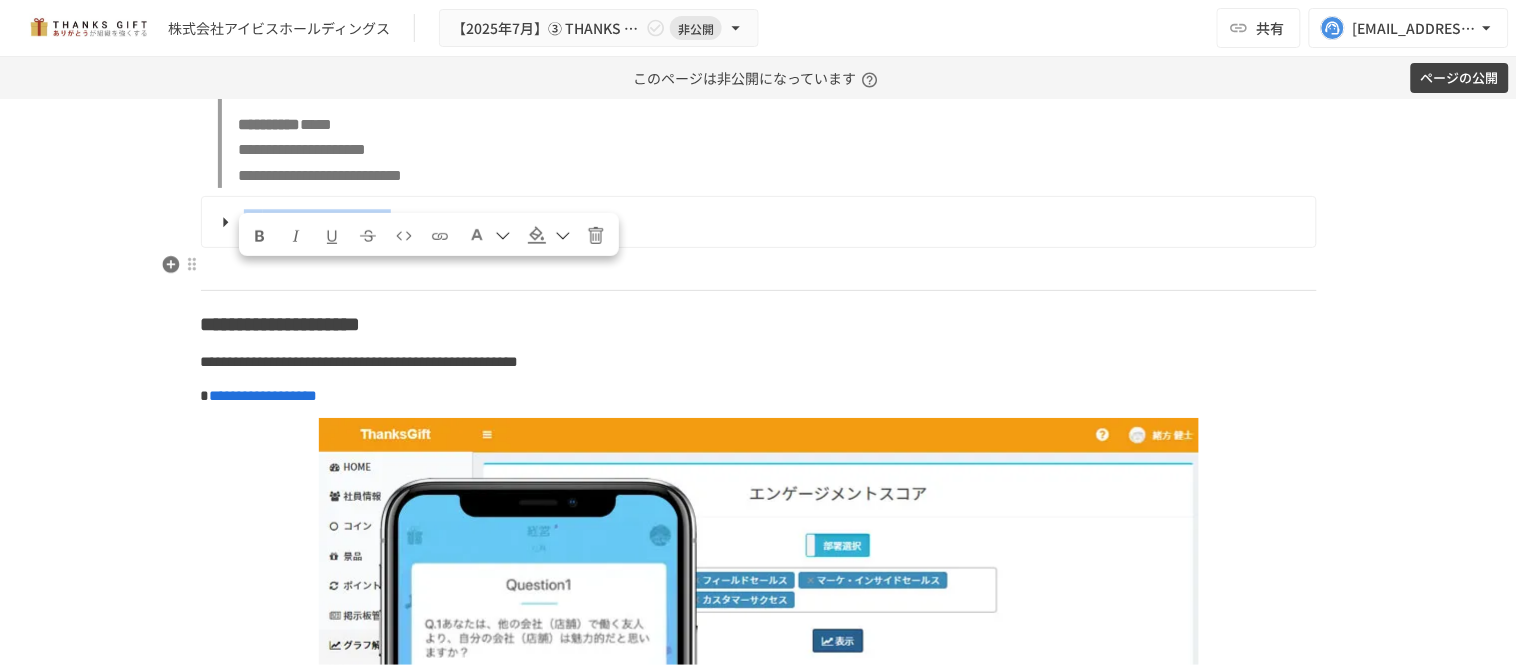 copy on "**********" 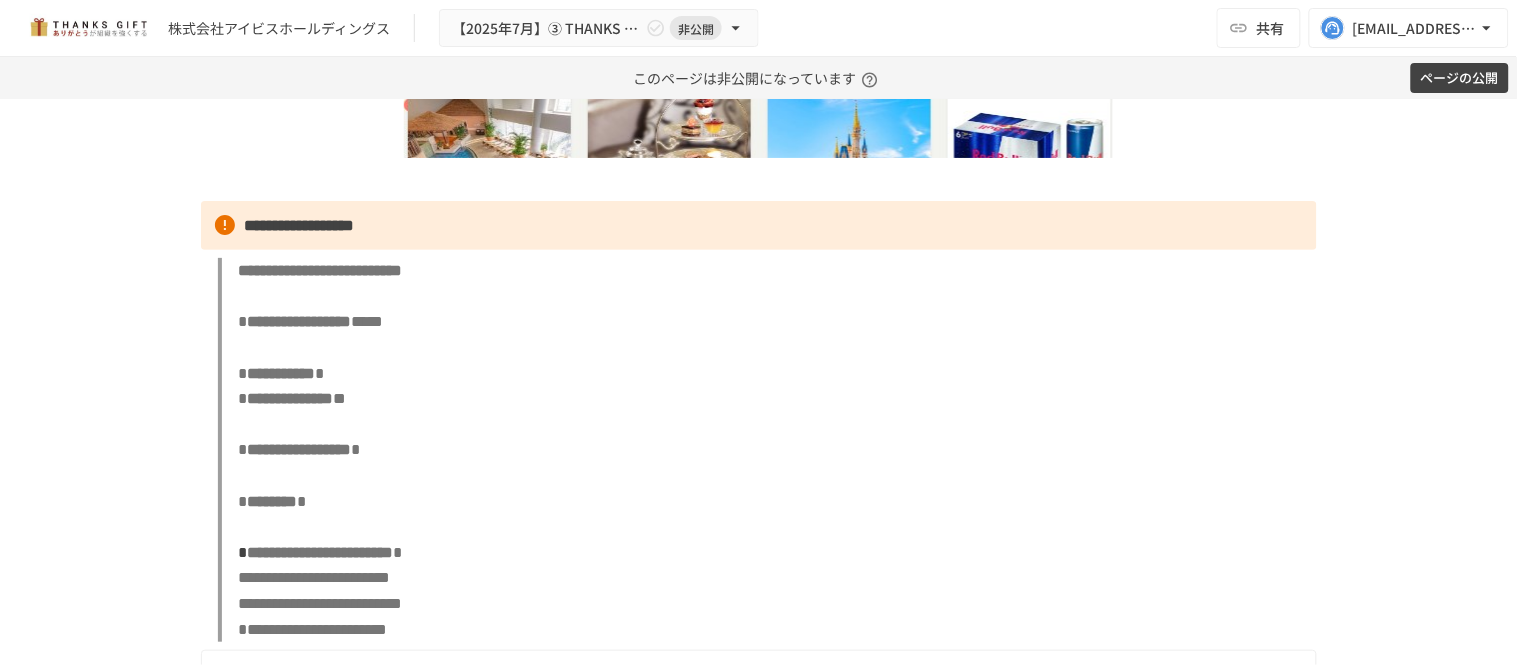 scroll, scrollTop: 13888, scrollLeft: 0, axis: vertical 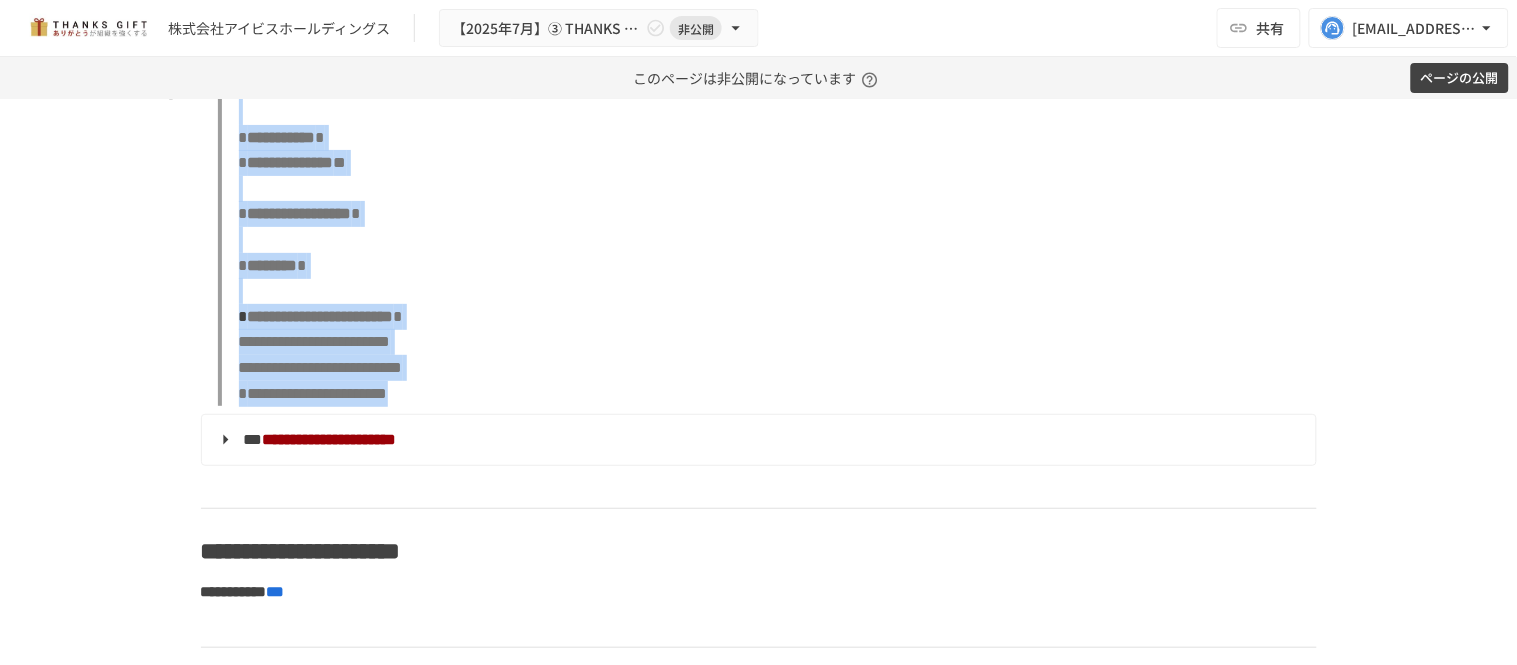 drag, startPoint x: 233, startPoint y: 314, endPoint x: 621, endPoint y: 460, distance: 414.56 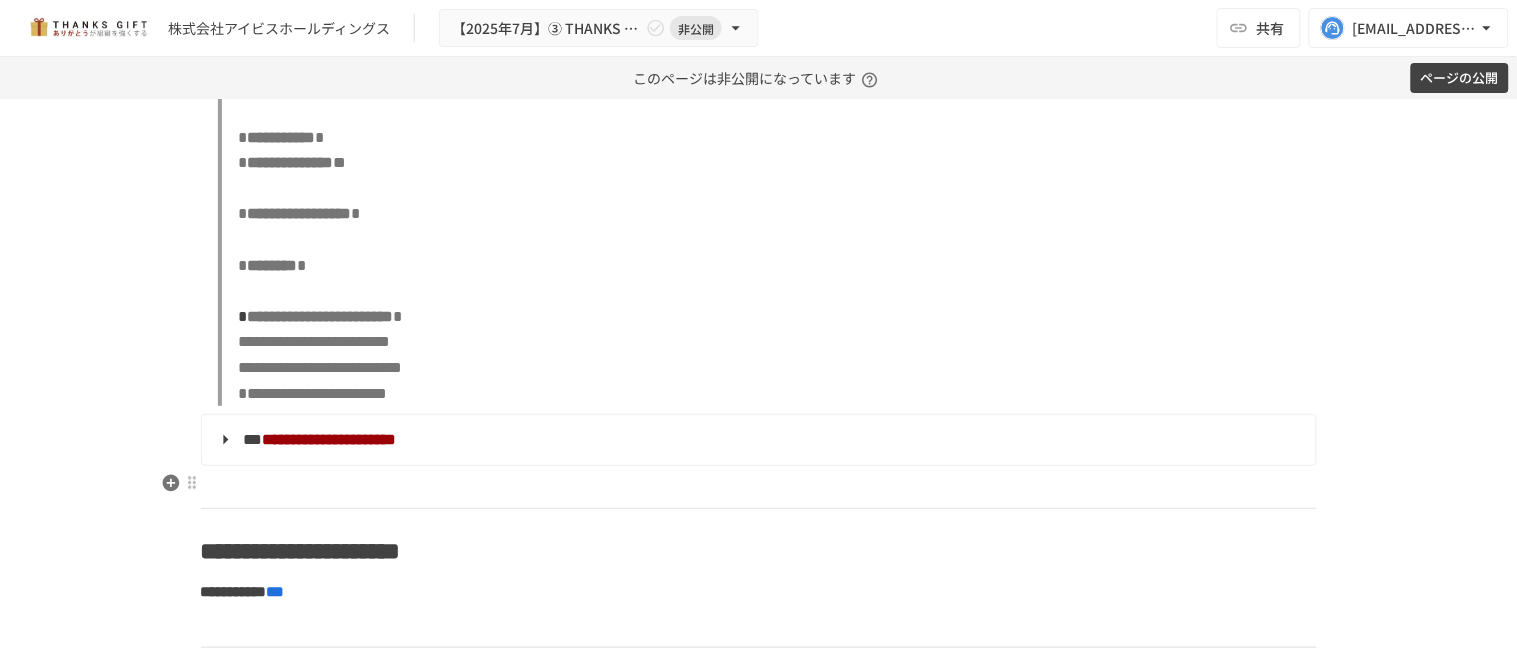 click on "**********" at bounding box center [330, 439] 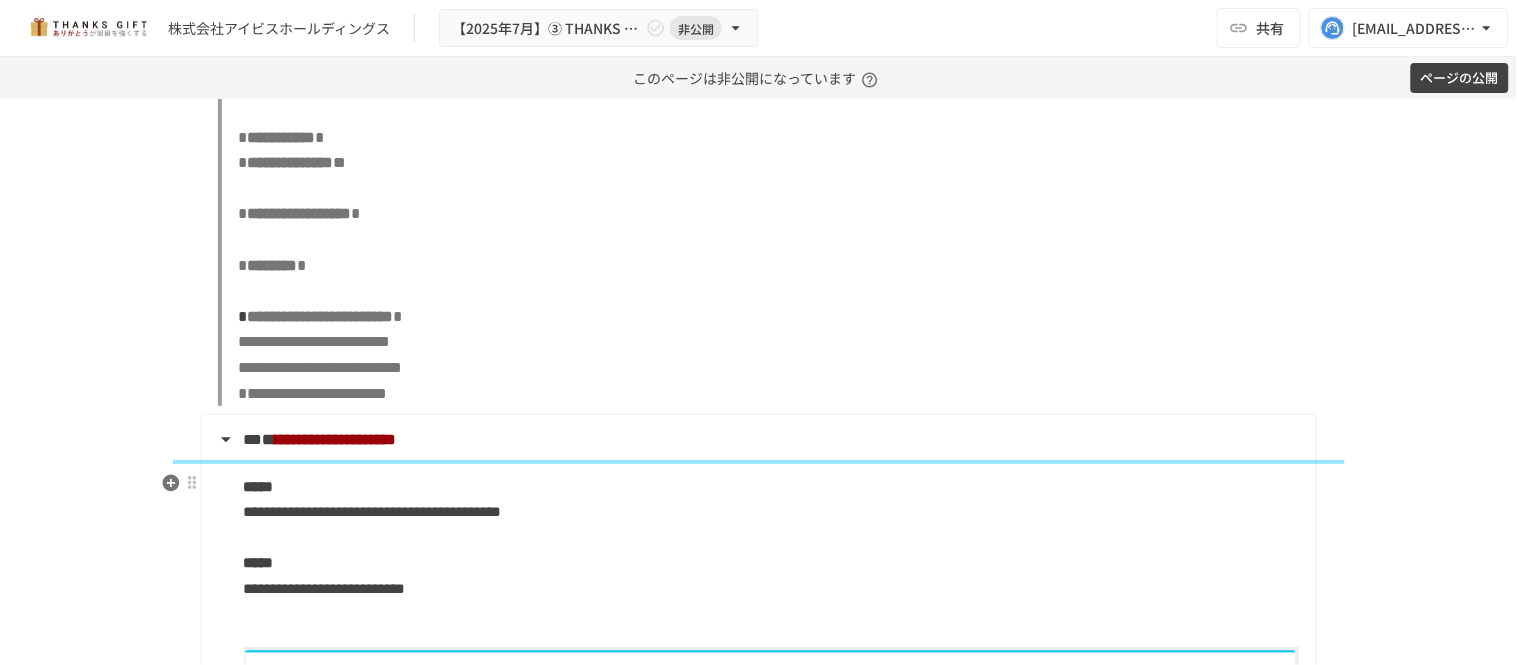 click on "**********" at bounding box center [336, 439] 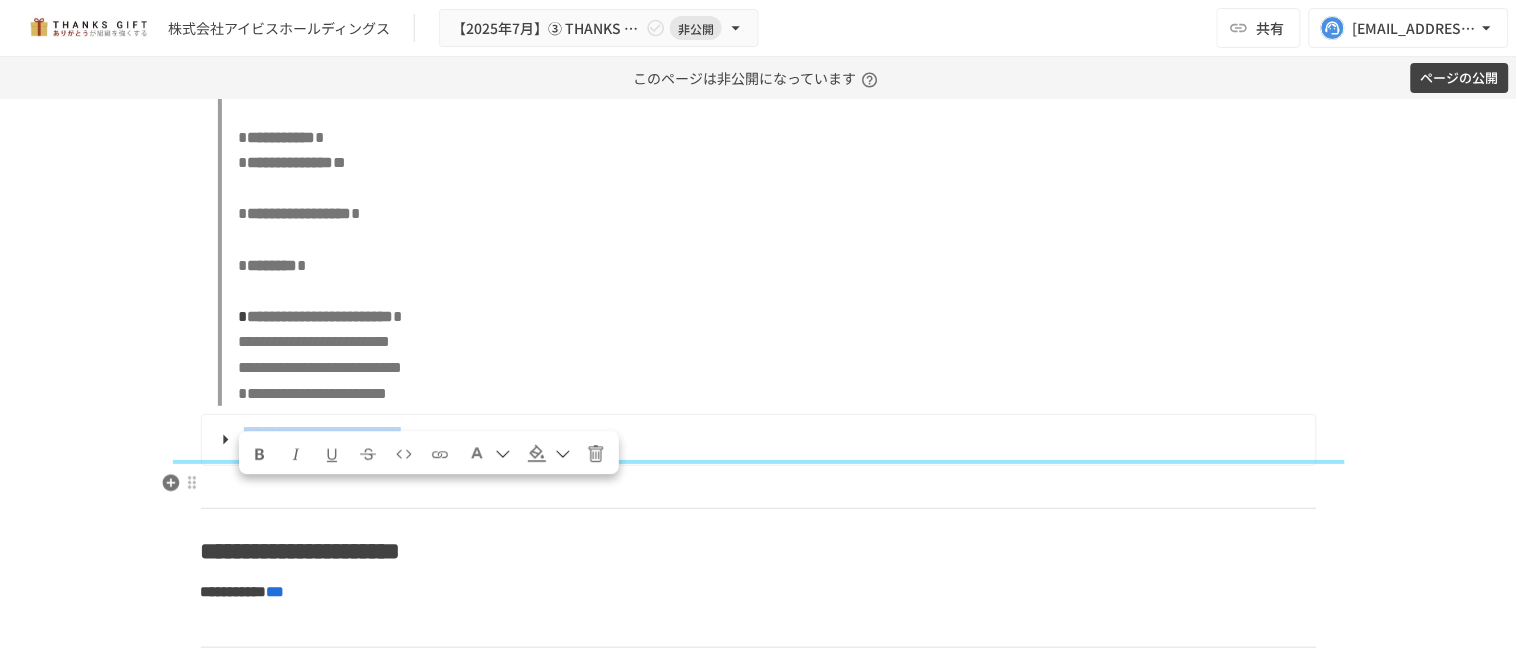 drag, startPoint x: 587, startPoint y: 492, endPoint x: 225, endPoint y: 501, distance: 362.11185 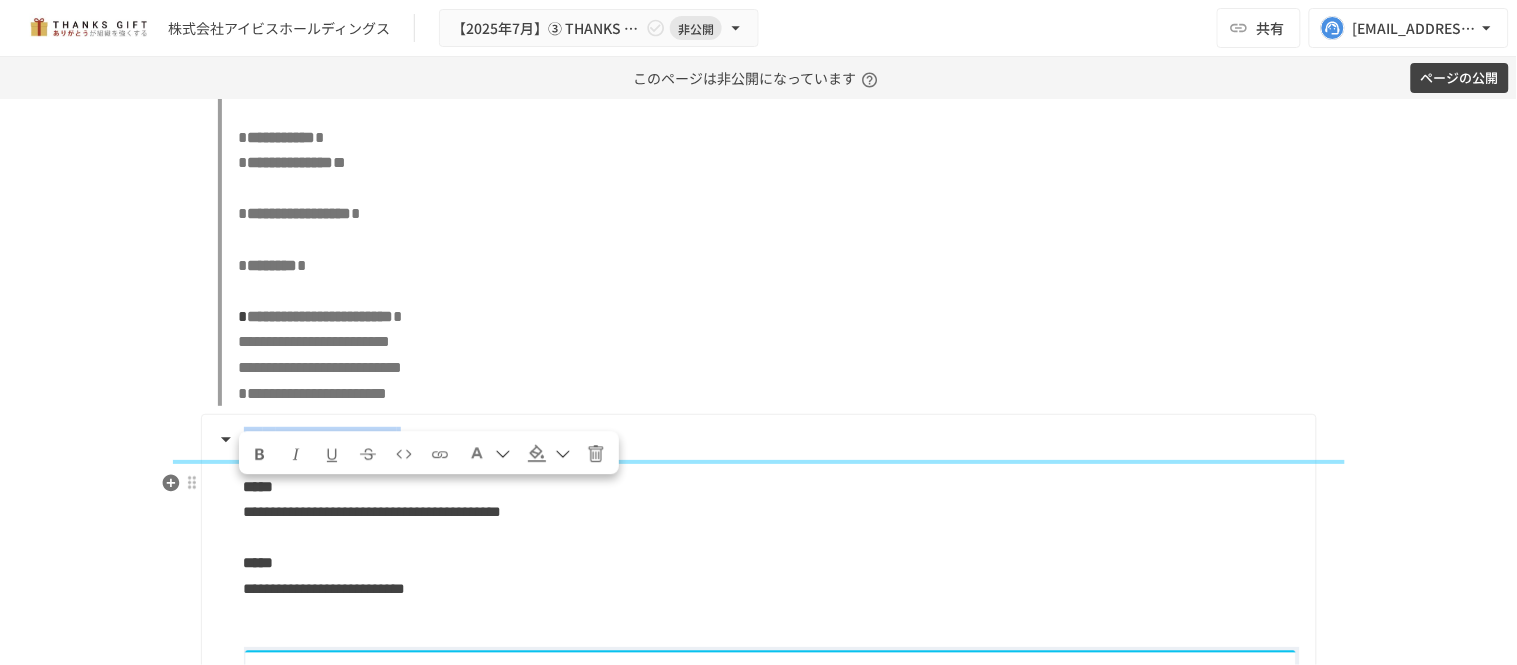 copy on "**********" 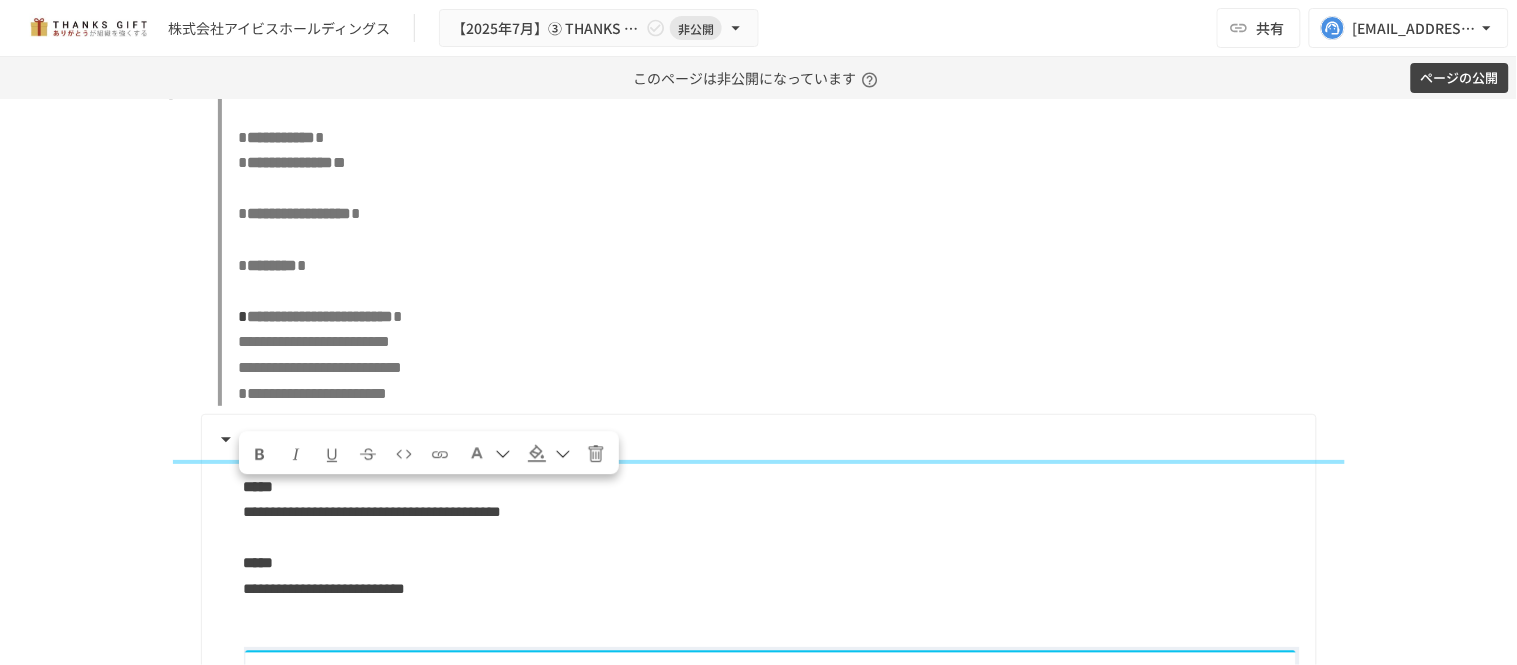 drag, startPoint x: 710, startPoint y: 416, endPoint x: 698, endPoint y: 421, distance: 13 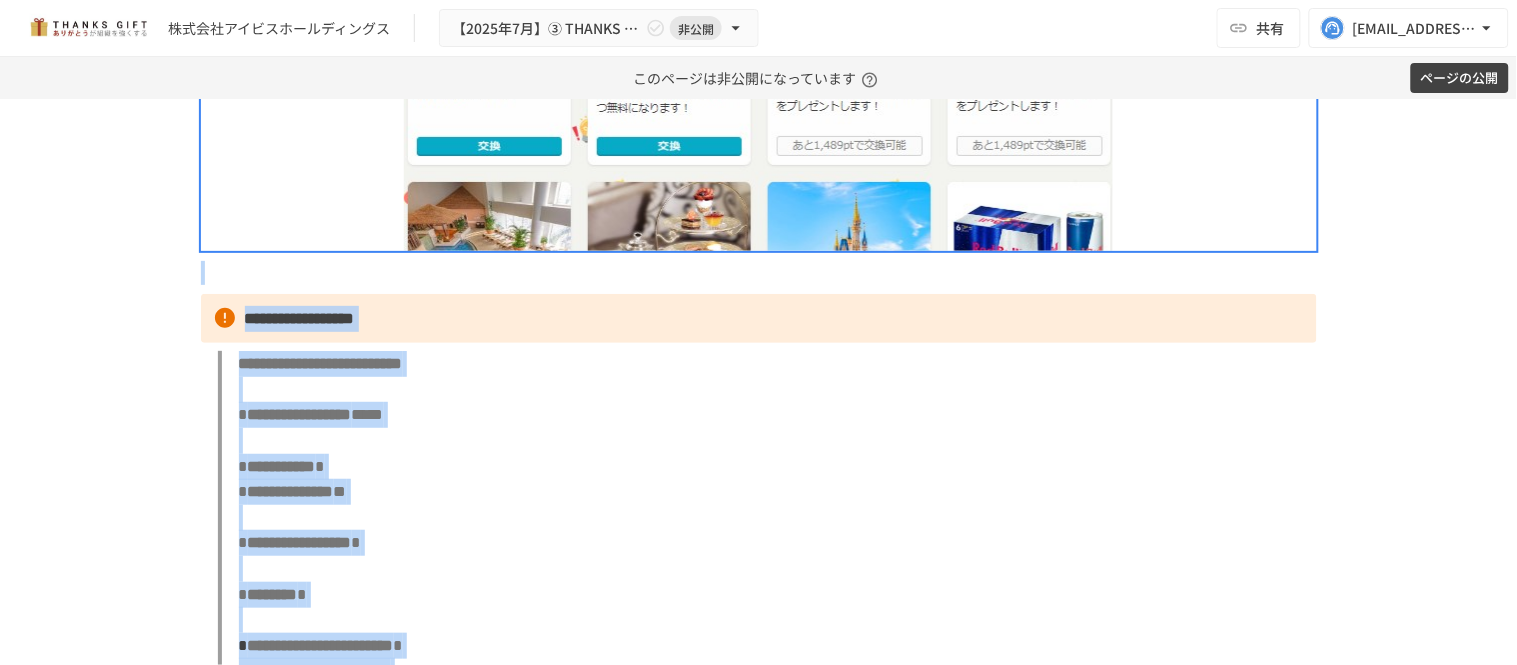 scroll, scrollTop: 13777, scrollLeft: 0, axis: vertical 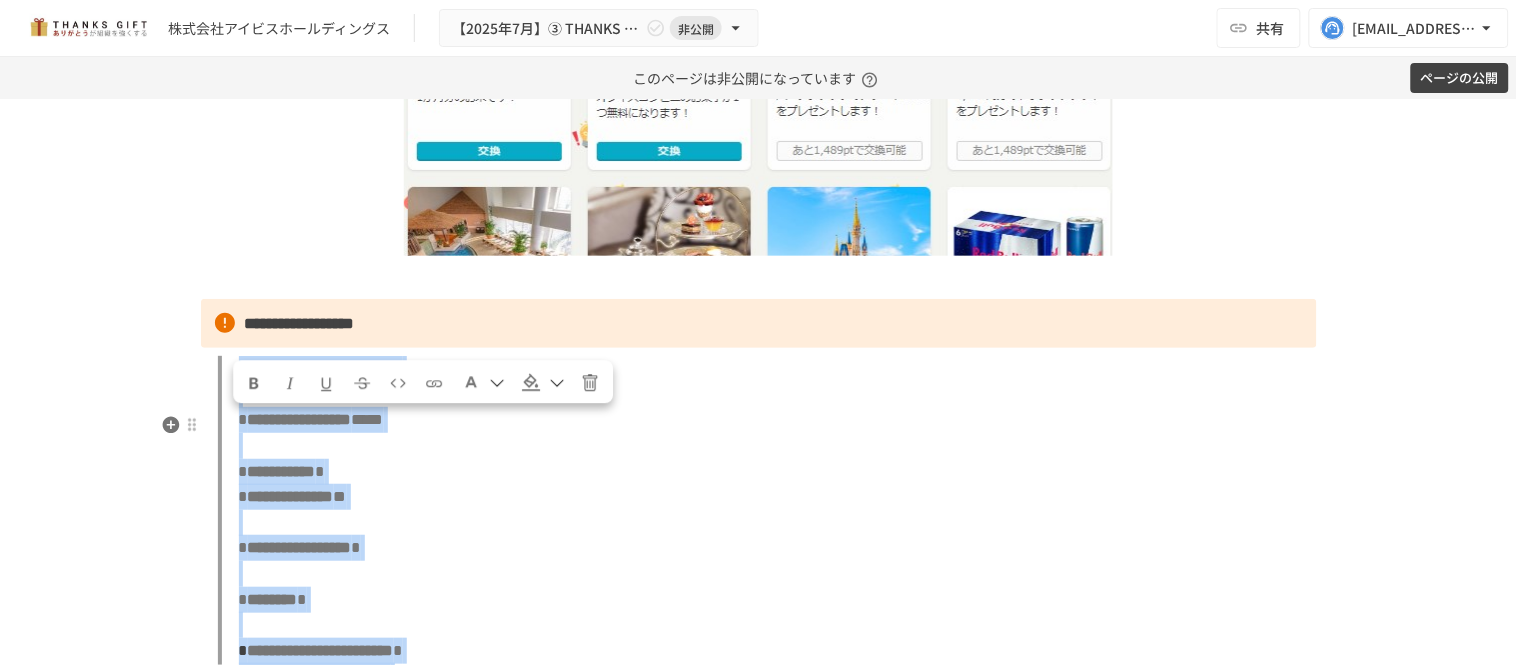drag, startPoint x: 624, startPoint y: 444, endPoint x: 236, endPoint y: 428, distance: 388.32974 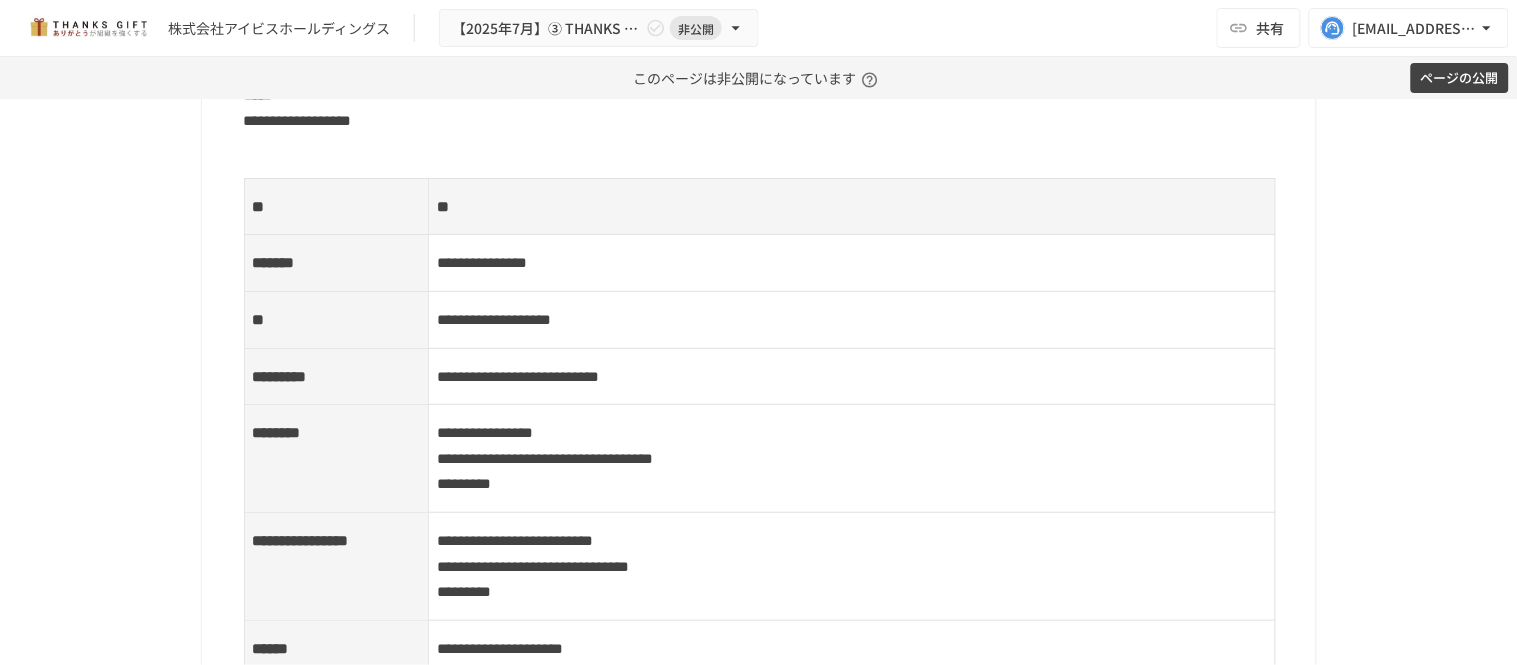 scroll, scrollTop: 14888, scrollLeft: 0, axis: vertical 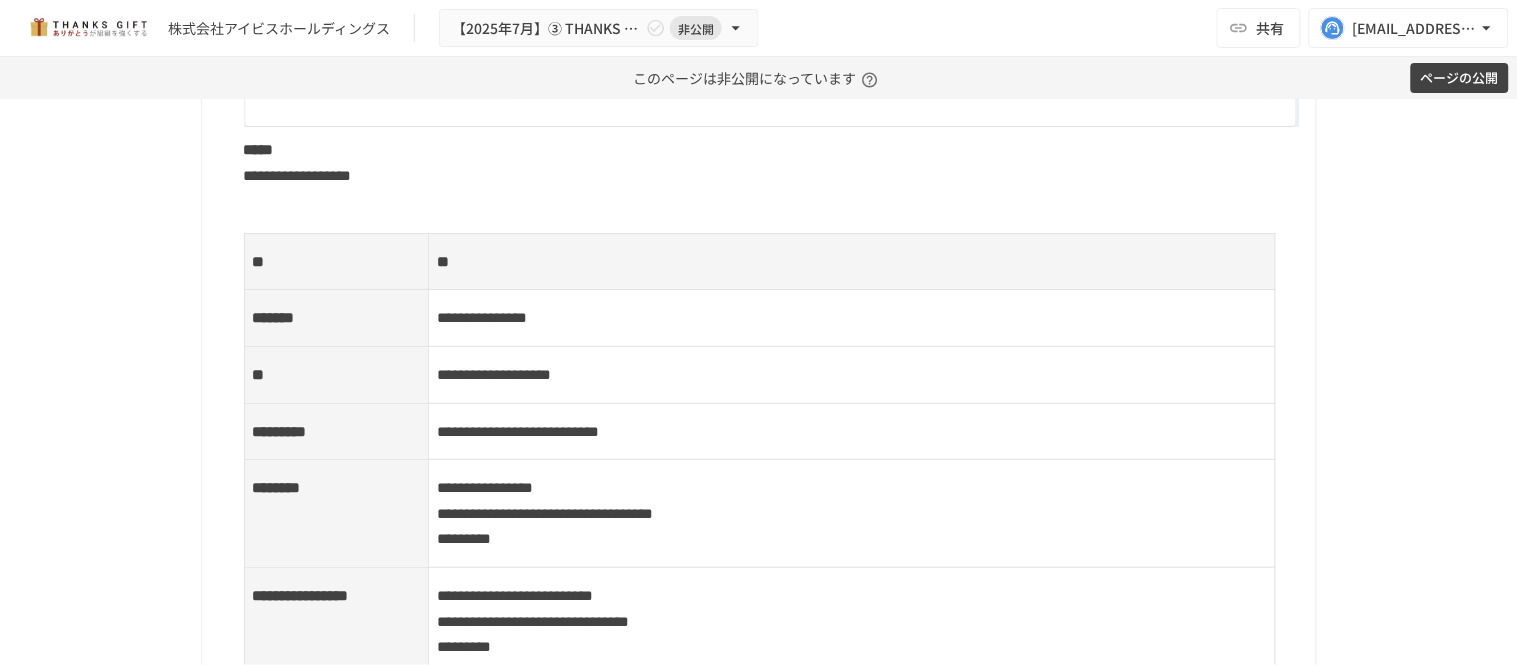 click on "**" at bounding box center (336, 261) 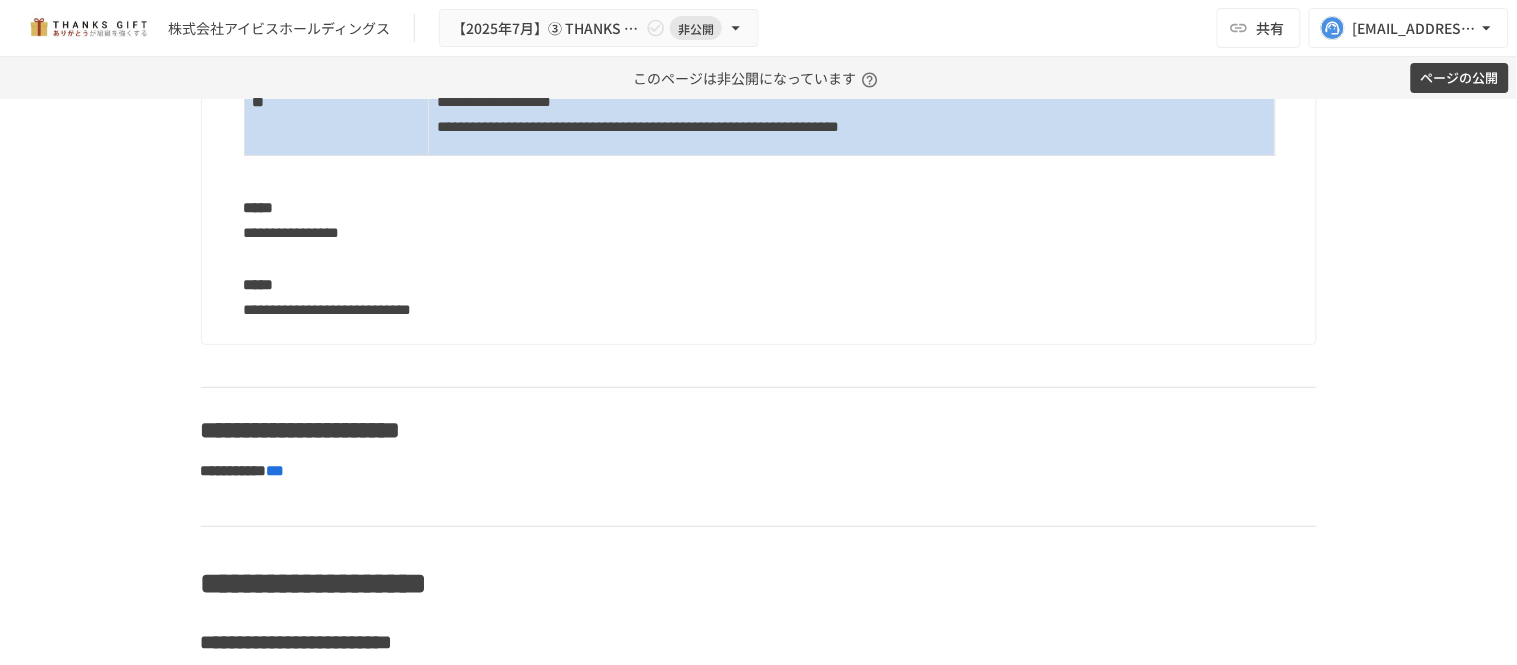 scroll, scrollTop: 15666, scrollLeft: 0, axis: vertical 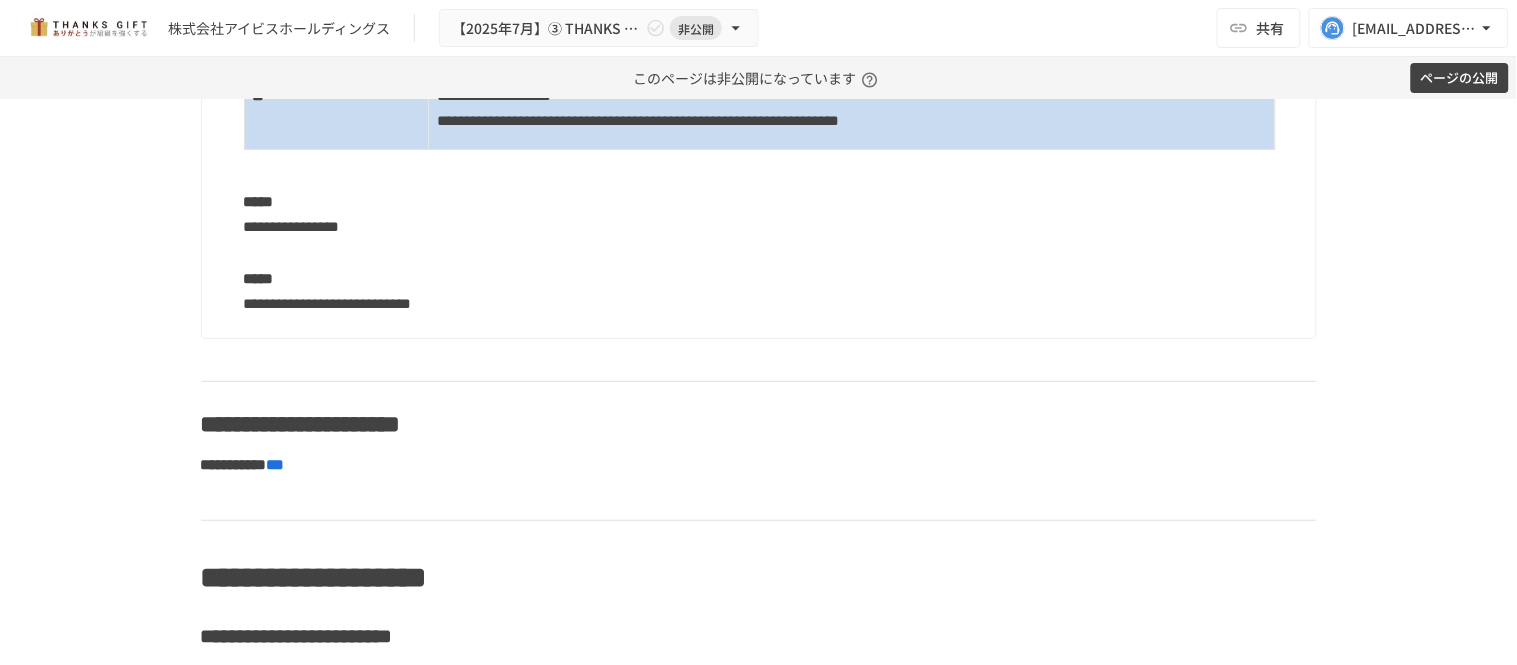 drag, startPoint x: 261, startPoint y: 311, endPoint x: 672, endPoint y: 210, distance: 423.22806 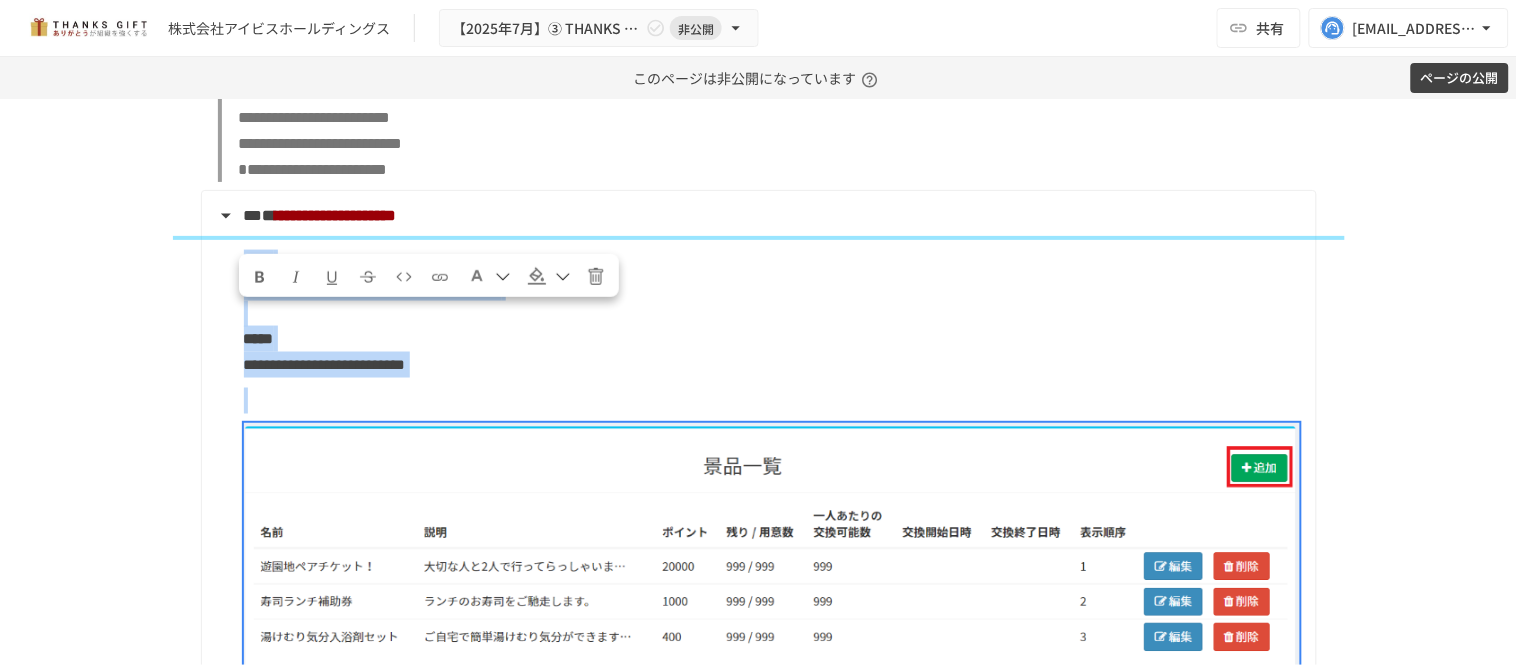 scroll, scrollTop: 14333, scrollLeft: 0, axis: vertical 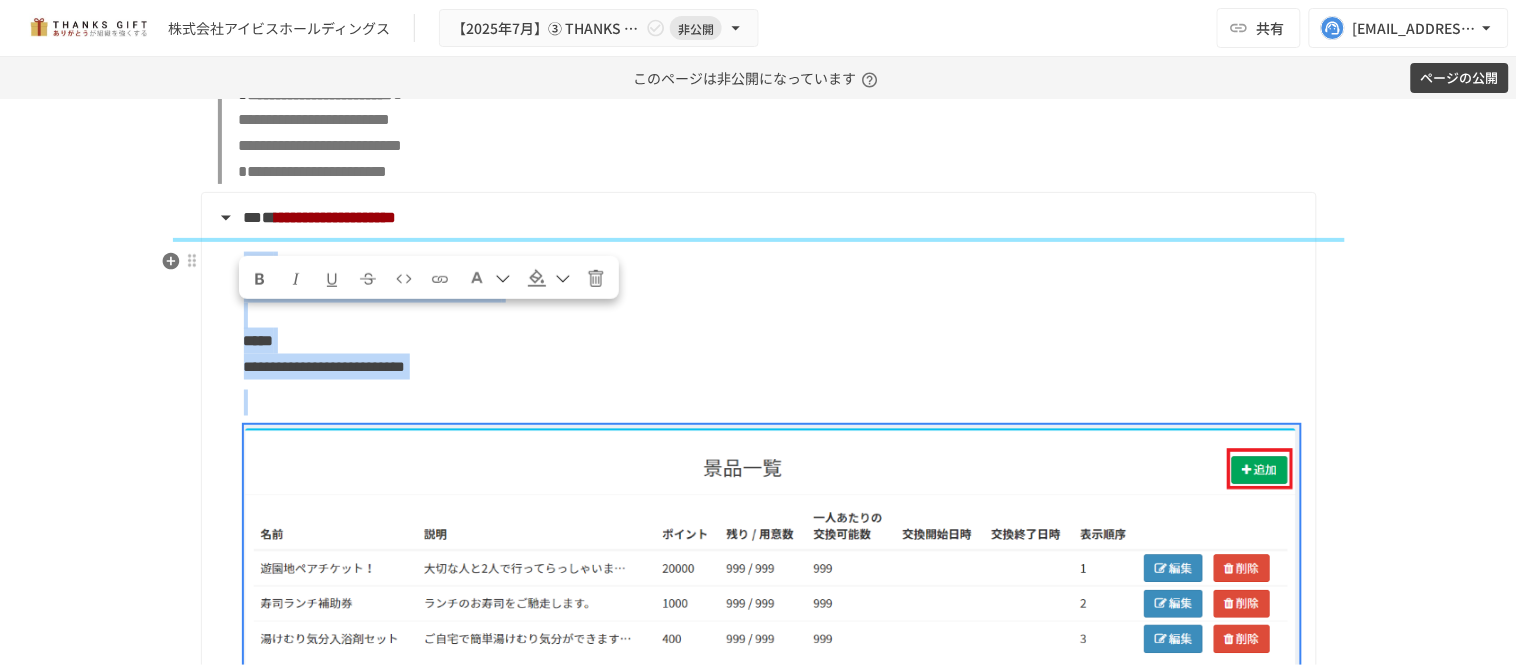 drag, startPoint x: 687, startPoint y: 412, endPoint x: 233, endPoint y: 317, distance: 463.83295 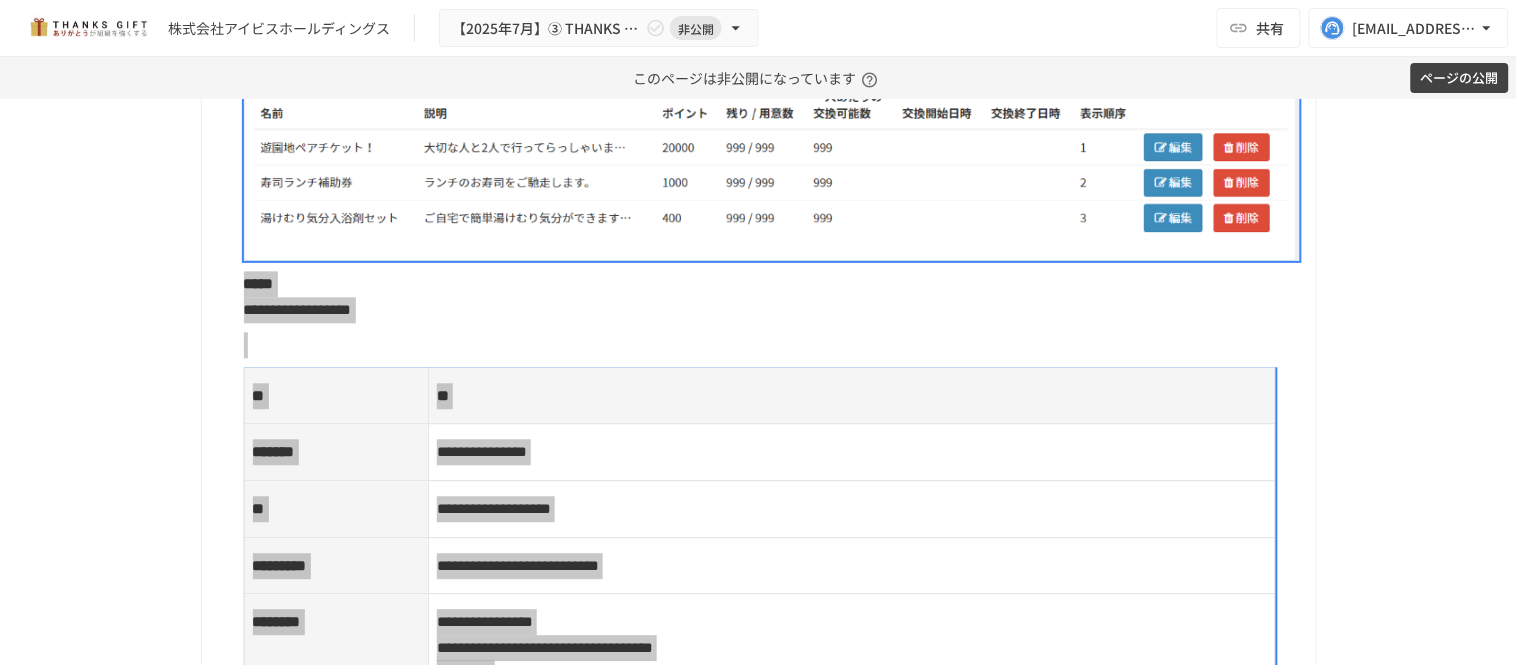 scroll, scrollTop: 14888, scrollLeft: 0, axis: vertical 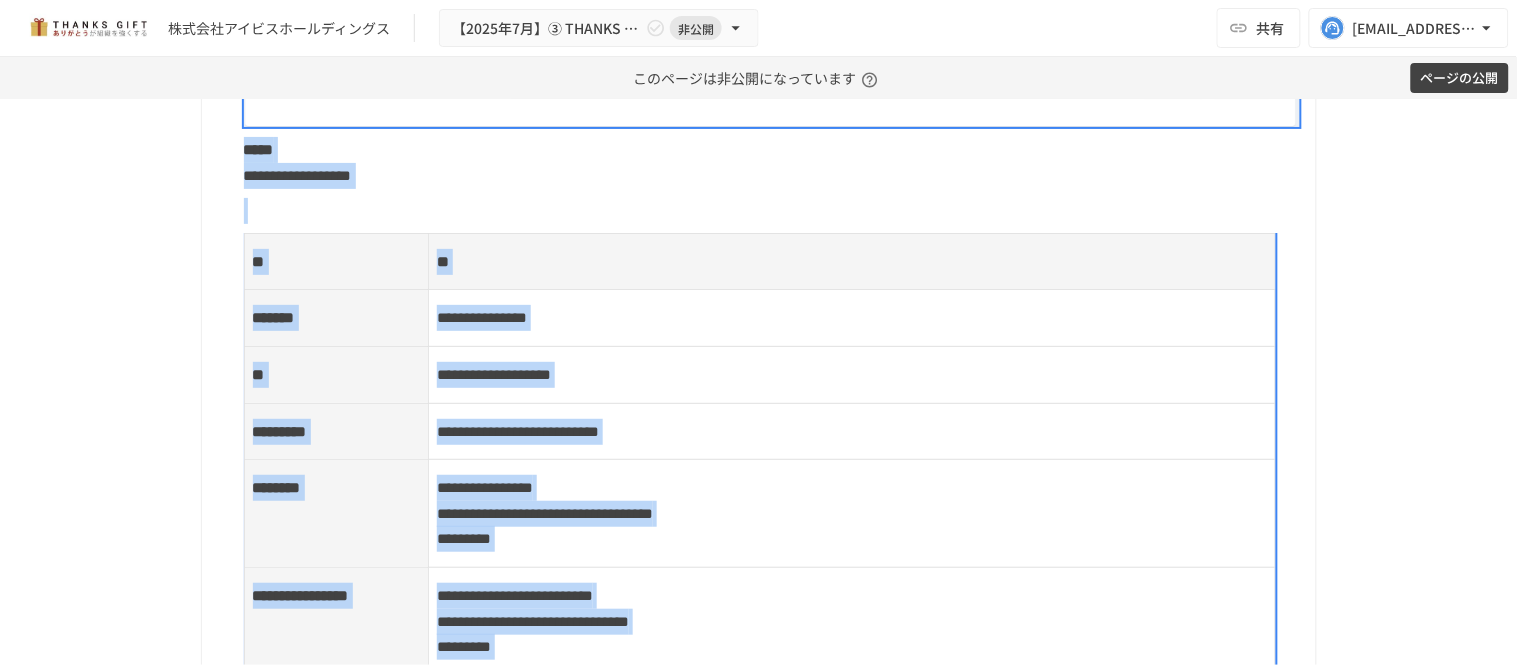 click at bounding box center [772, 211] 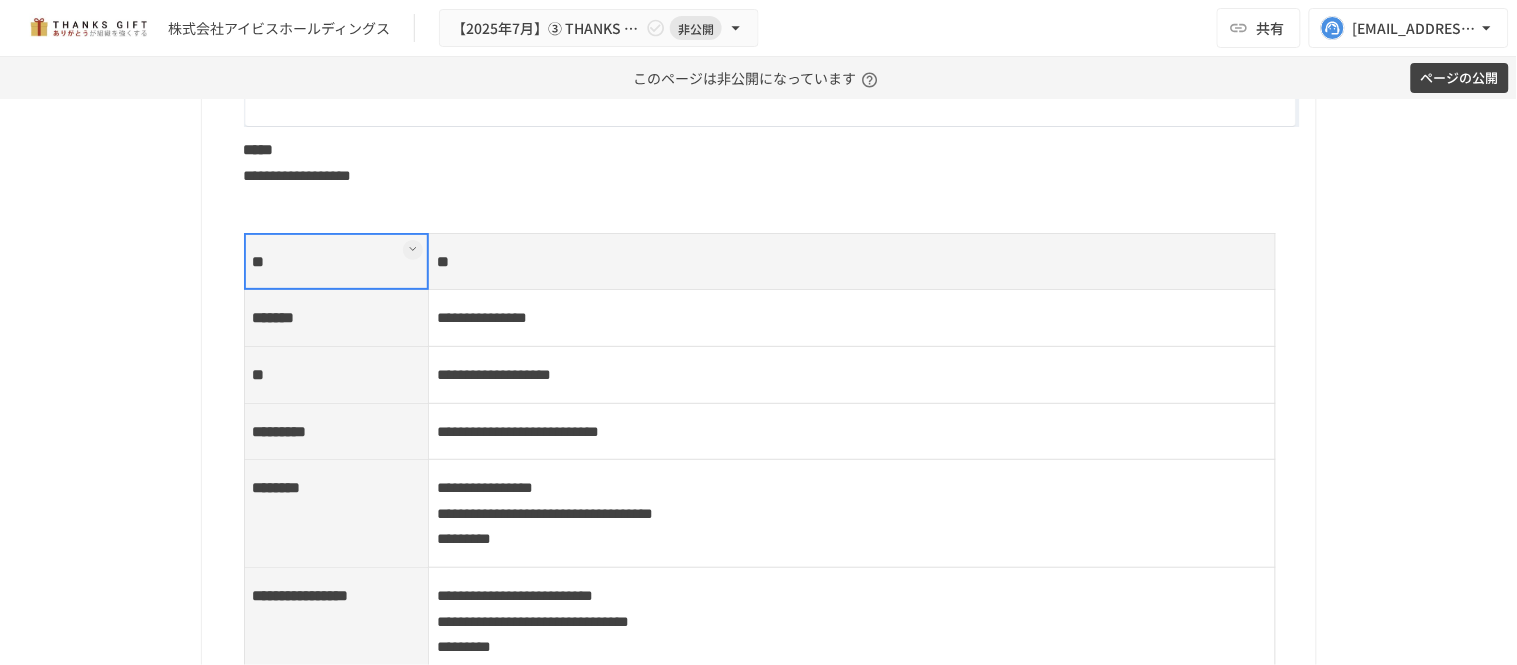 click on "**" at bounding box center (336, 261) 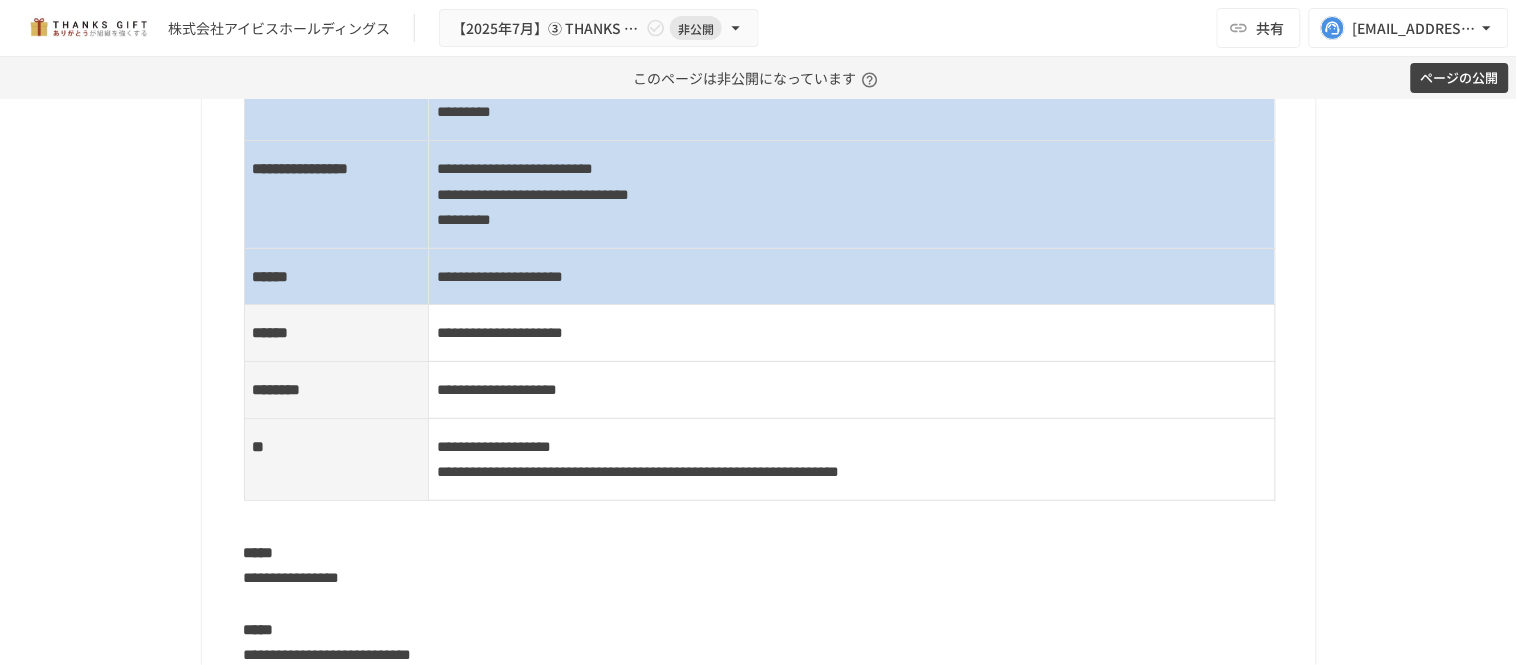 scroll, scrollTop: 15333, scrollLeft: 0, axis: vertical 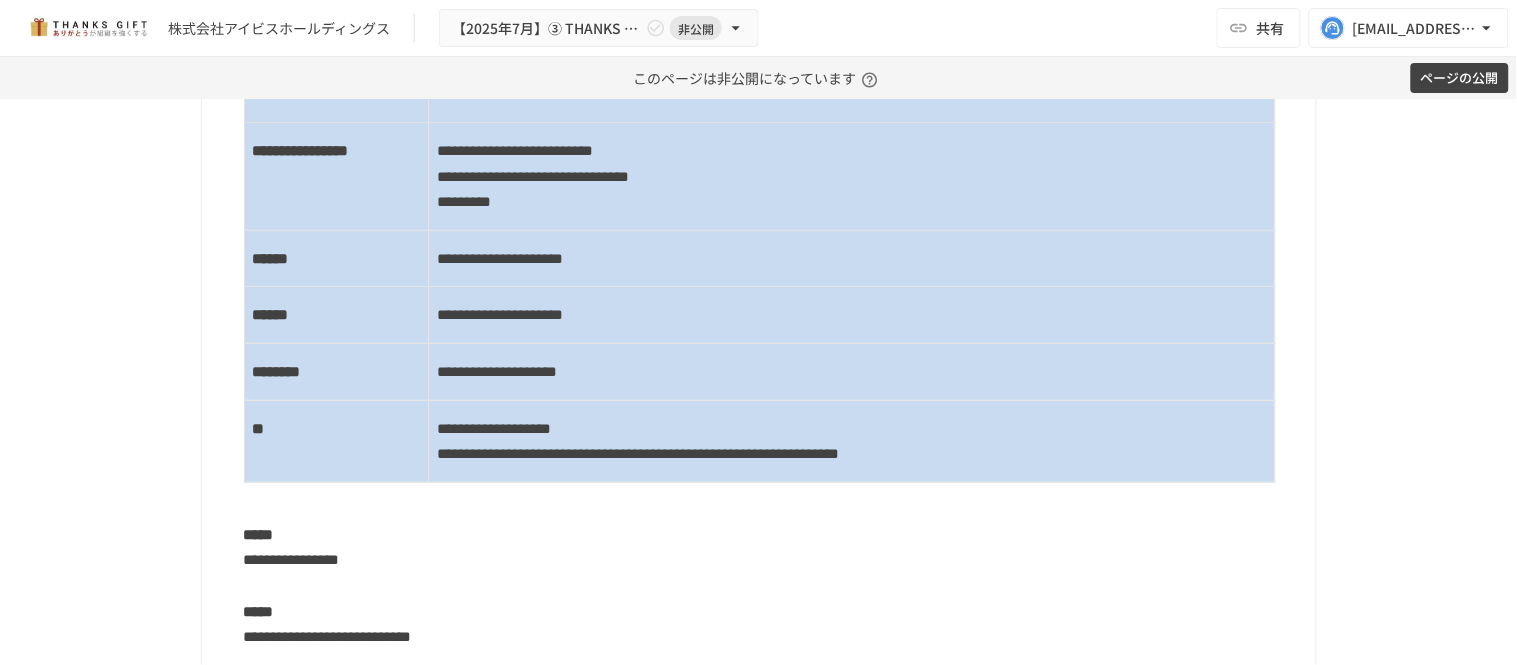 drag, startPoint x: 266, startPoint y: 313, endPoint x: 600, endPoint y: 511, distance: 388.27826 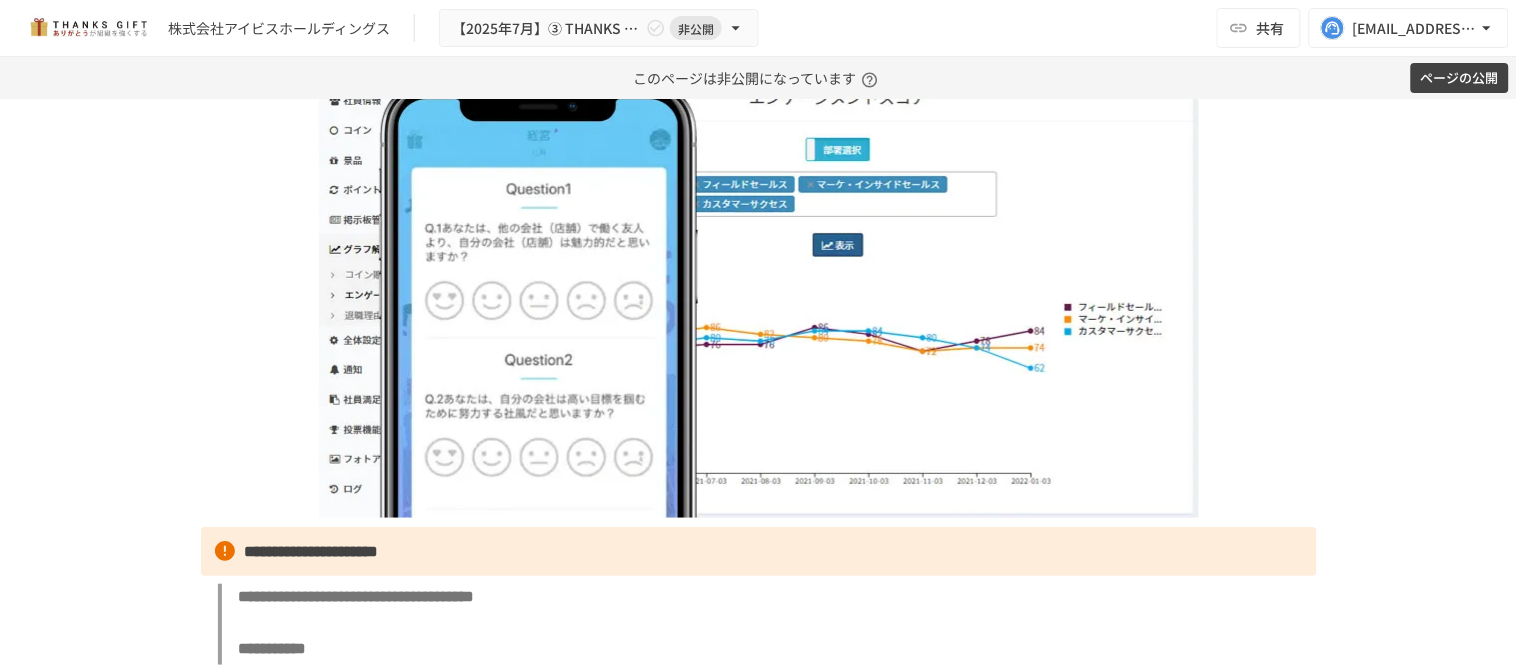 scroll, scrollTop: 11333, scrollLeft: 0, axis: vertical 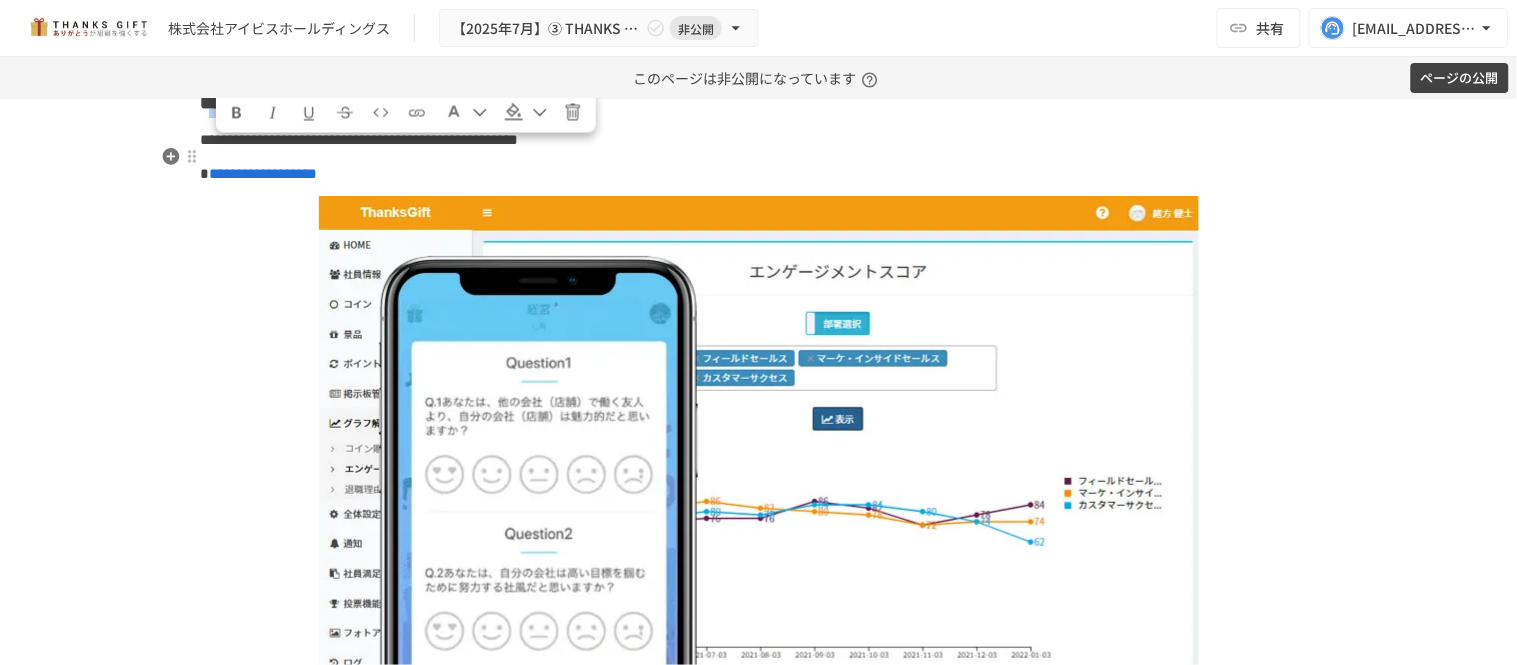 drag, startPoint x: 594, startPoint y: 155, endPoint x: 210, endPoint y: 153, distance: 384.00522 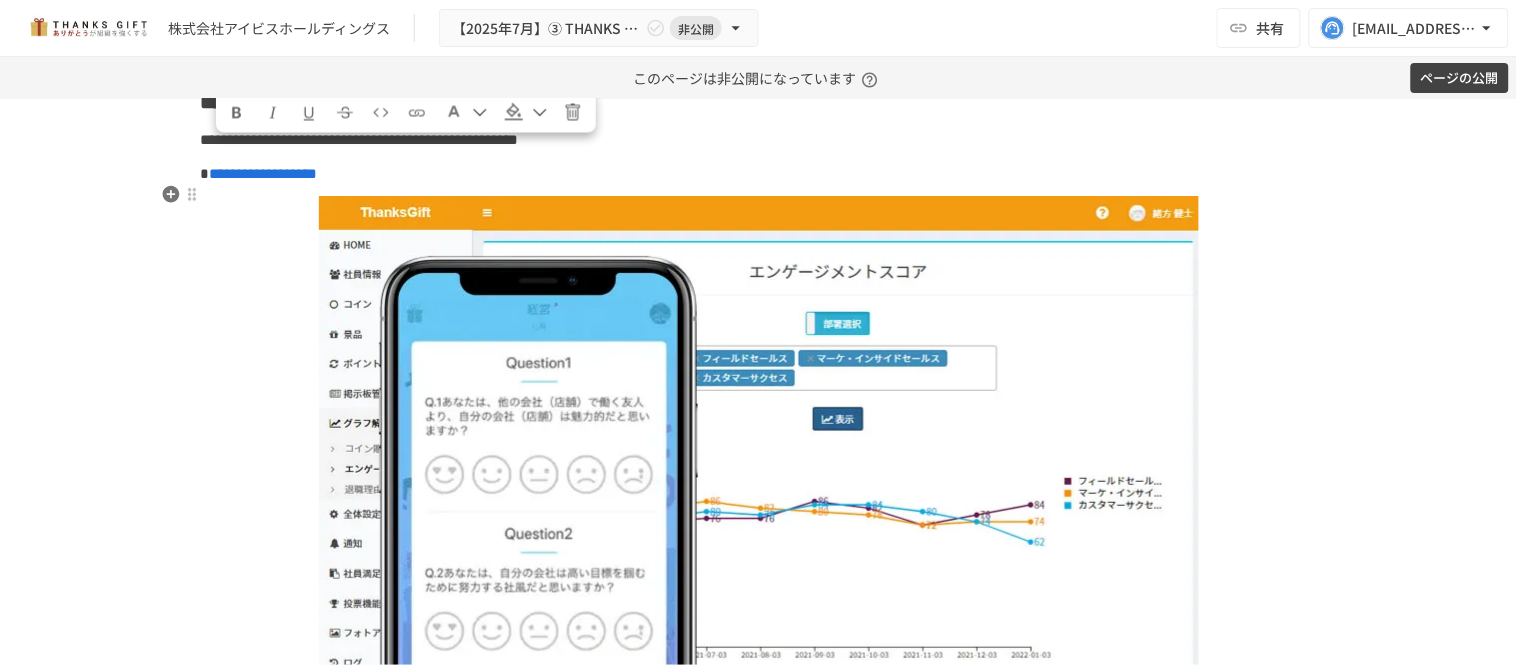click on "**********" at bounding box center (360, 139) 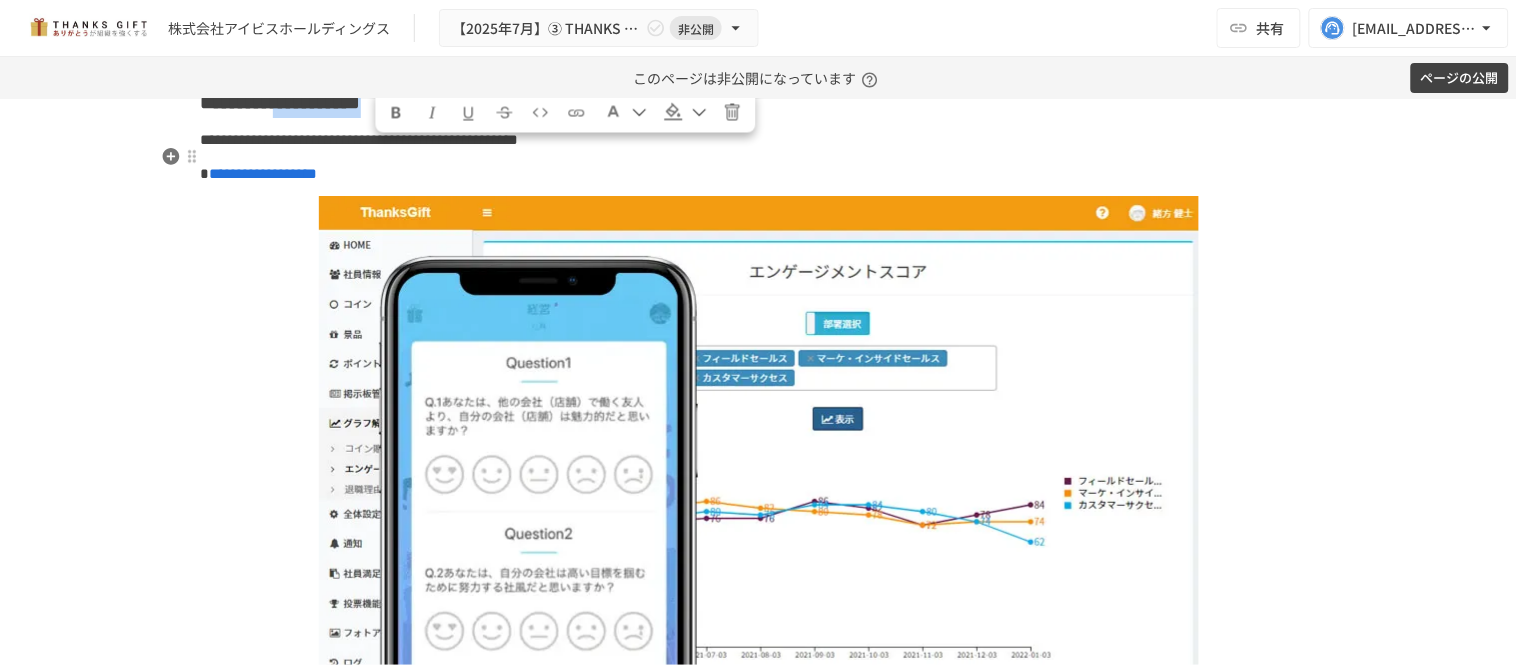 drag, startPoint x: 367, startPoint y: 162, endPoint x: 601, endPoint y: 168, distance: 234.0769 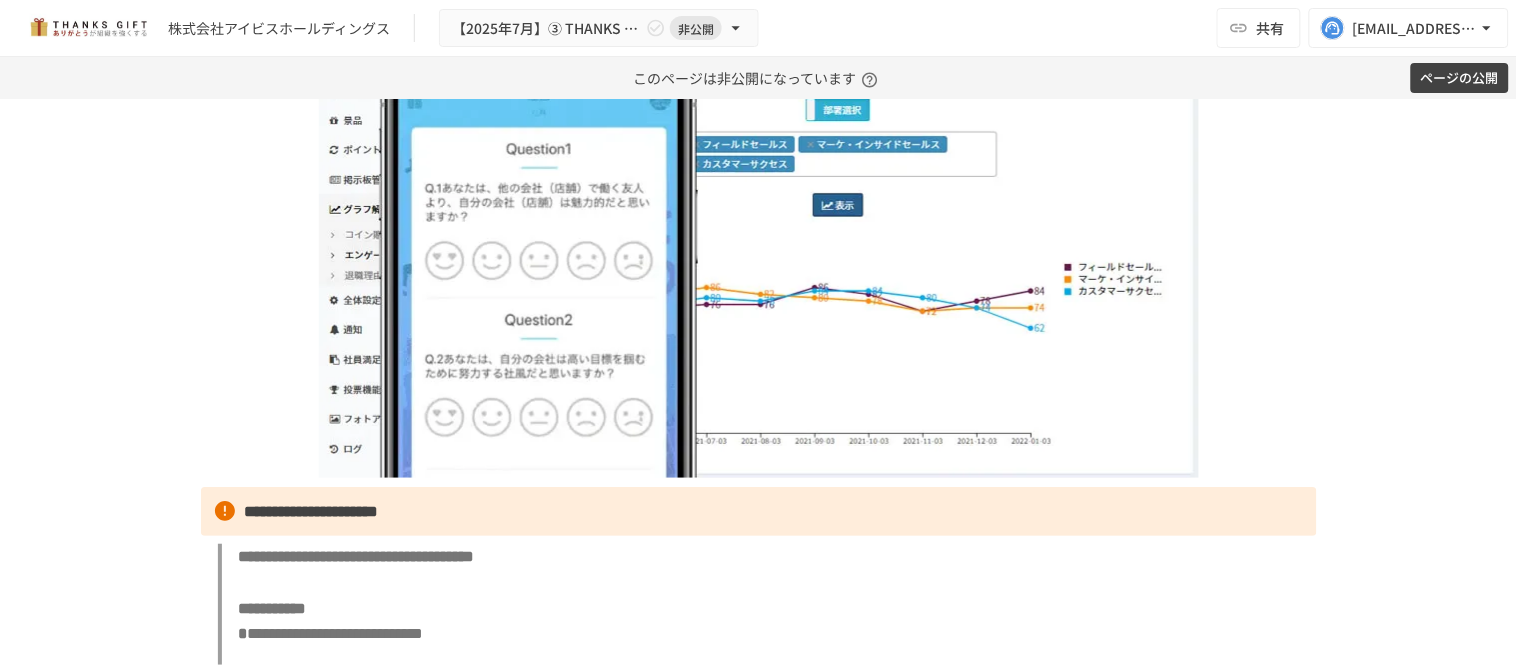 scroll, scrollTop: 12000, scrollLeft: 0, axis: vertical 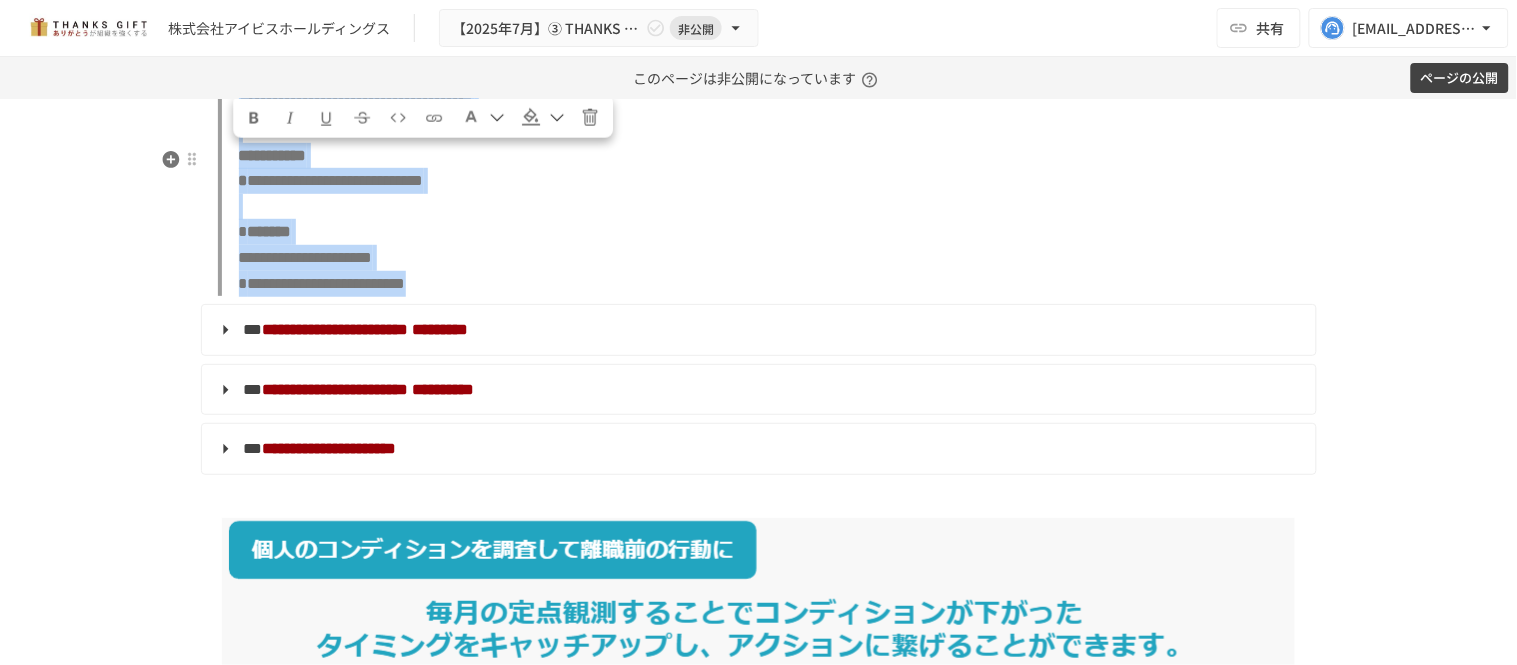 drag, startPoint x: 674, startPoint y: 342, endPoint x: 228, endPoint y: 165, distance: 479.8385 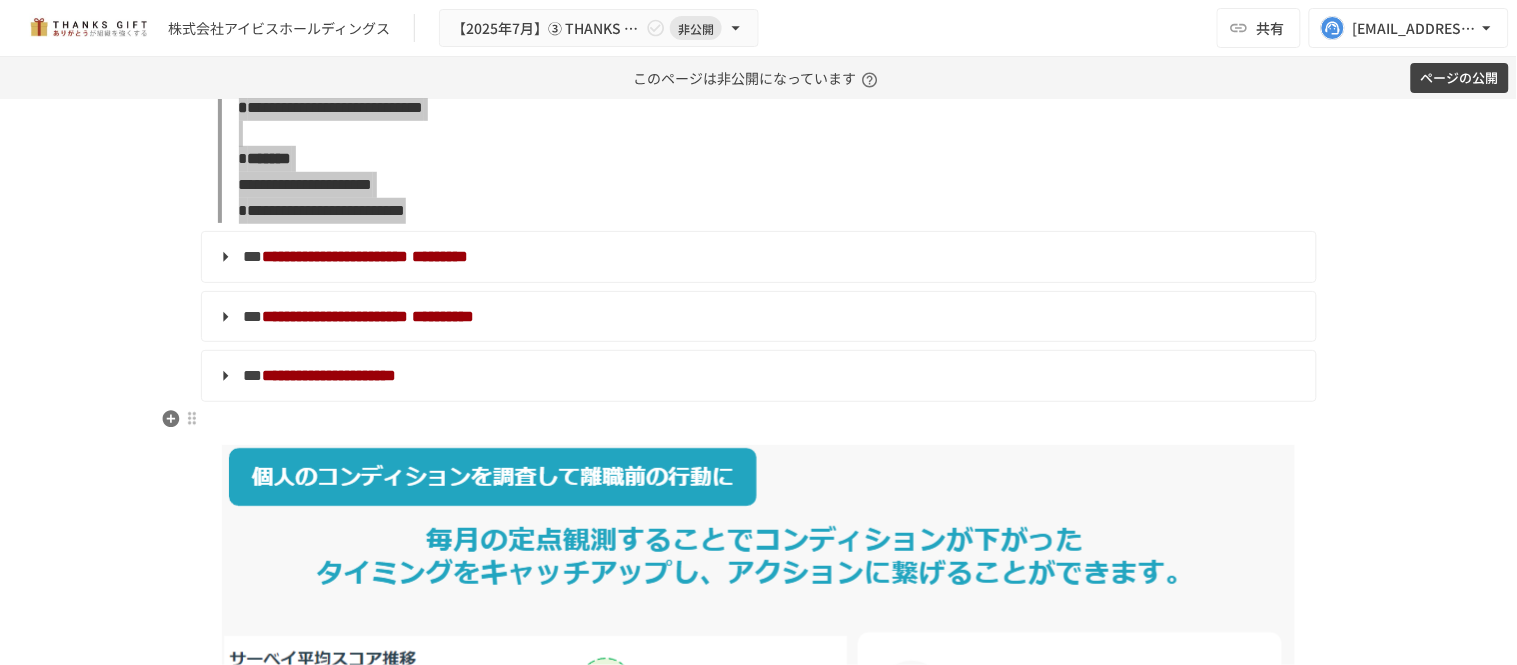 scroll, scrollTop: 12111, scrollLeft: 0, axis: vertical 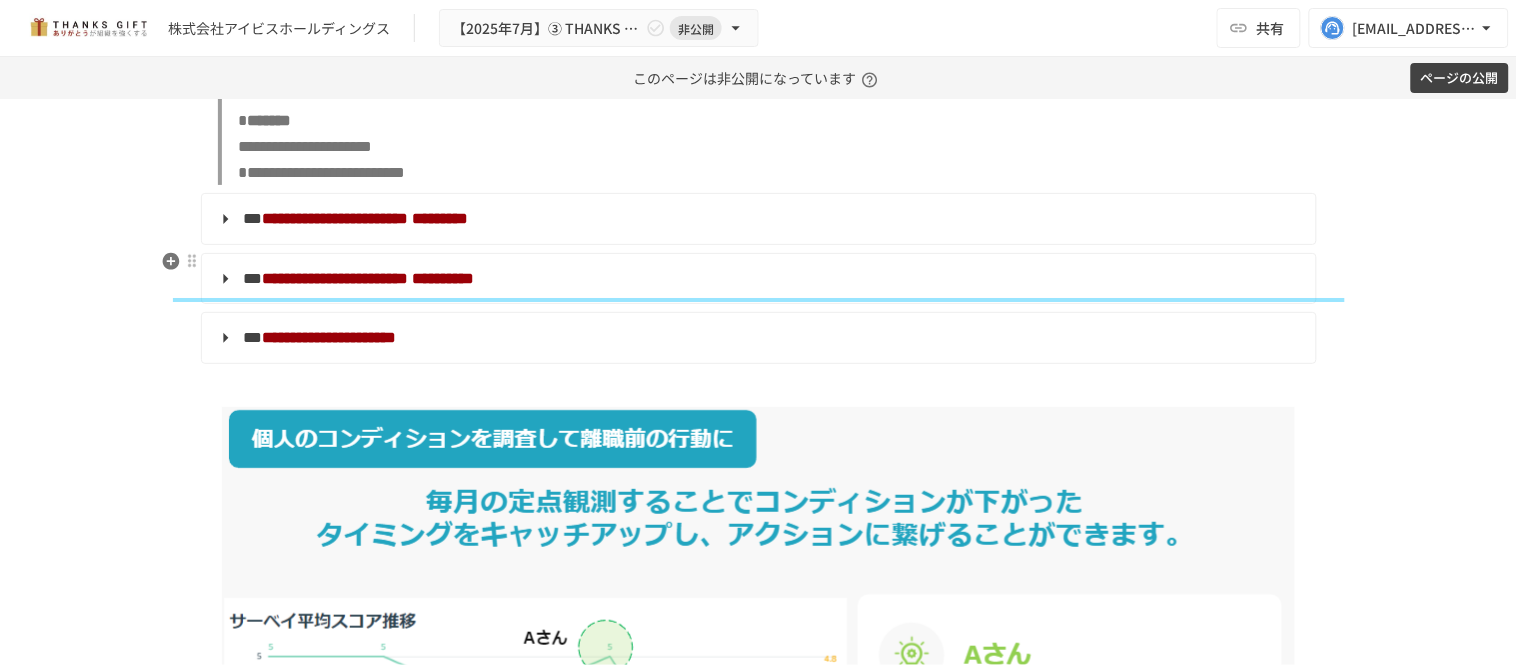 click on "**********" at bounding box center (336, 218) 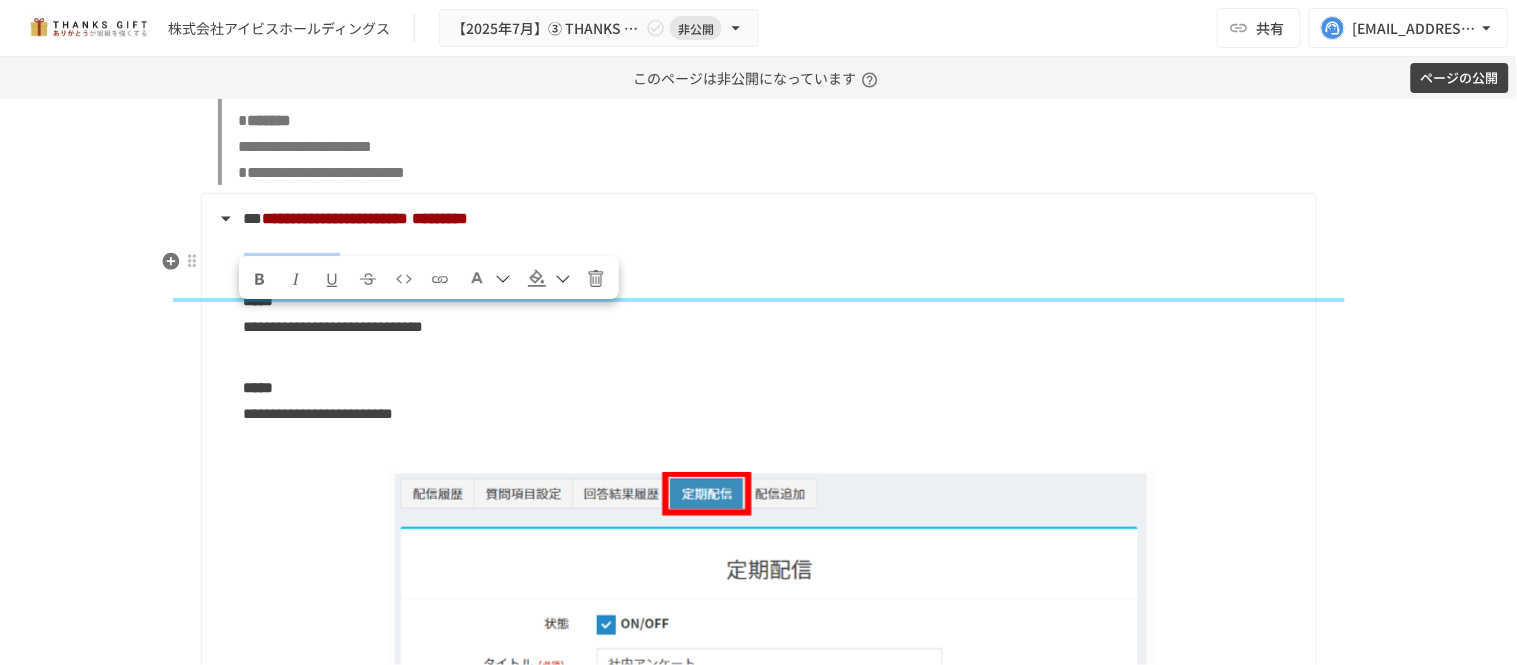 drag, startPoint x: 752, startPoint y: 273, endPoint x: 293, endPoint y: 255, distance: 459.3528 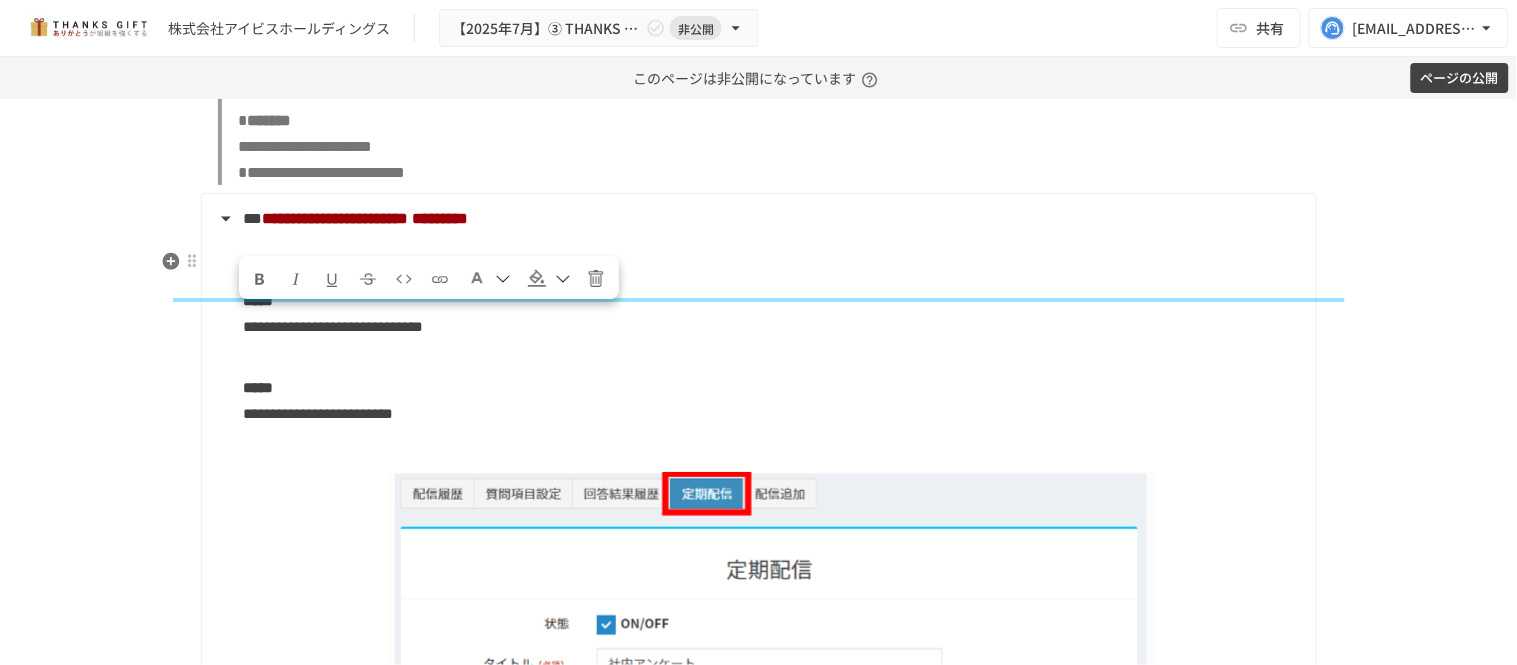 click on "**********" at bounding box center [757, 219] 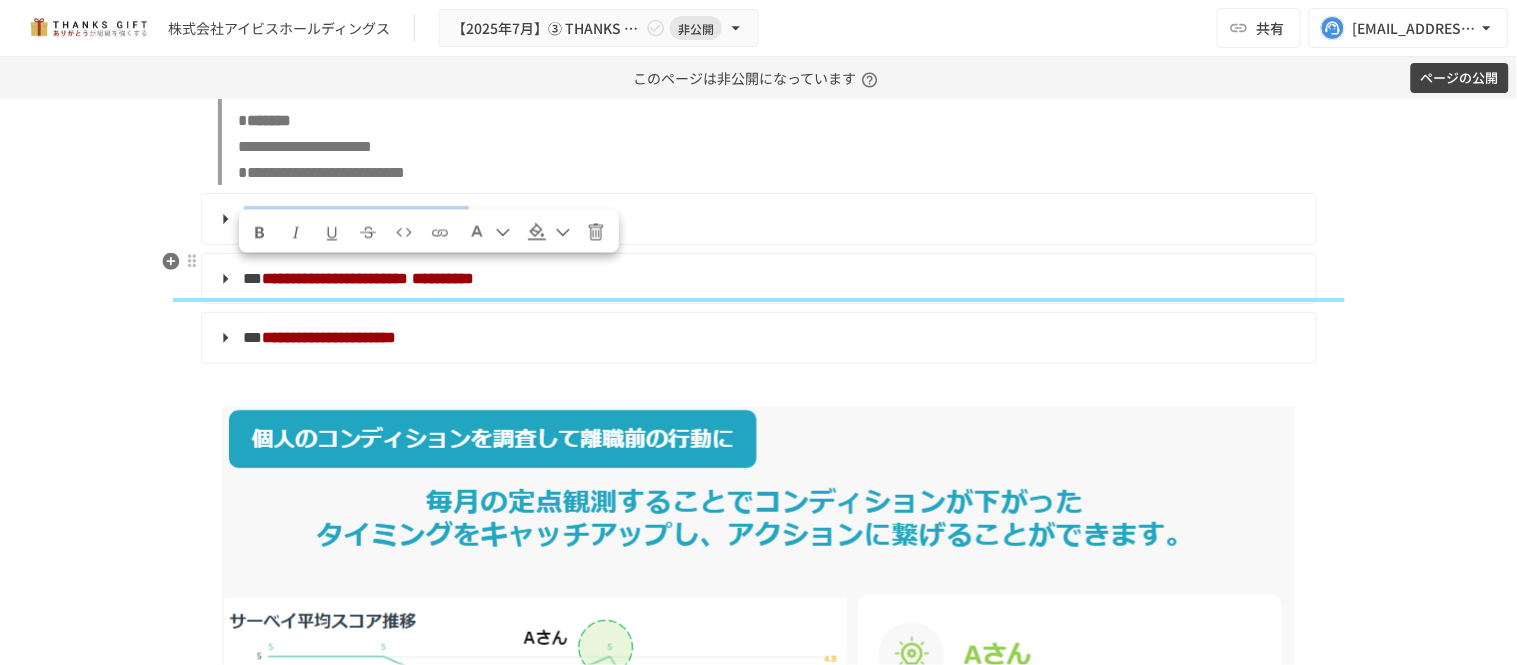 drag, startPoint x: 772, startPoint y: 263, endPoint x: 242, endPoint y: 271, distance: 530.06036 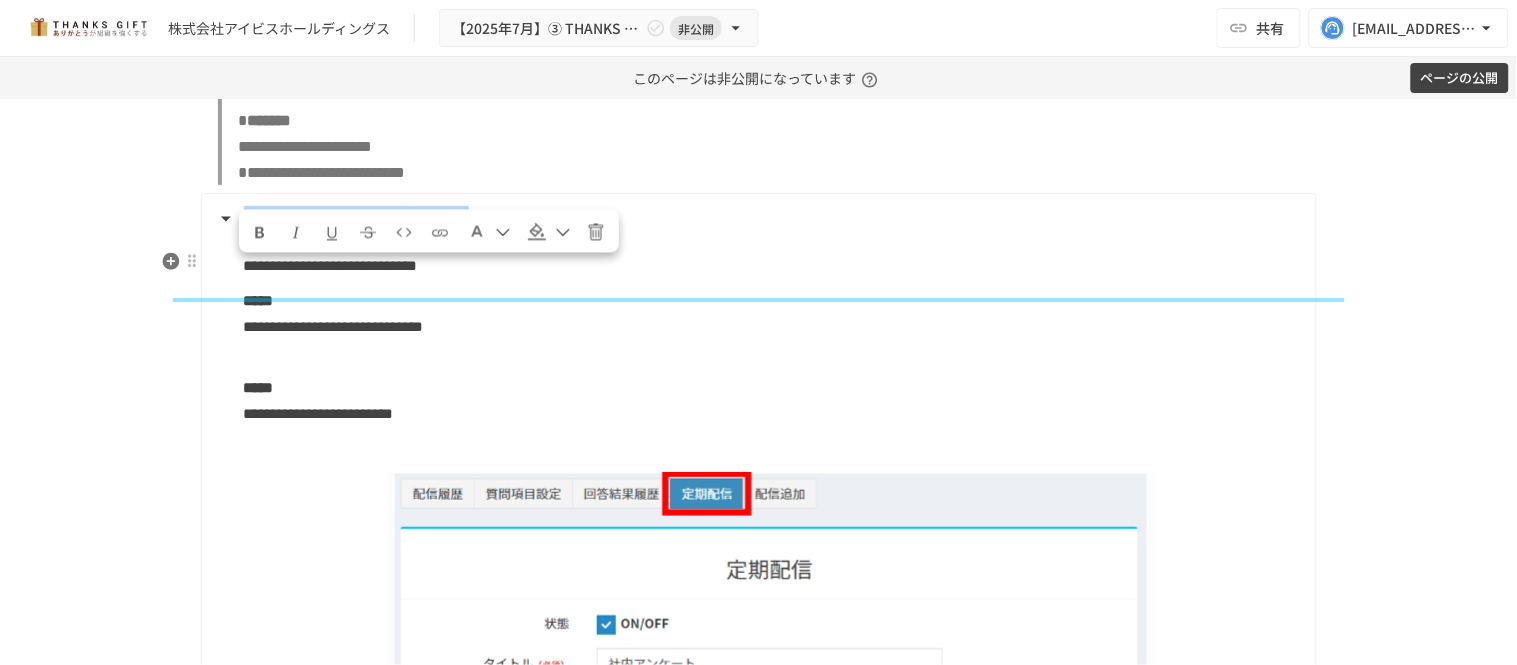 copy on "**********" 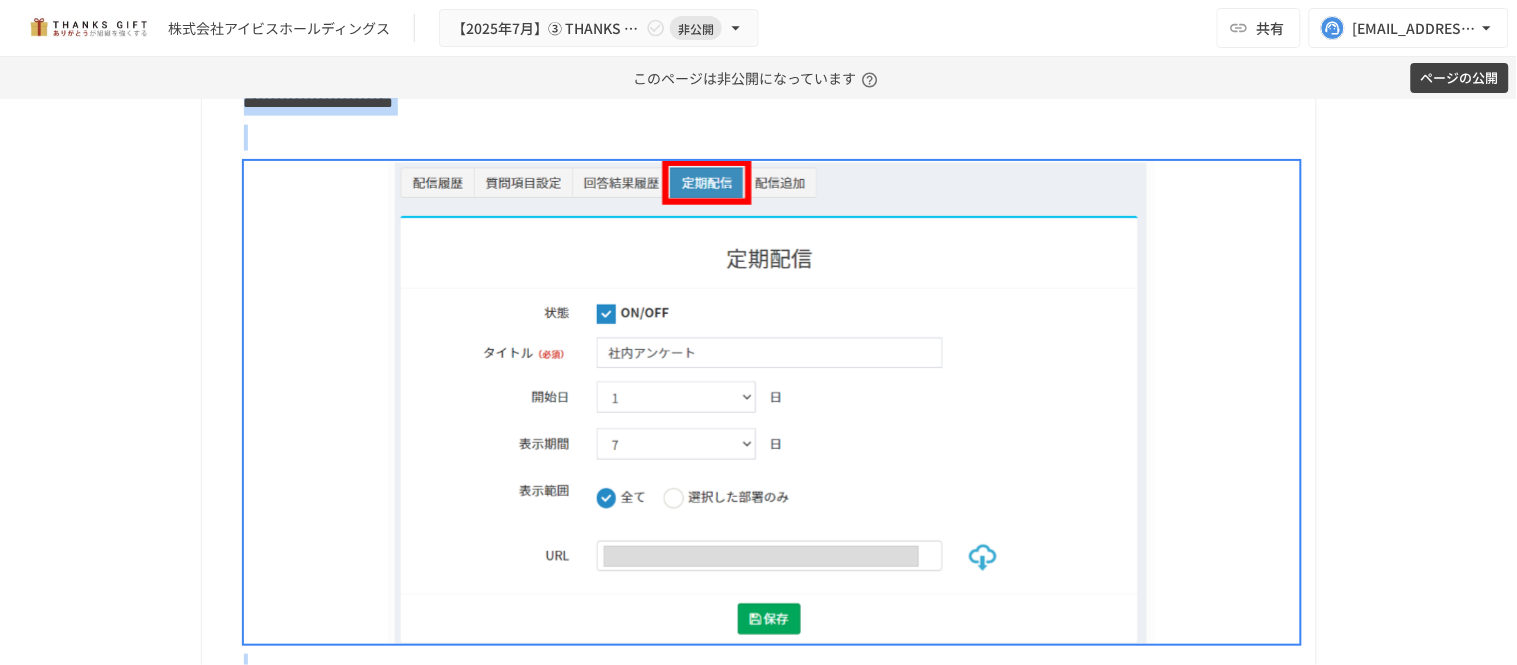 scroll, scrollTop: 12333, scrollLeft: 0, axis: vertical 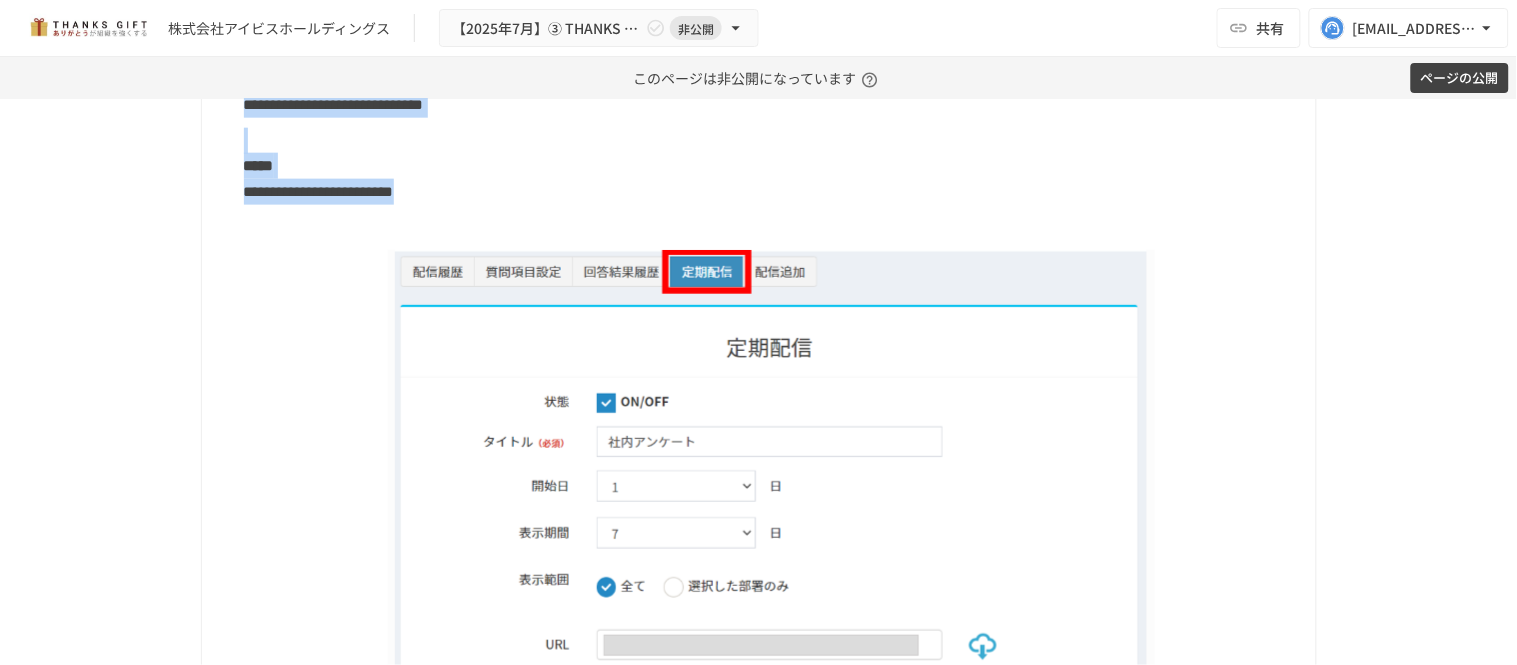 drag, startPoint x: 234, startPoint y: 320, endPoint x: 615, endPoint y: 251, distance: 387.19763 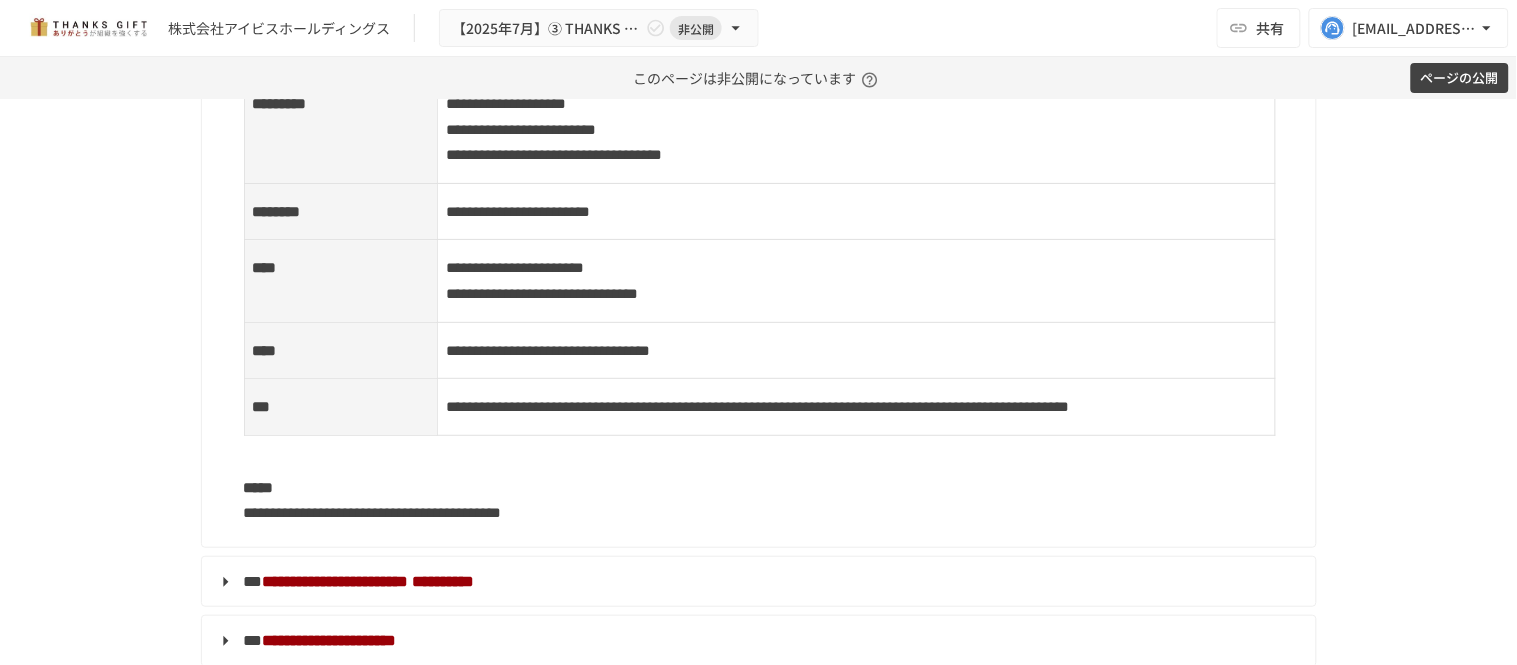 scroll, scrollTop: 13000, scrollLeft: 0, axis: vertical 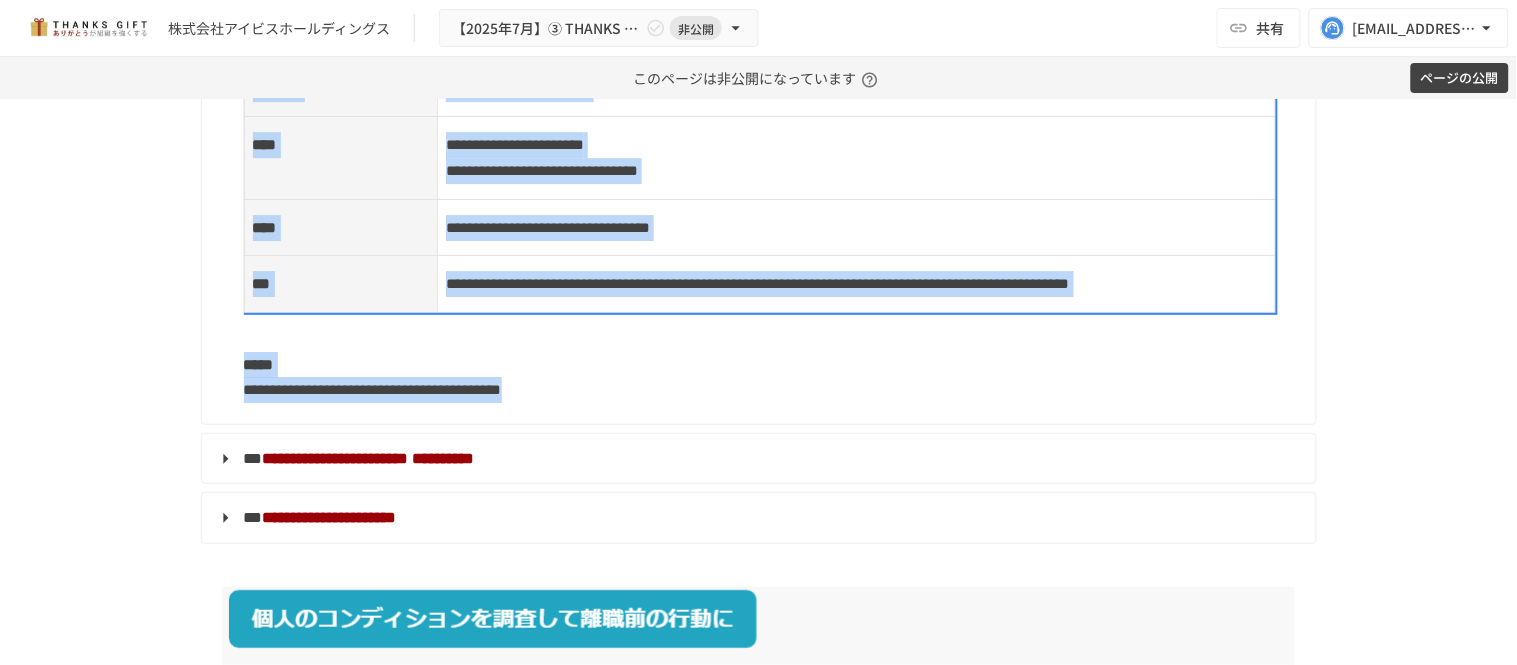 drag, startPoint x: 231, startPoint y: 170, endPoint x: 901, endPoint y: 494, distance: 744.22845 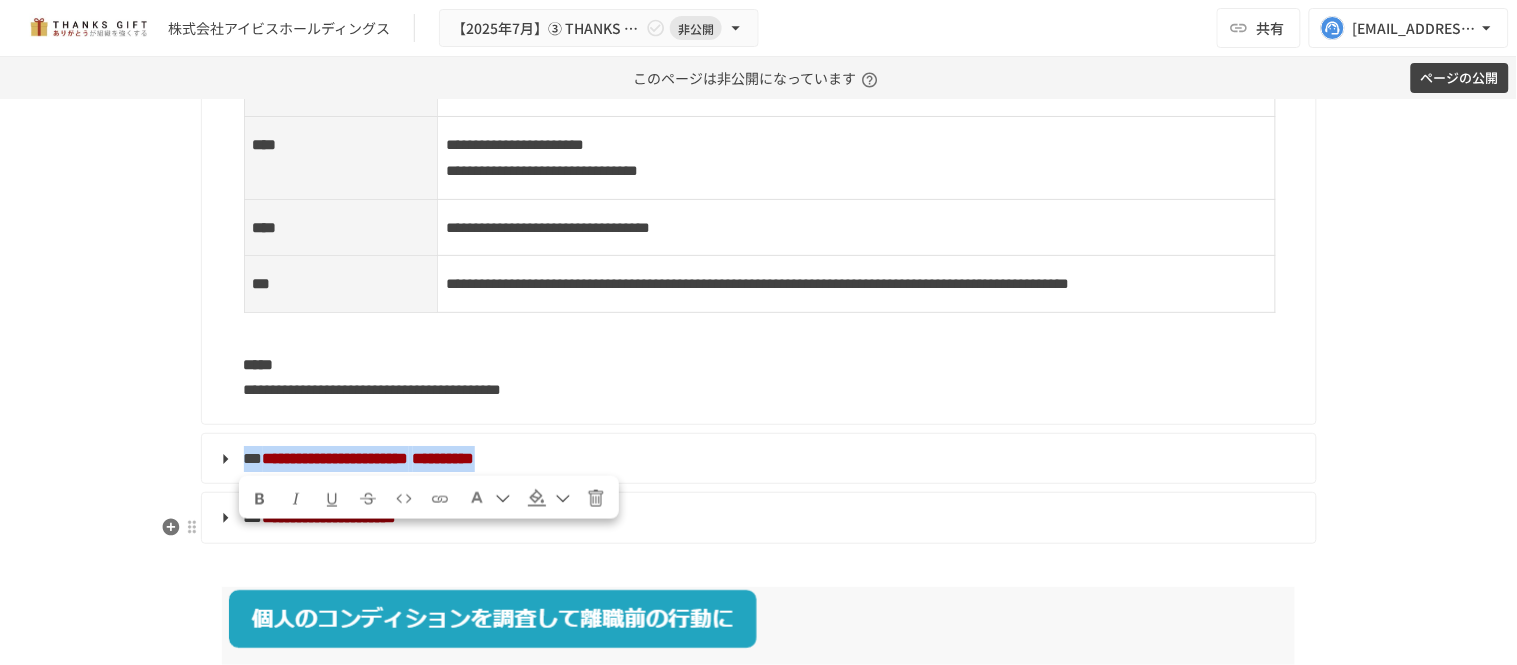 drag, startPoint x: 773, startPoint y: 538, endPoint x: 241, endPoint y: 535, distance: 532.0085 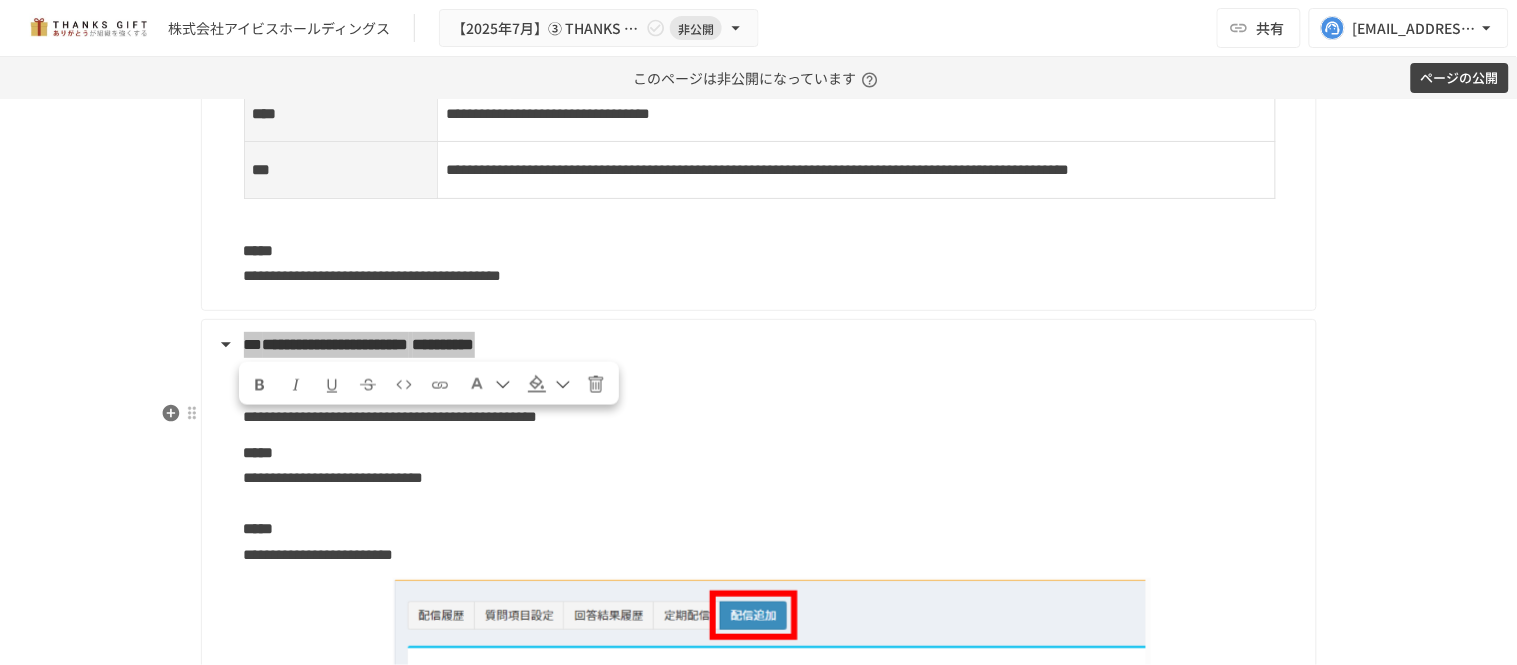 scroll, scrollTop: 13555, scrollLeft: 0, axis: vertical 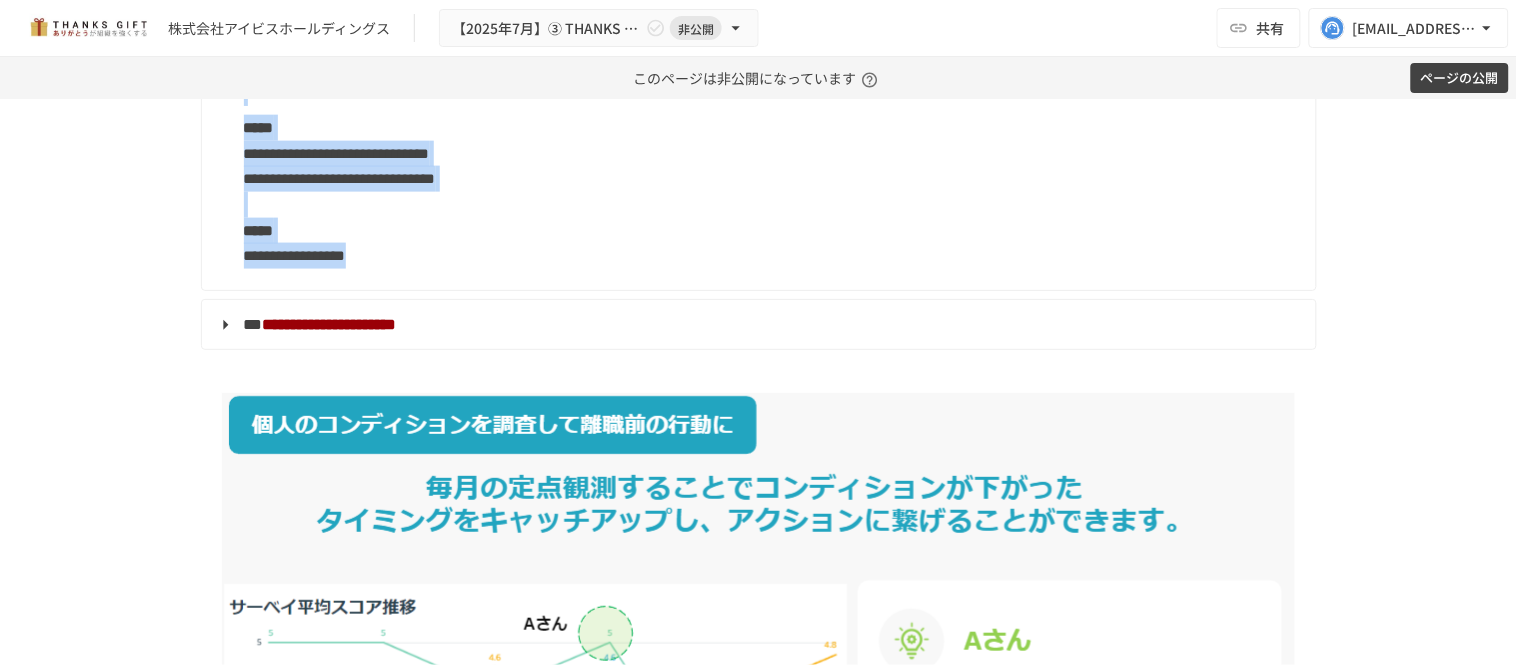drag, startPoint x: 230, startPoint y: 363, endPoint x: 536, endPoint y: 326, distance: 308.22882 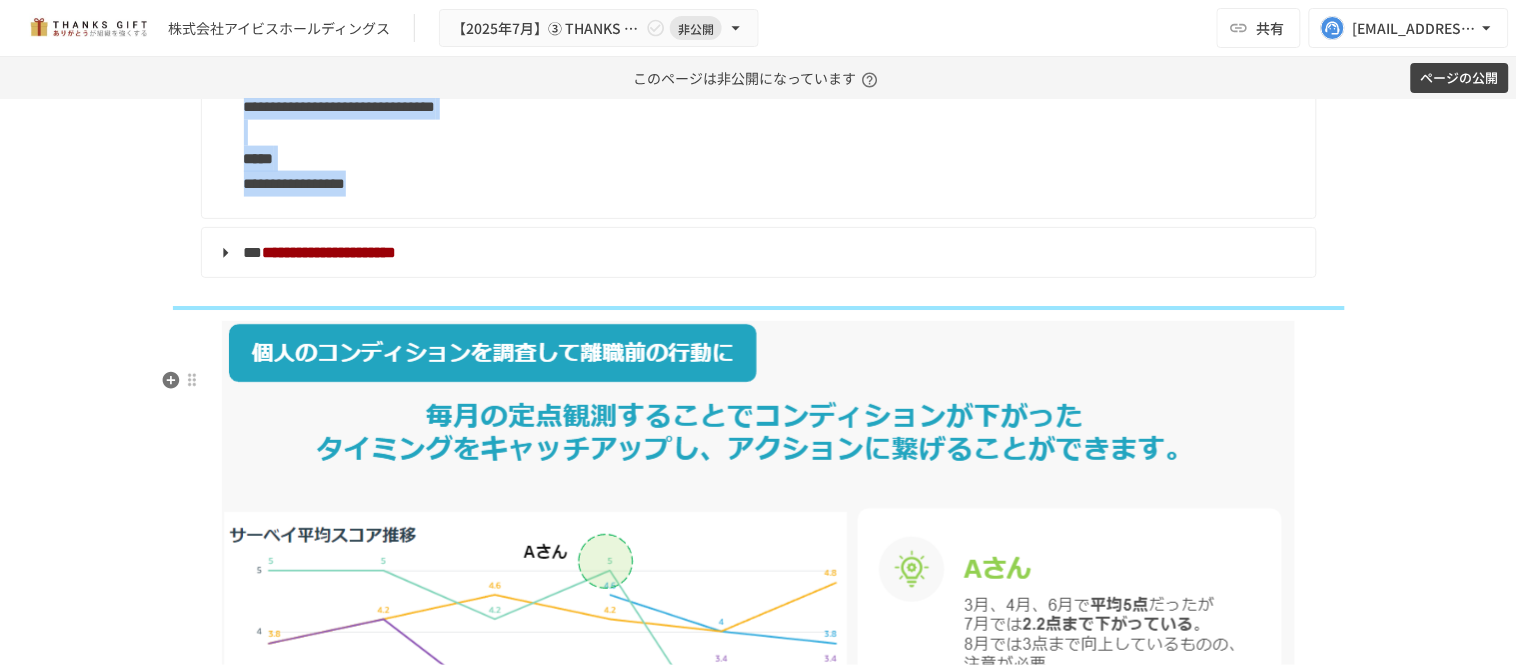 scroll, scrollTop: 14444, scrollLeft: 0, axis: vertical 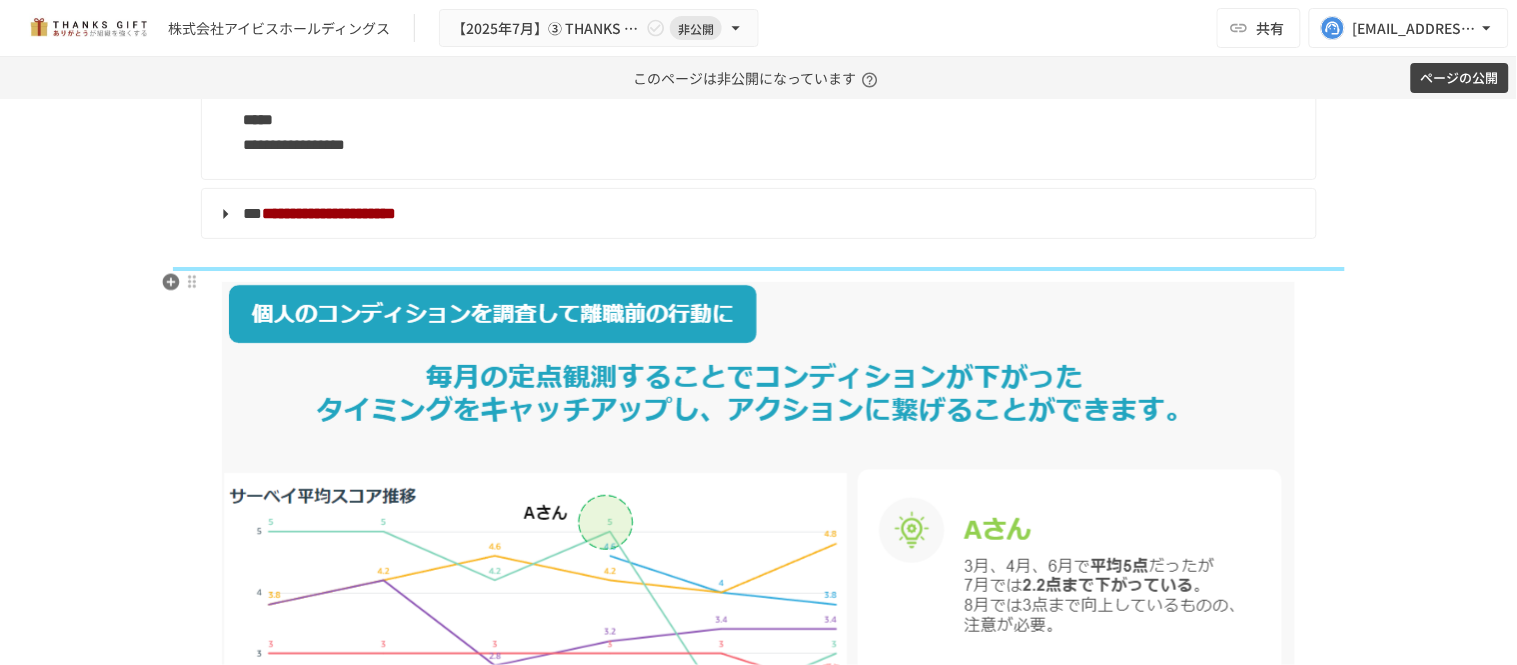 click on "**********" at bounding box center (757, 214) 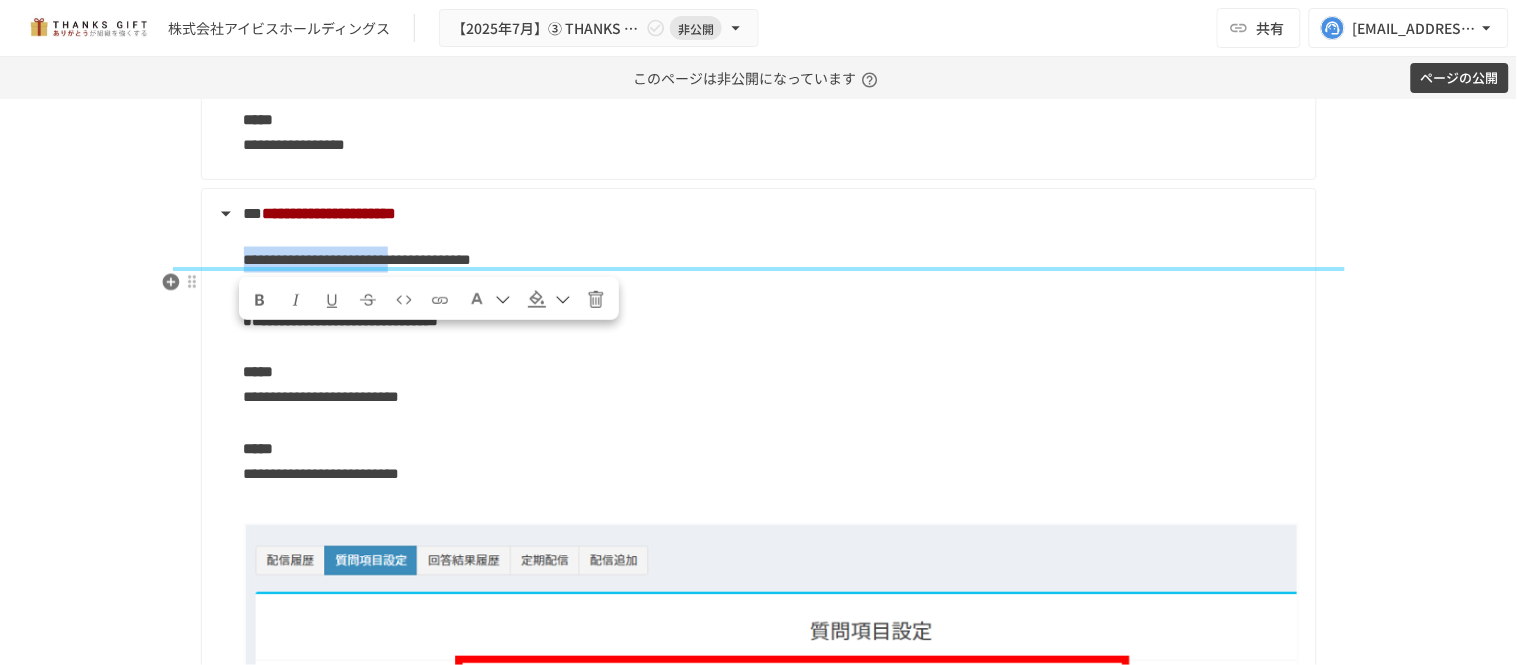 drag, startPoint x: 594, startPoint y: 313, endPoint x: 388, endPoint y: 281, distance: 208.47063 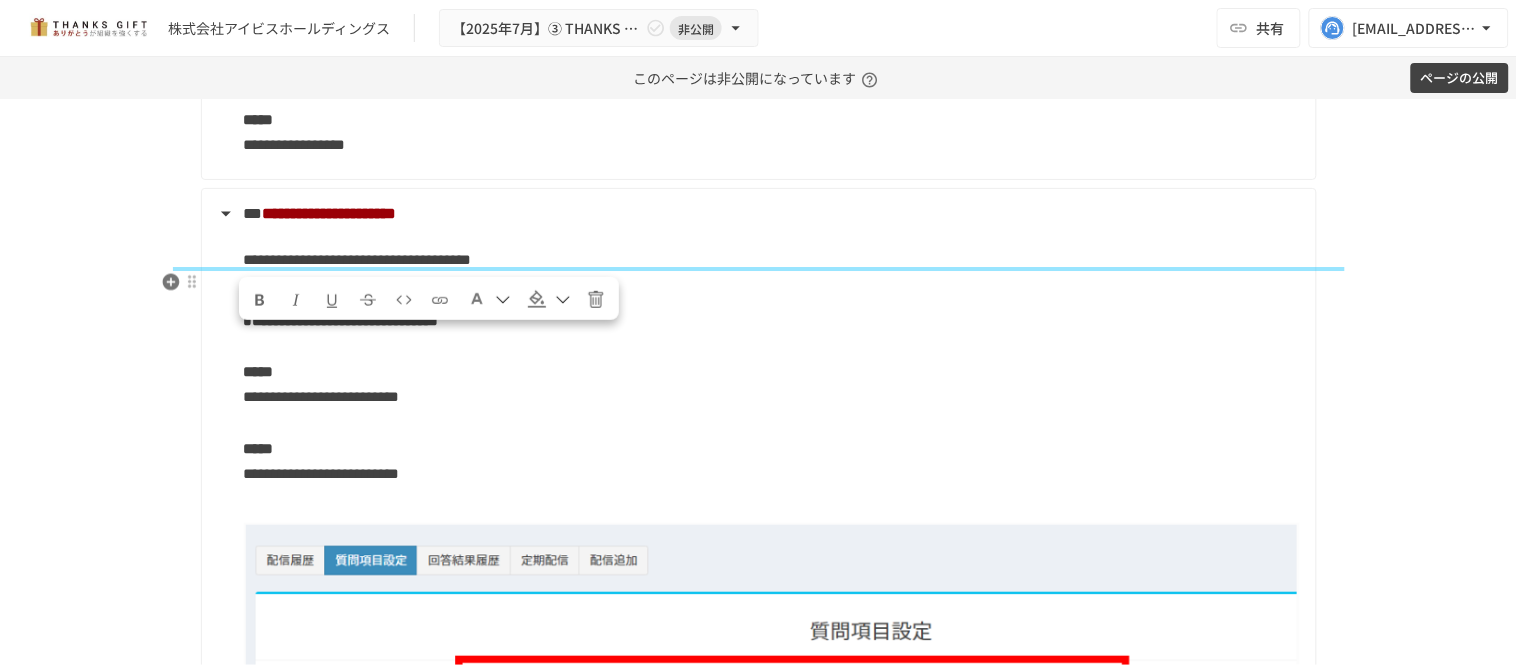 click on "**********" at bounding box center (757, 699) 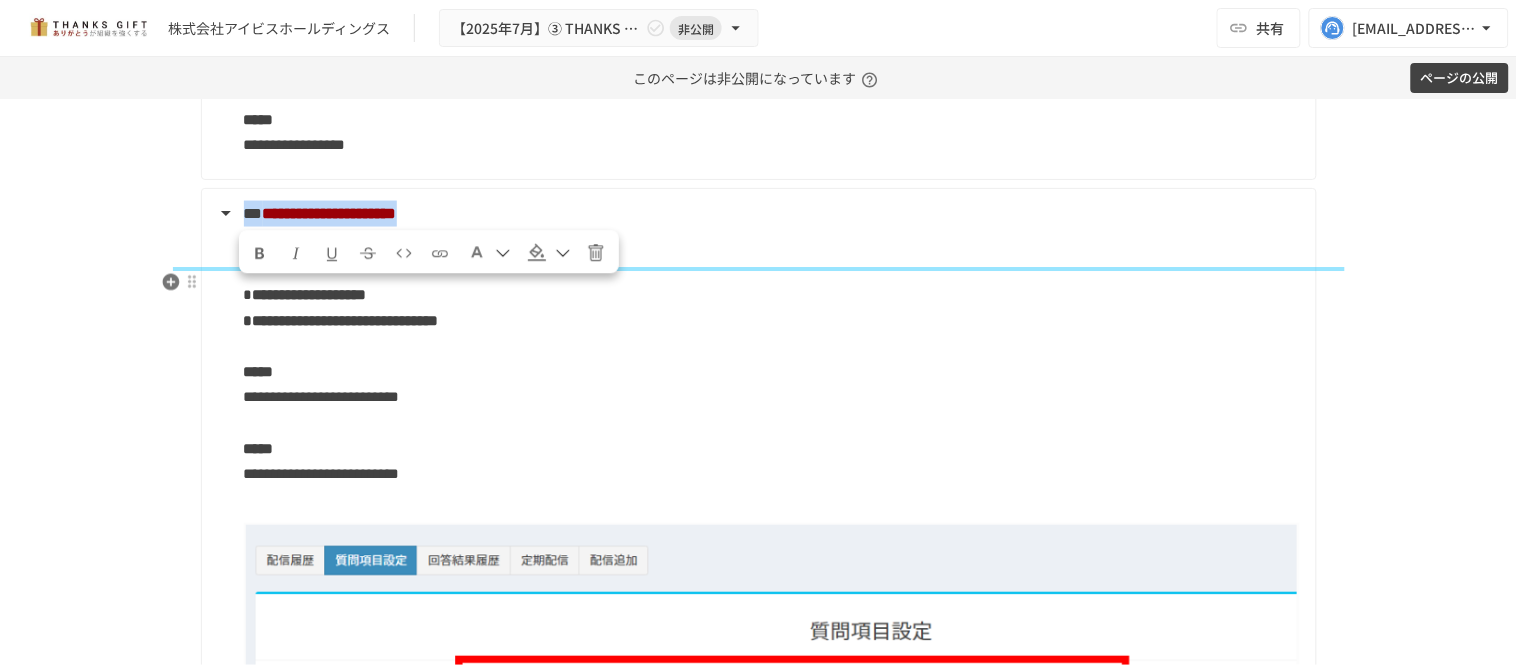 drag, startPoint x: 603, startPoint y: 292, endPoint x: 234, endPoint y: 281, distance: 369.1639 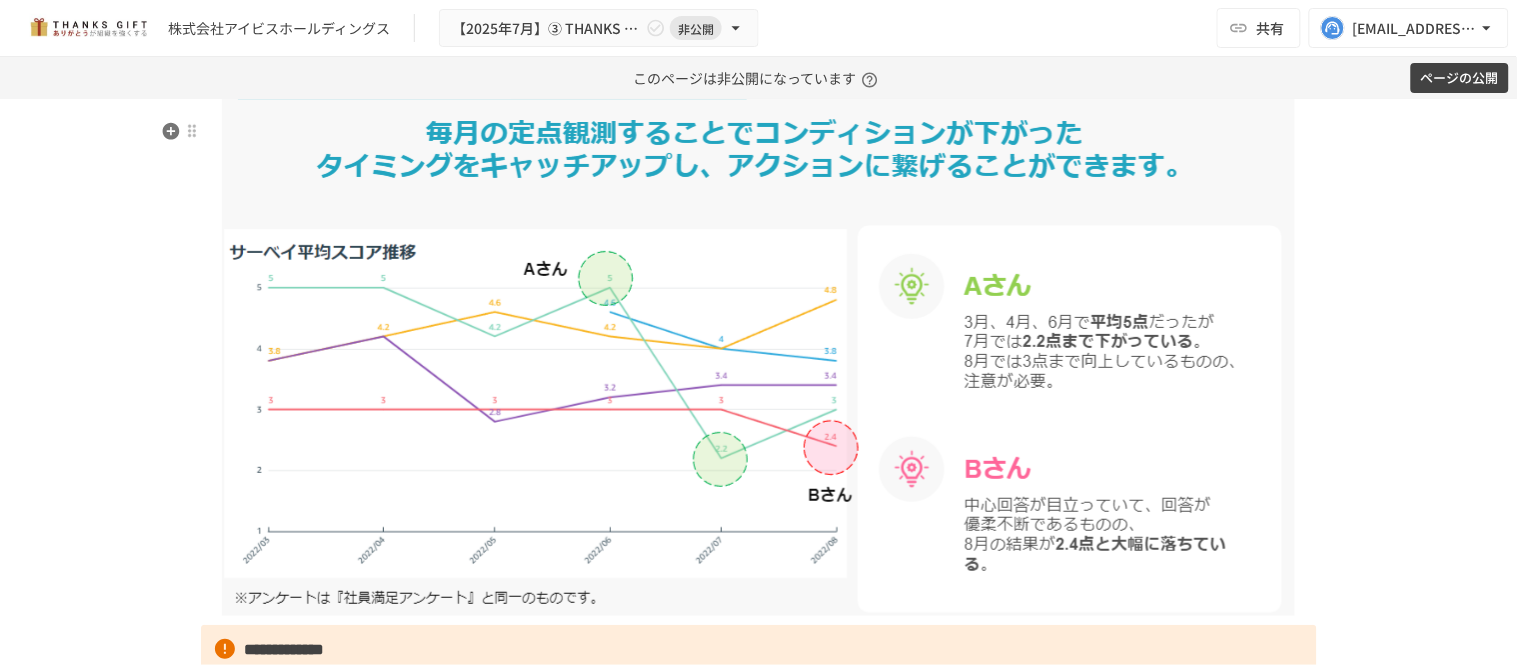scroll, scrollTop: 14555, scrollLeft: 0, axis: vertical 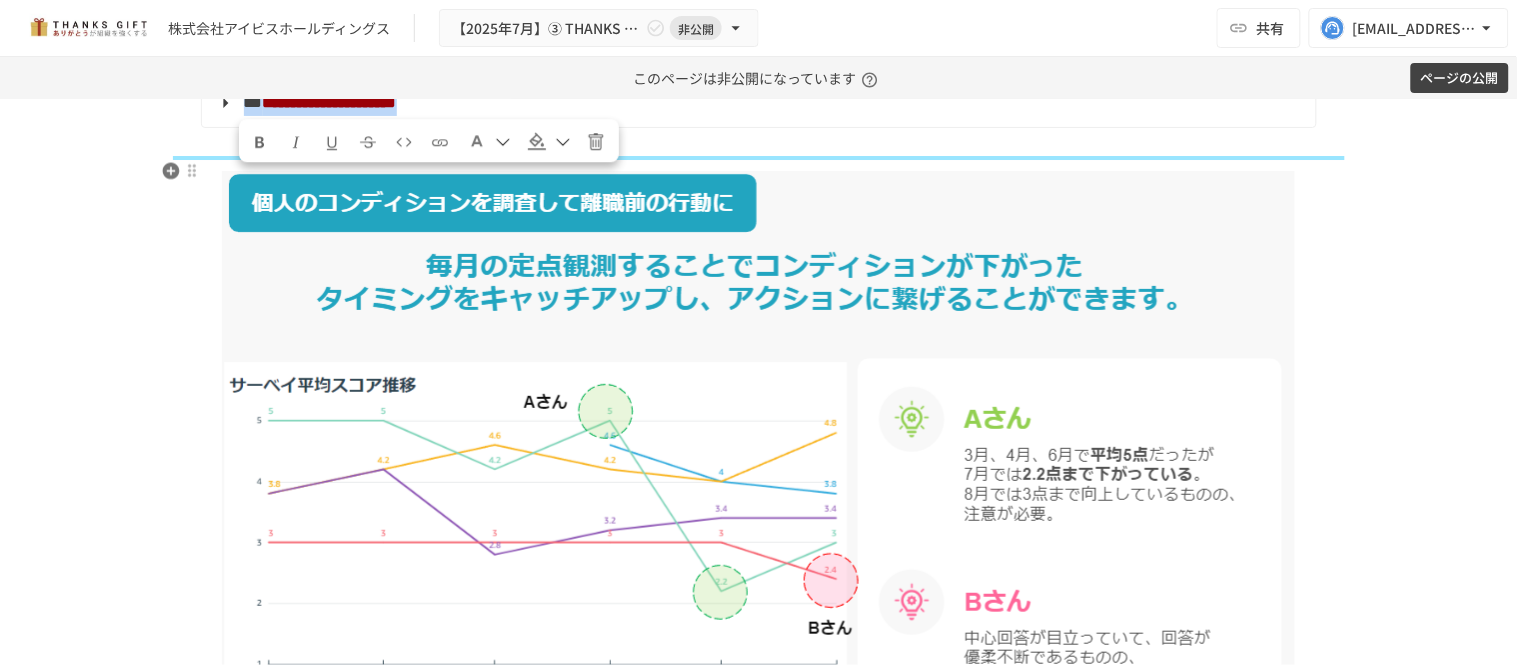 click on "**********" at bounding box center (757, 103) 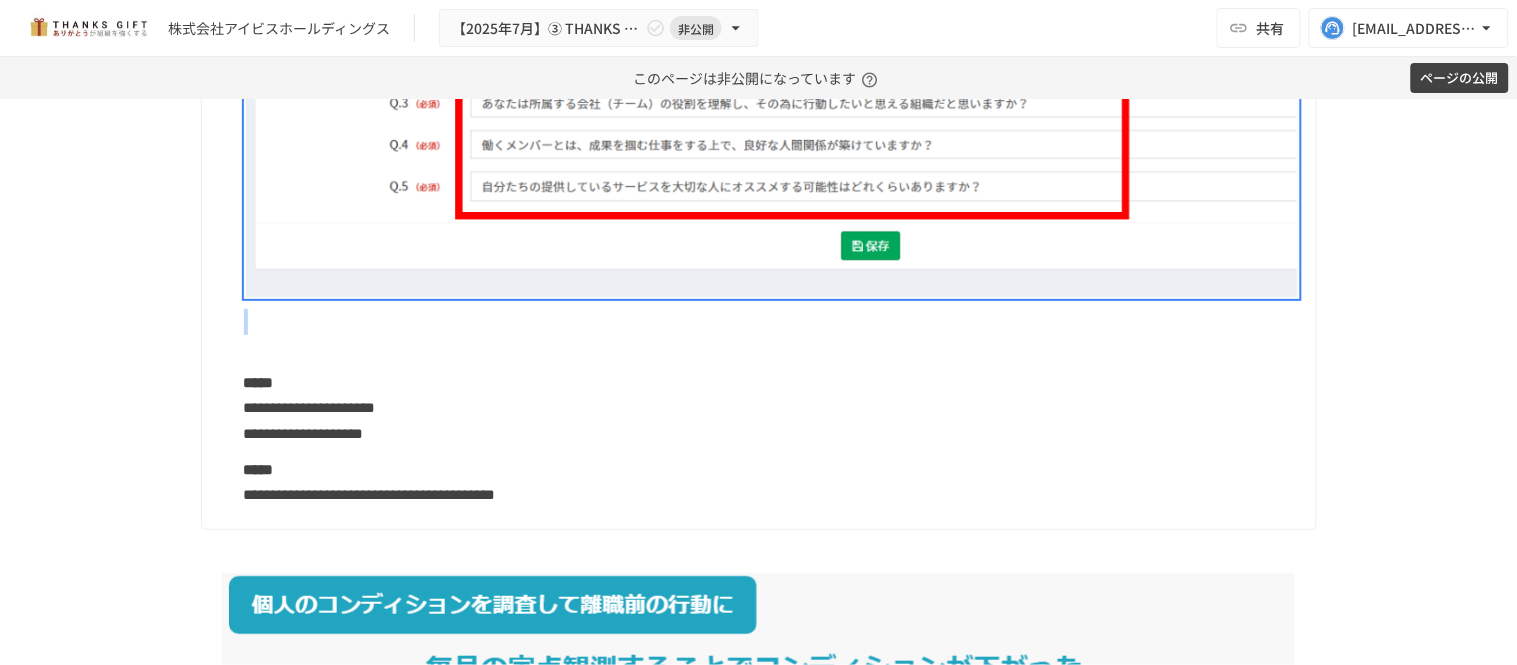 scroll, scrollTop: 15111, scrollLeft: 0, axis: vertical 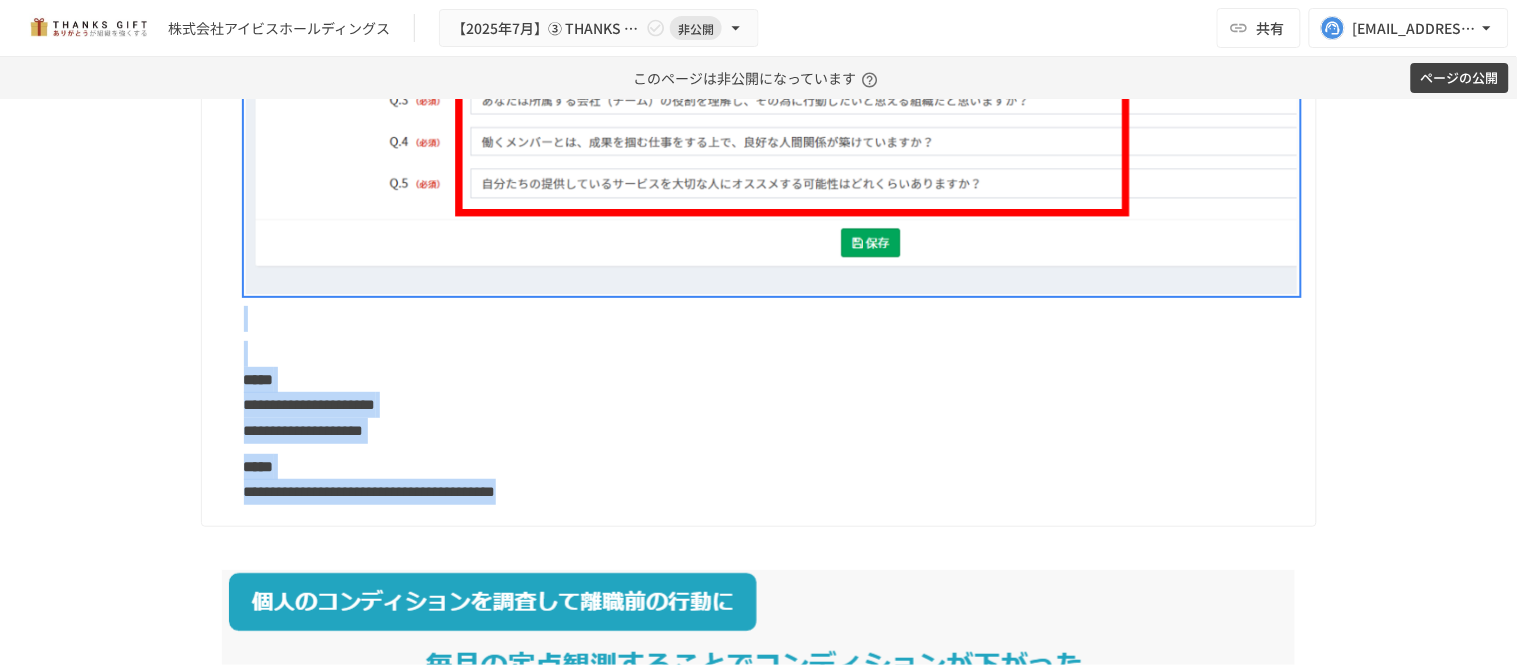 drag, startPoint x: 238, startPoint y: 227, endPoint x: 887, endPoint y: 590, distance: 743.6195 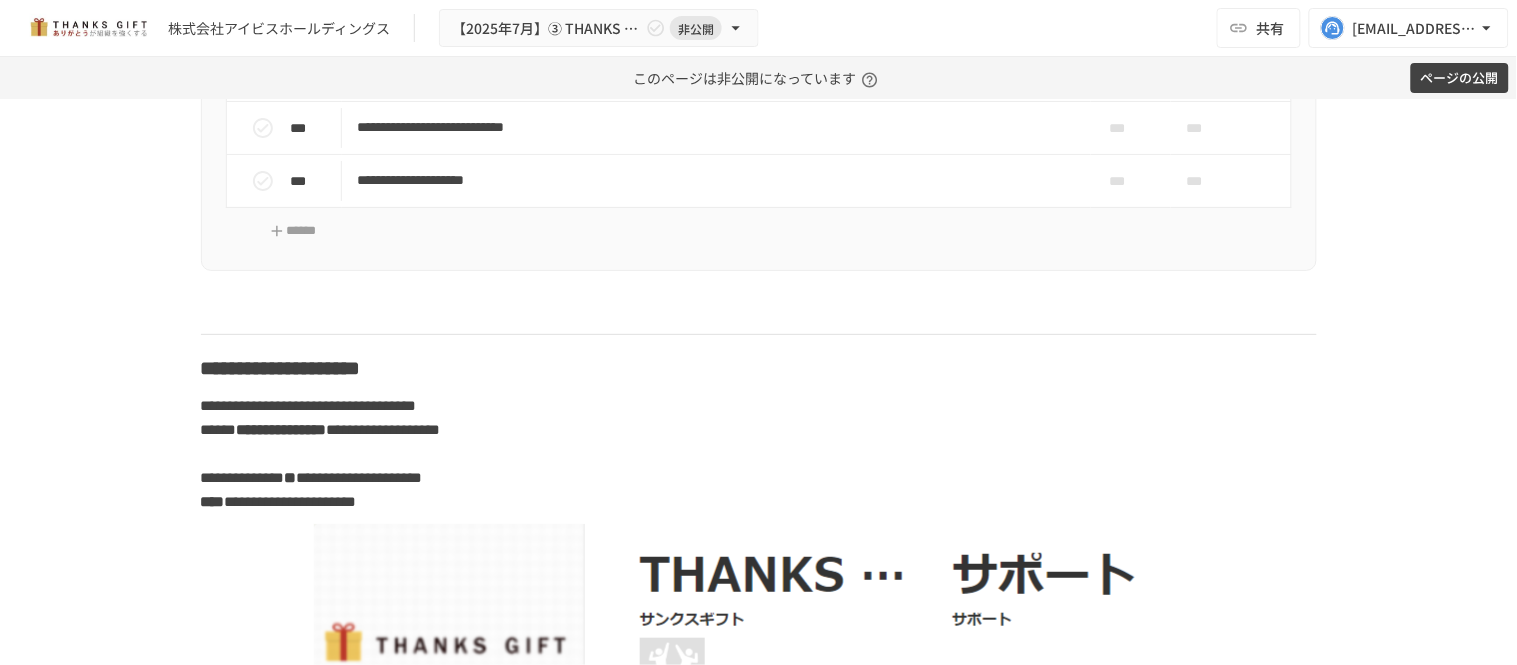 scroll, scrollTop: 26555, scrollLeft: 0, axis: vertical 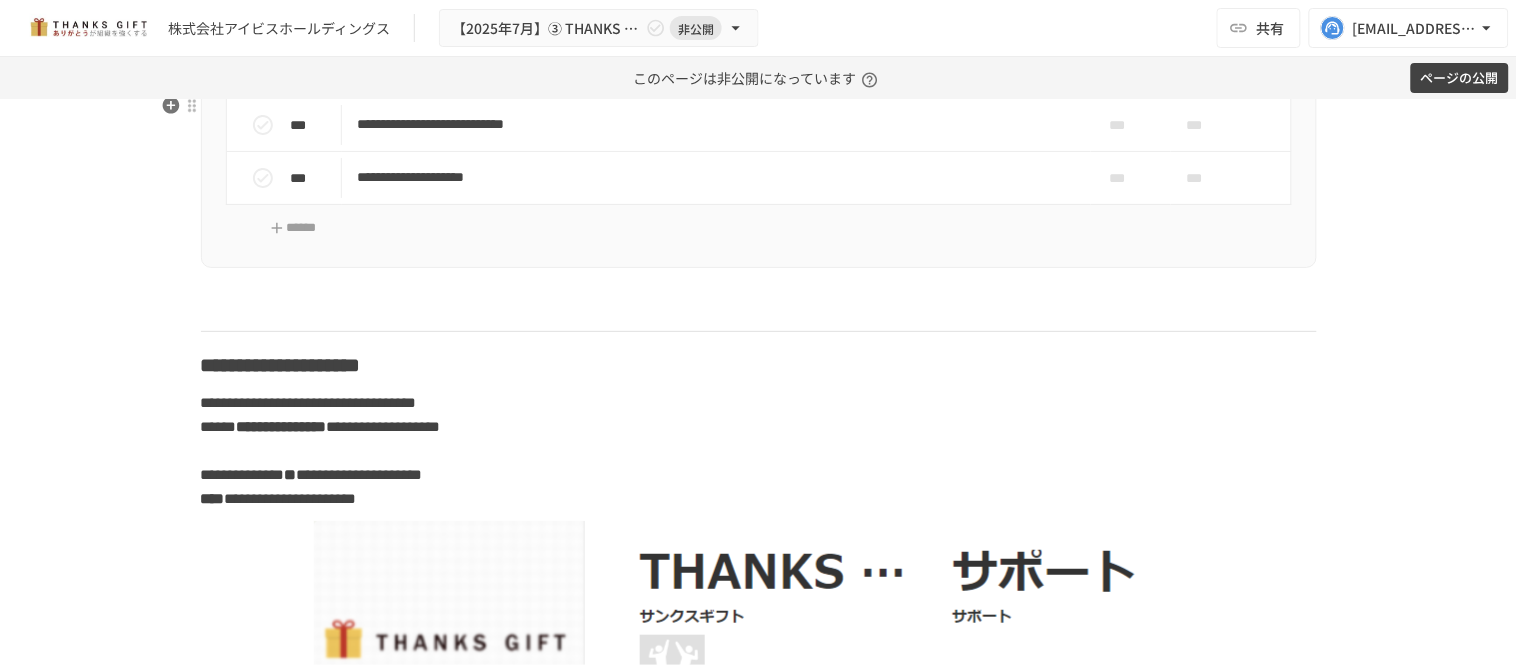 click on "**********" at bounding box center (716, 71) 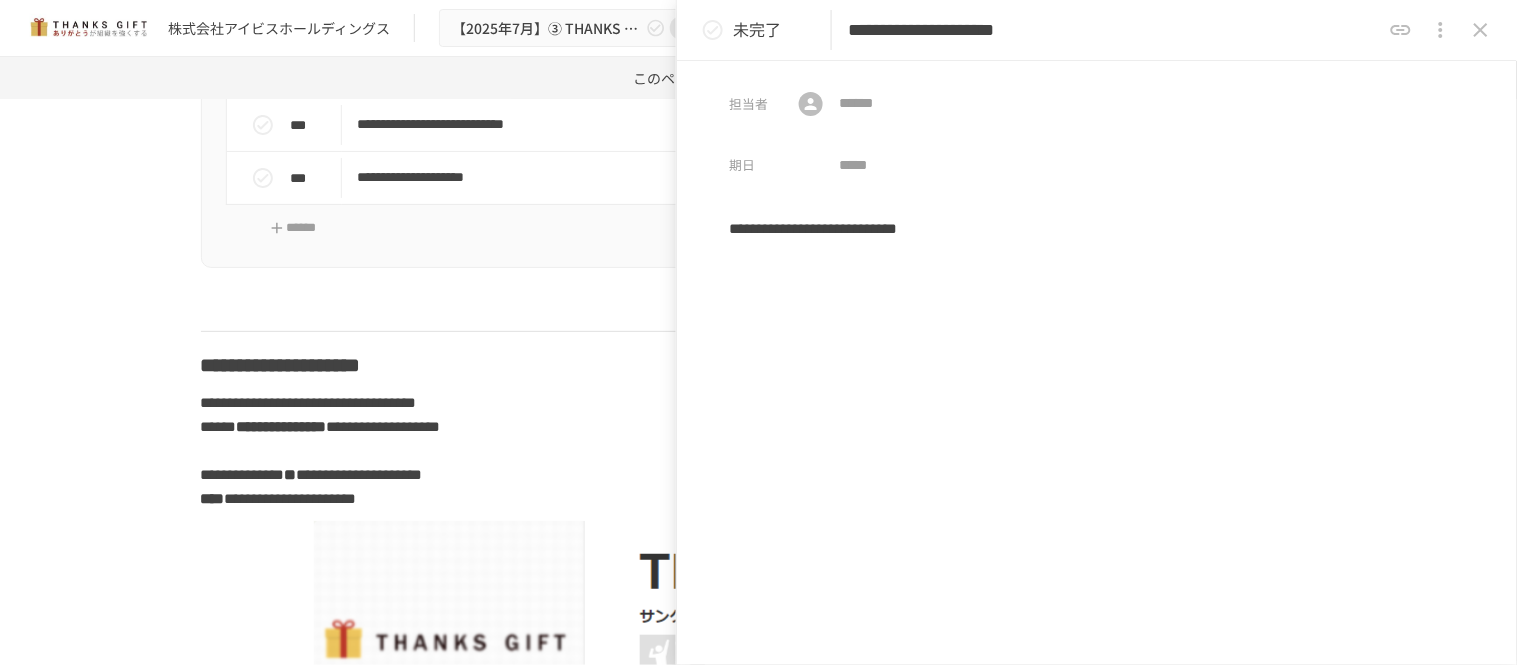 drag, startPoint x: 1226, startPoint y: 26, endPoint x: 844, endPoint y: 37, distance: 382.15836 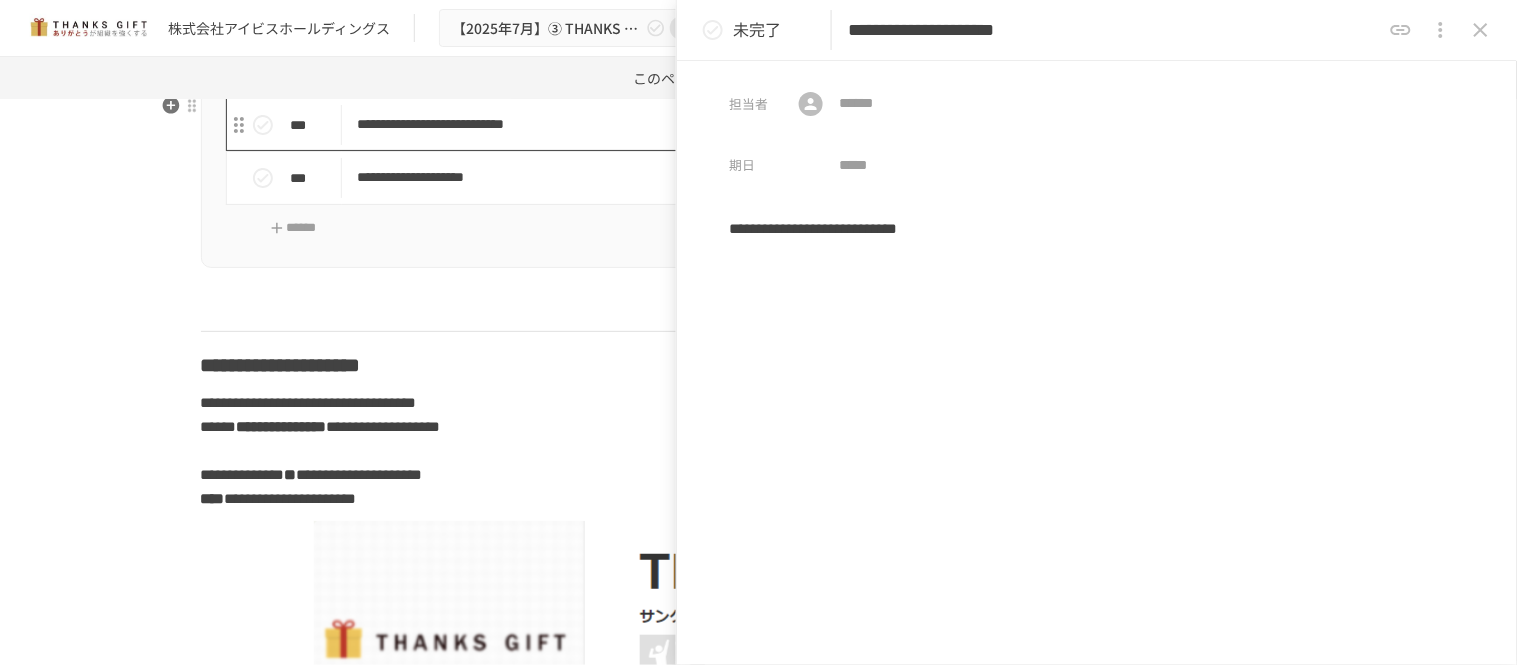 click on "**********" at bounding box center (716, 124) 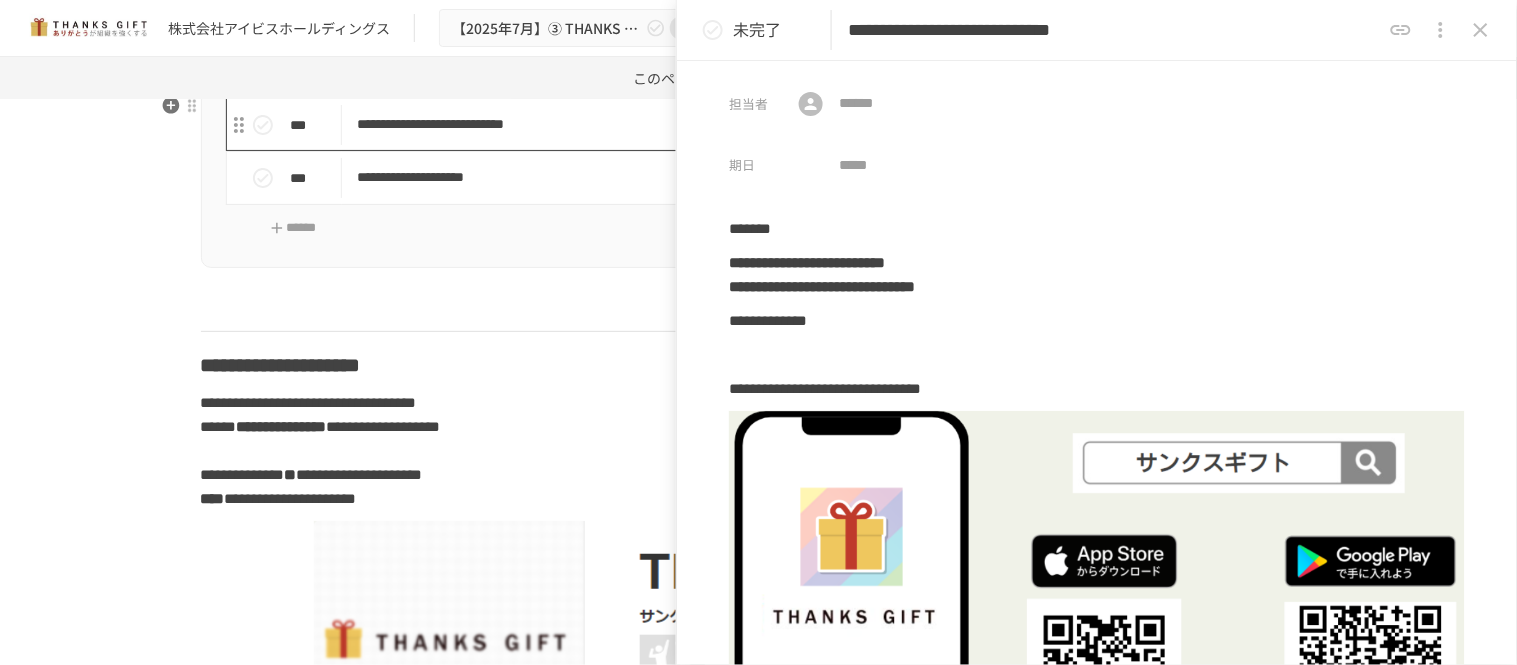 click on "**********" at bounding box center (716, 124) 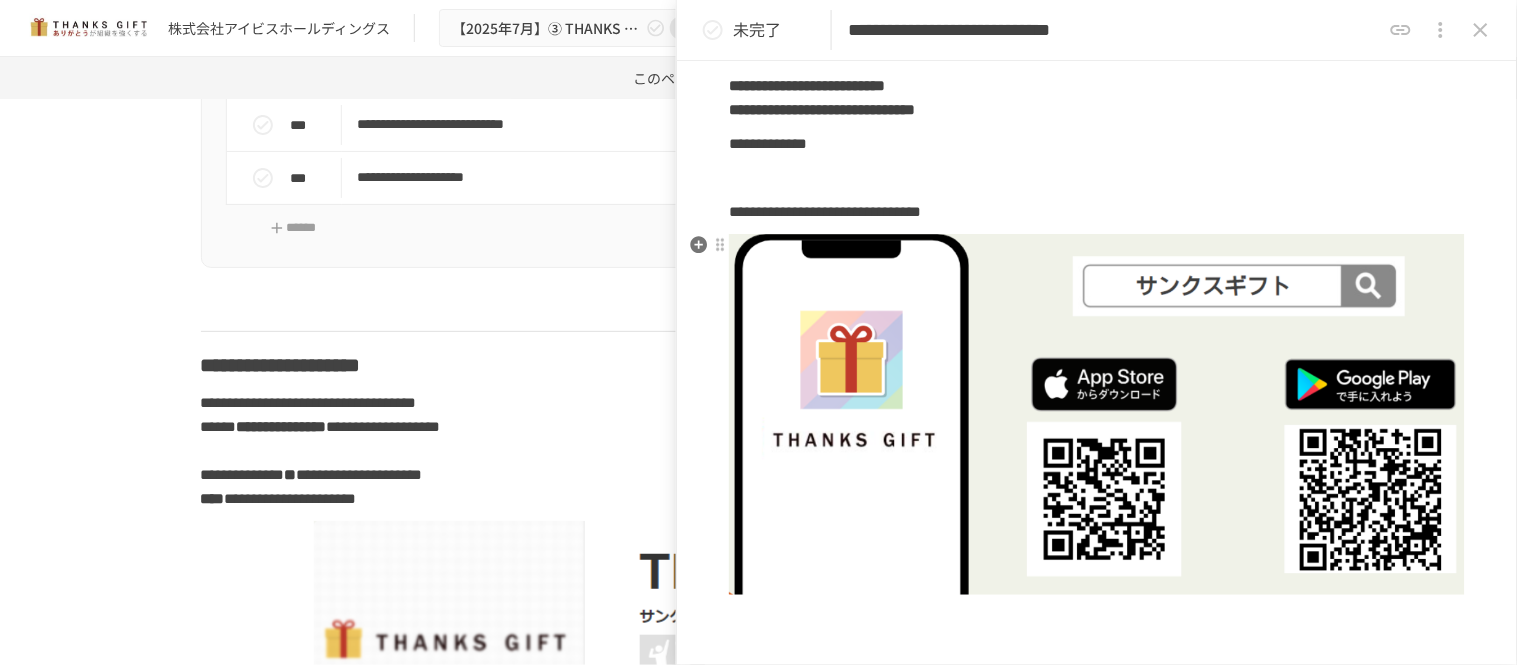scroll, scrollTop: 0, scrollLeft: 0, axis: both 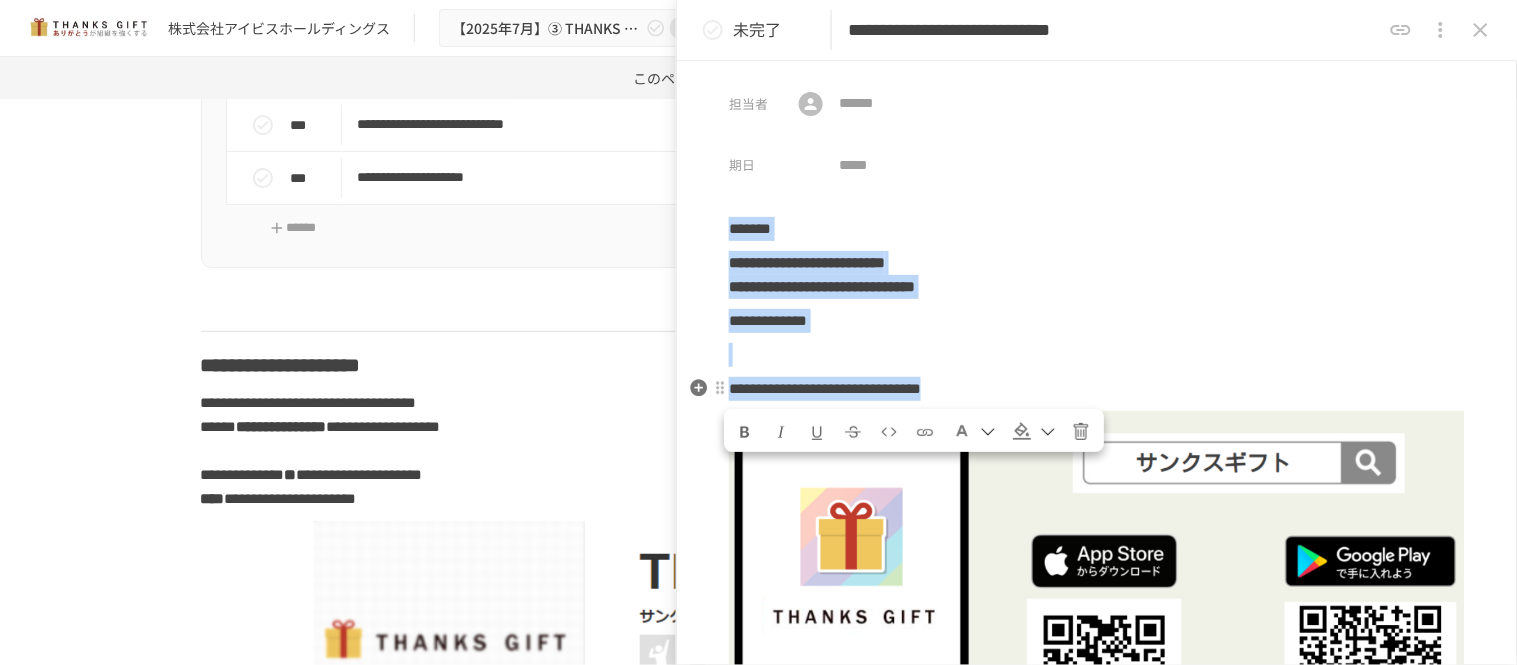 drag, startPoint x: 733, startPoint y: 223, endPoint x: 1197, endPoint y: 398, distance: 495.90424 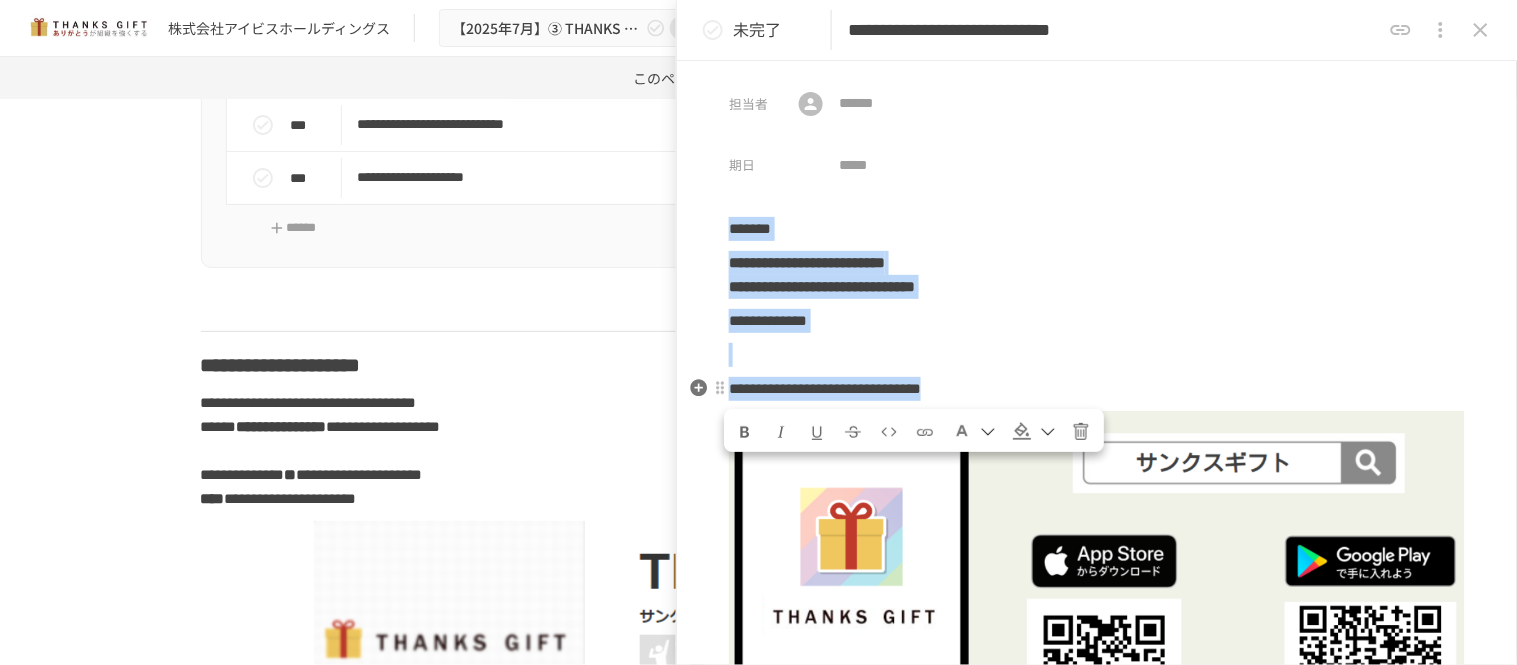 click on "**********" at bounding box center [1097, 511] 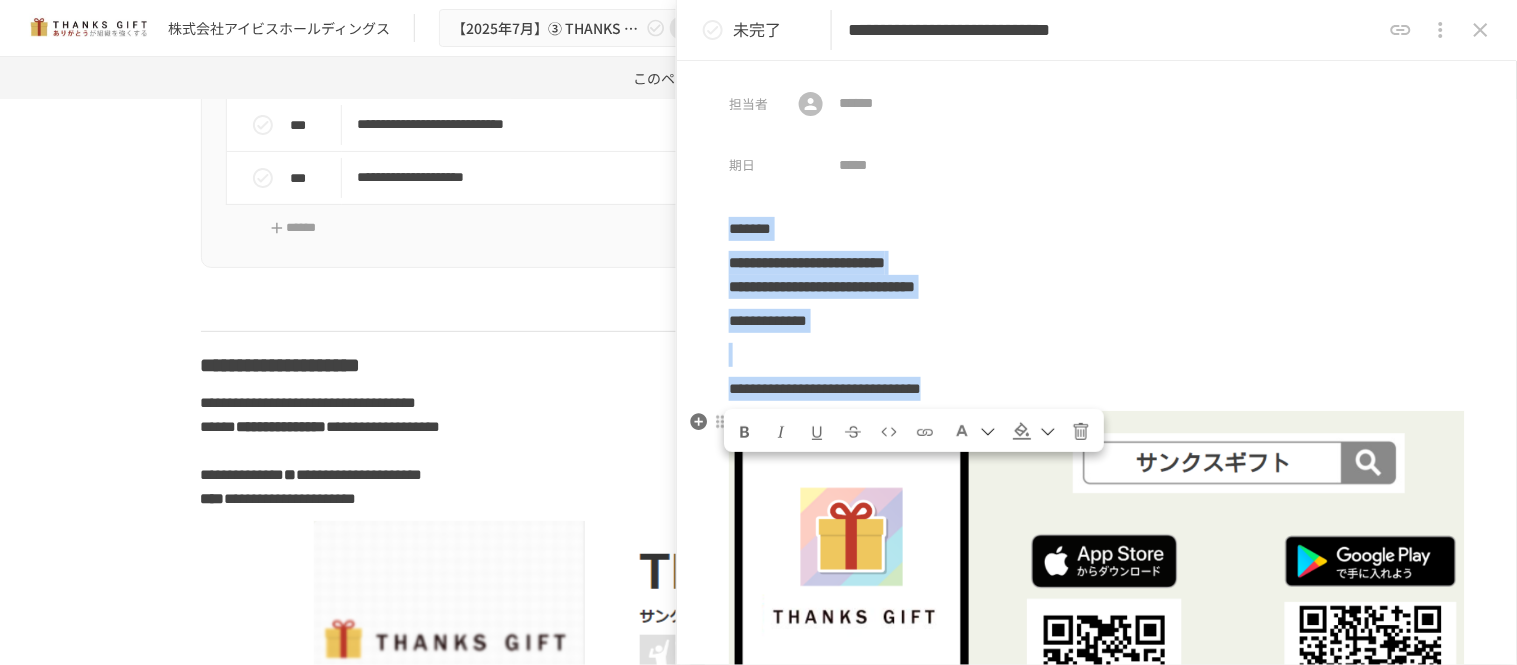 click at bounding box center [1097, 591] 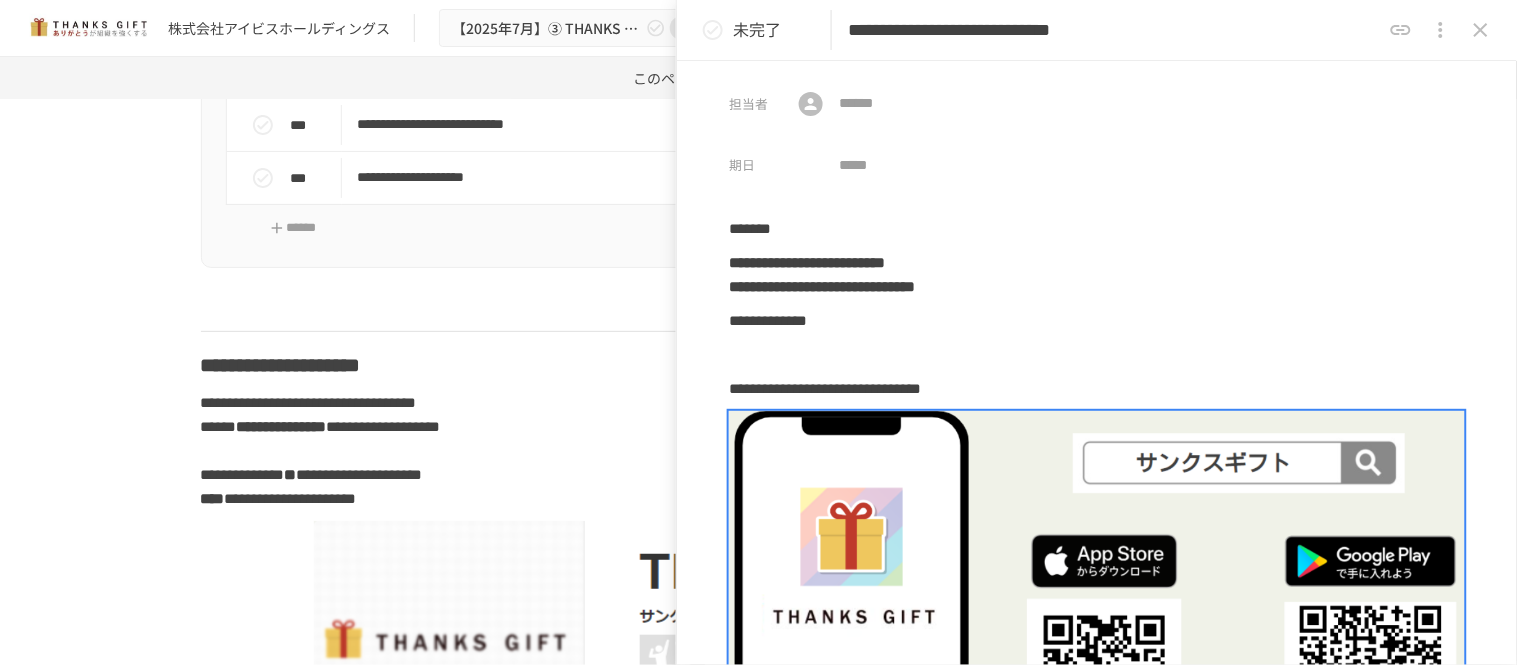 drag, startPoint x: 871, startPoint y: 30, endPoint x: 1352, endPoint y: 65, distance: 482.2717 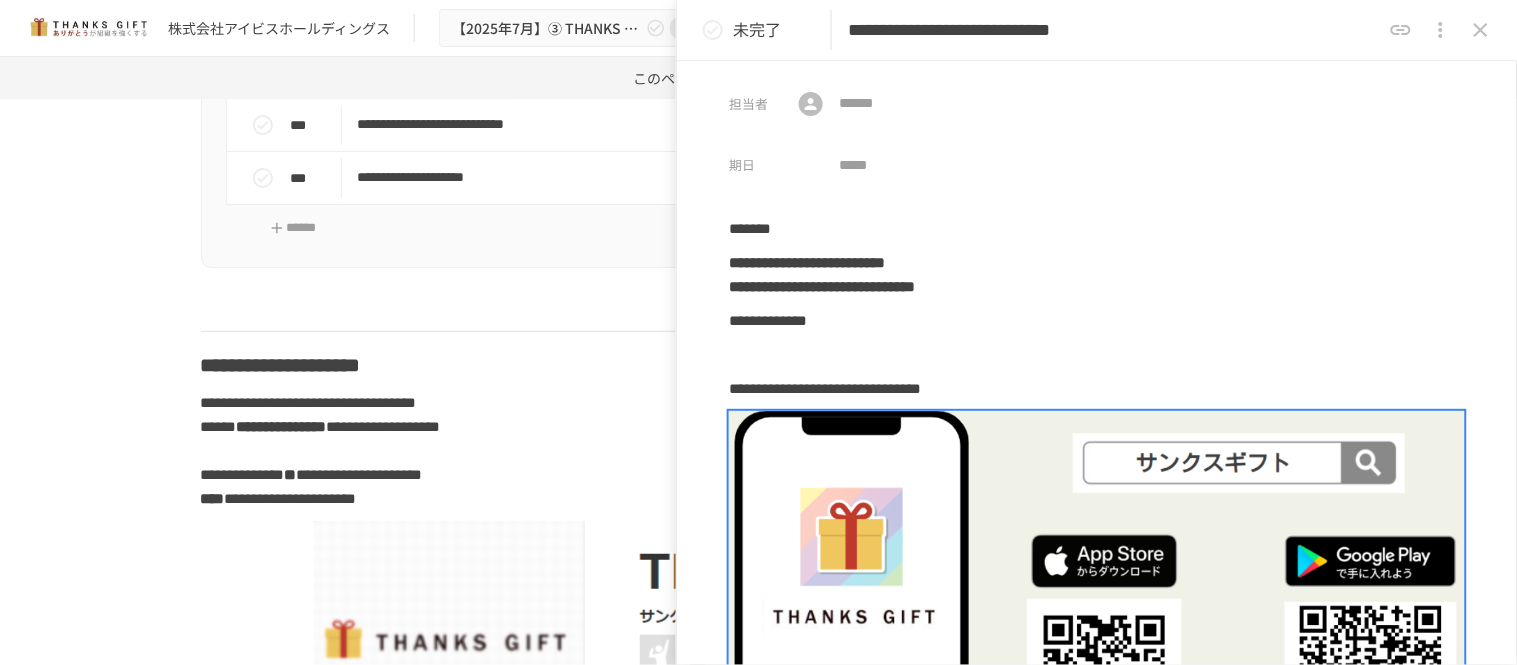 click on "**********" at bounding box center (1097, 332) 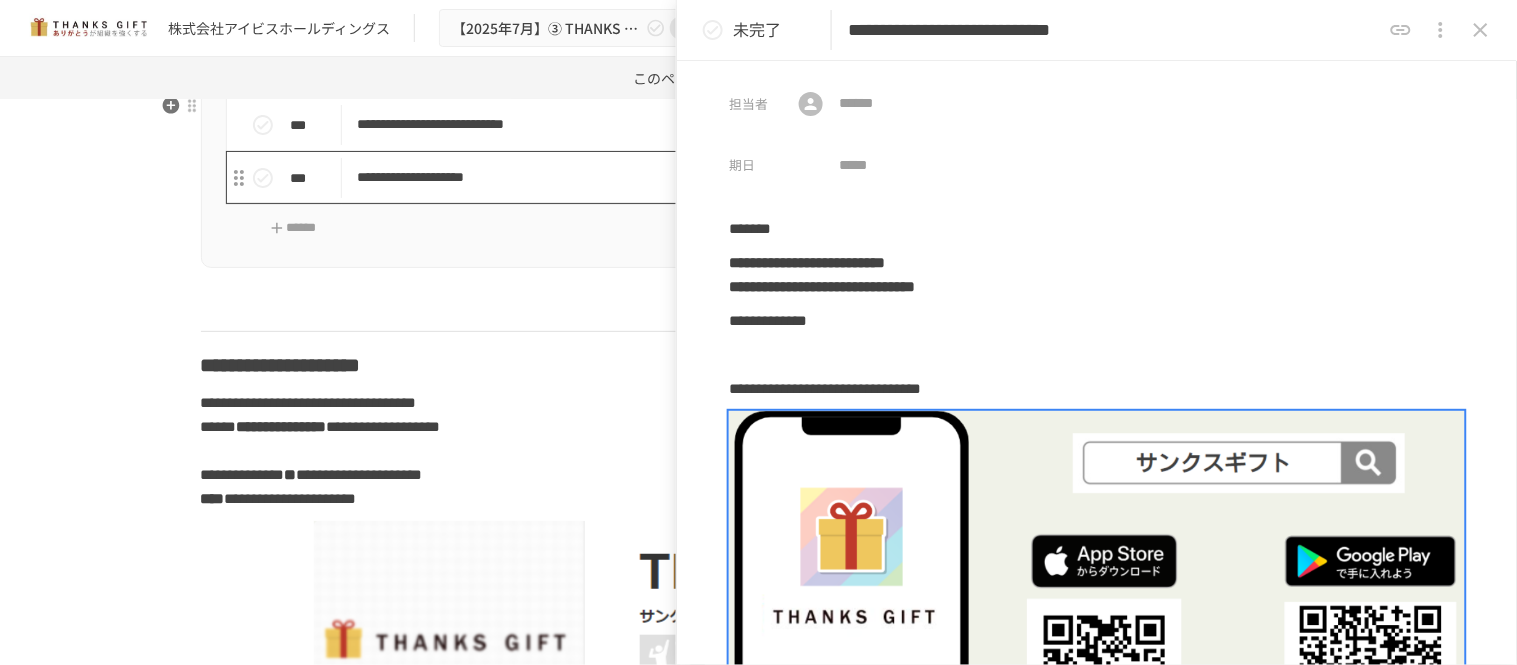 click on "**********" at bounding box center (716, 177) 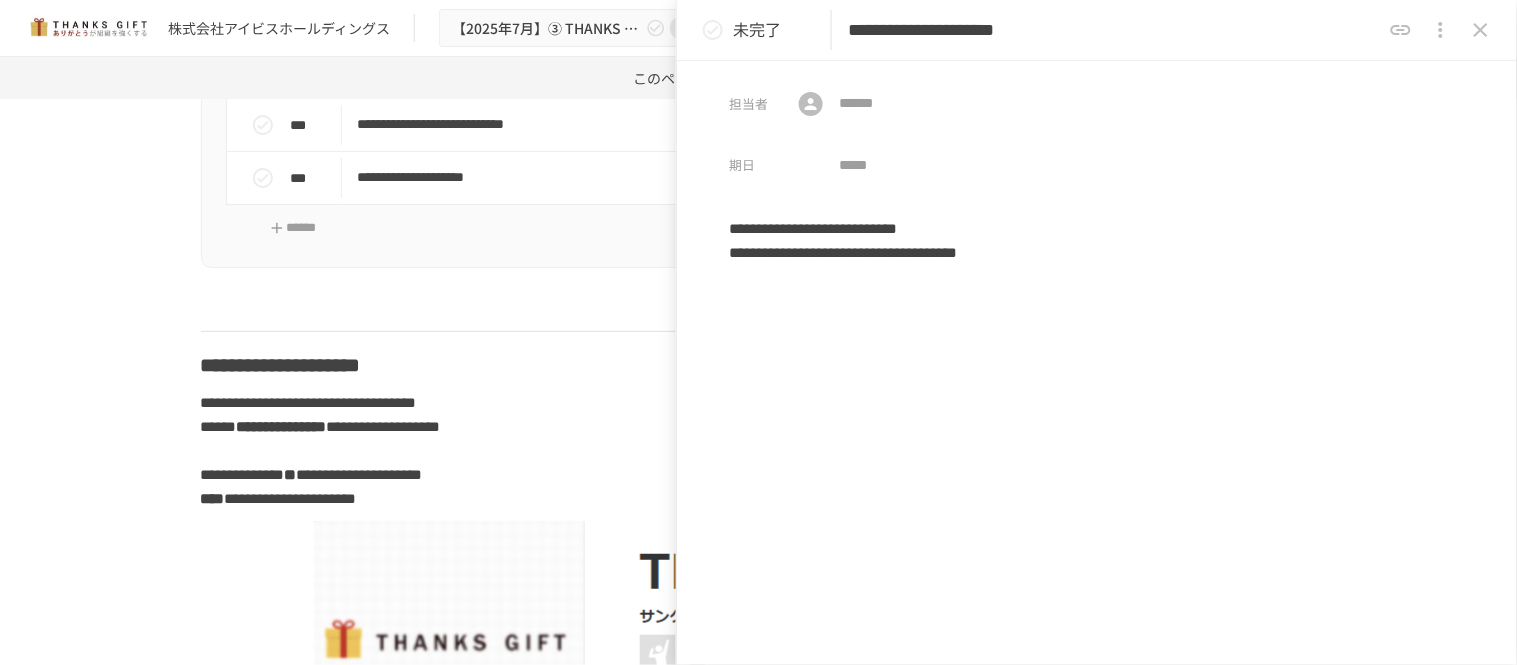 drag, startPoint x: 1223, startPoint y: 31, endPoint x: 1212, endPoint y: 34, distance: 11.401754 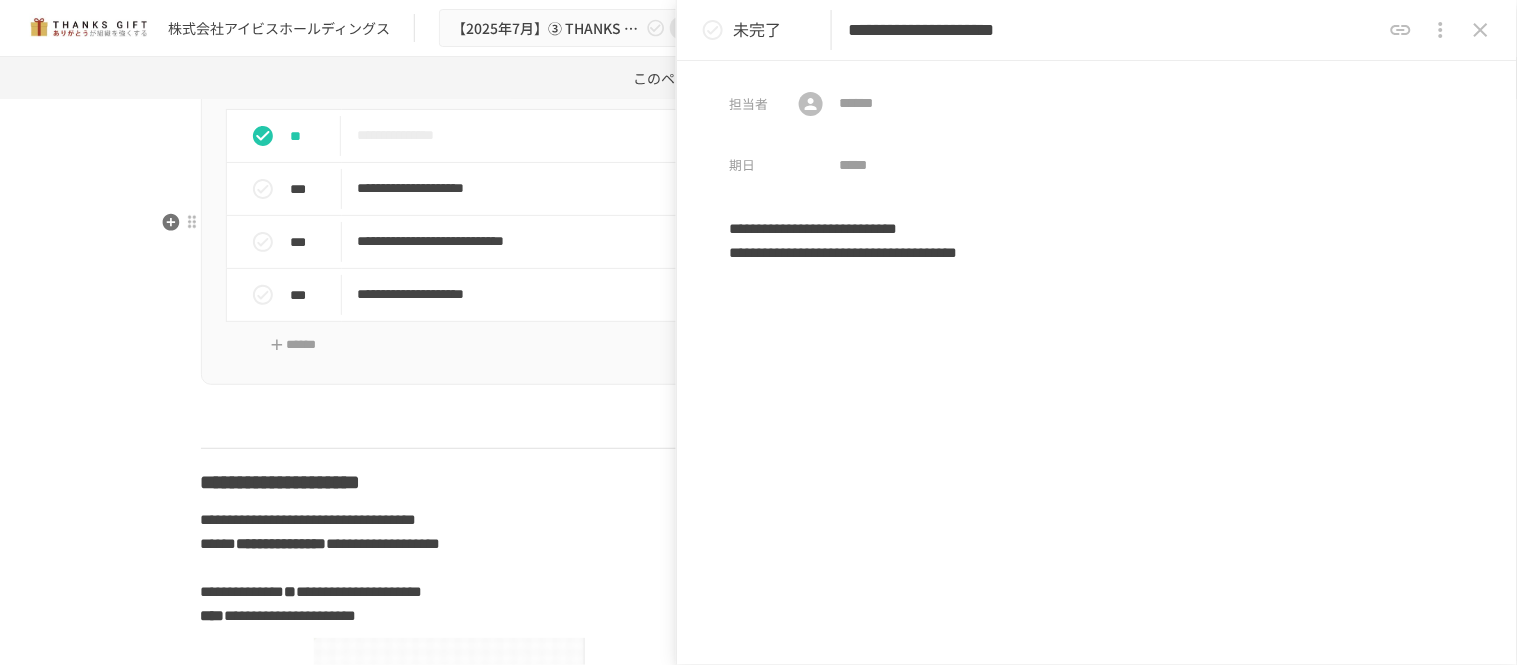scroll, scrollTop: 26333, scrollLeft: 0, axis: vertical 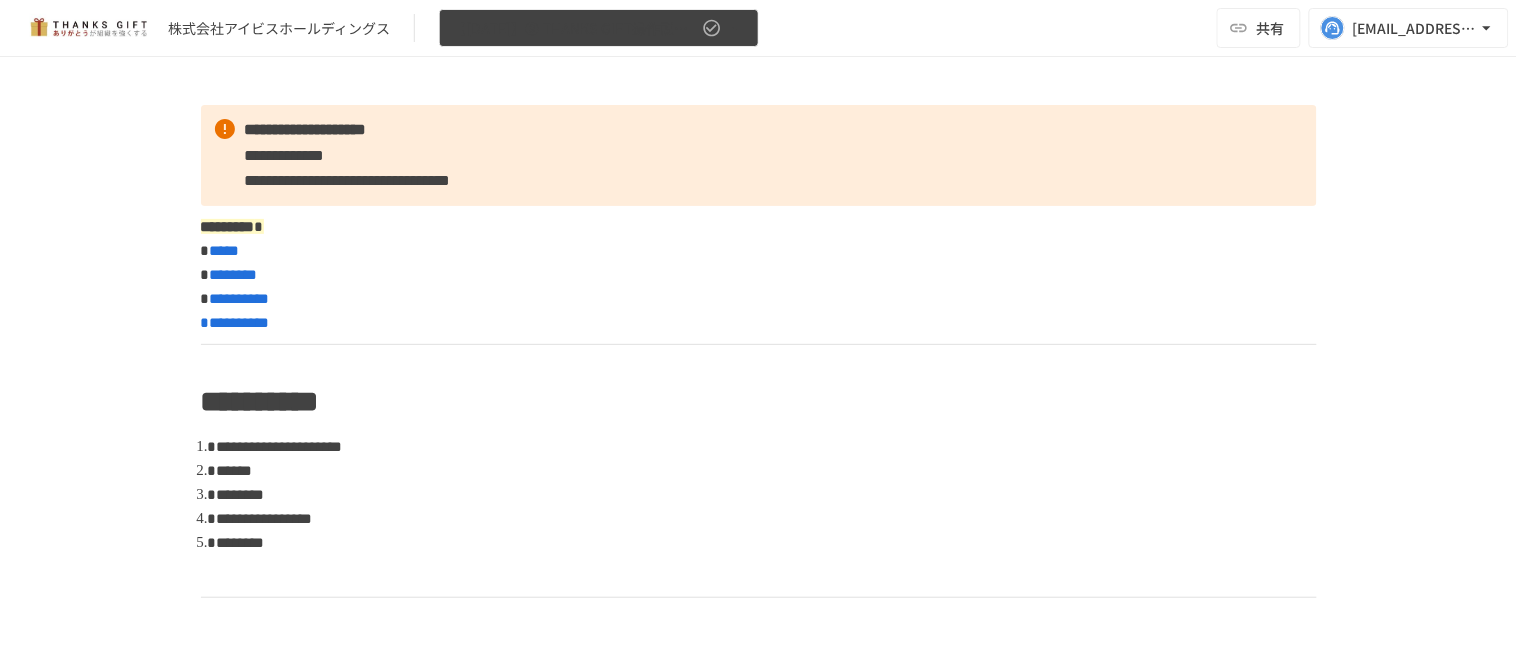 click on "【2025年7月】➂ THANKS GIFT操作説明/THANKS GIFT[PERSON_NAME]" at bounding box center [599, 28] 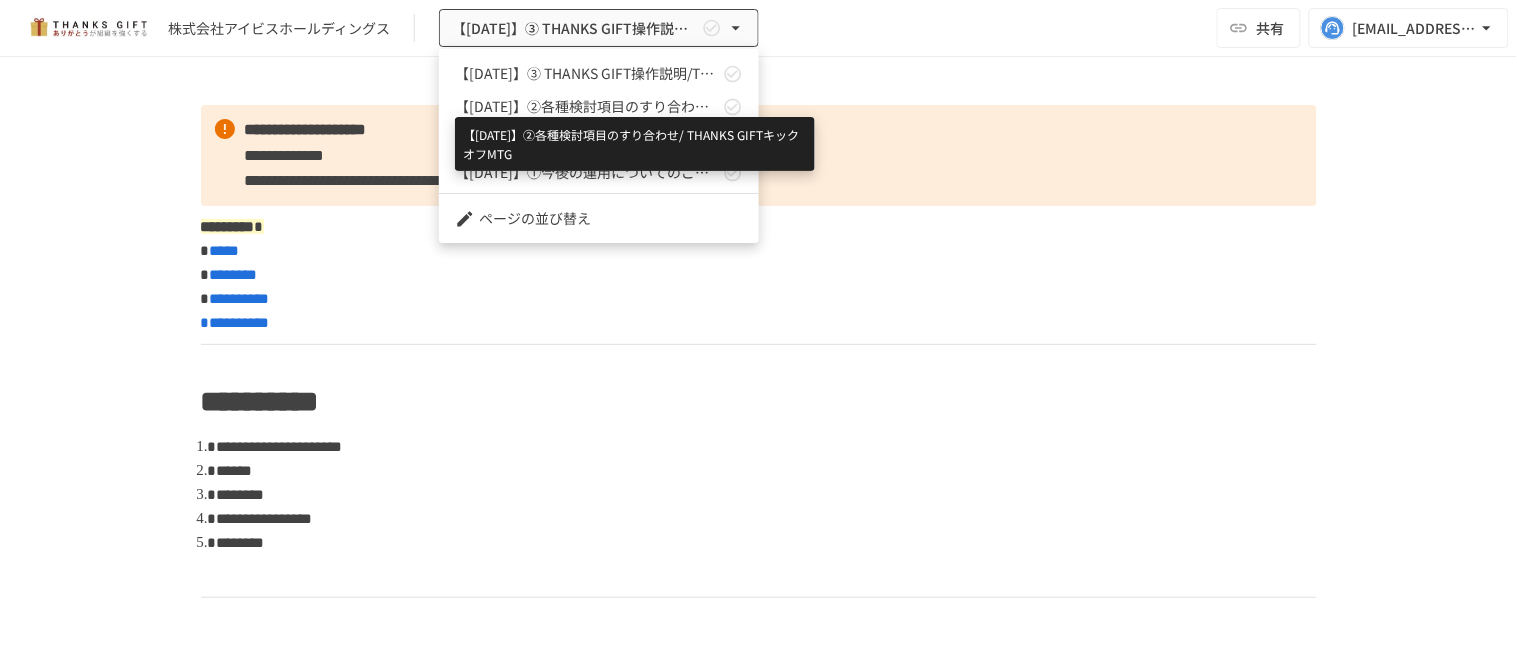 click on "【2025年7月】②各種検討項目のすり合わせ/ THANKS GIFTキックオフMTG" at bounding box center (587, 106) 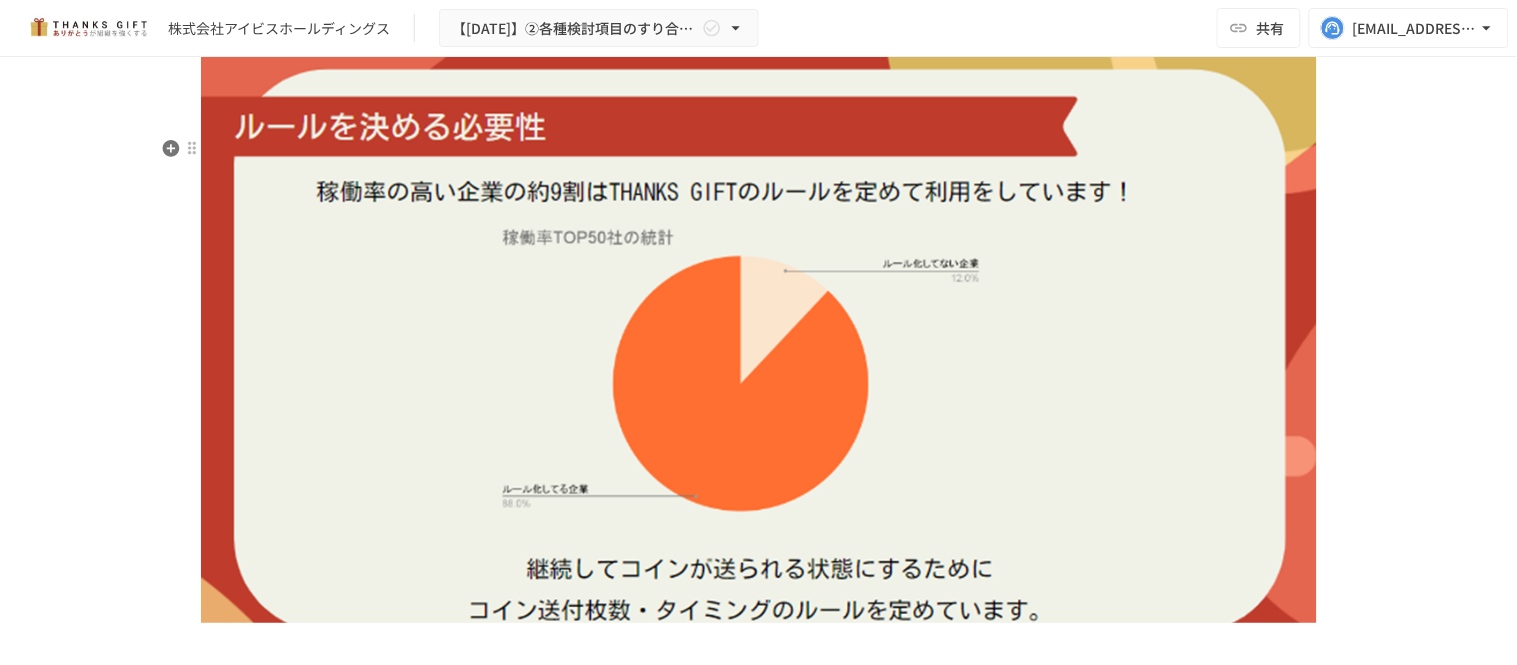 scroll, scrollTop: 2777, scrollLeft: 0, axis: vertical 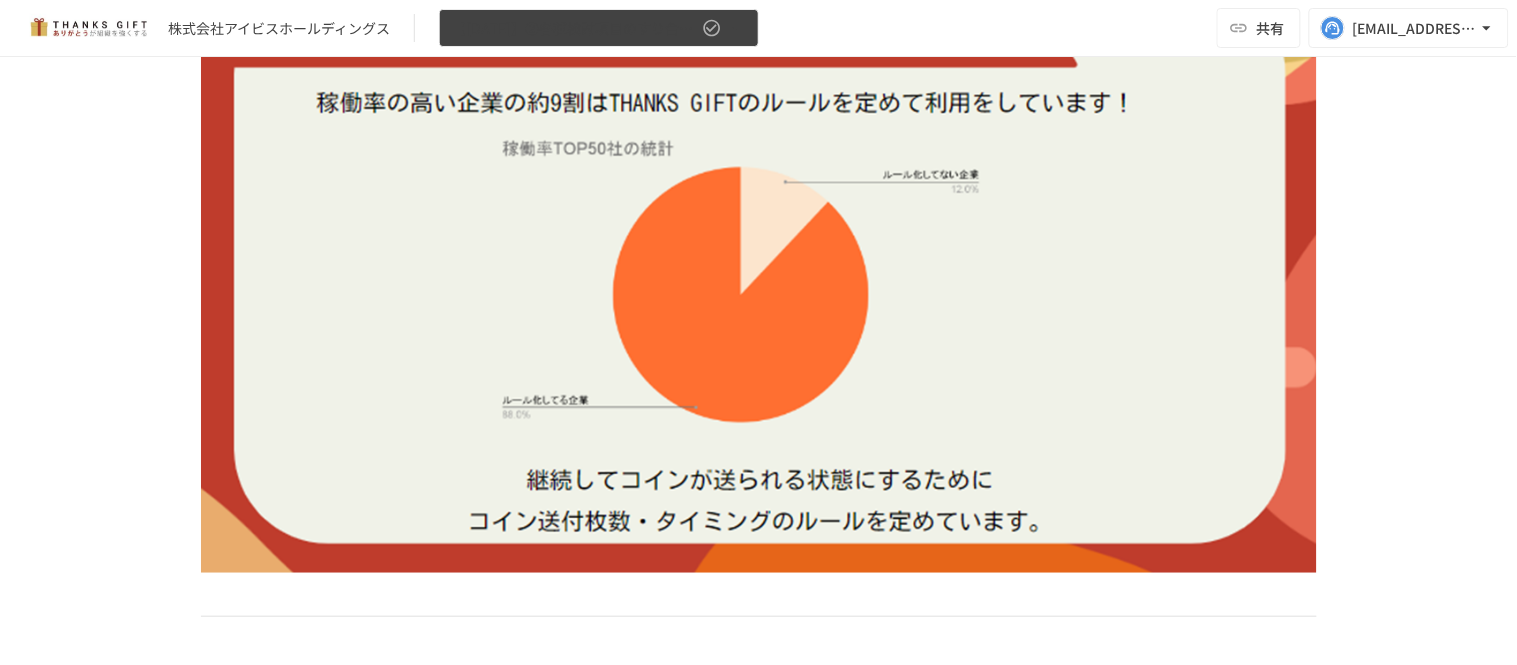 click 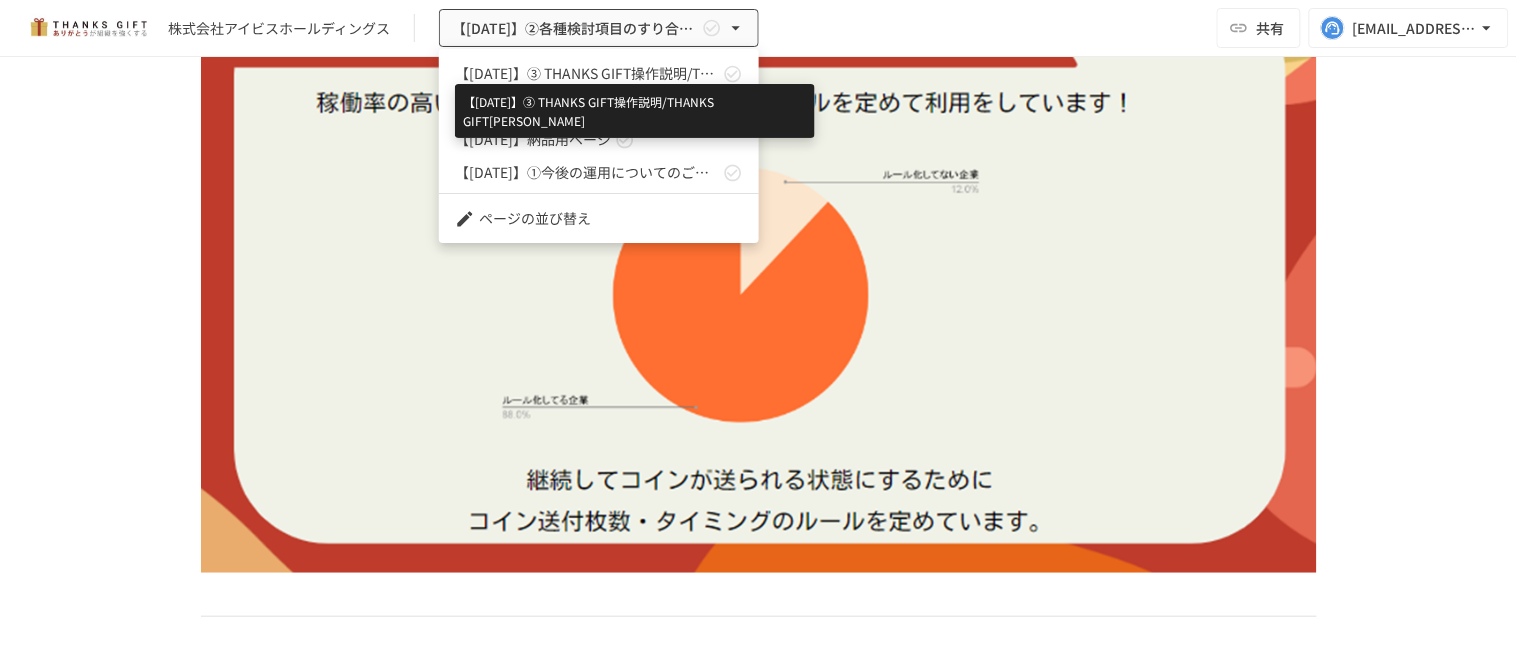click on "【2025年7月】➂ THANKS GIFT操作説明/THANKS GIFT[PERSON_NAME]" at bounding box center (587, 73) 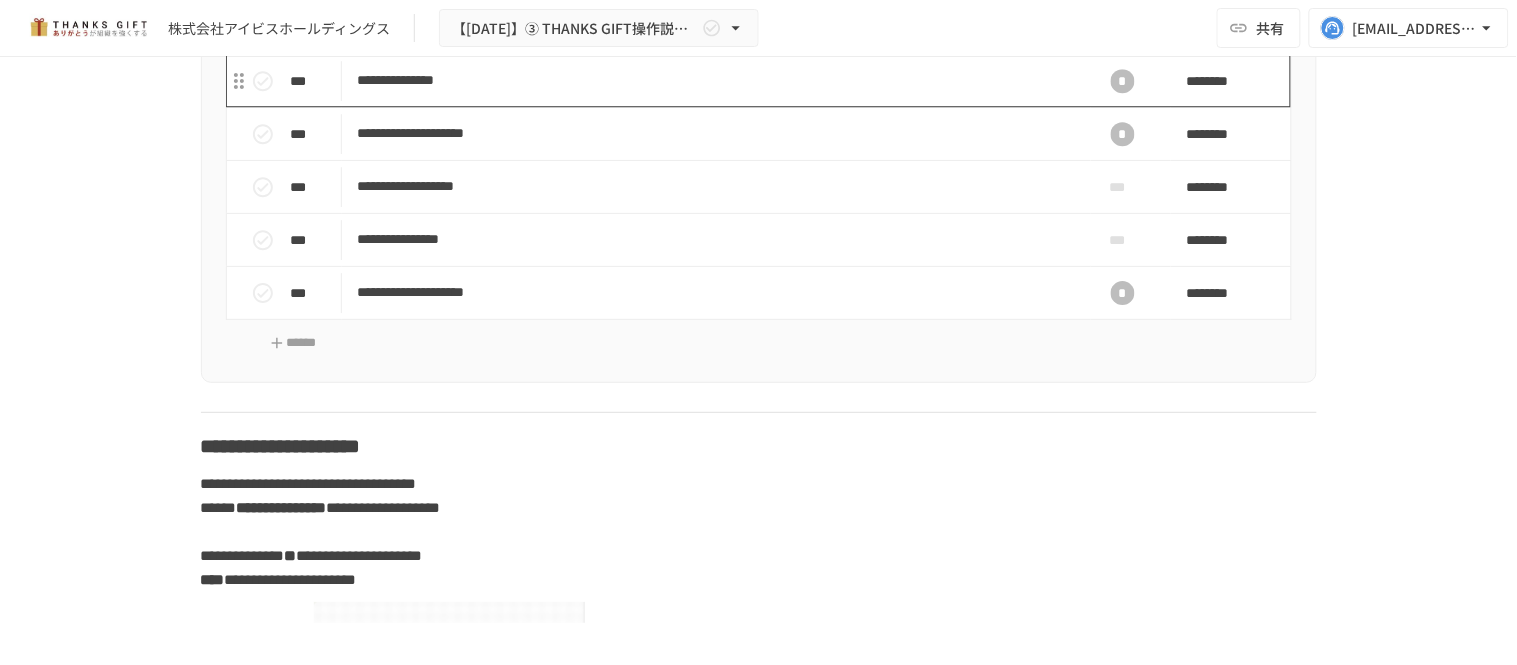 scroll, scrollTop: 21112, scrollLeft: 0, axis: vertical 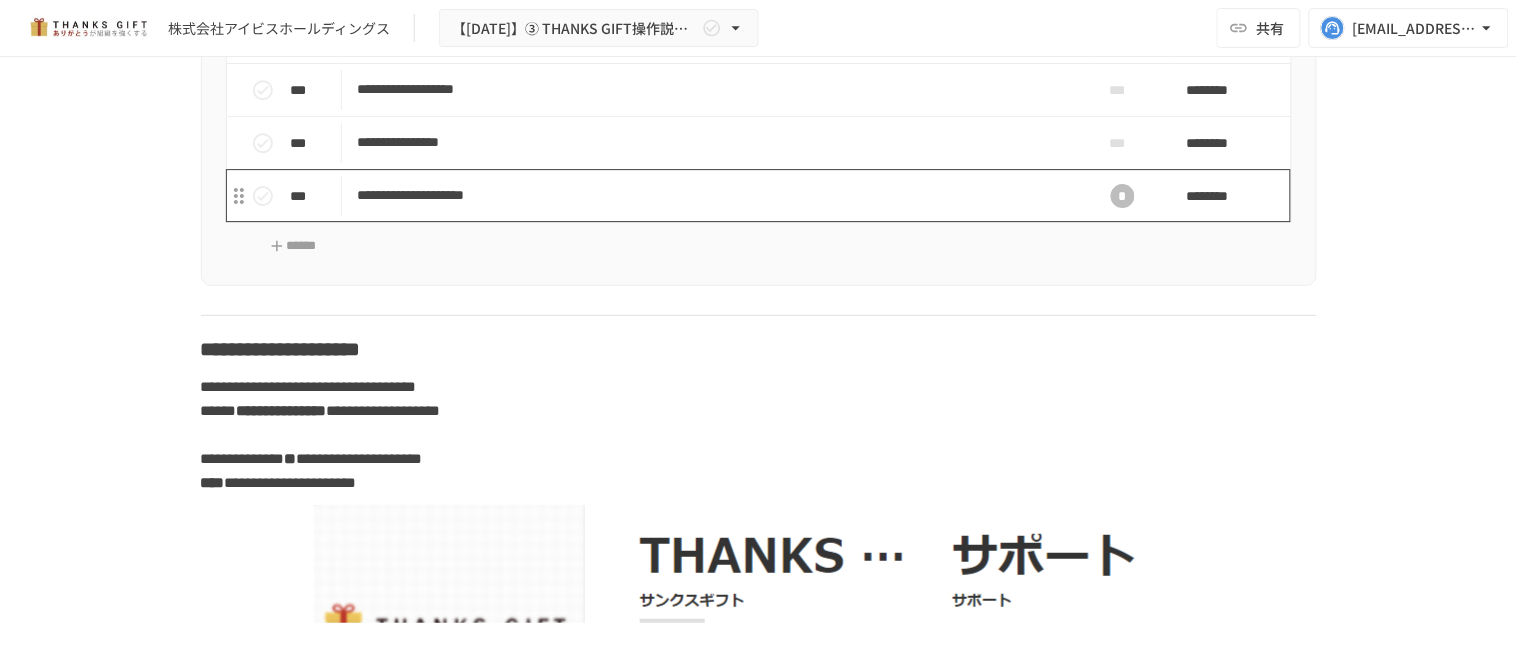 click on "**********" at bounding box center (716, 195) 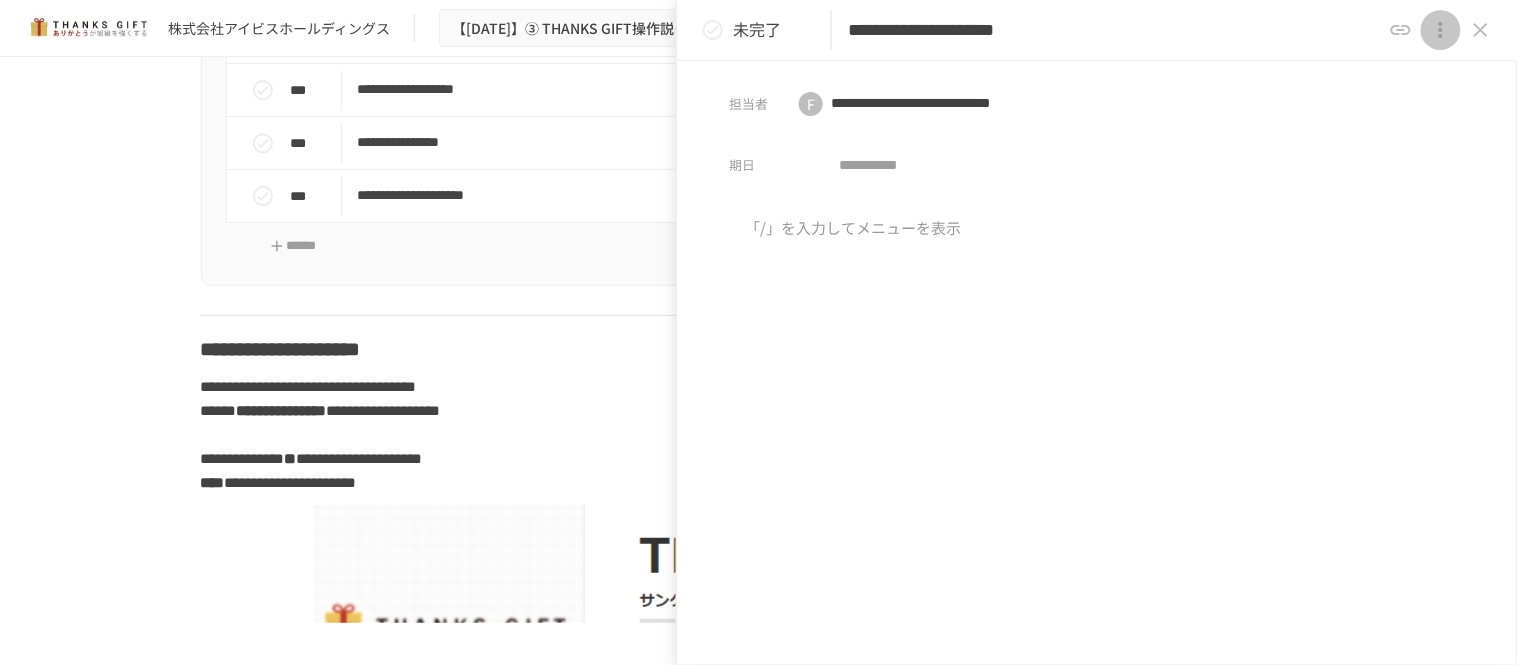 click 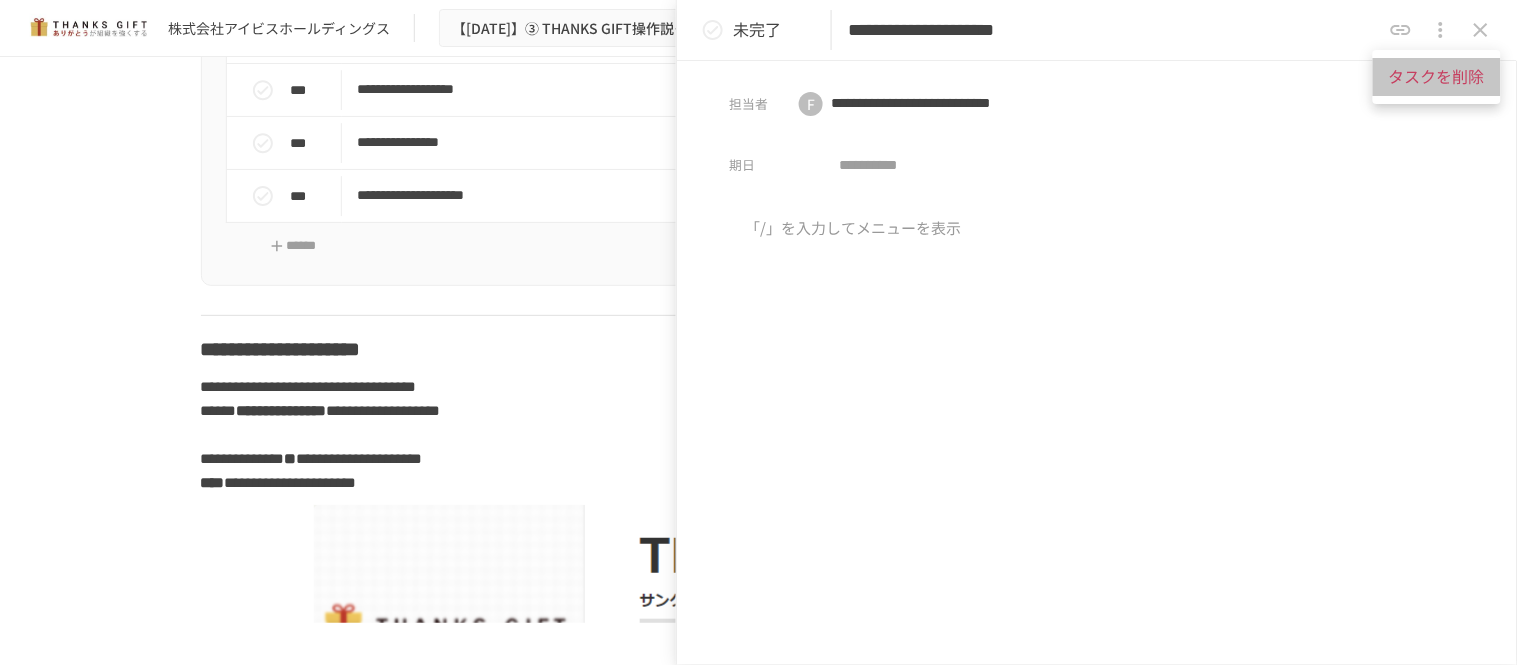 click on "タスクを削除" at bounding box center [1437, 77] 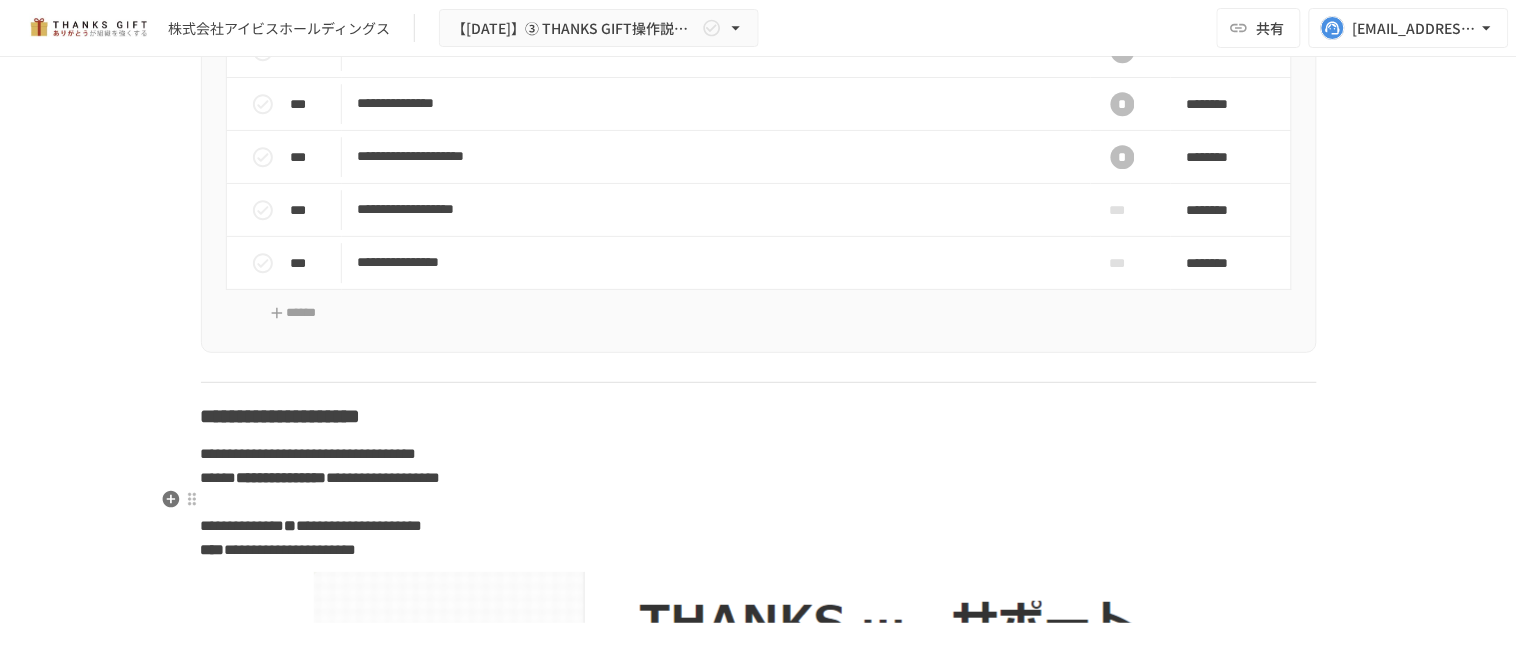 scroll, scrollTop: 21001, scrollLeft: 0, axis: vertical 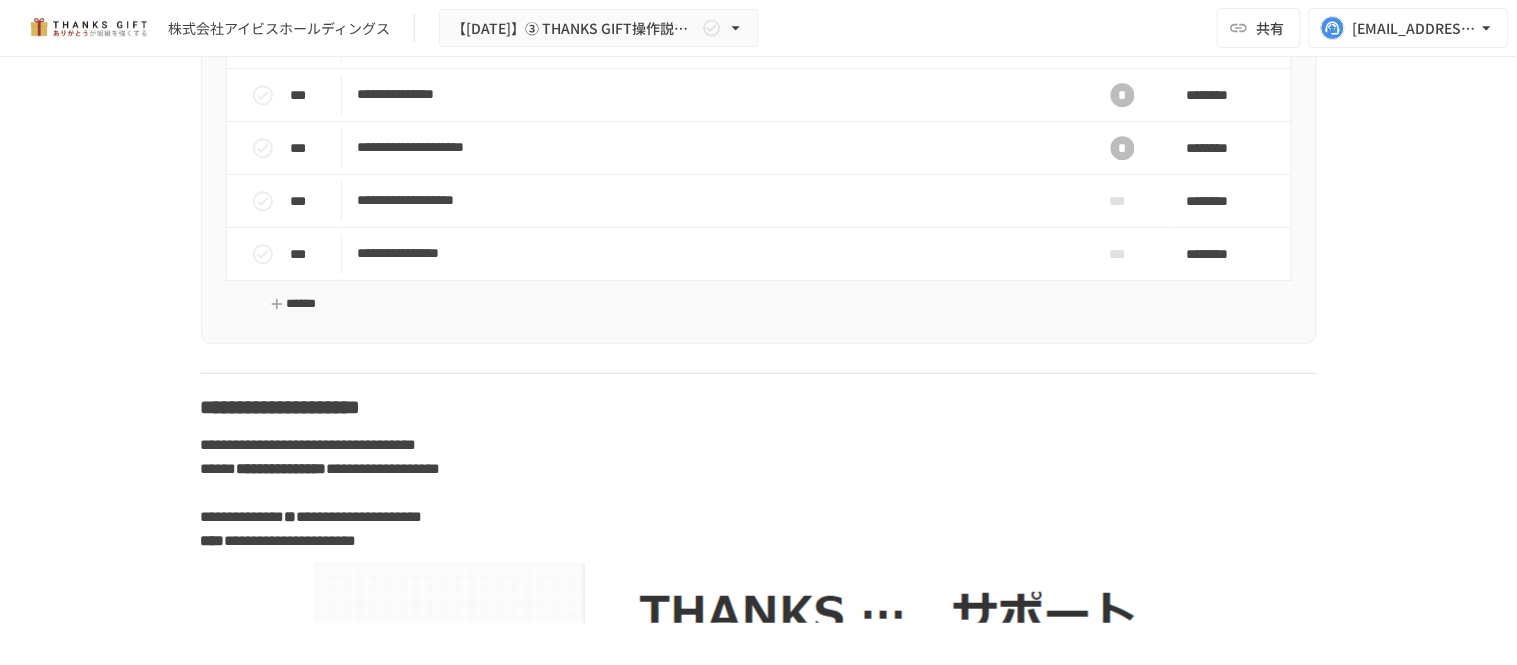 click on "******" at bounding box center [294, 304] 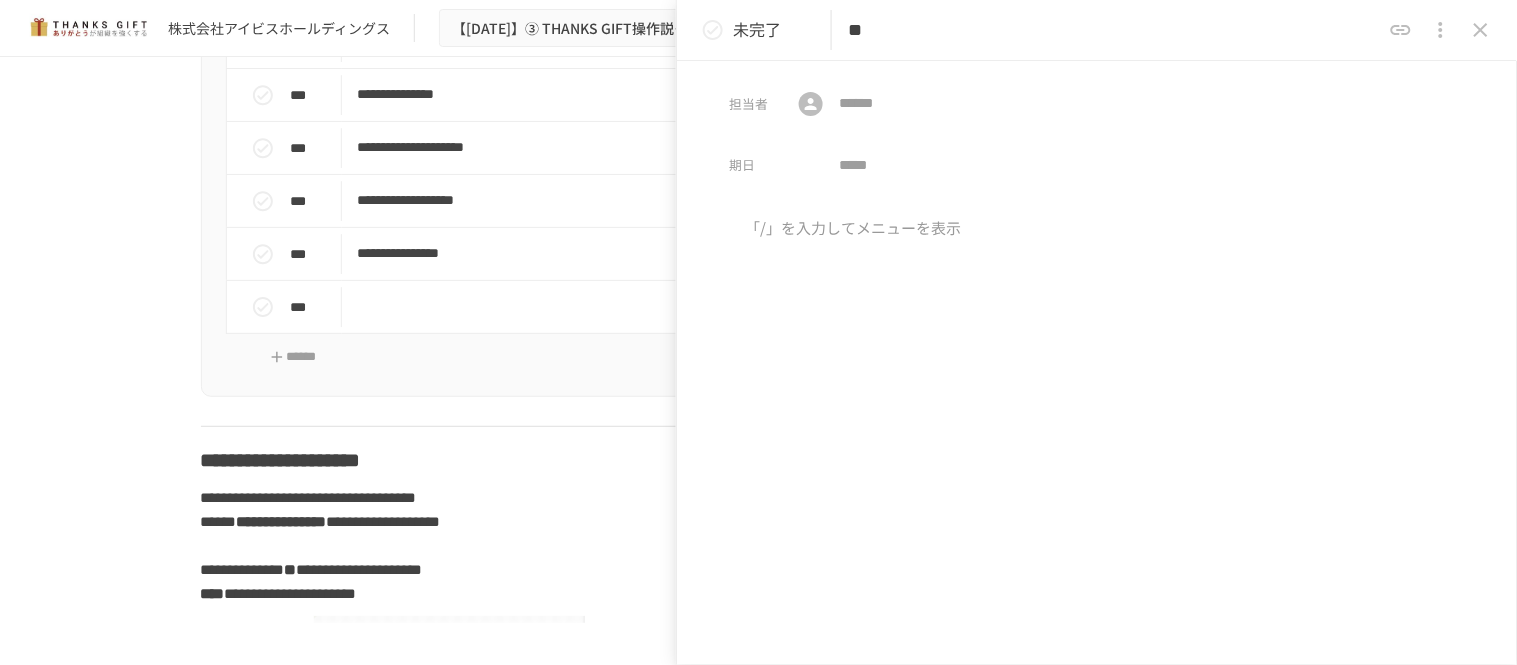 type on "*" 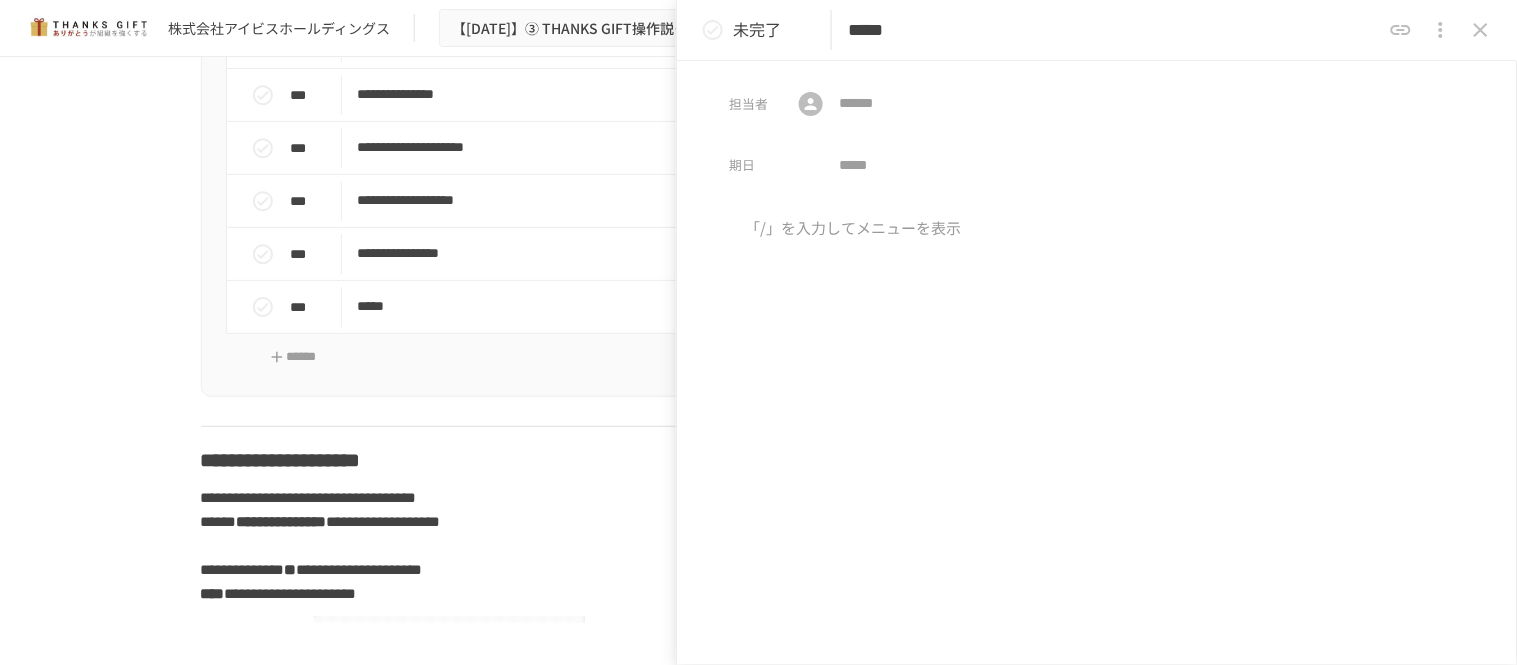 click on "*****" at bounding box center [1114, 30] 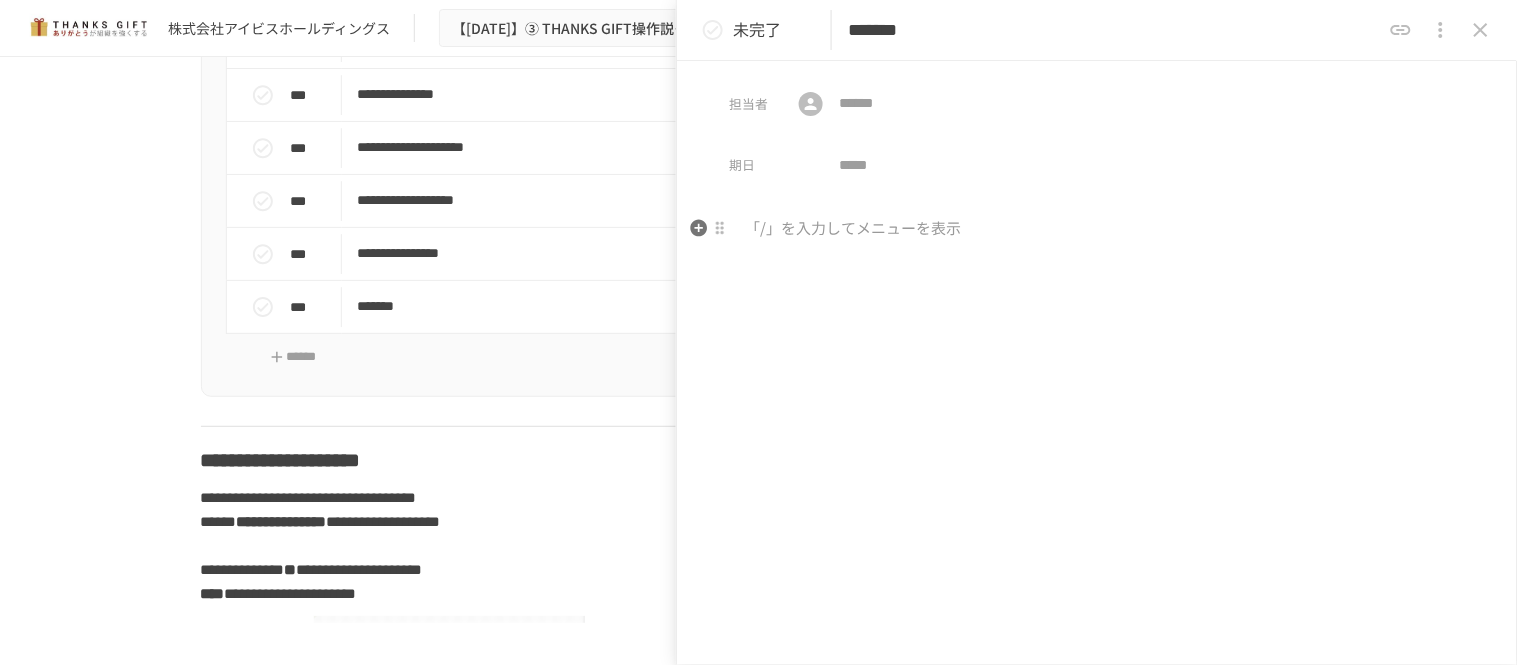 type on "*******" 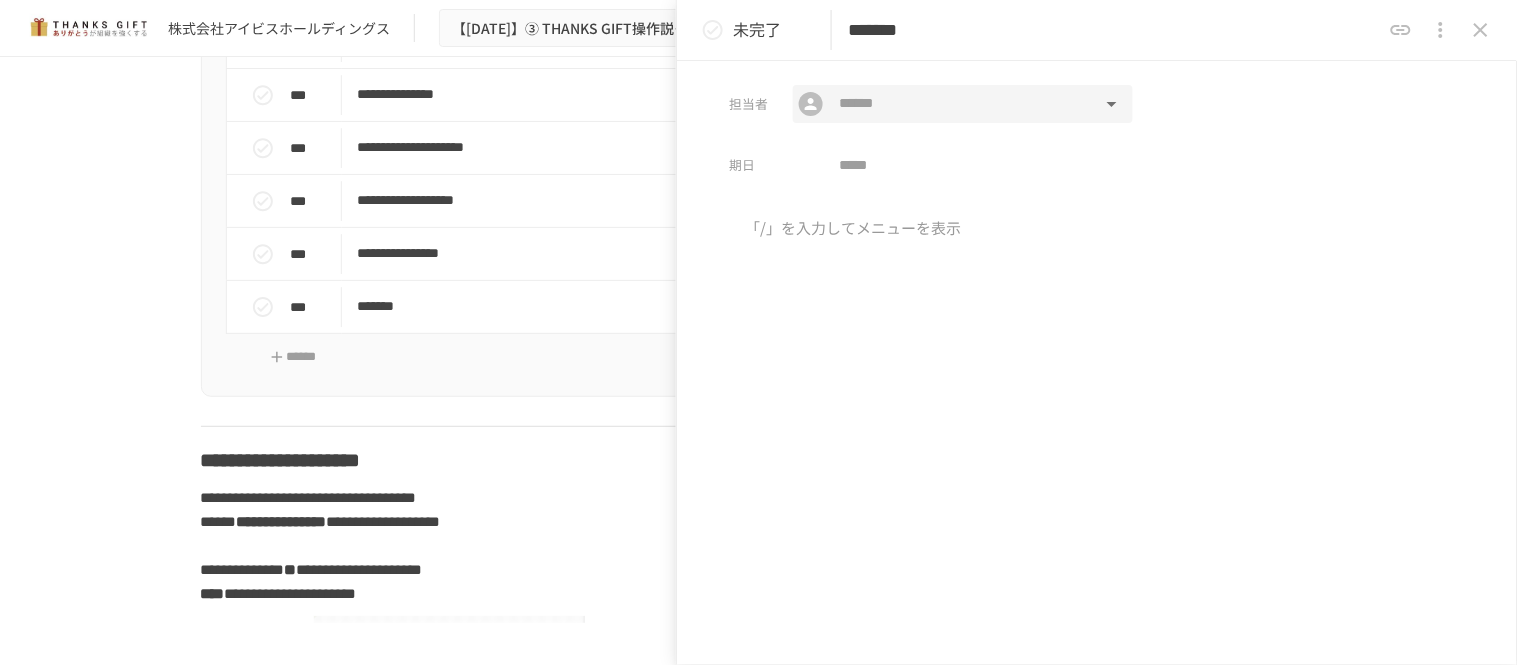 click on "​ ​" at bounding box center (963, 104) 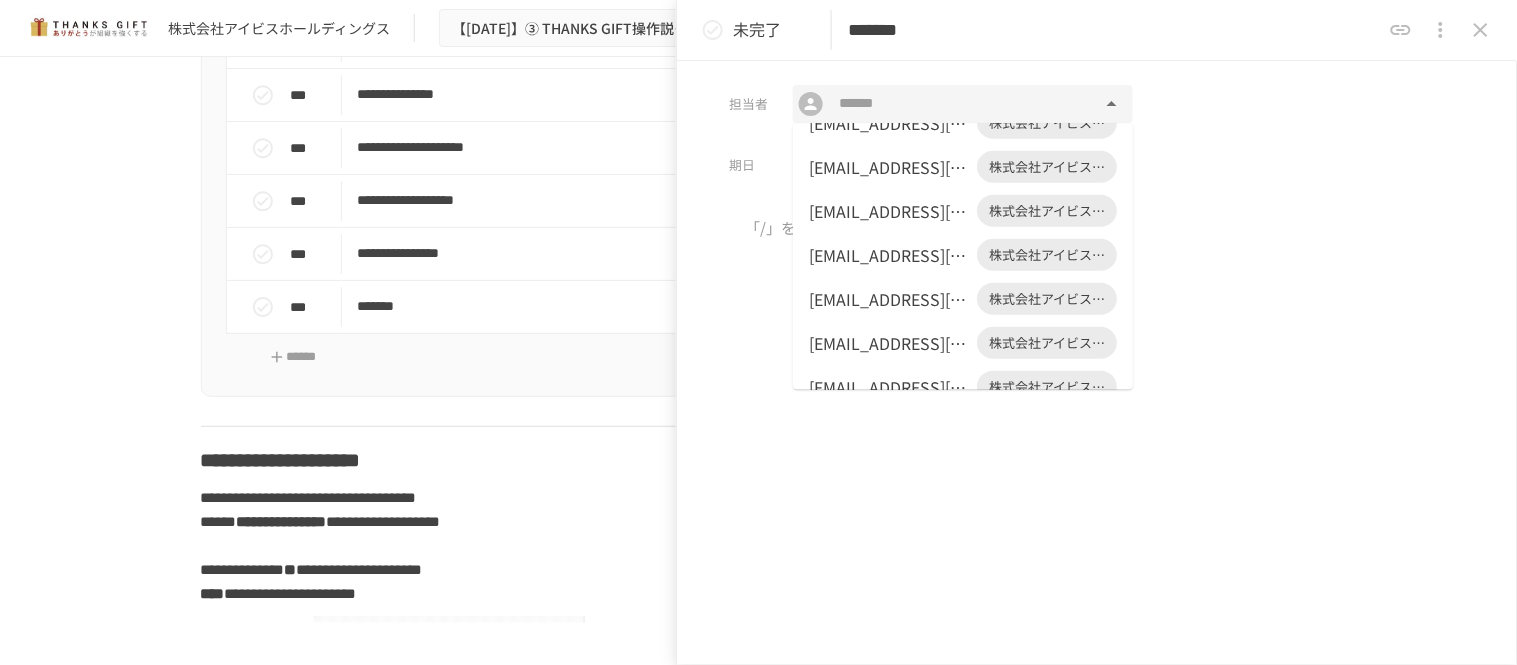 scroll, scrollTop: 408, scrollLeft: 0, axis: vertical 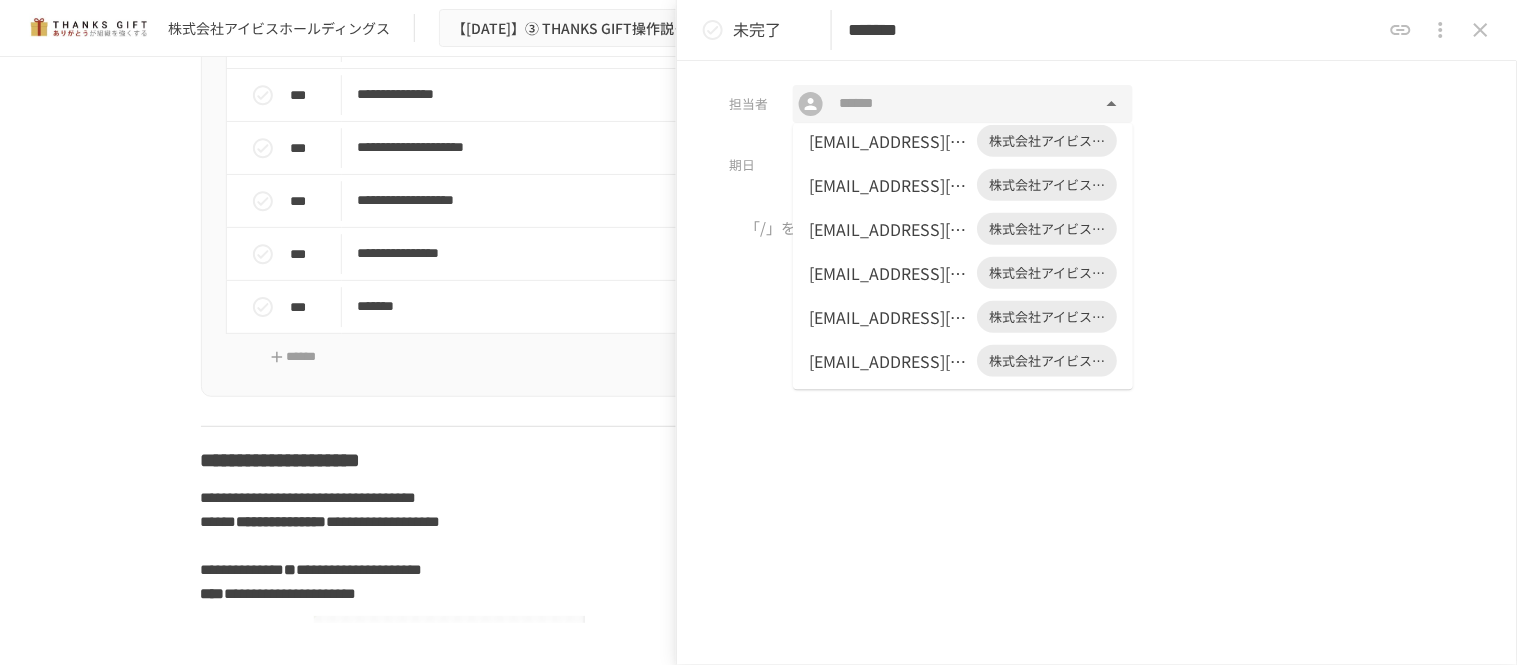 click on "[PERSON_NAME][EMAIL_ADDRESS][DOMAIN_NAME]" at bounding box center [889, 361] 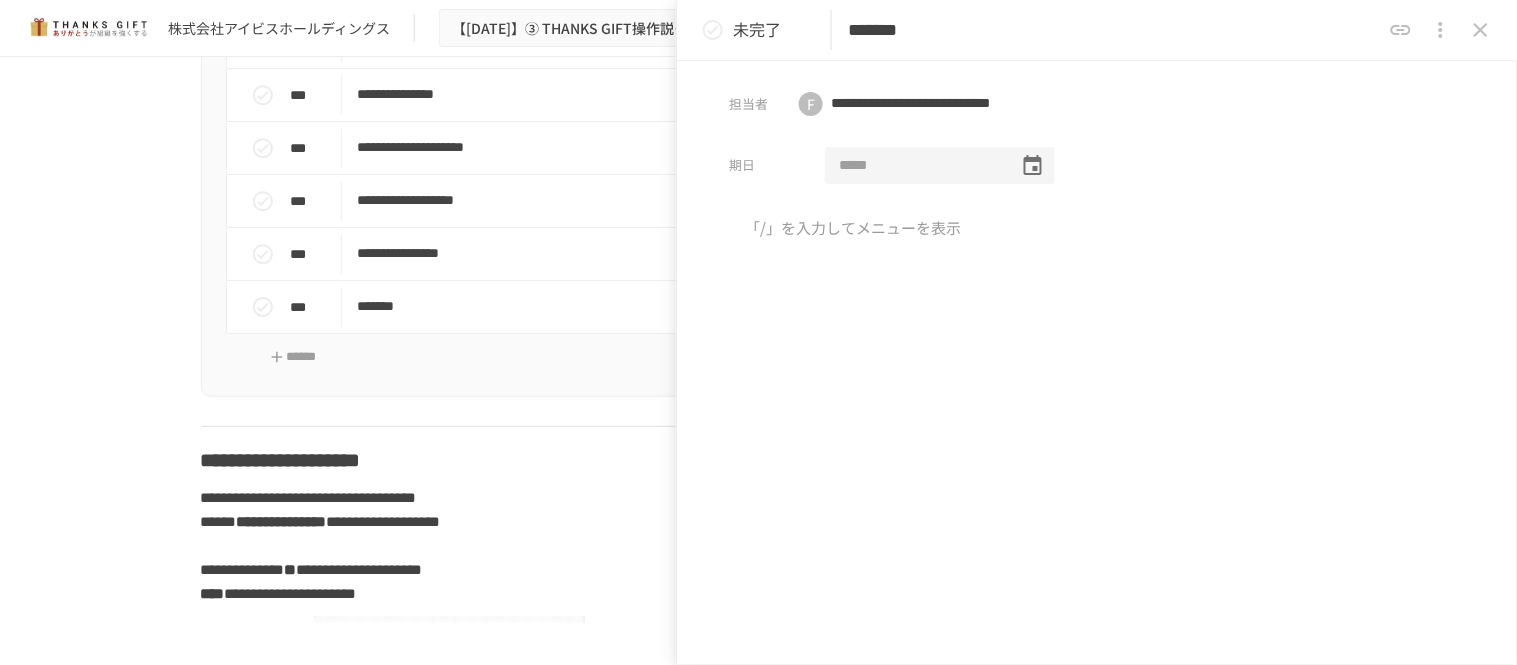 click at bounding box center [915, 166] 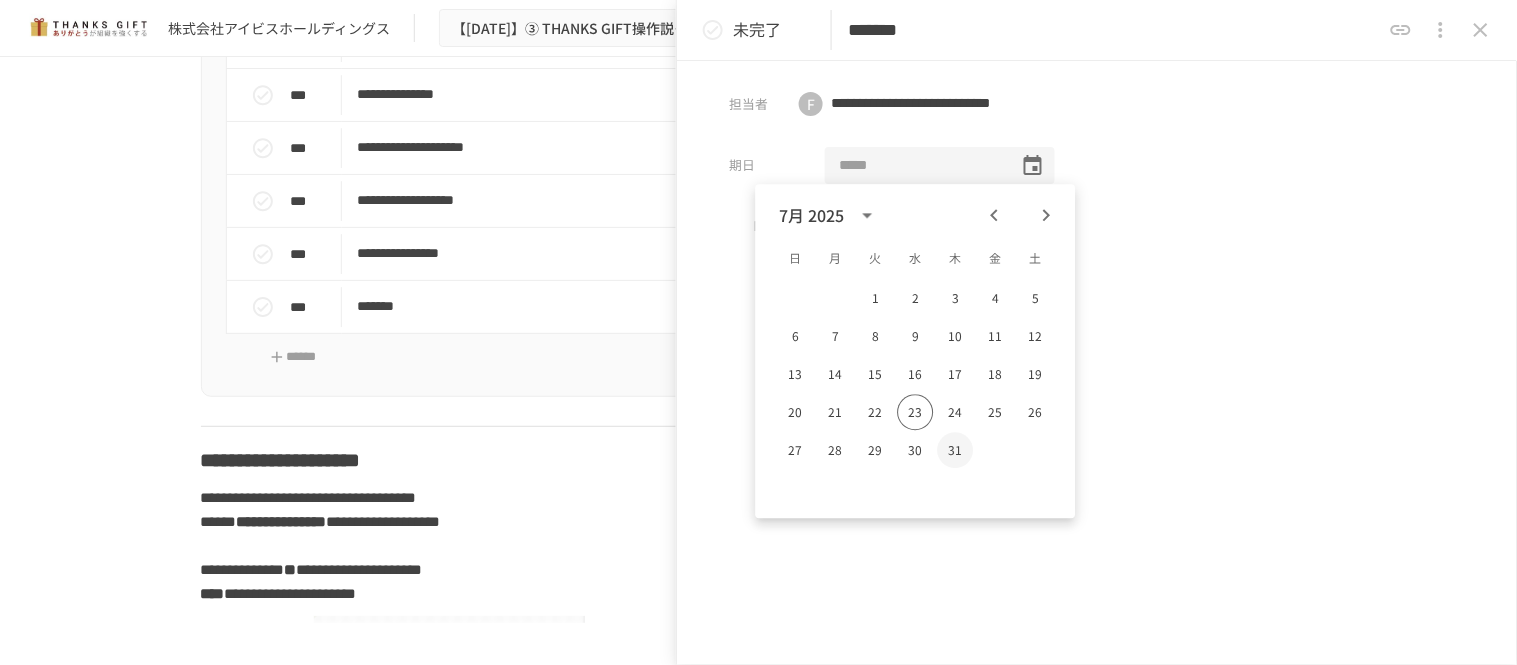click on "31" at bounding box center (956, 450) 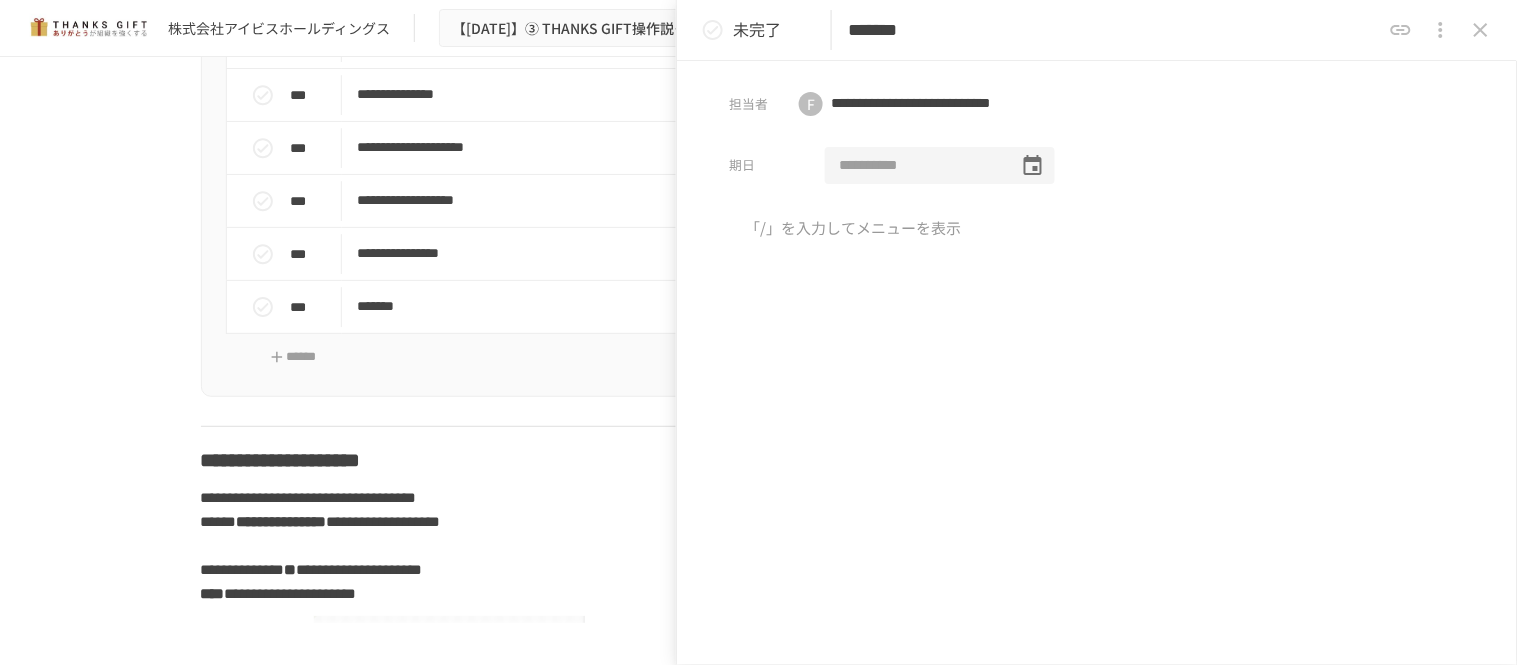 click on "**********" at bounding box center [915, 166] 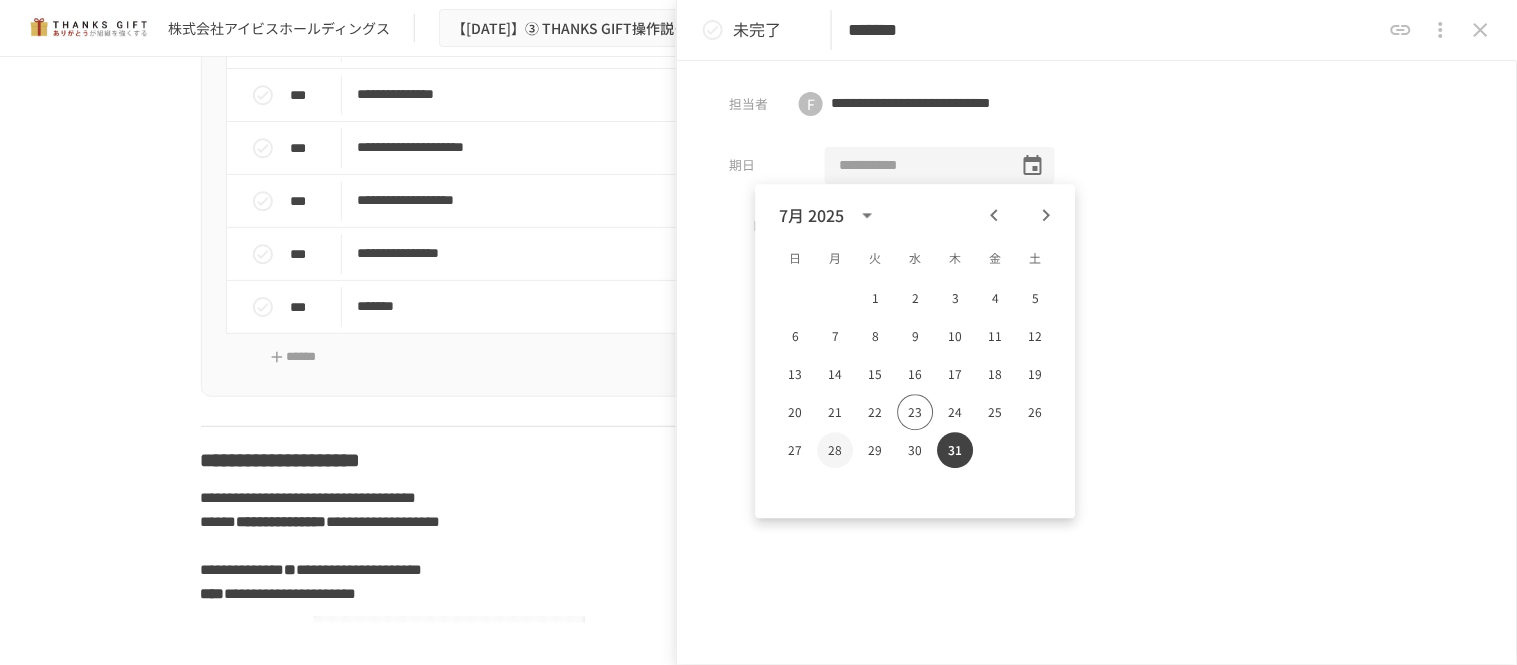 click on "28" at bounding box center [836, 450] 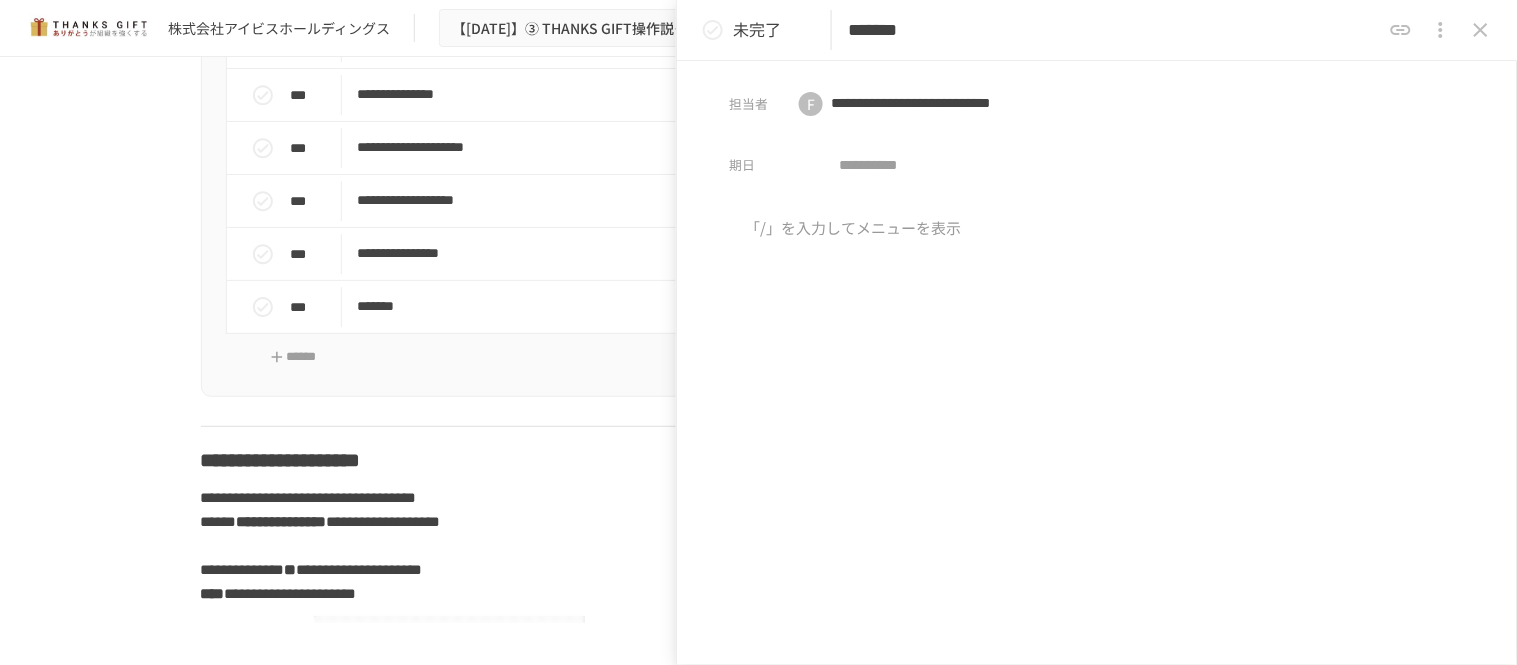 type on "**********" 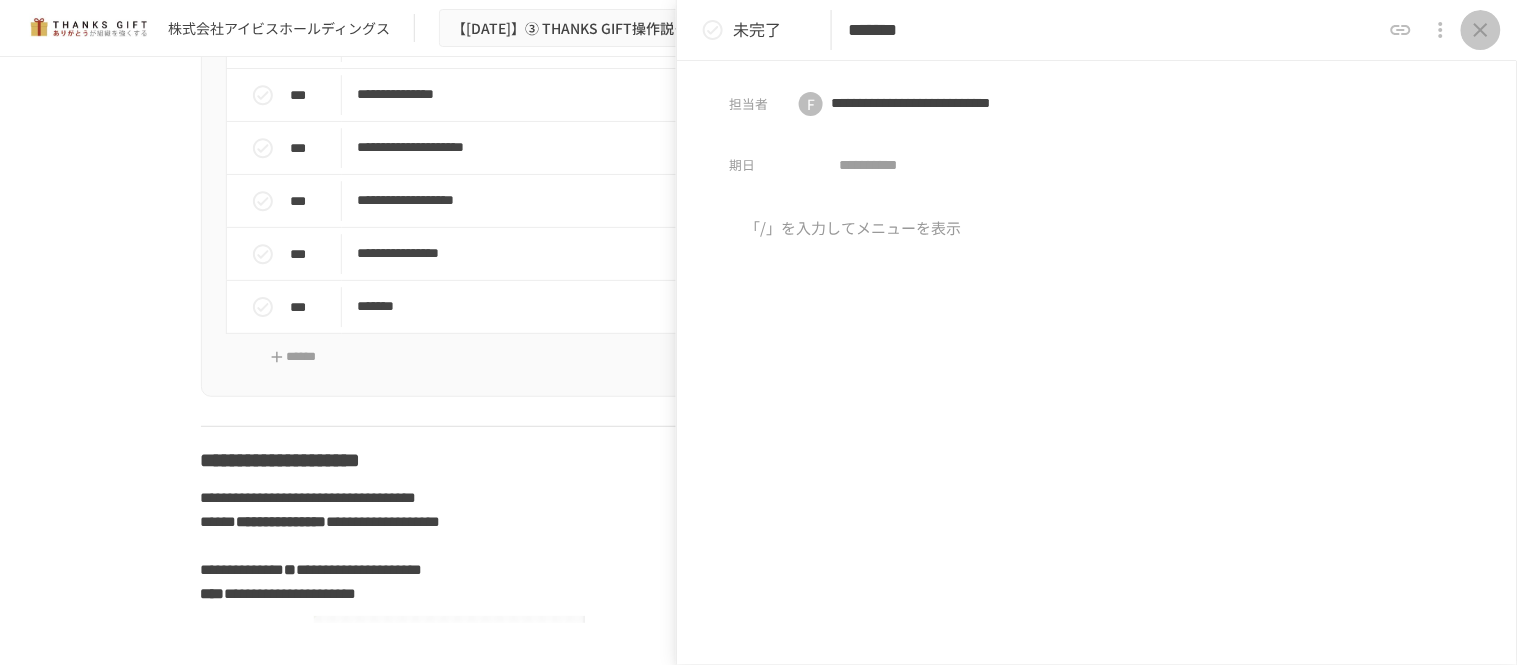 click at bounding box center [1481, 30] 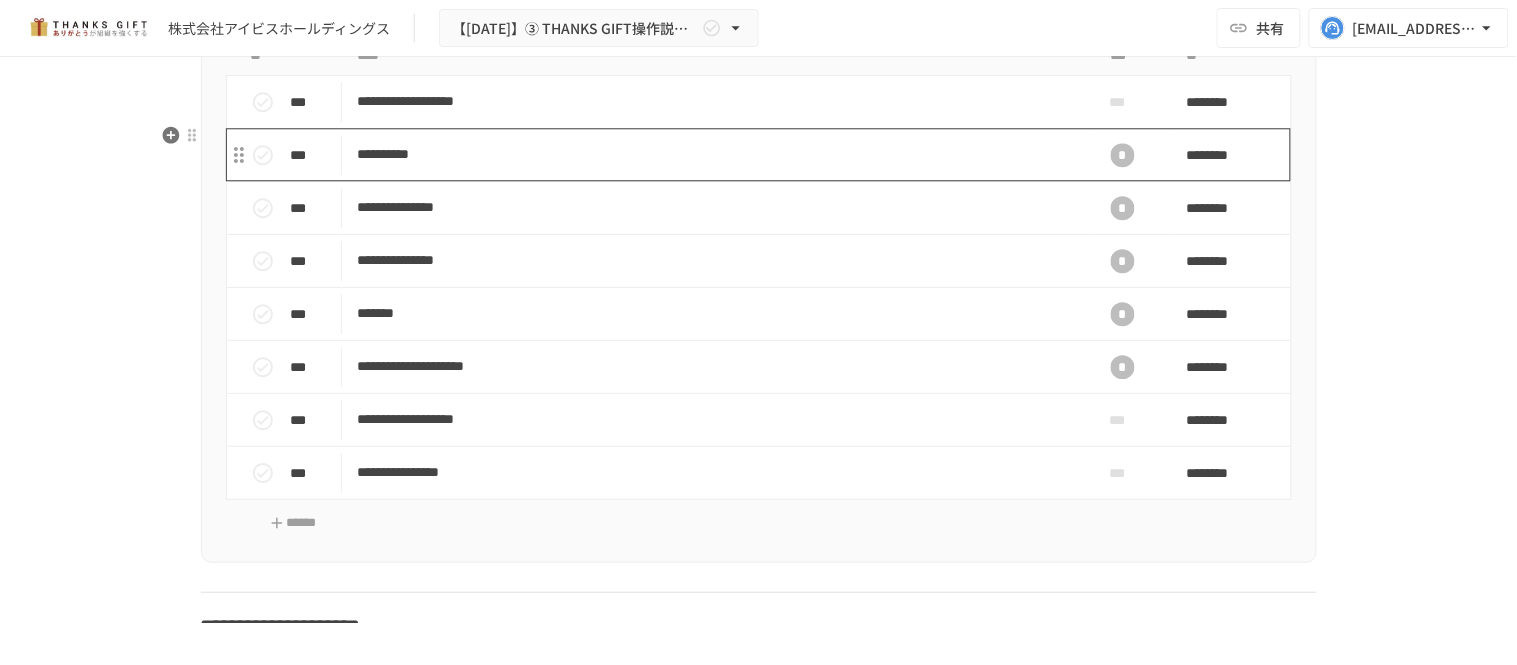 scroll, scrollTop: 20890, scrollLeft: 0, axis: vertical 